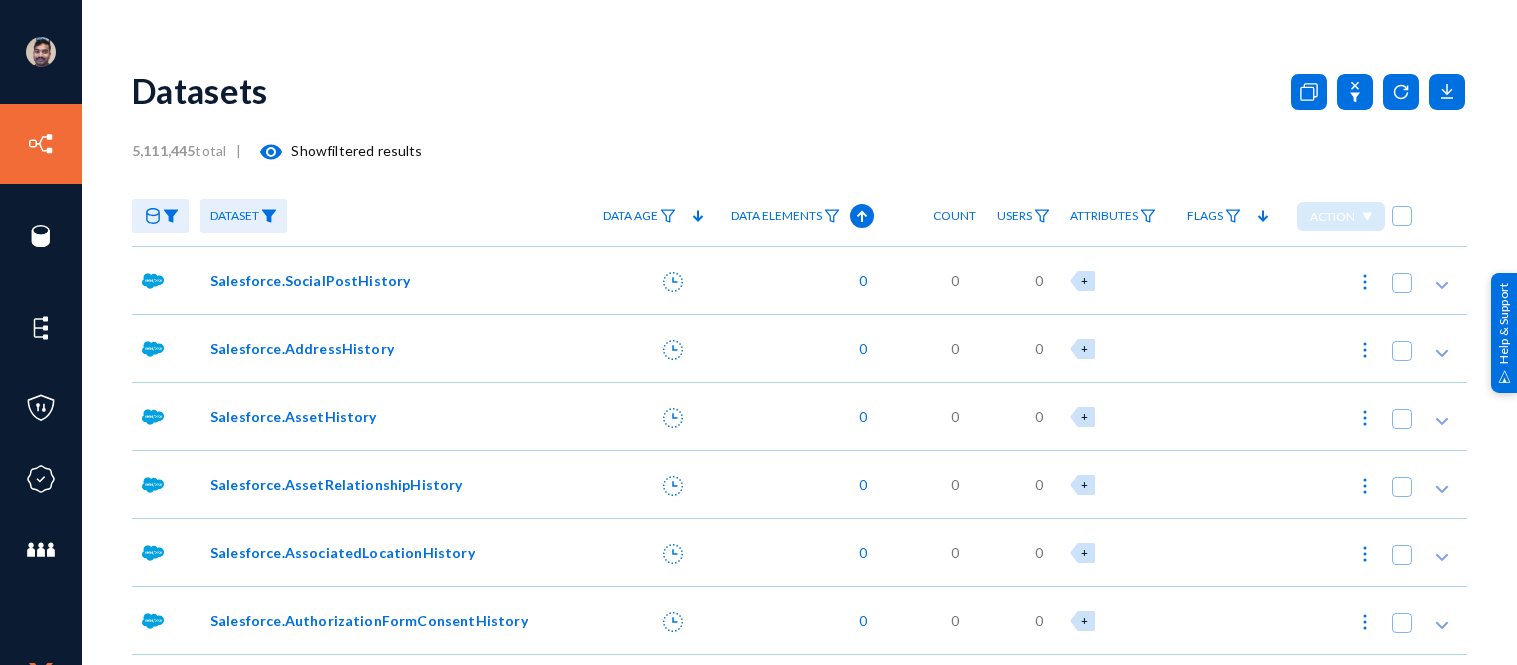 scroll, scrollTop: 0, scrollLeft: 0, axis: both 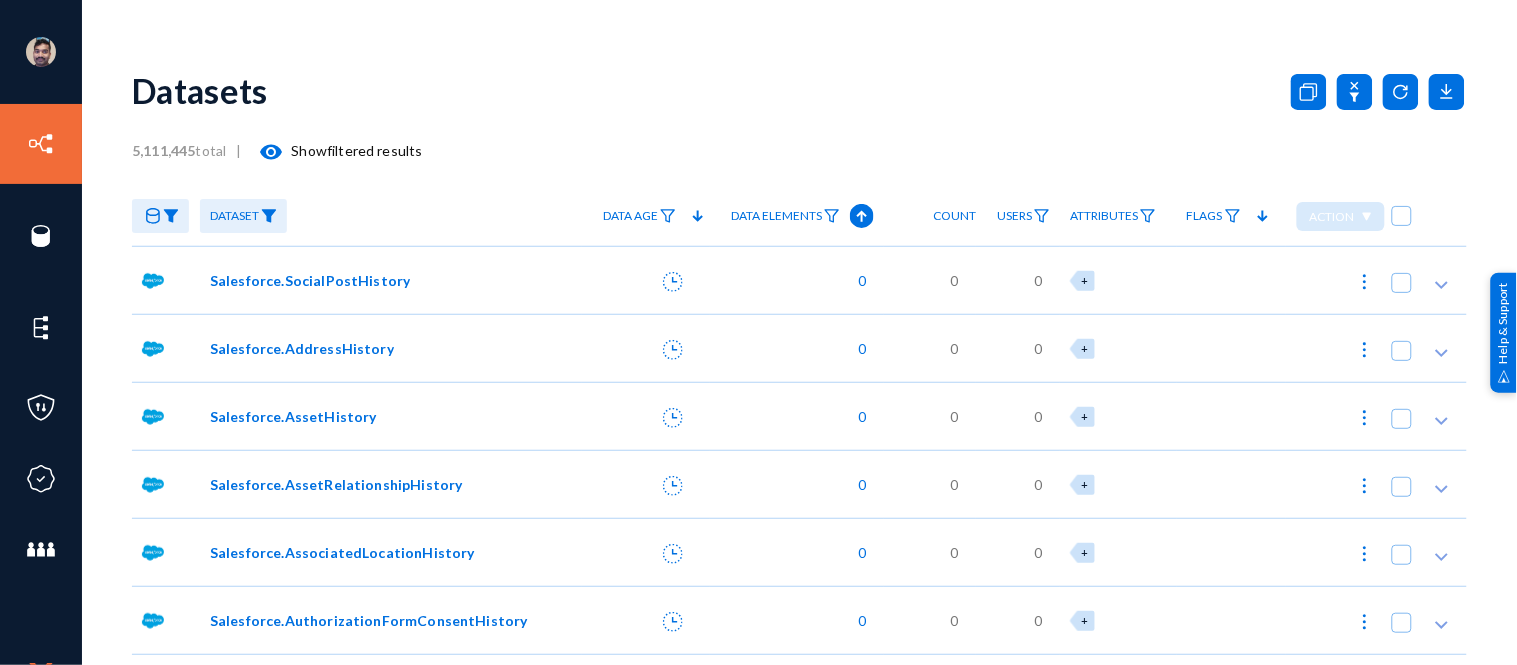 click 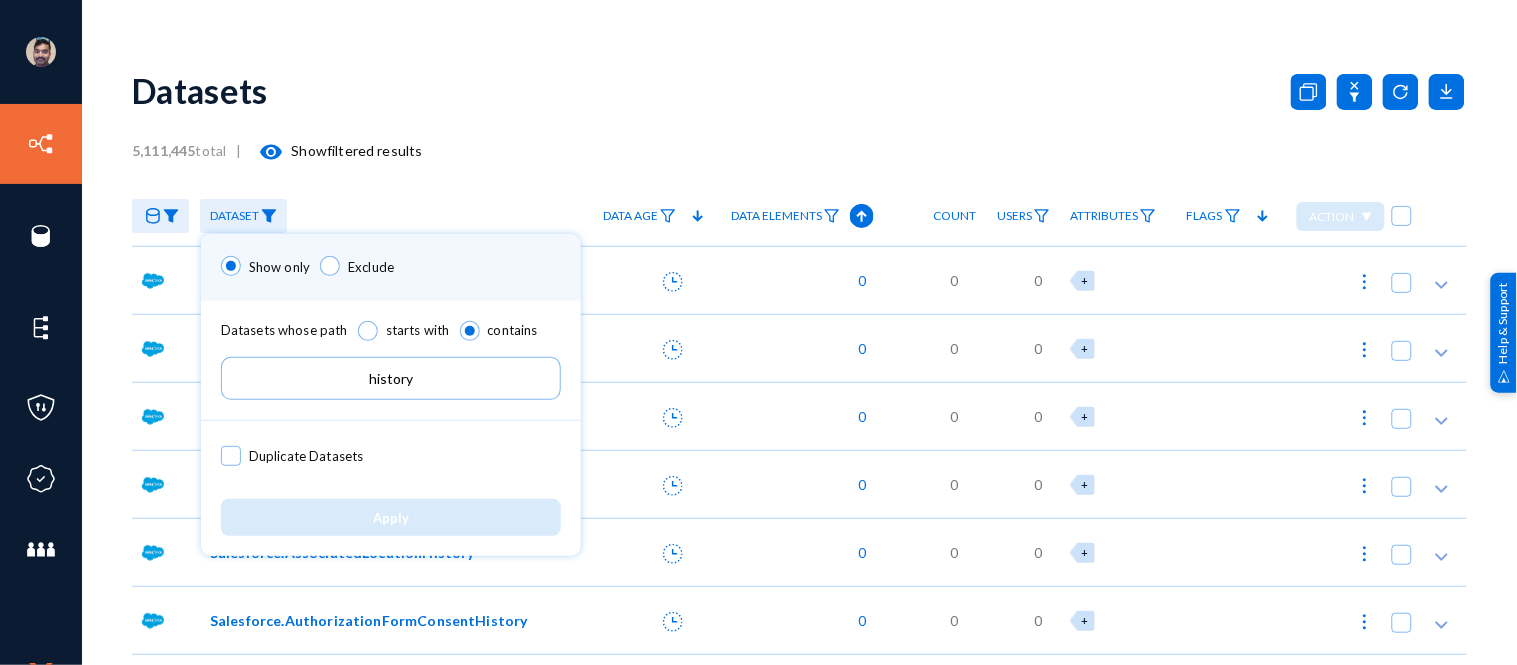 drag, startPoint x: 434, startPoint y: 383, endPoint x: 293, endPoint y: 366, distance: 142.02112 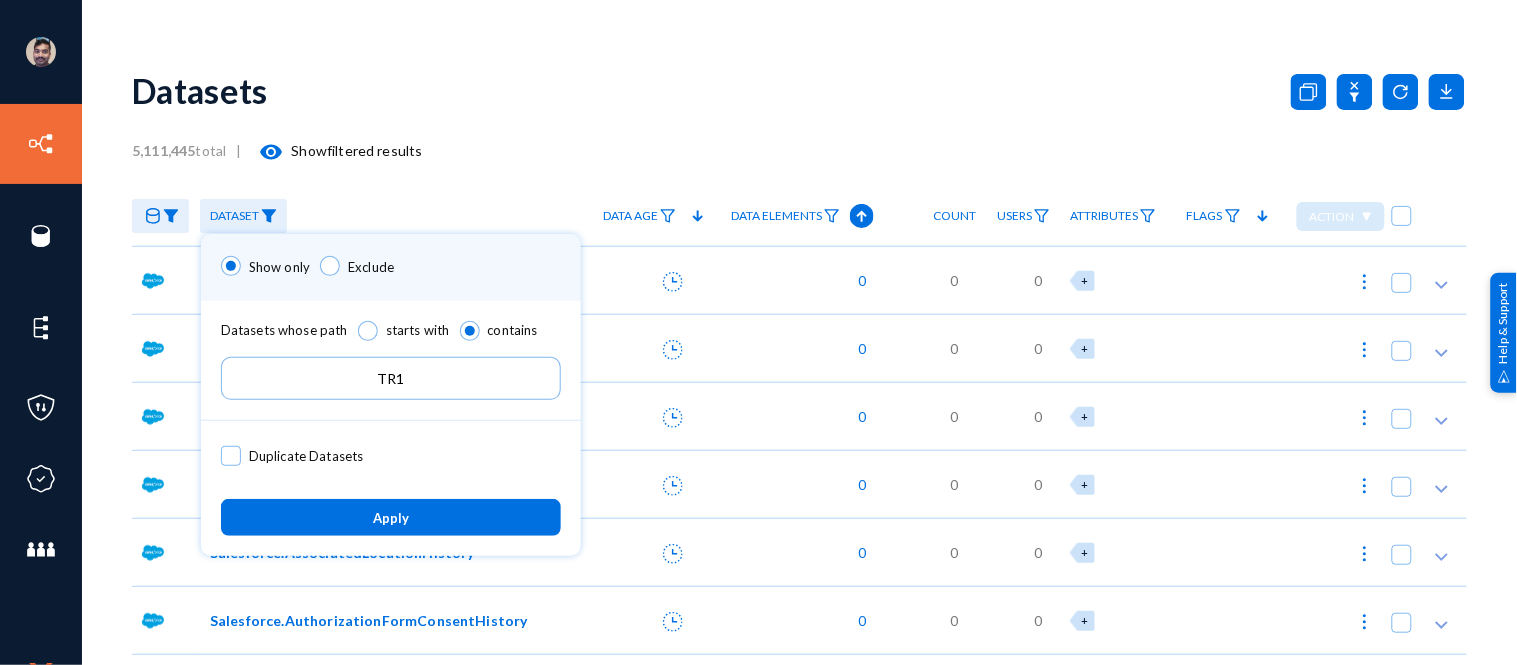 type on "TR1" 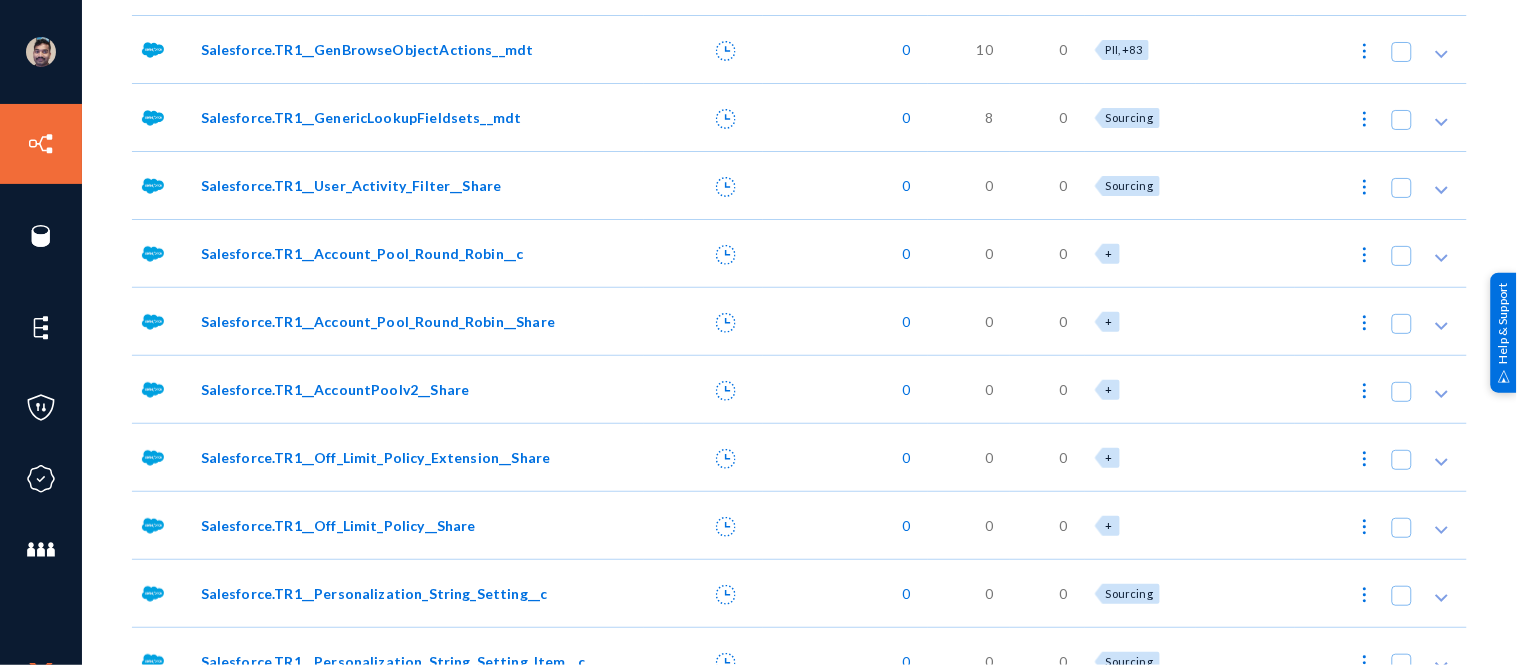 scroll, scrollTop: 0, scrollLeft: 0, axis: both 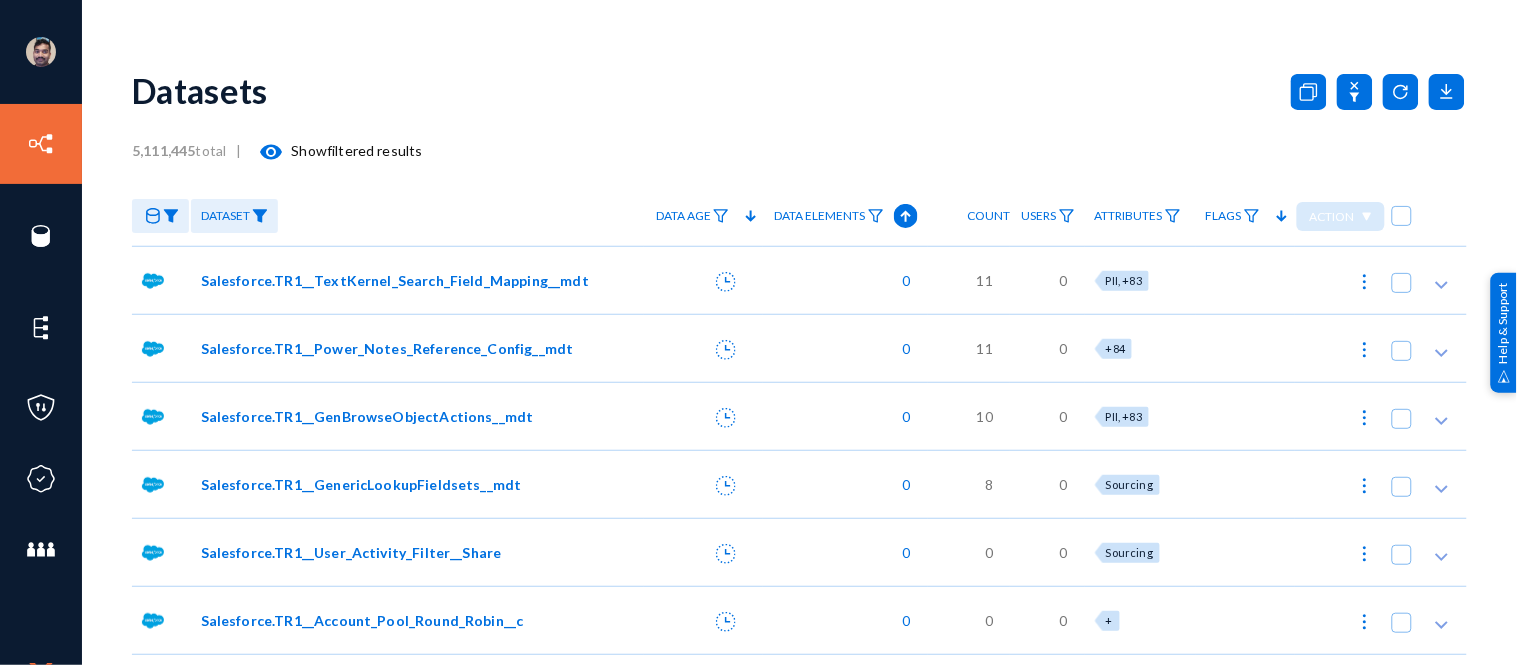 click 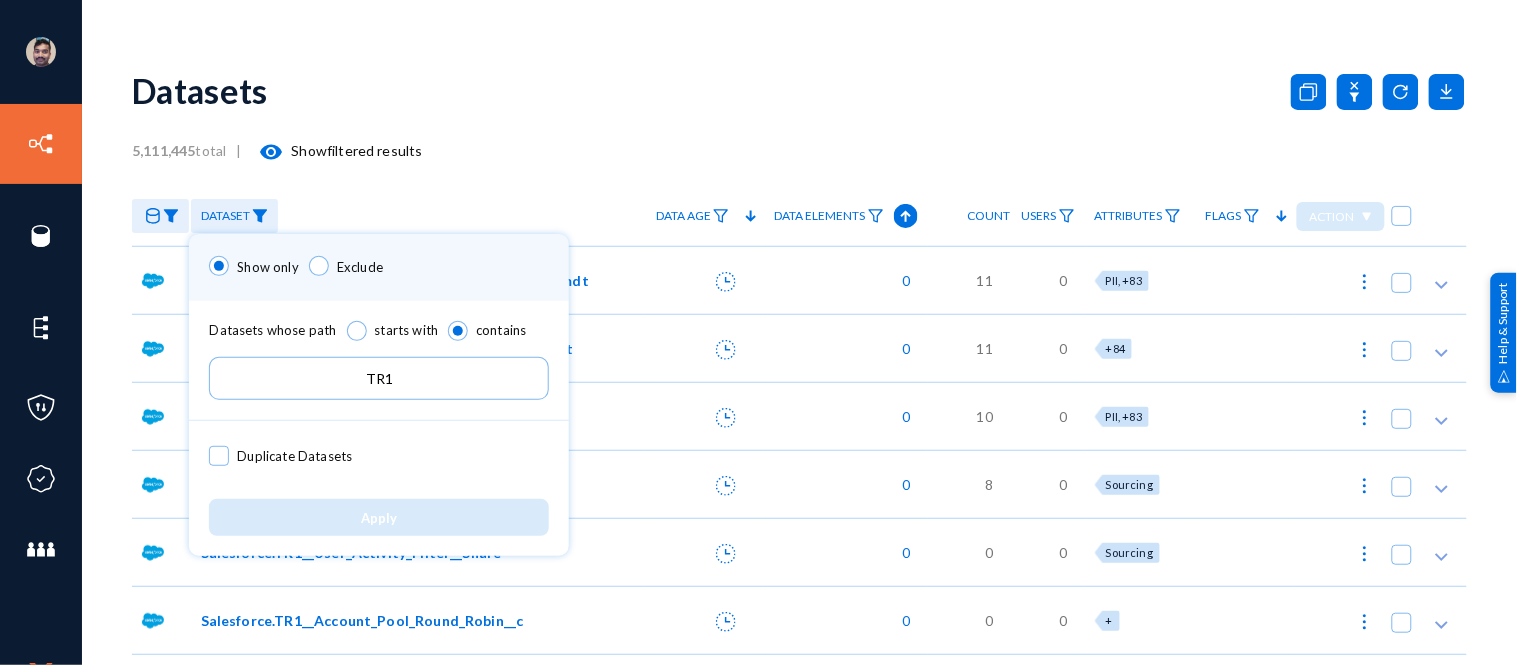 drag, startPoint x: 417, startPoint y: 394, endPoint x: 274, endPoint y: 380, distance: 143.68369 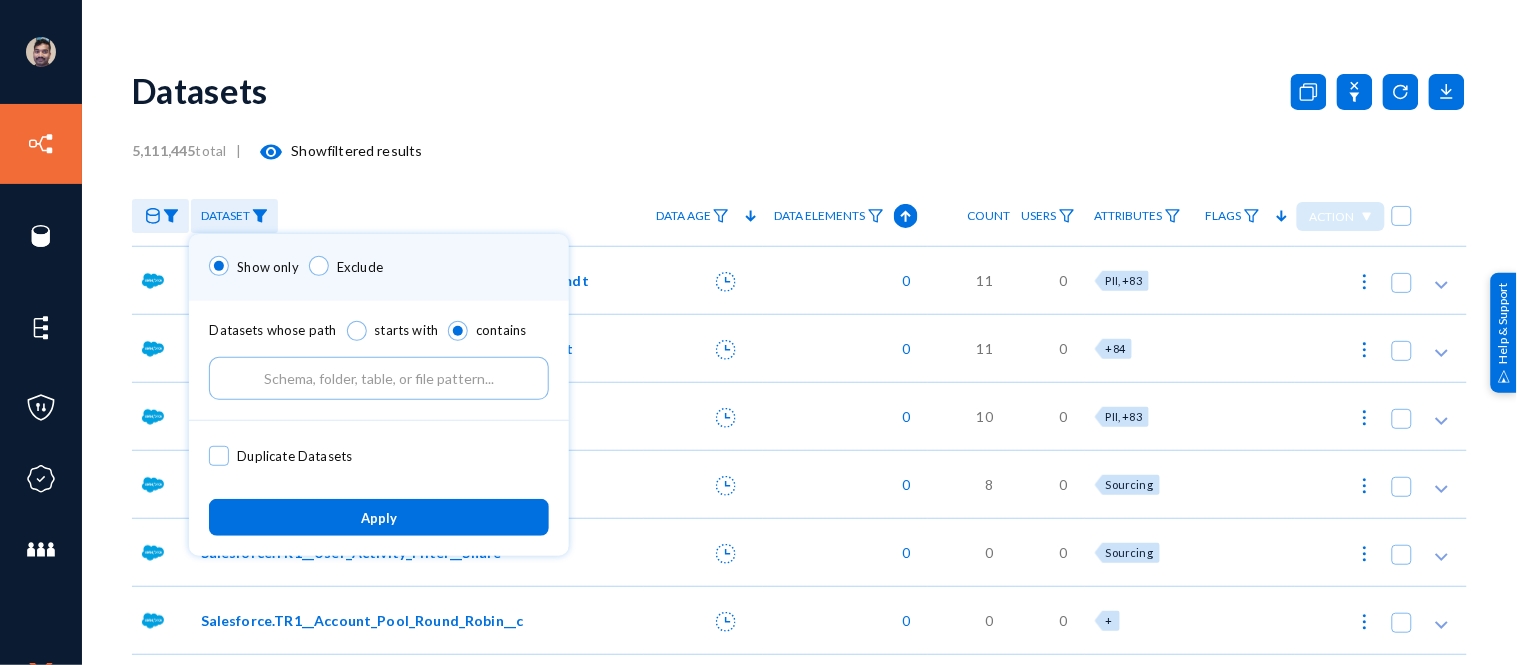 type 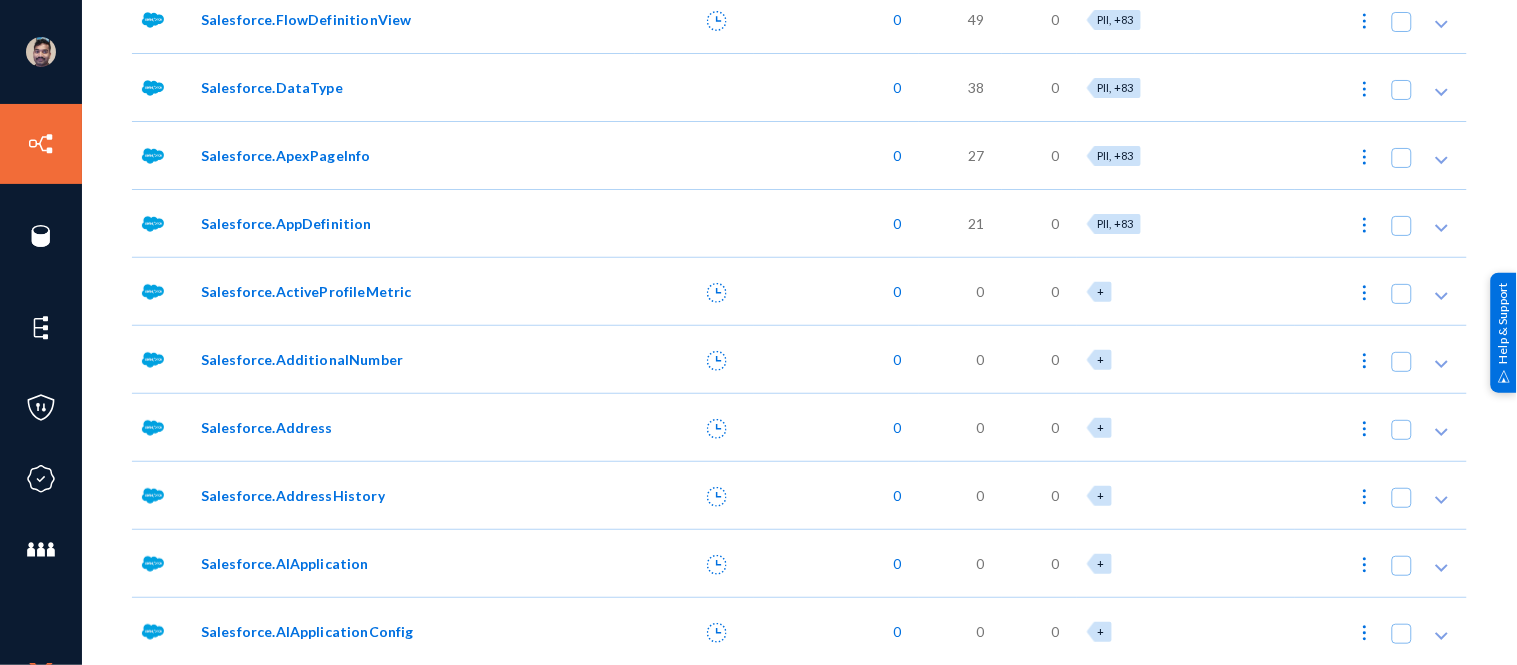 scroll, scrollTop: 0, scrollLeft: 0, axis: both 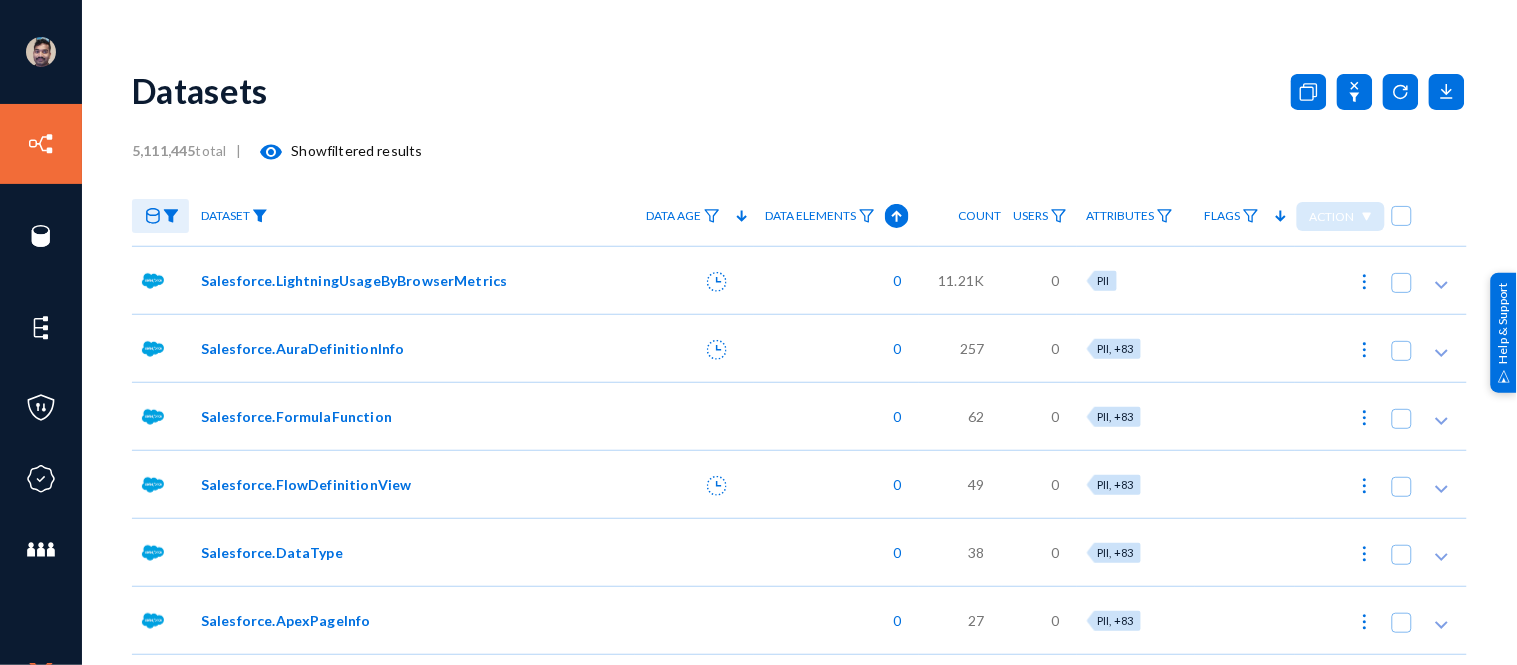 click 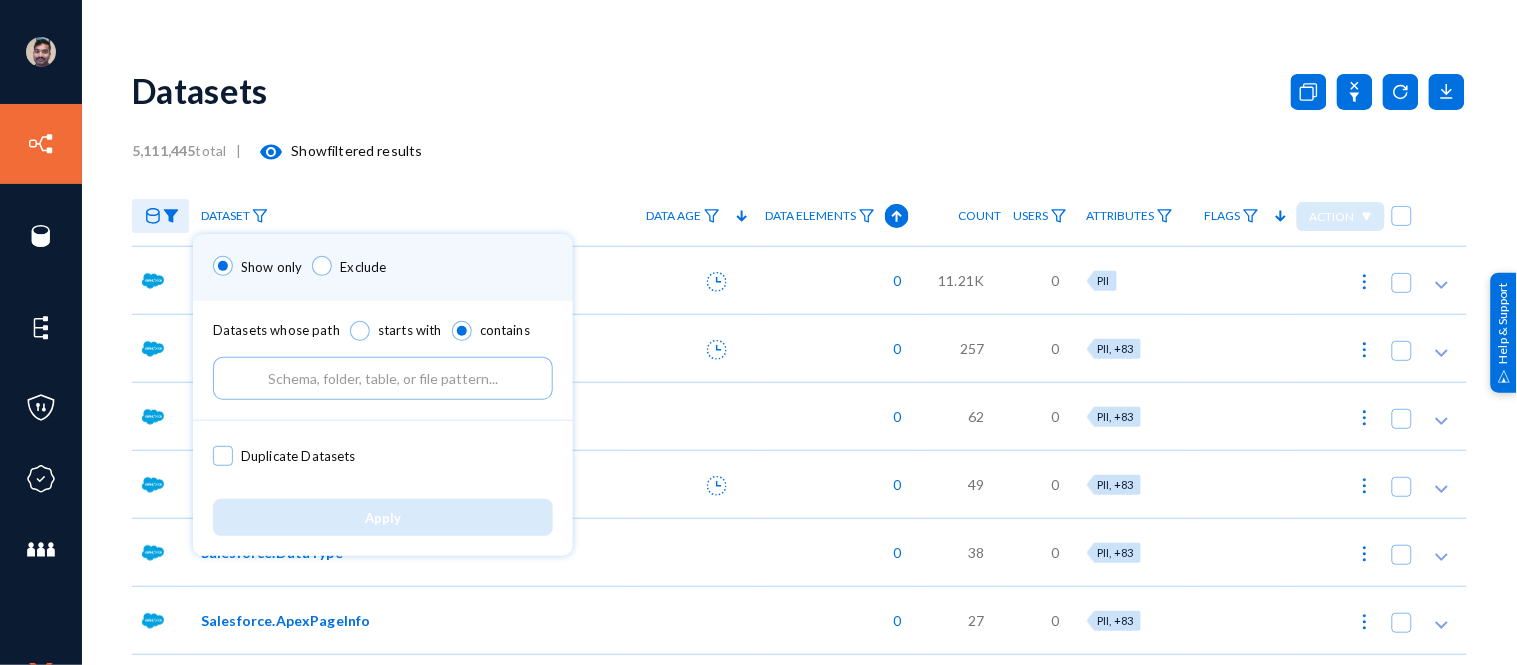 click at bounding box center (383, 378) 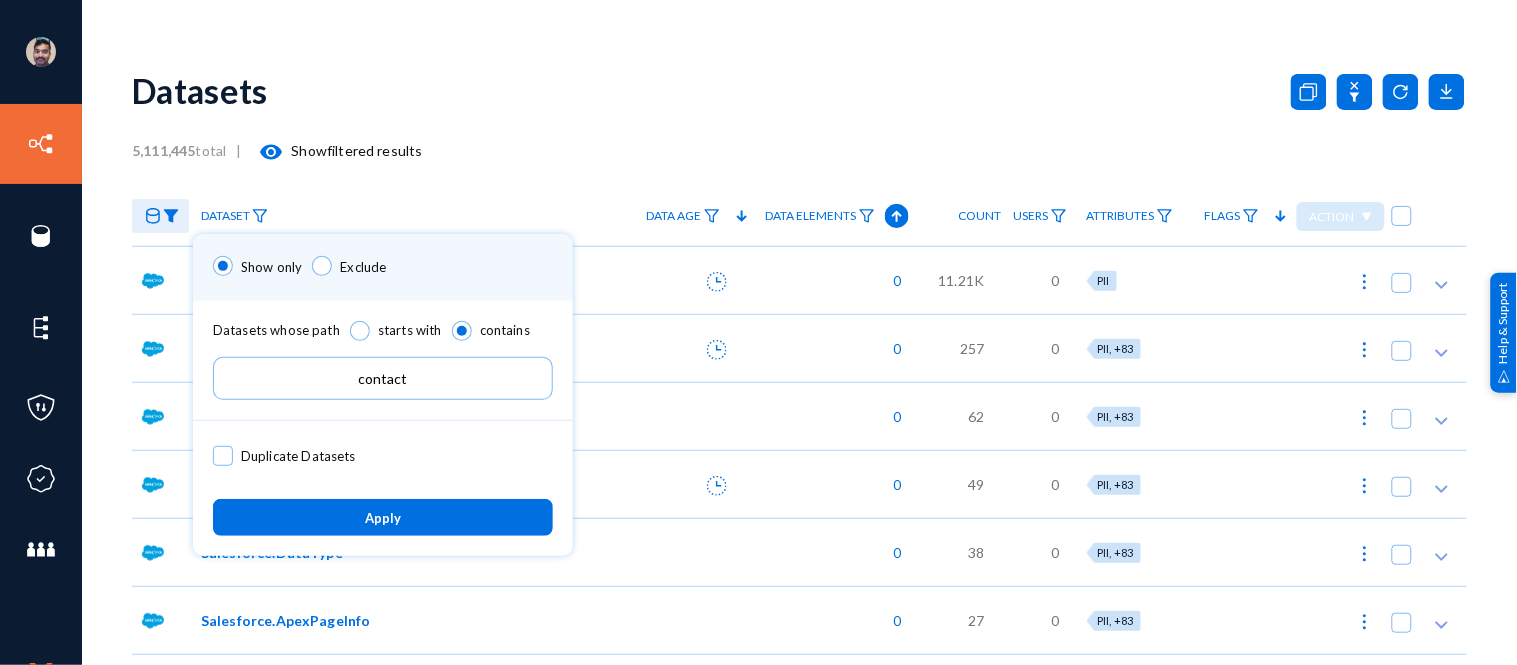 type on "contact" 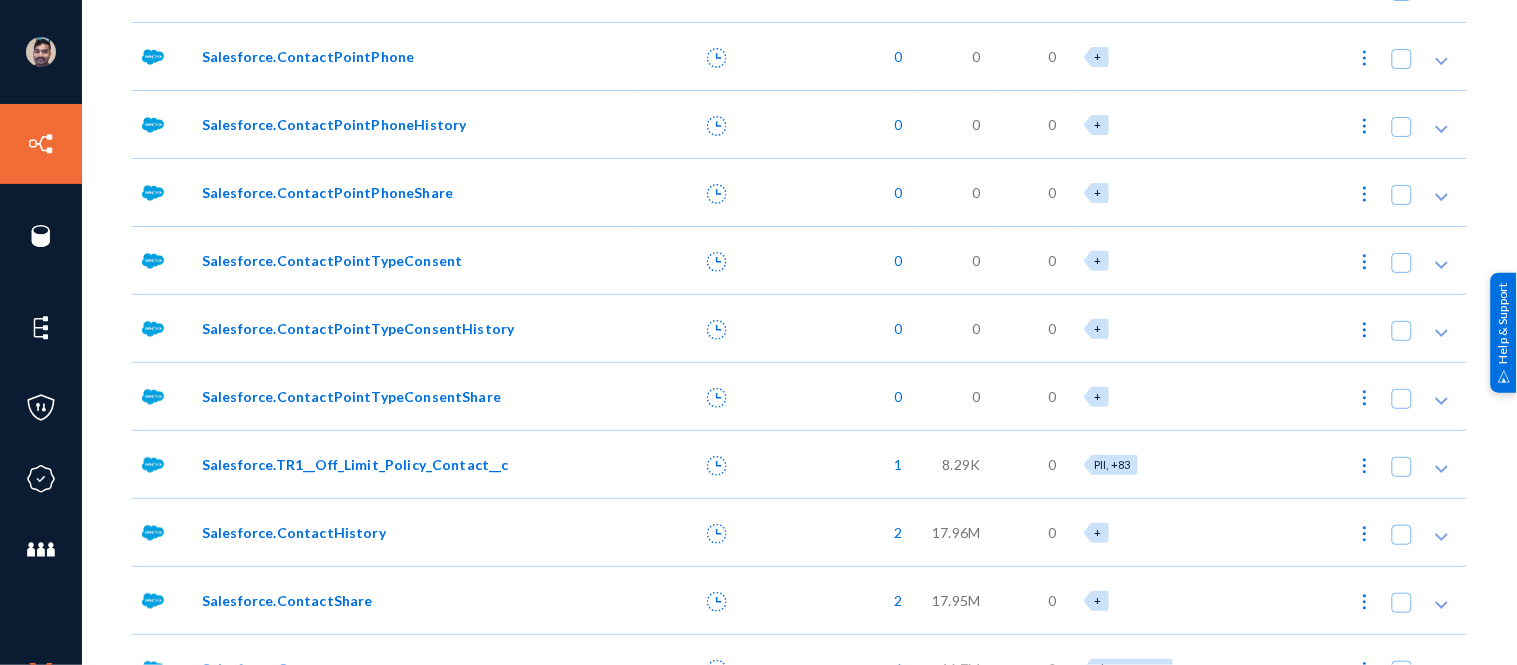 scroll, scrollTop: 1348, scrollLeft: 0, axis: vertical 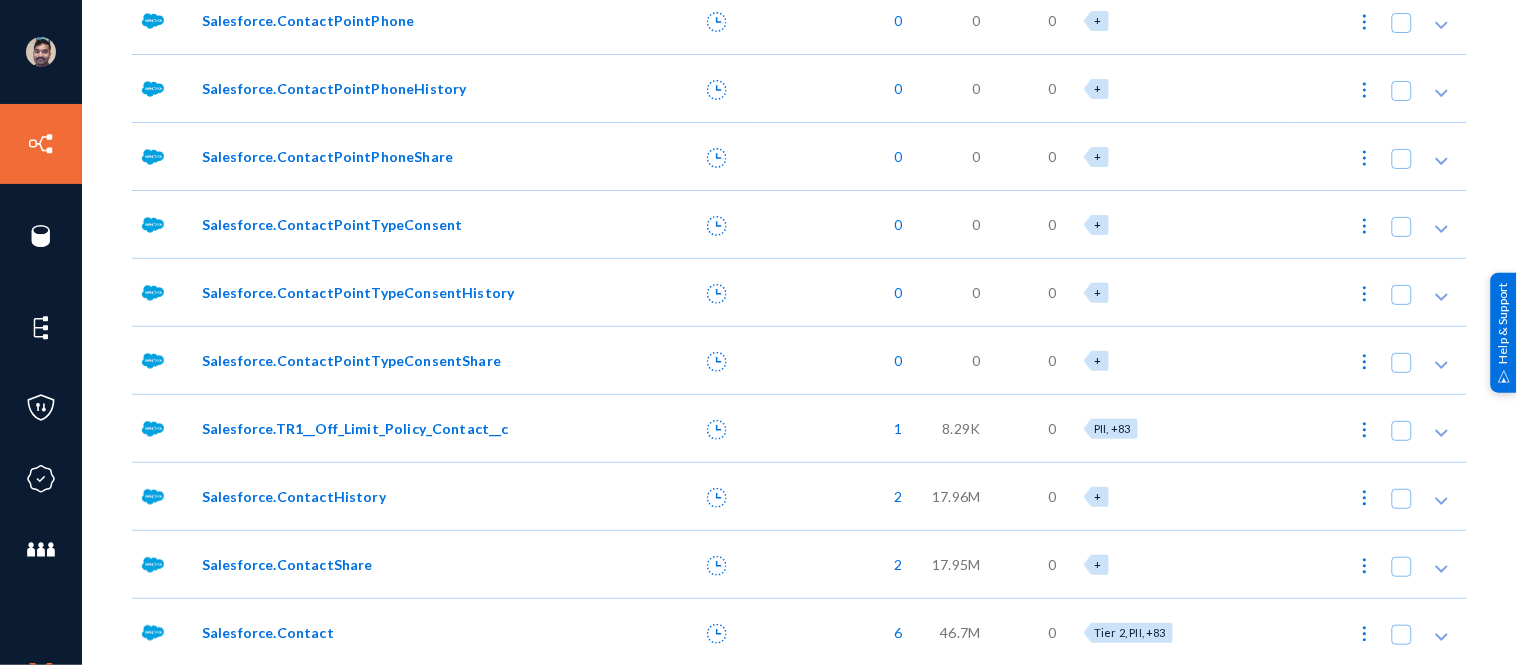click on "Salesforce.Contact" 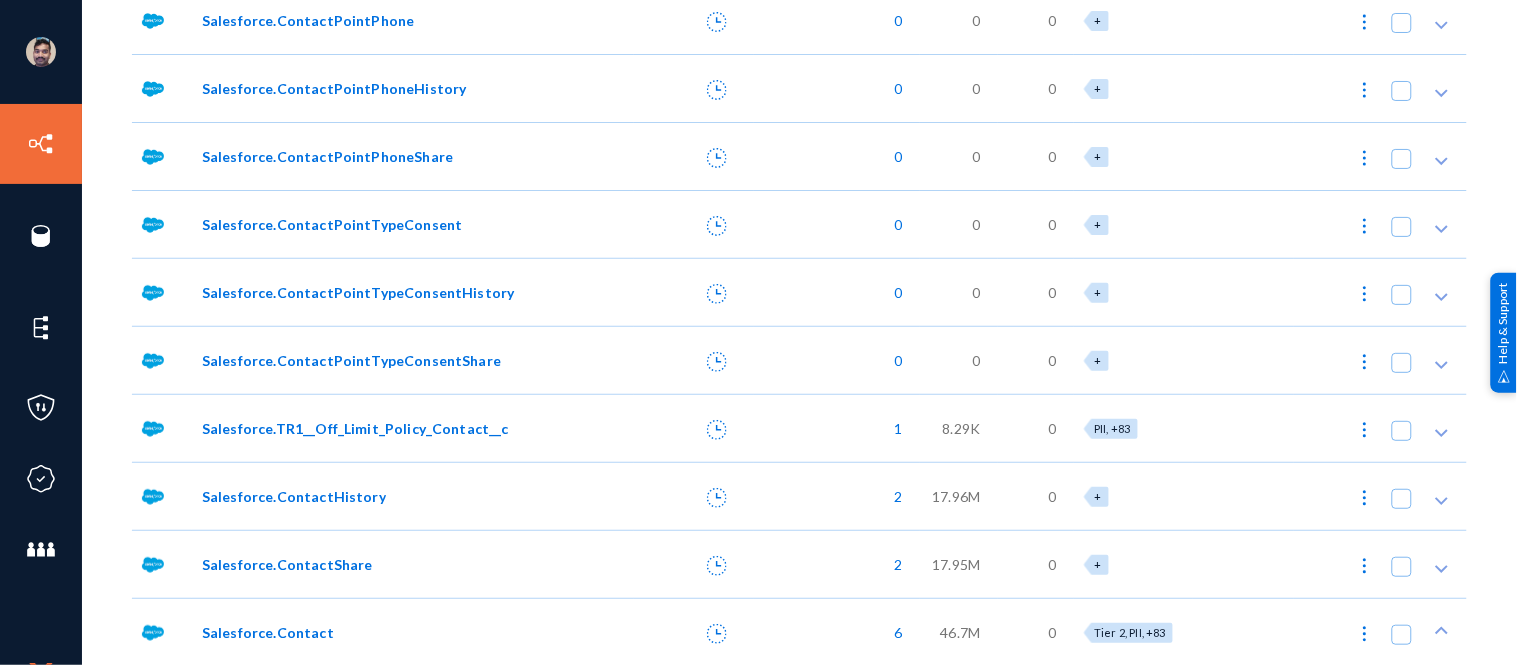 scroll, scrollTop: 1708, scrollLeft: 0, axis: vertical 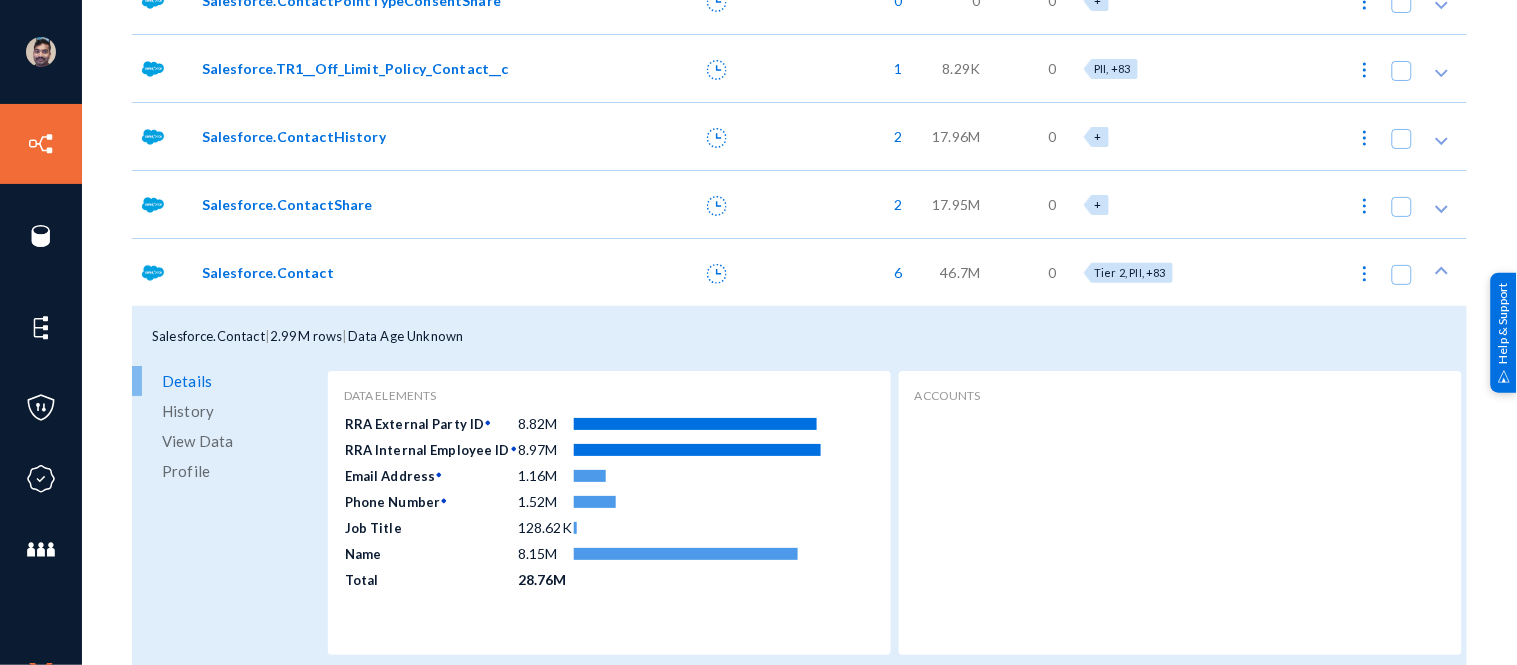 click on "View Data" 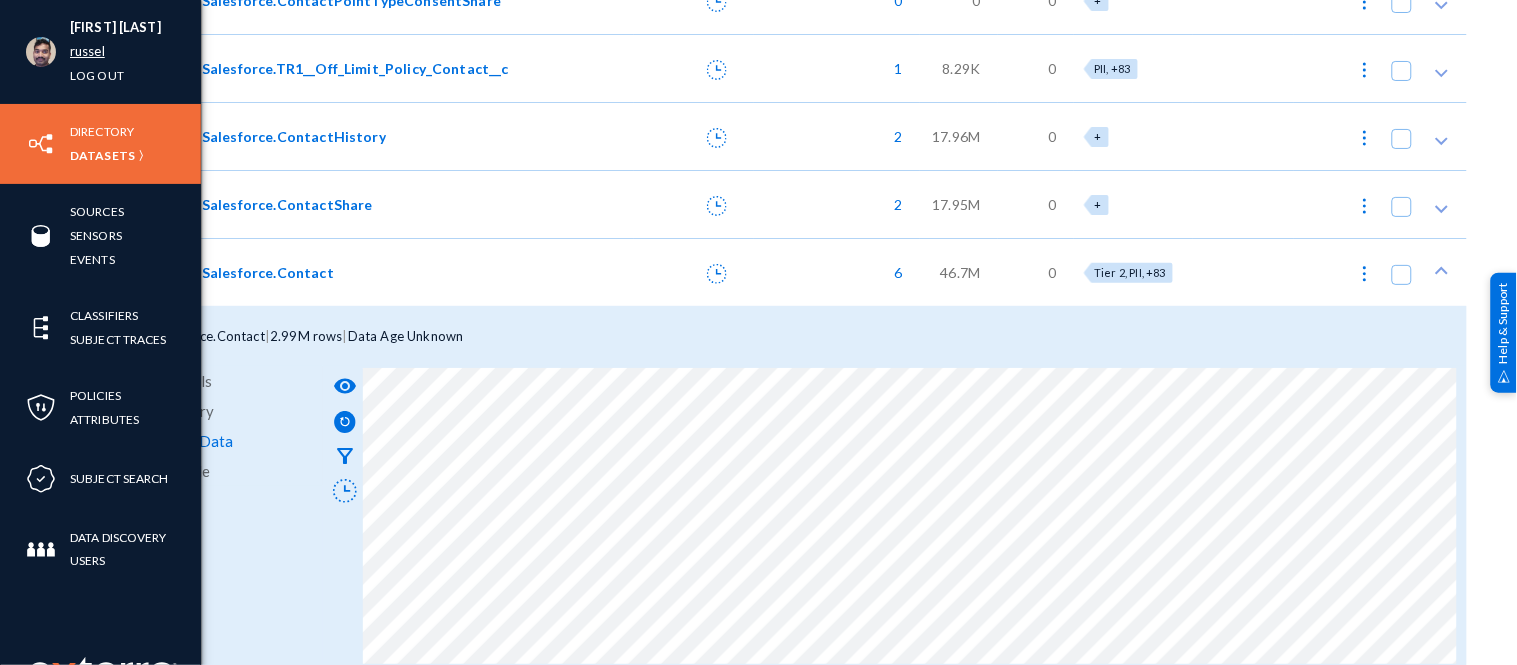 click on "russel" at bounding box center (87, 51) 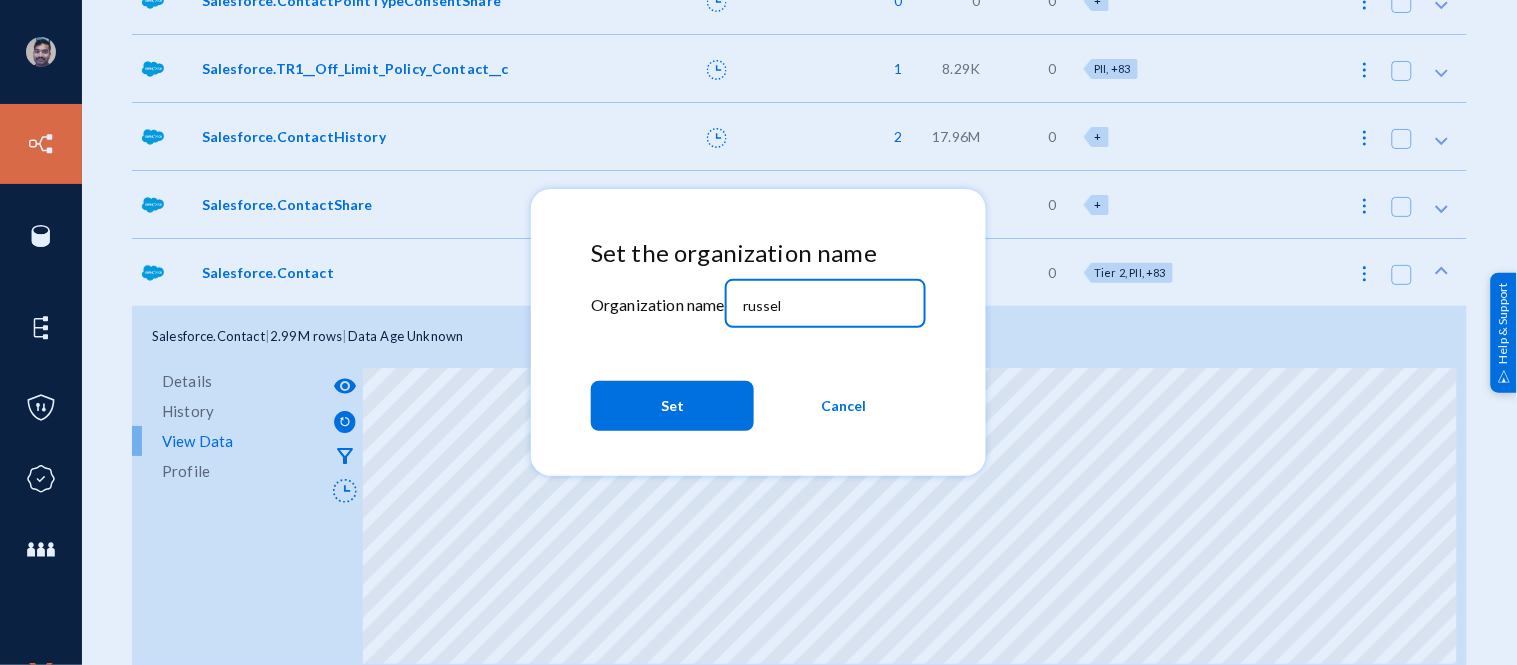 drag, startPoint x: 796, startPoint y: 302, endPoint x: 663, endPoint y: 284, distance: 134.21252 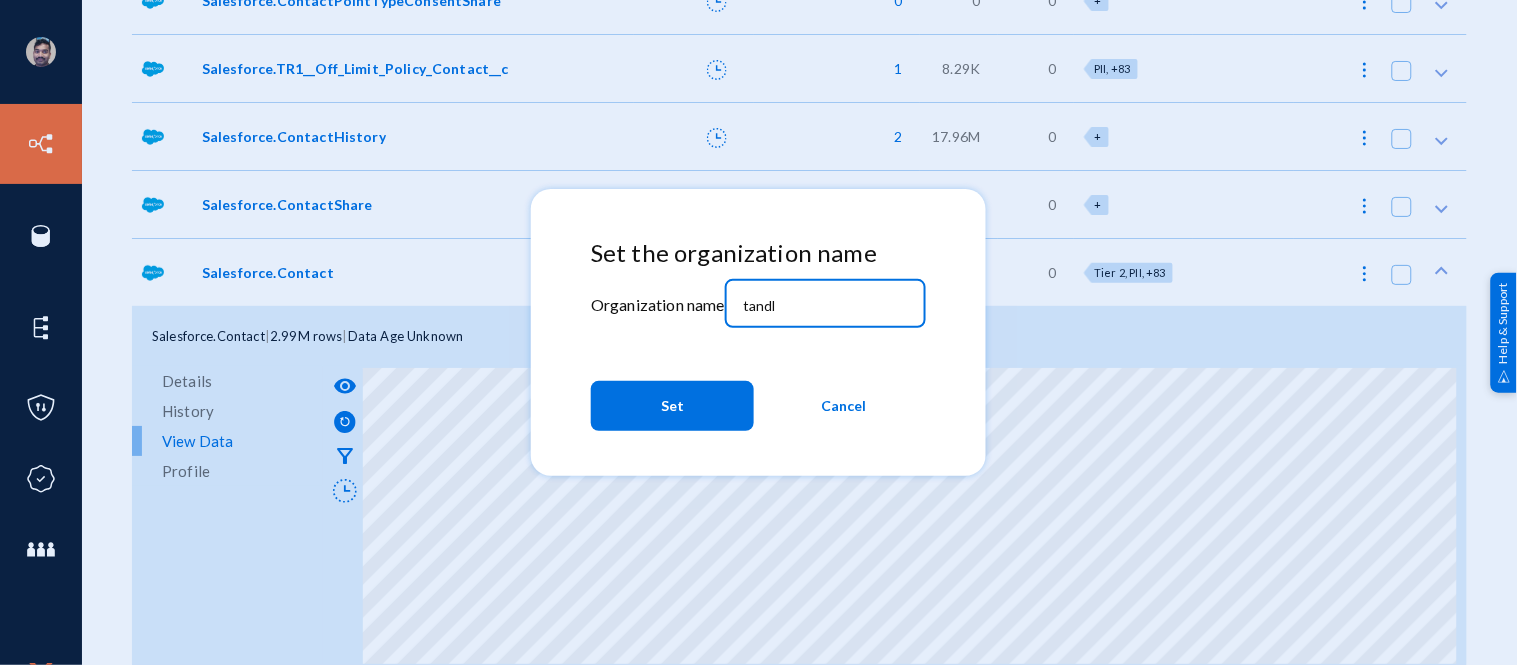 type on "tandl" 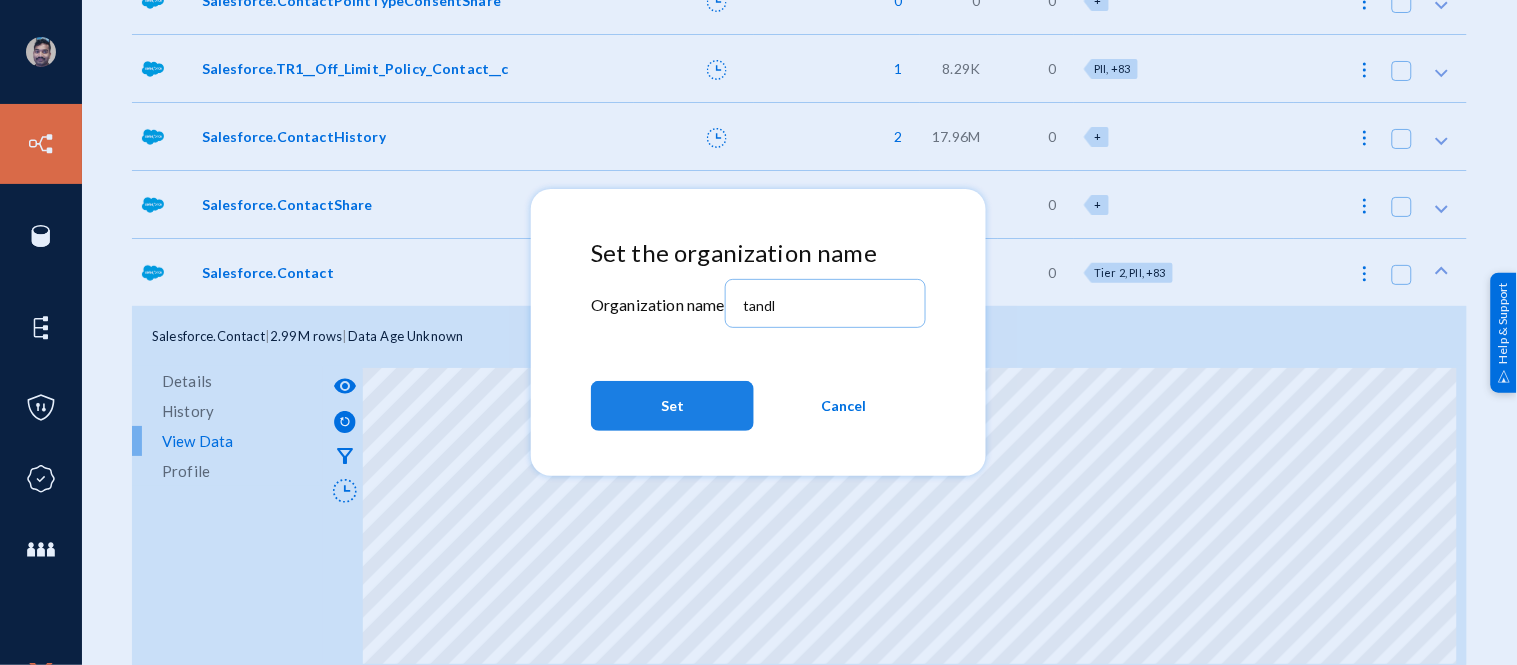 click on "Set" 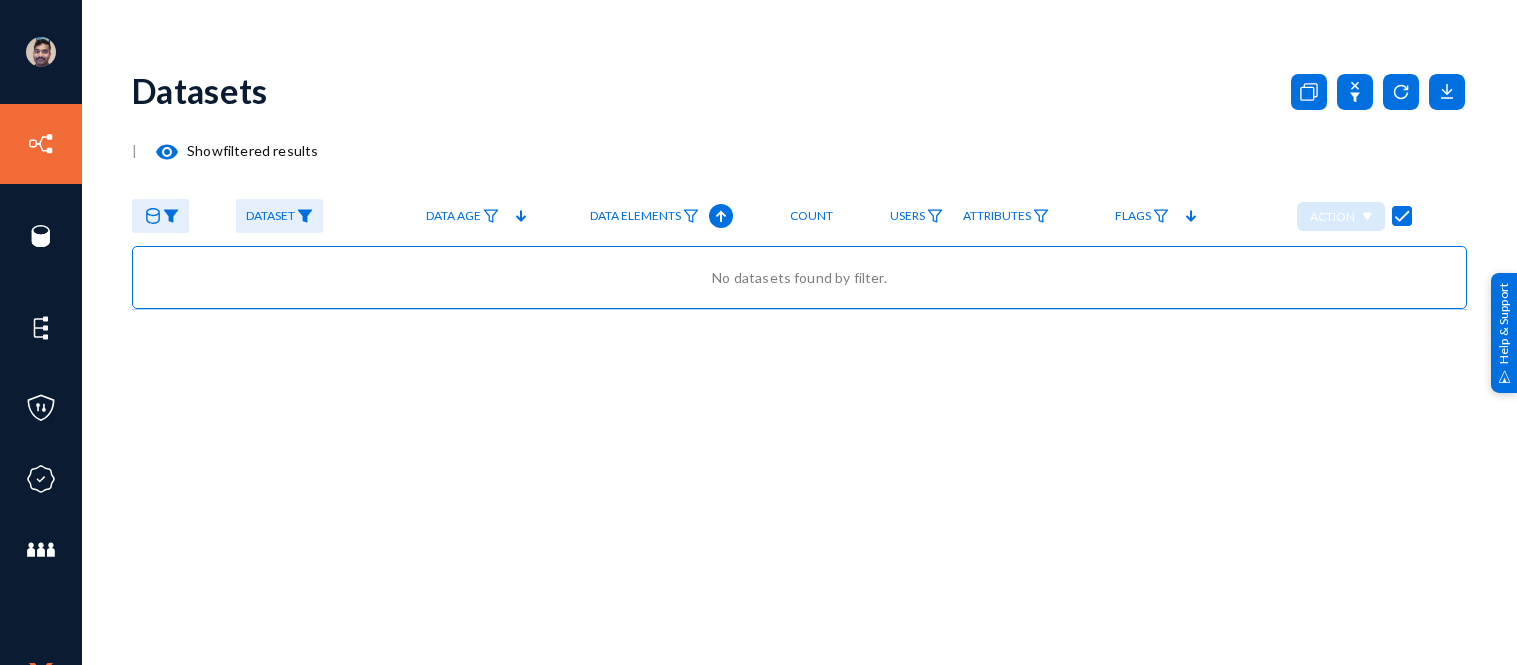 scroll, scrollTop: 0, scrollLeft: 0, axis: both 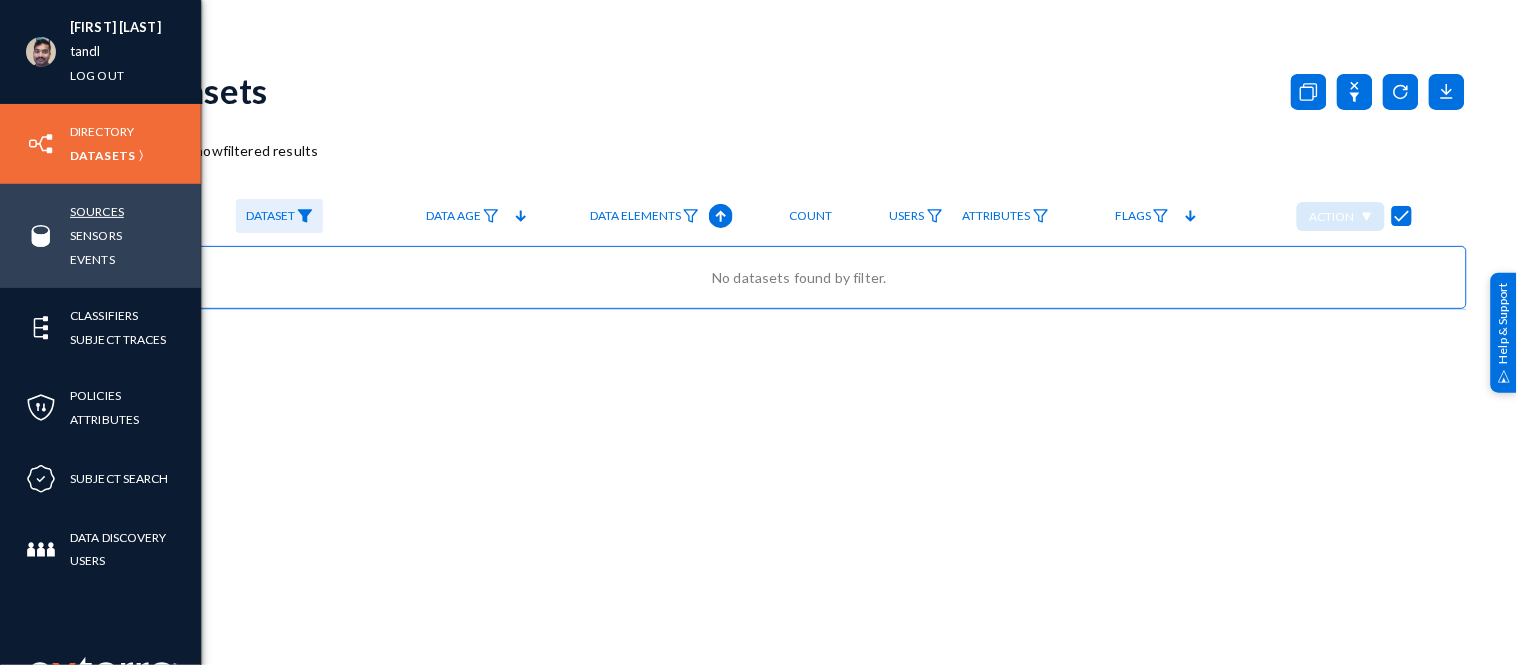 click on "Sources" at bounding box center [97, 211] 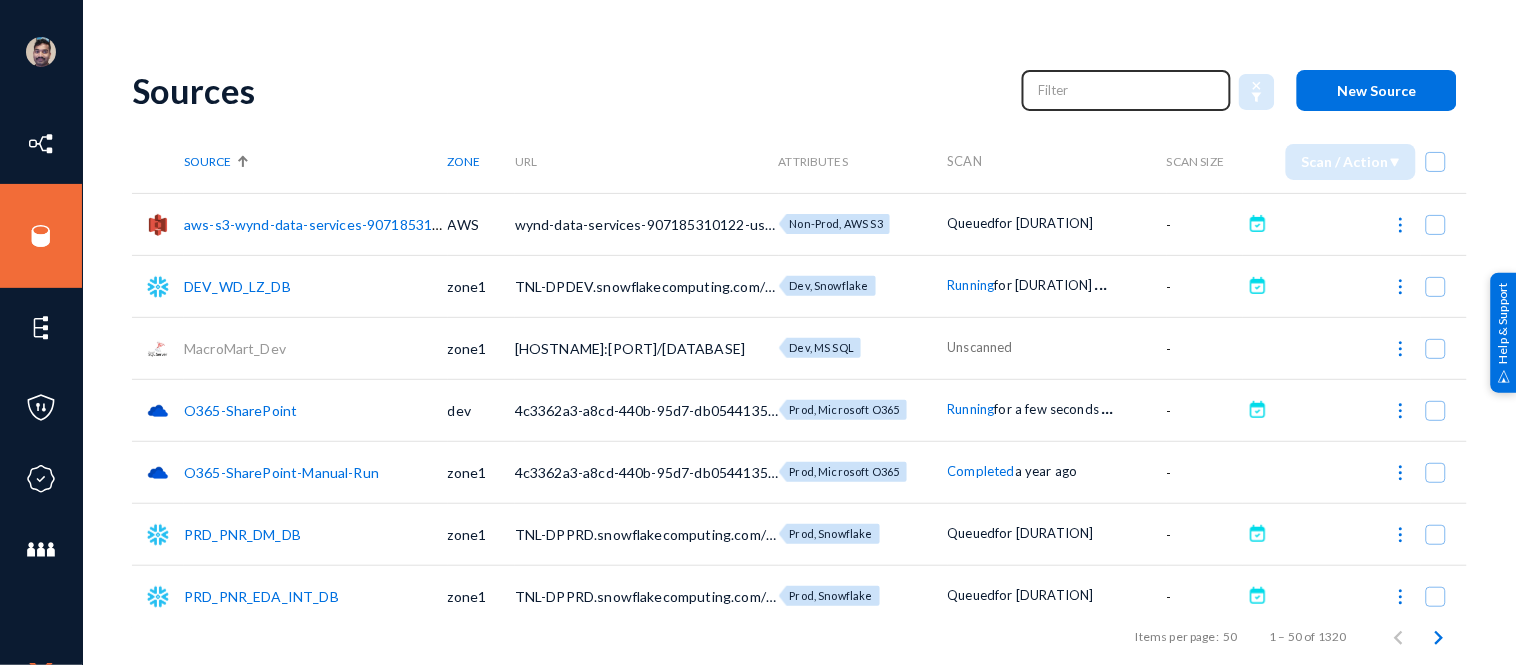 click at bounding box center (1127, 90) 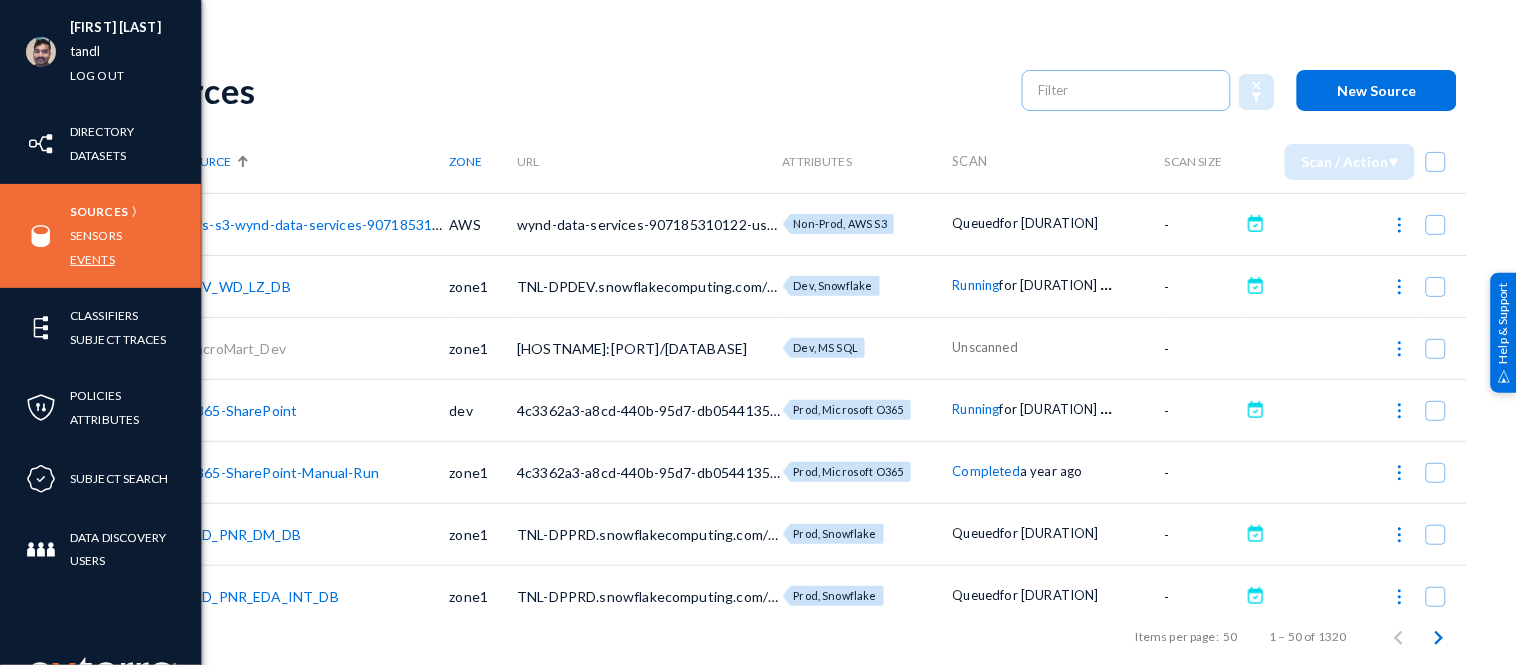 click on "Events" at bounding box center (92, 259) 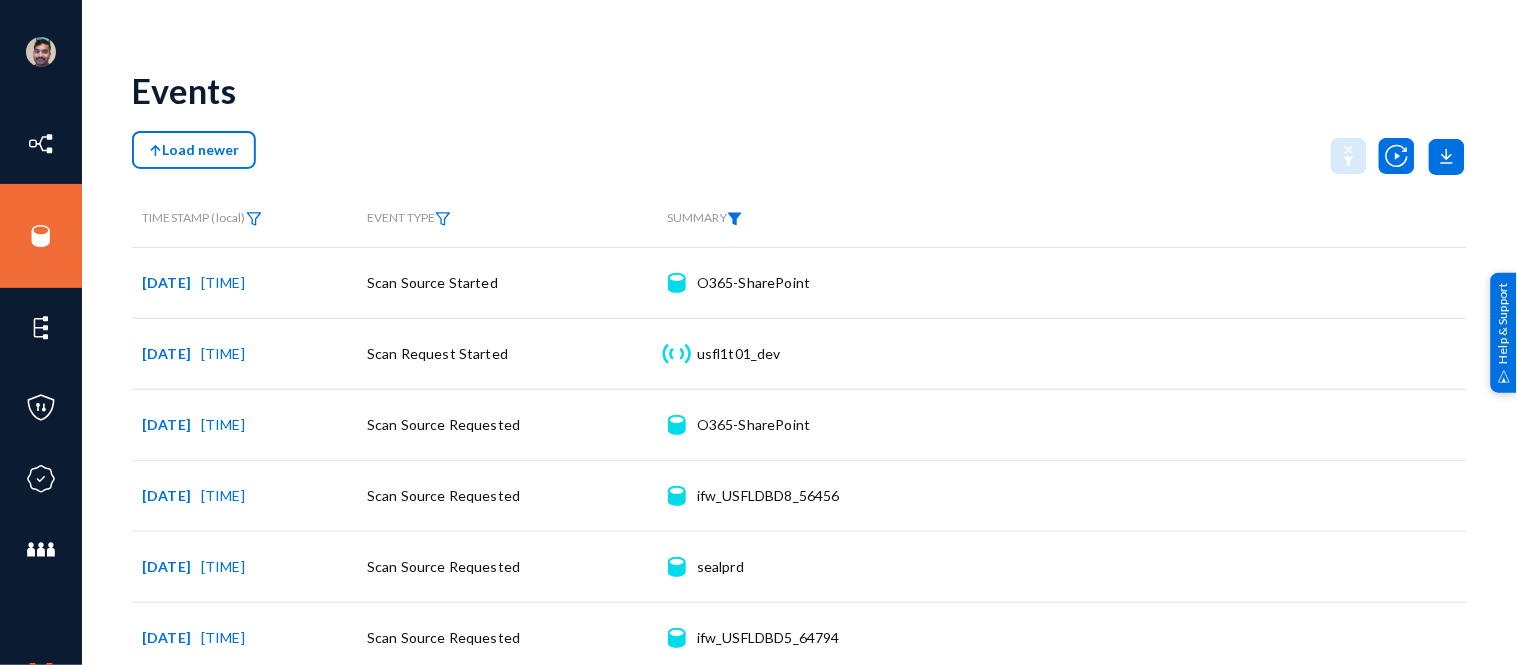 click 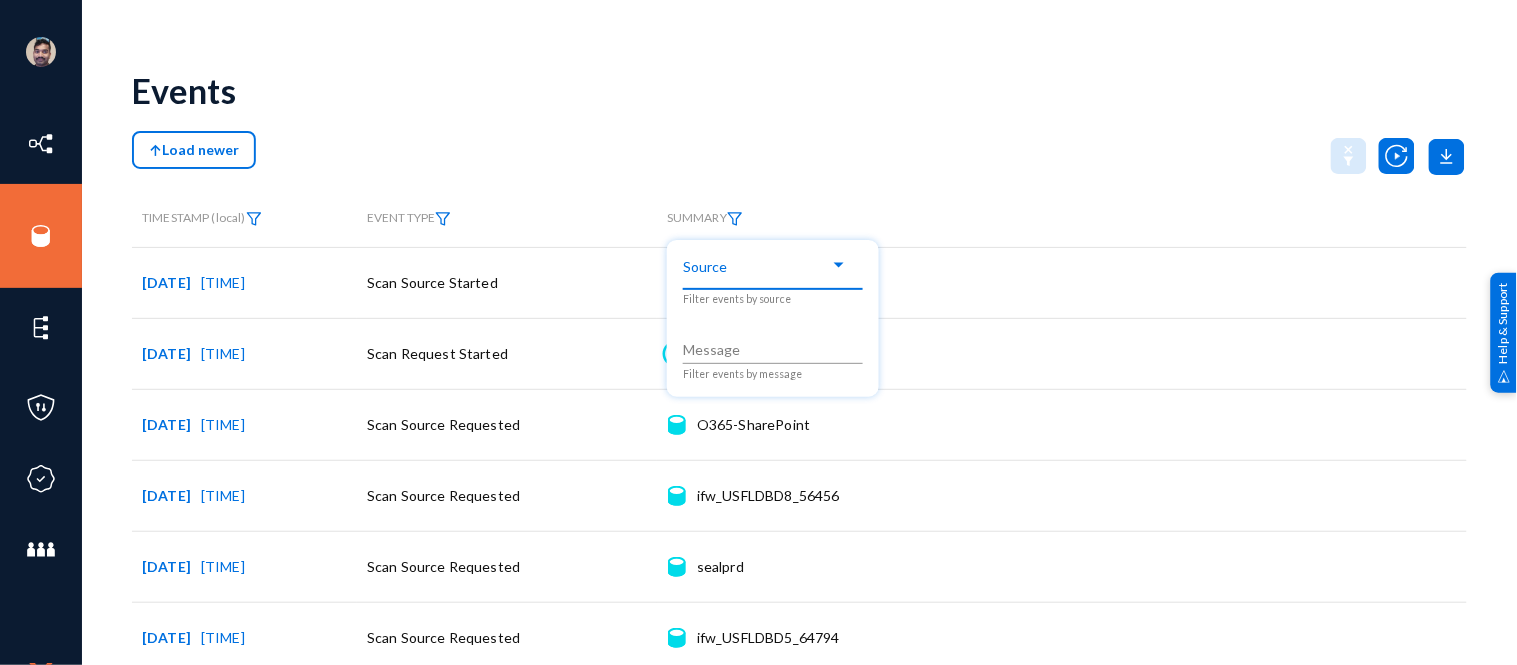 click at bounding box center [773, 271] 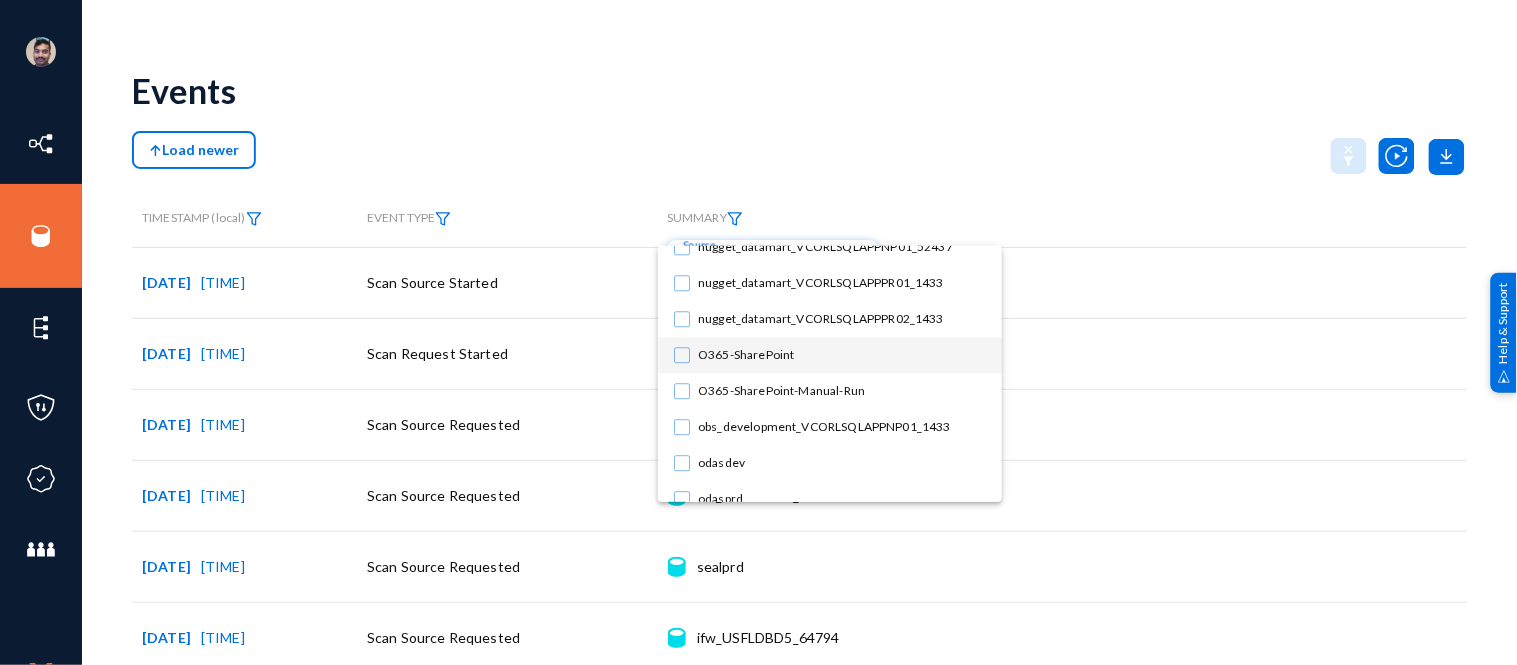 scroll, scrollTop: 28678, scrollLeft: 0, axis: vertical 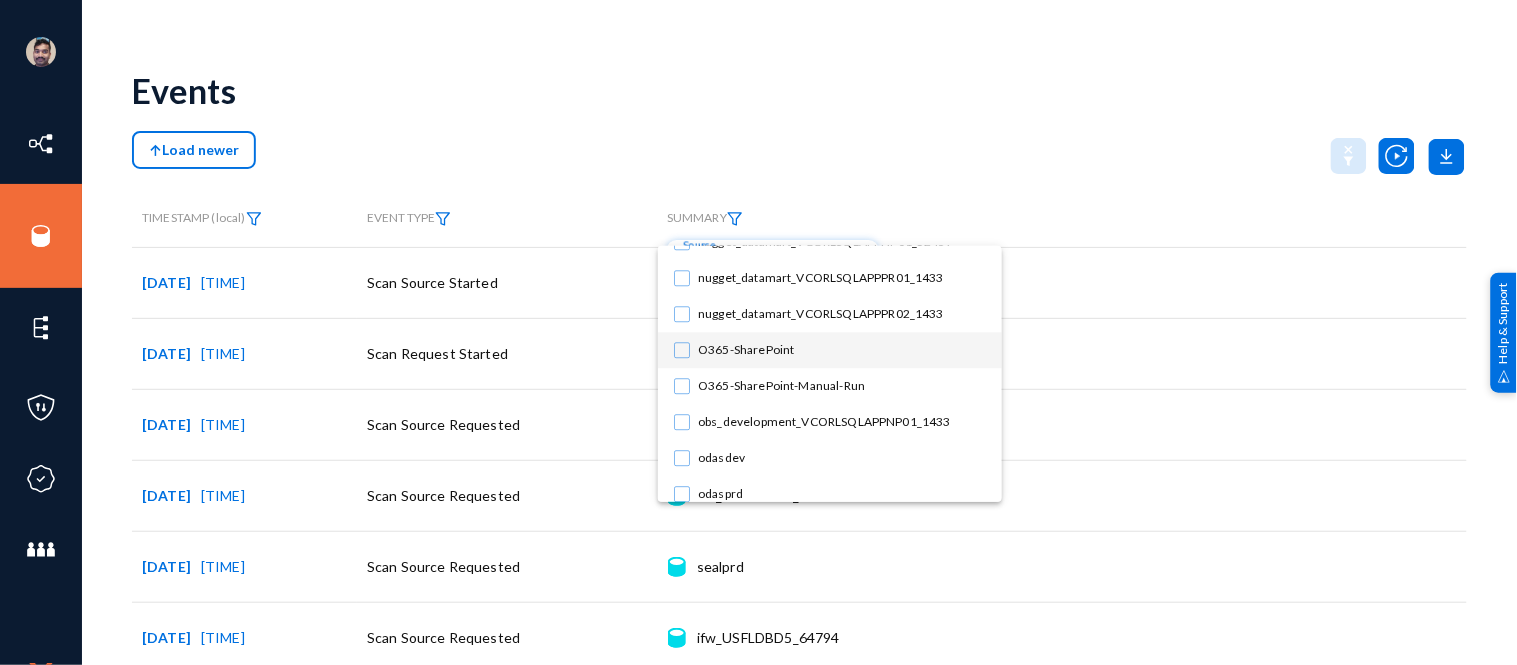 click at bounding box center [682, 350] 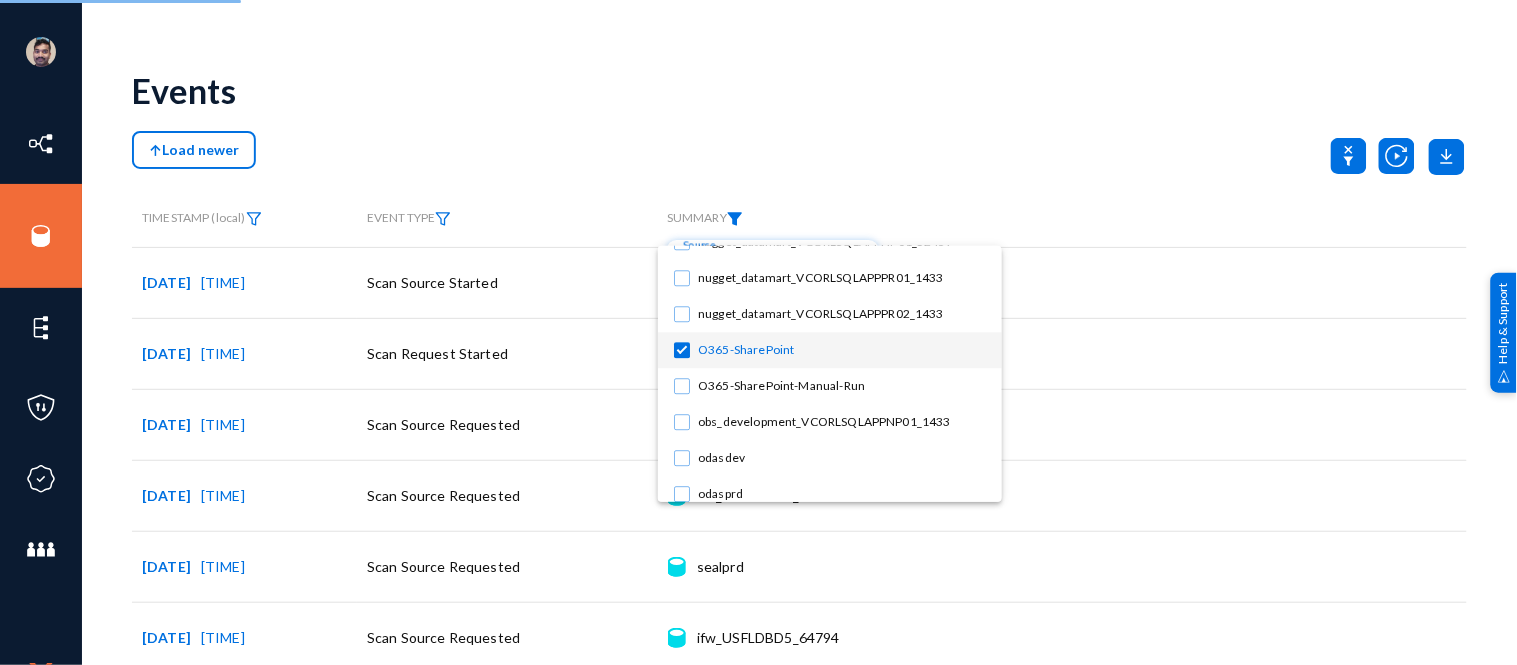 click at bounding box center [758, 332] 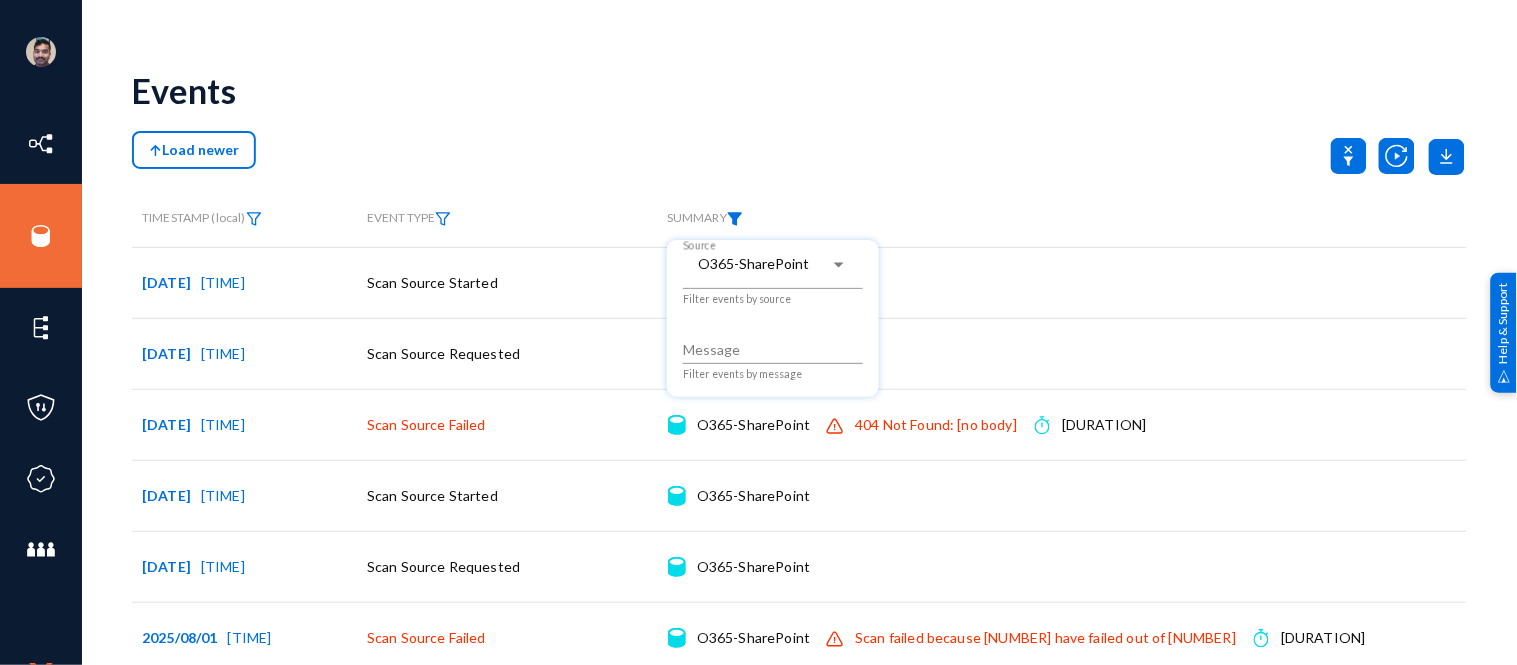 click at bounding box center [758, 332] 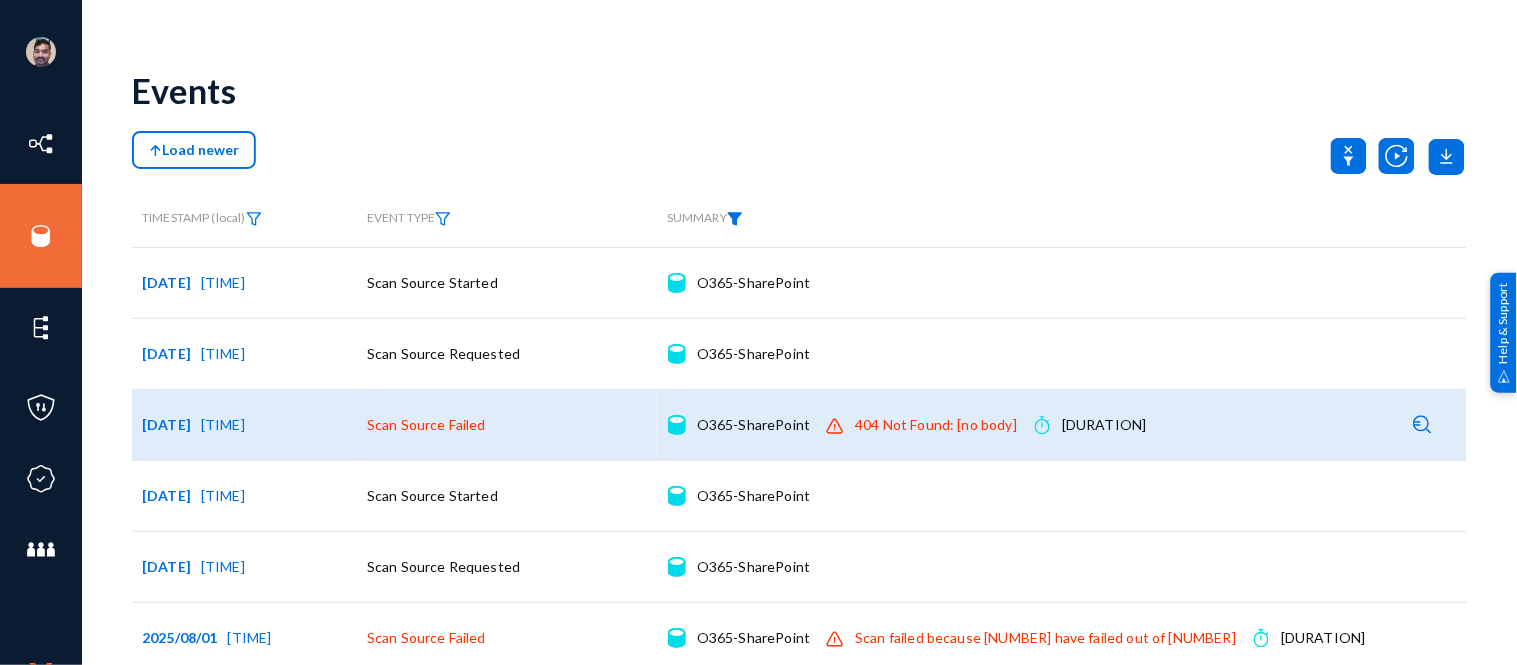 click on "404 Not Found: [no body]" 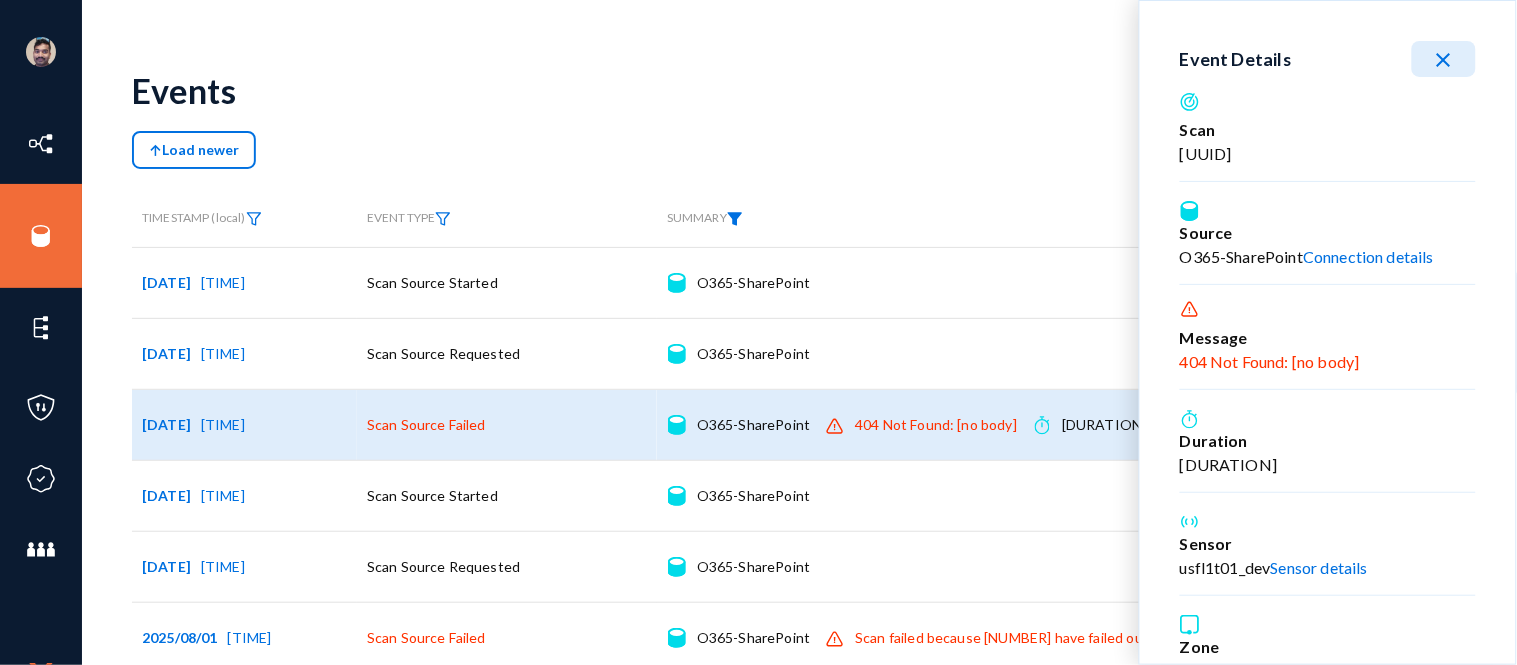 scroll, scrollTop: 20, scrollLeft: 0, axis: vertical 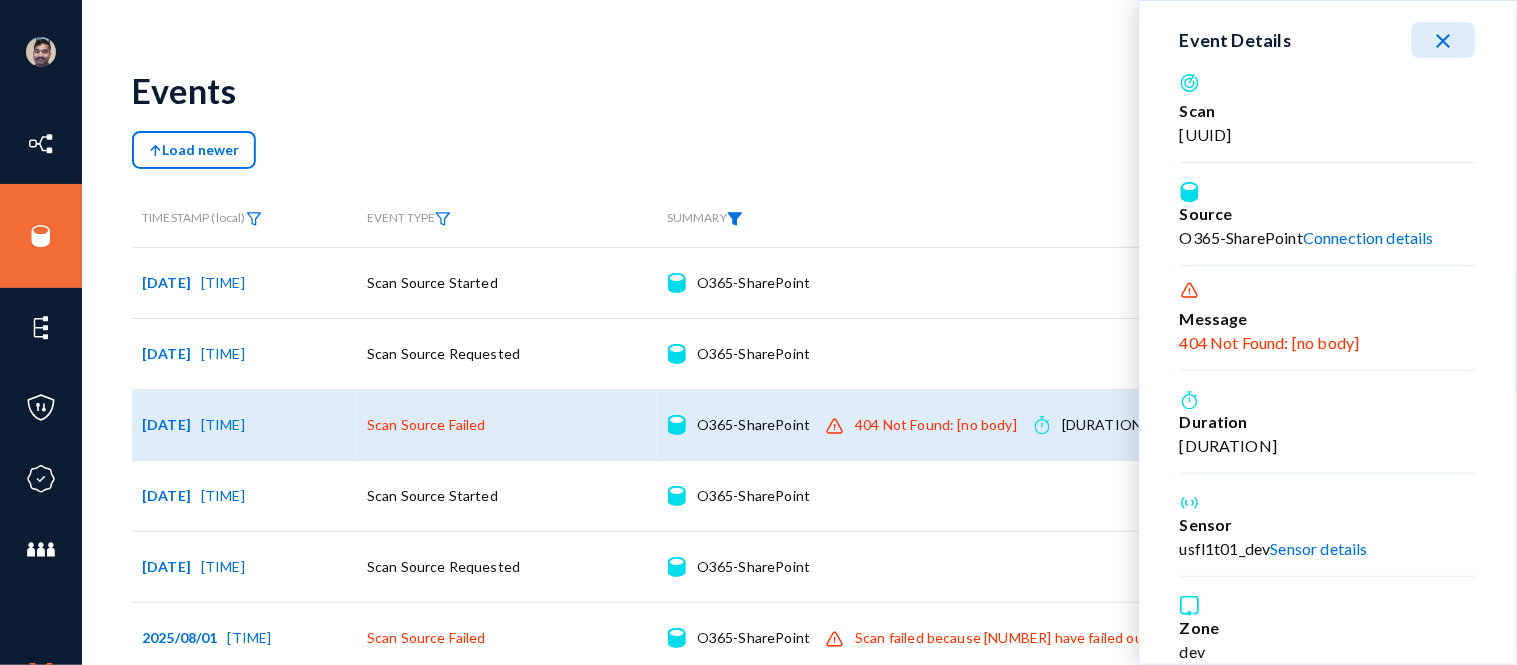 click on "Connection details" 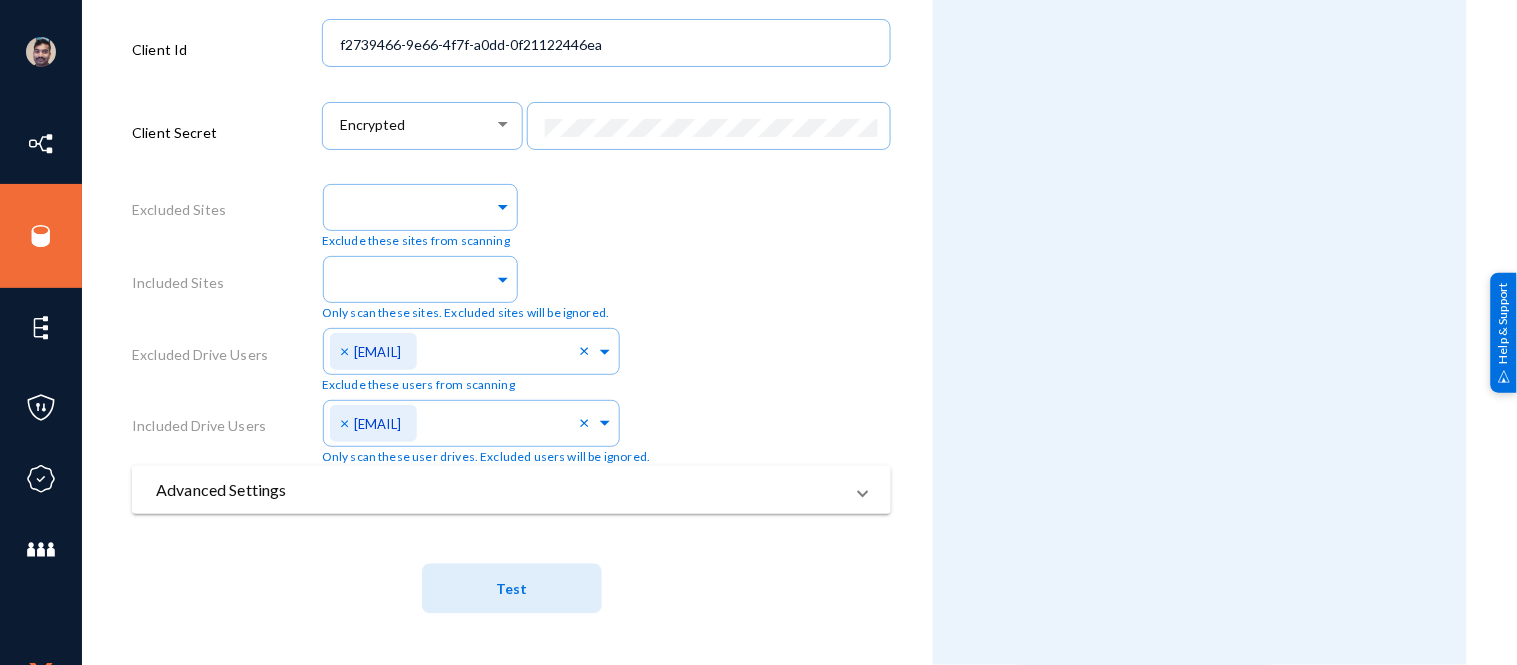 scroll, scrollTop: 0, scrollLeft: 0, axis: both 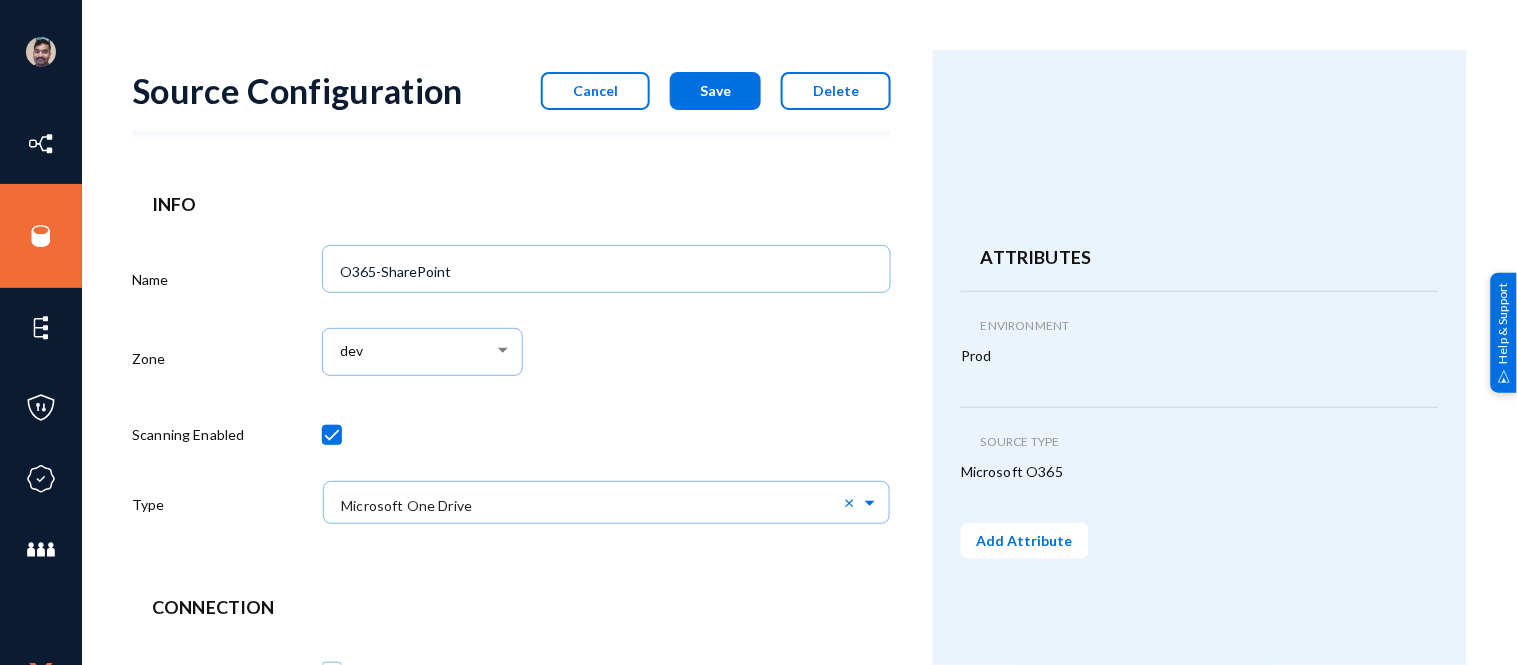 click on "Cancel" 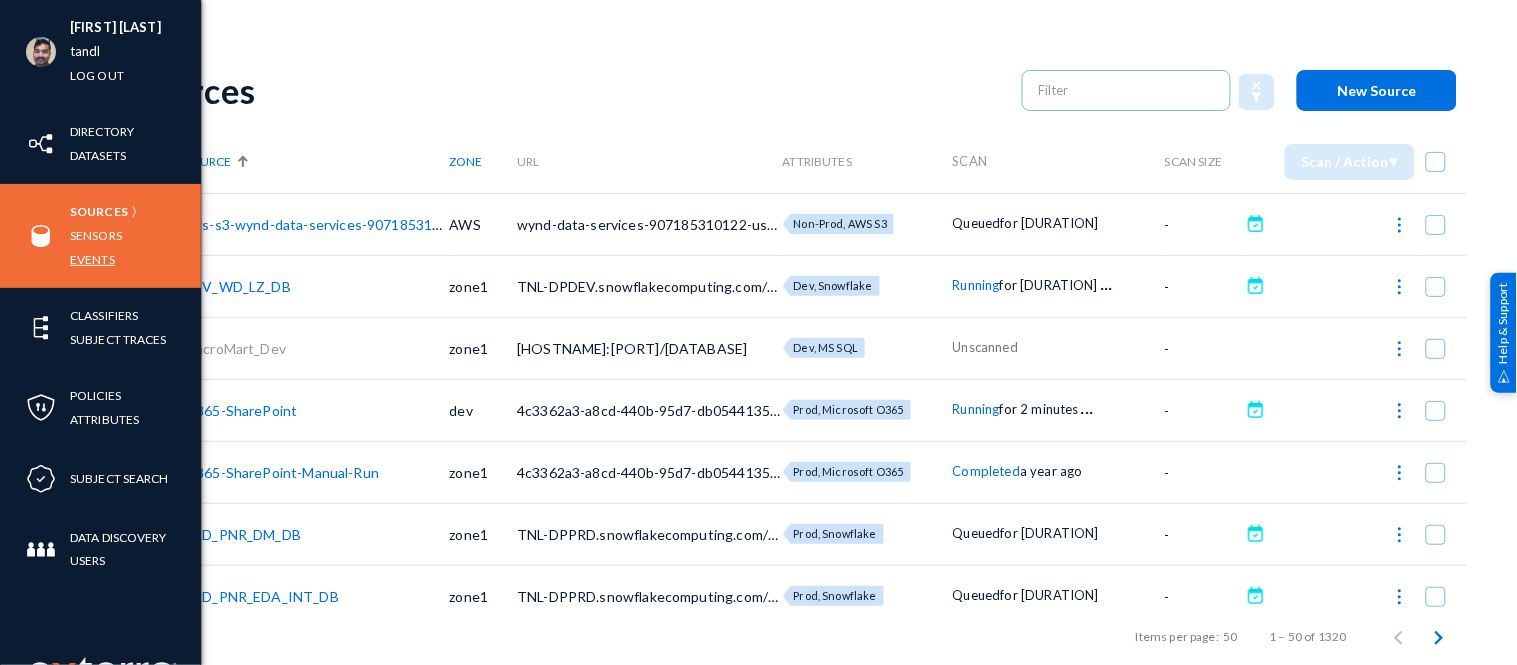 click on "Events" at bounding box center (92, 259) 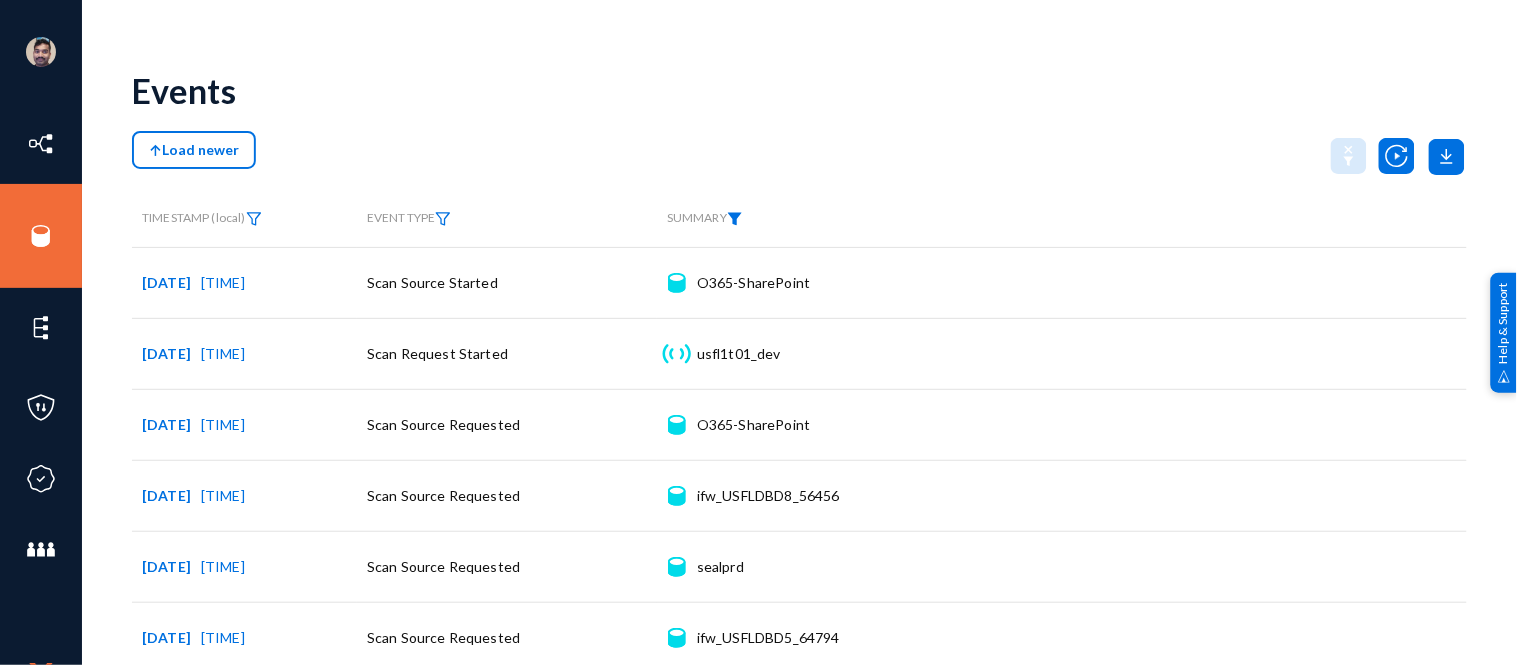 click 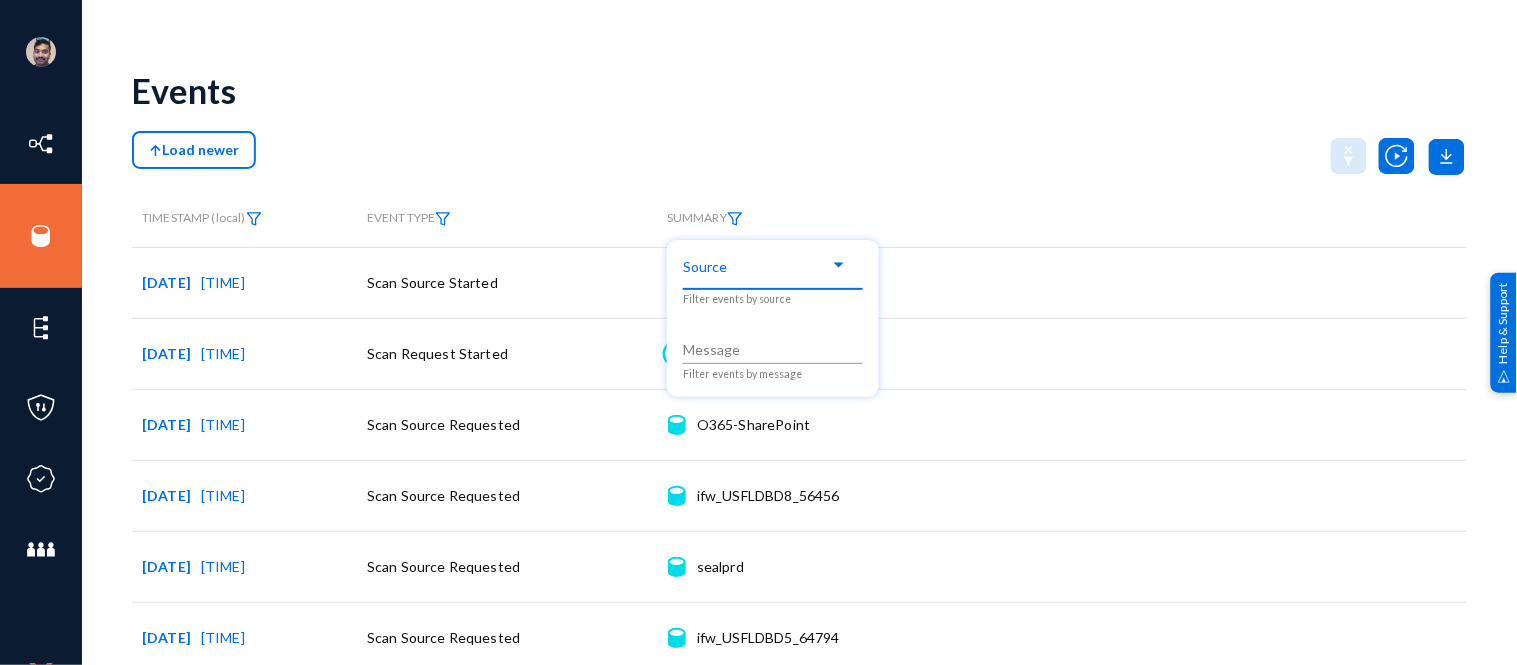 click at bounding box center [764, 264] 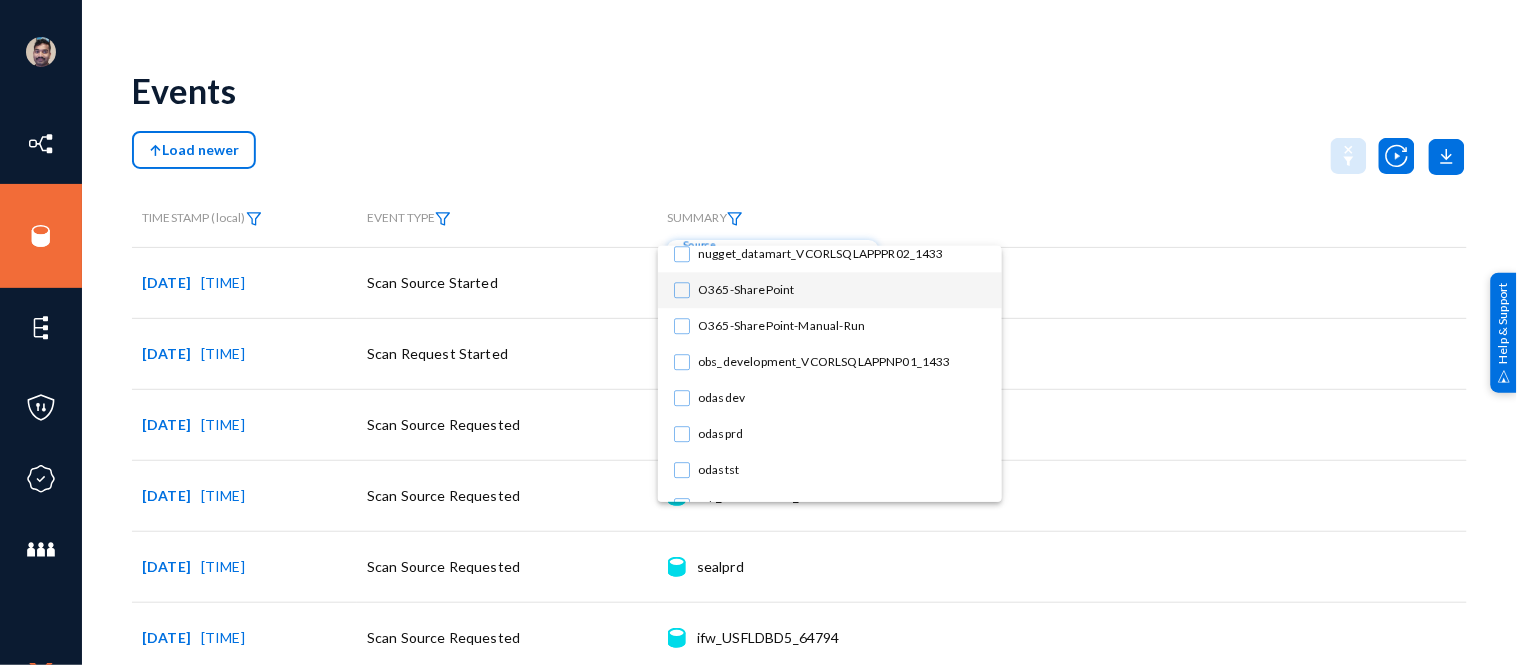 scroll, scrollTop: 28726, scrollLeft: 0, axis: vertical 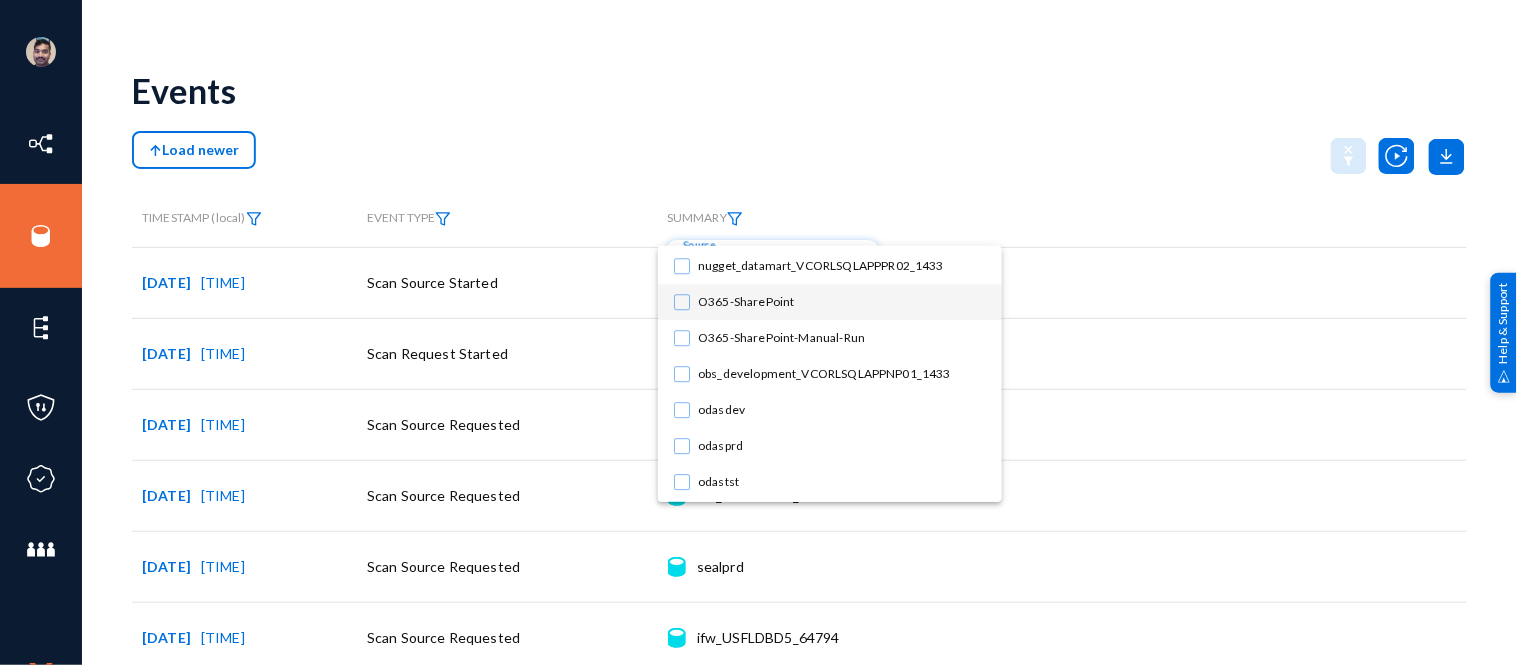 click at bounding box center (682, 302) 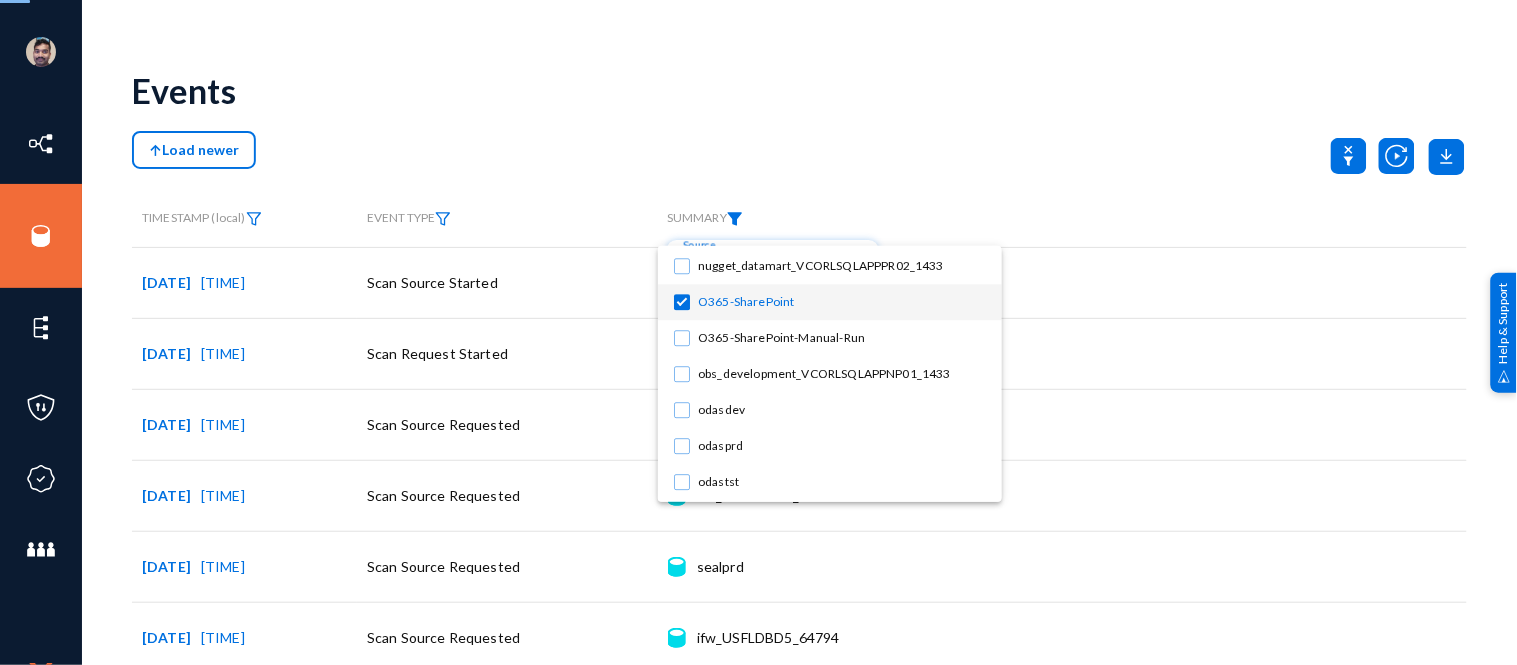 click at bounding box center (758, 332) 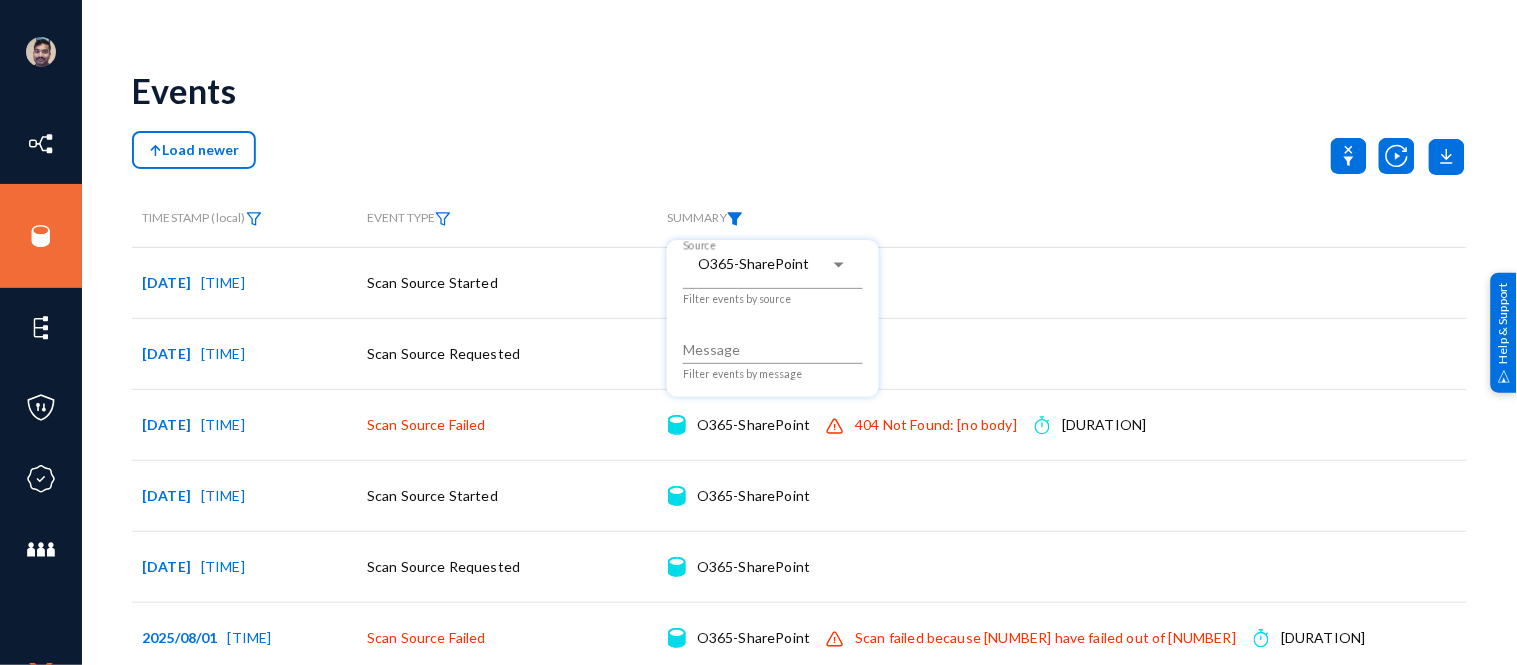 click at bounding box center [758, 332] 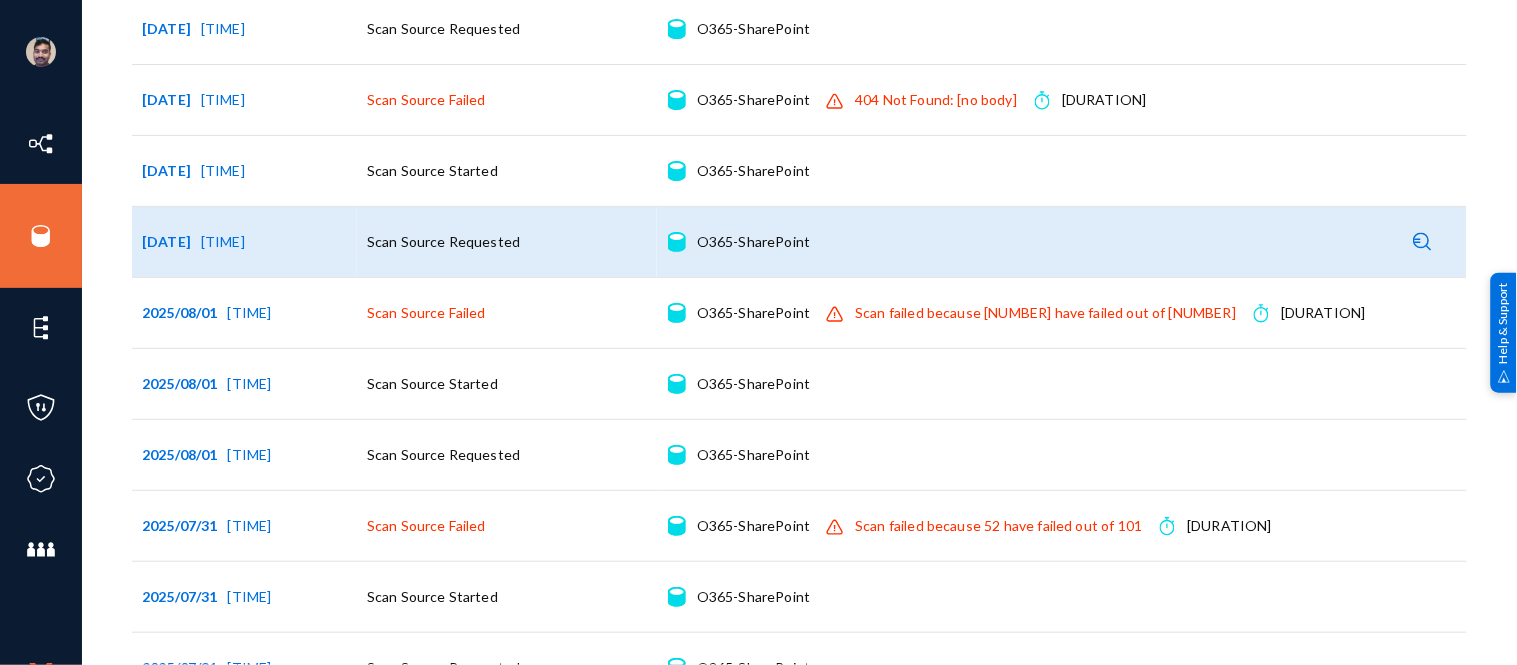 scroll, scrollTop: 324, scrollLeft: 0, axis: vertical 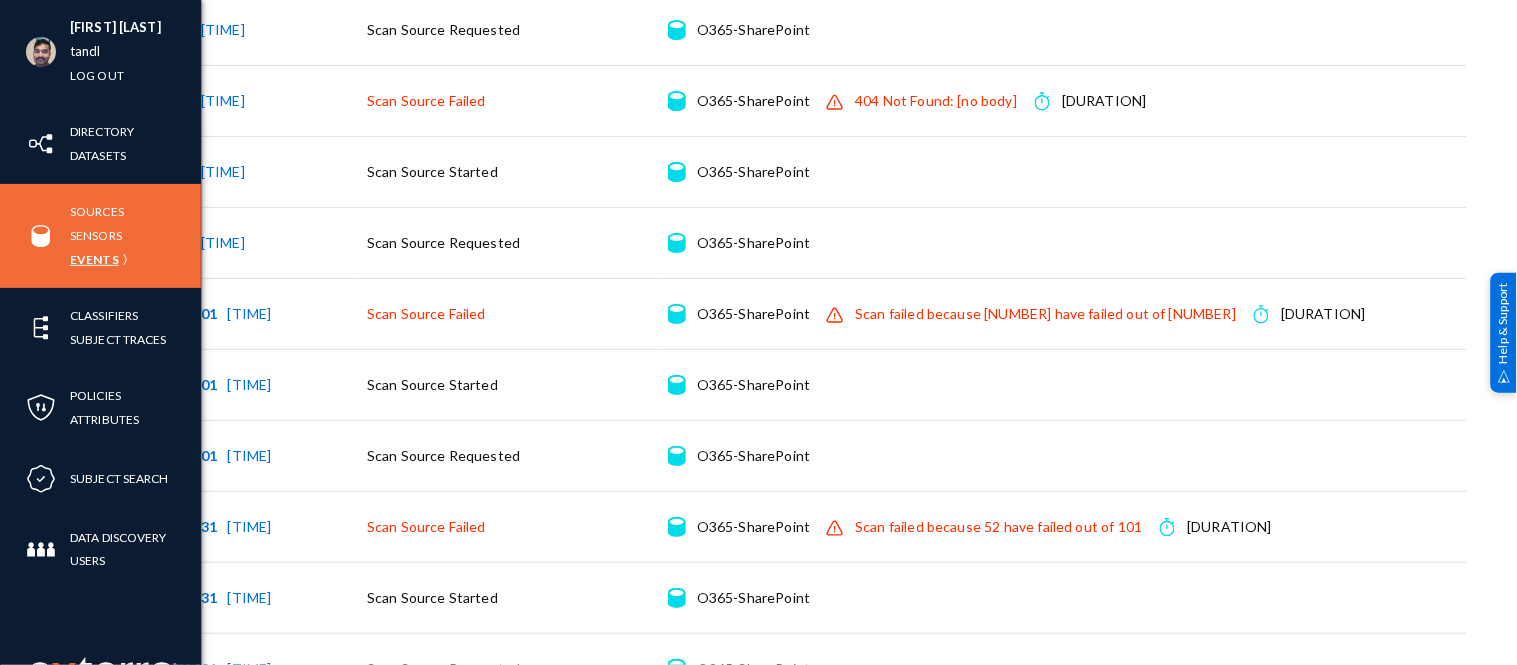 click on "Events" at bounding box center (94, 259) 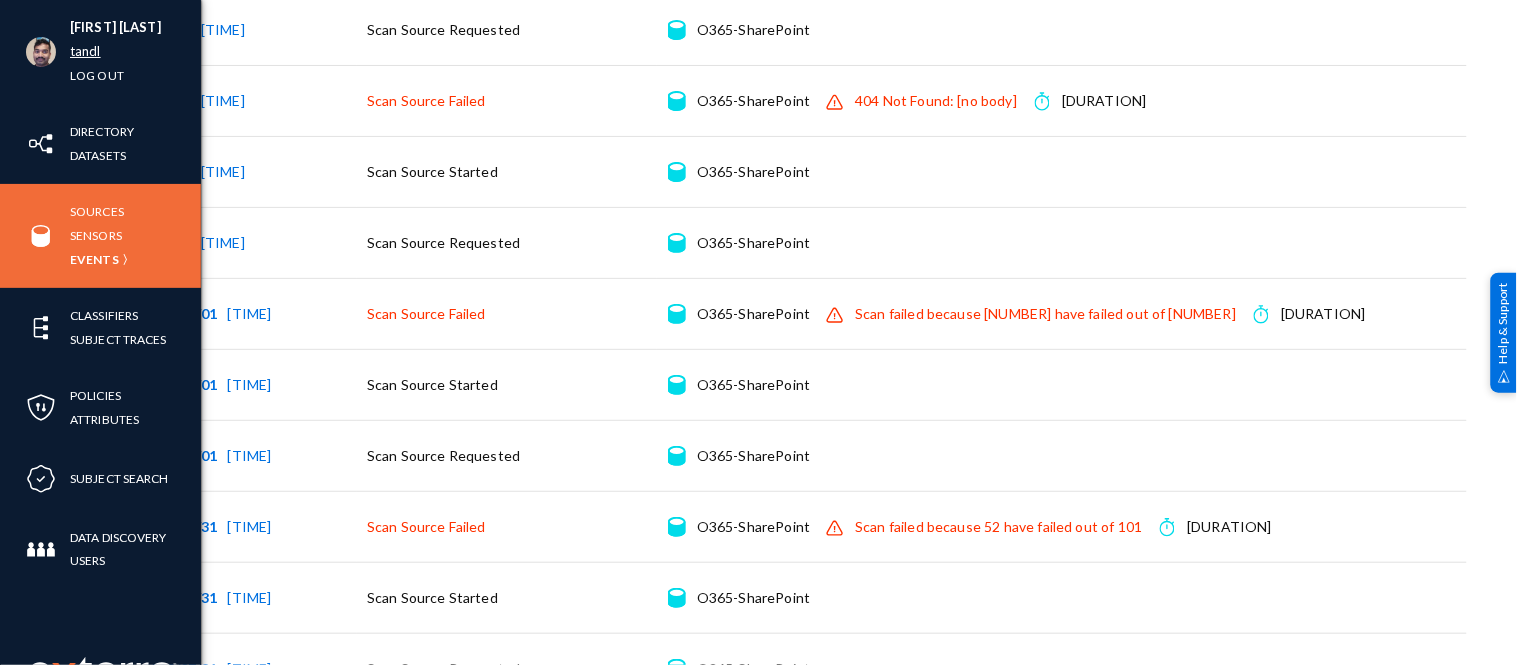click on "tandl" at bounding box center [85, 51] 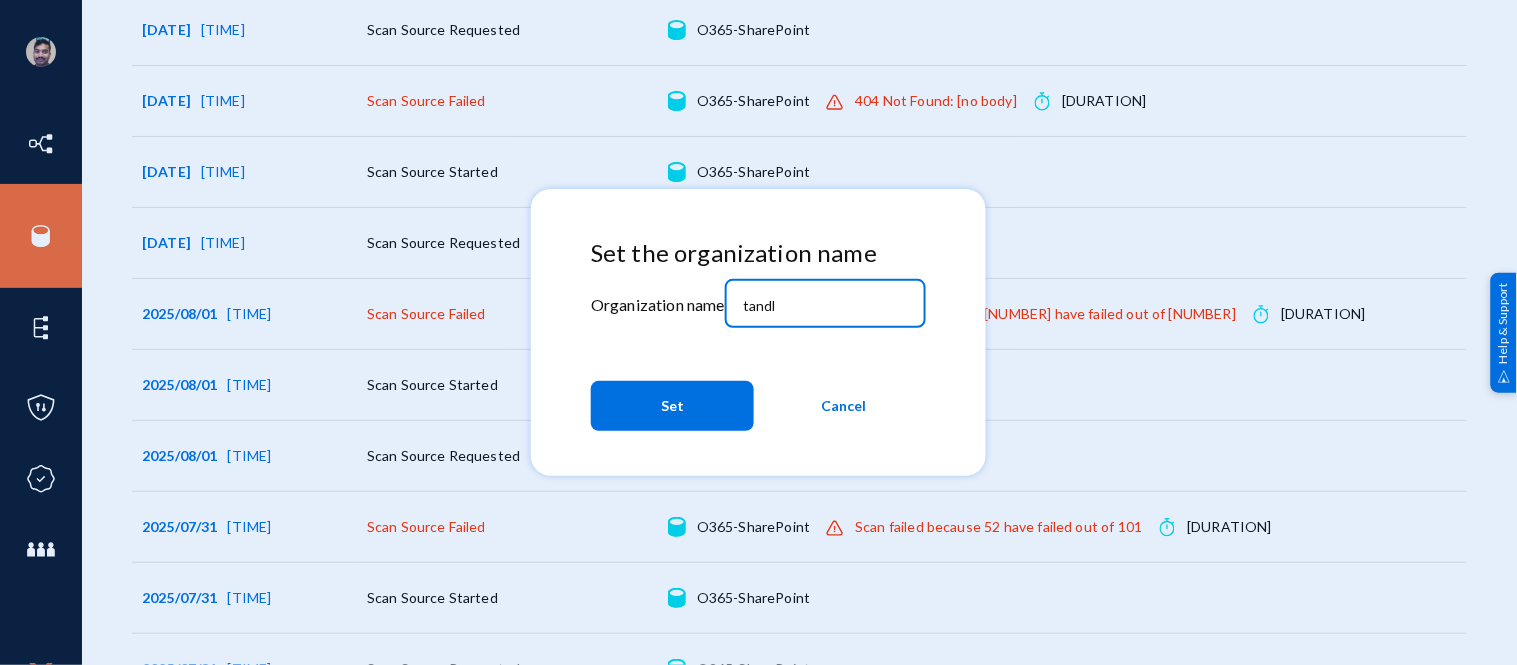 click on "tandl" at bounding box center (829, 306) 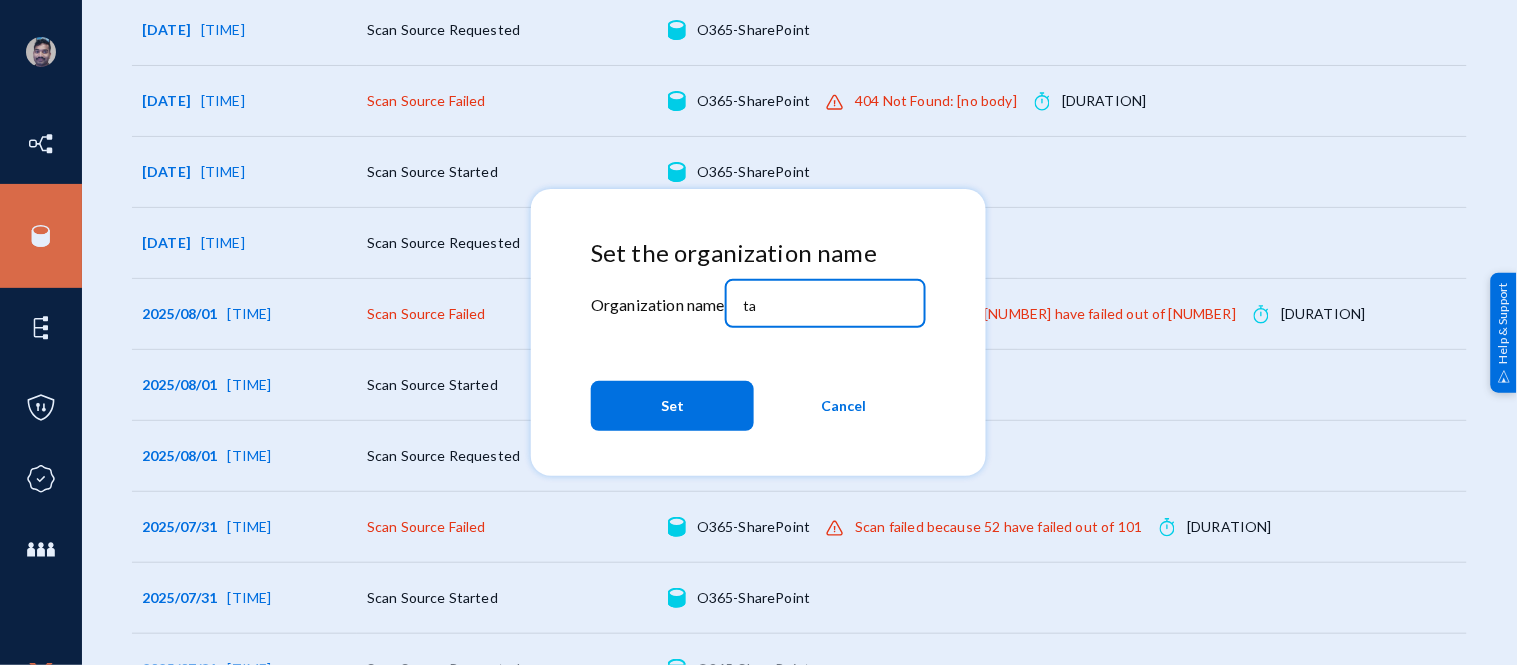 type on "t" 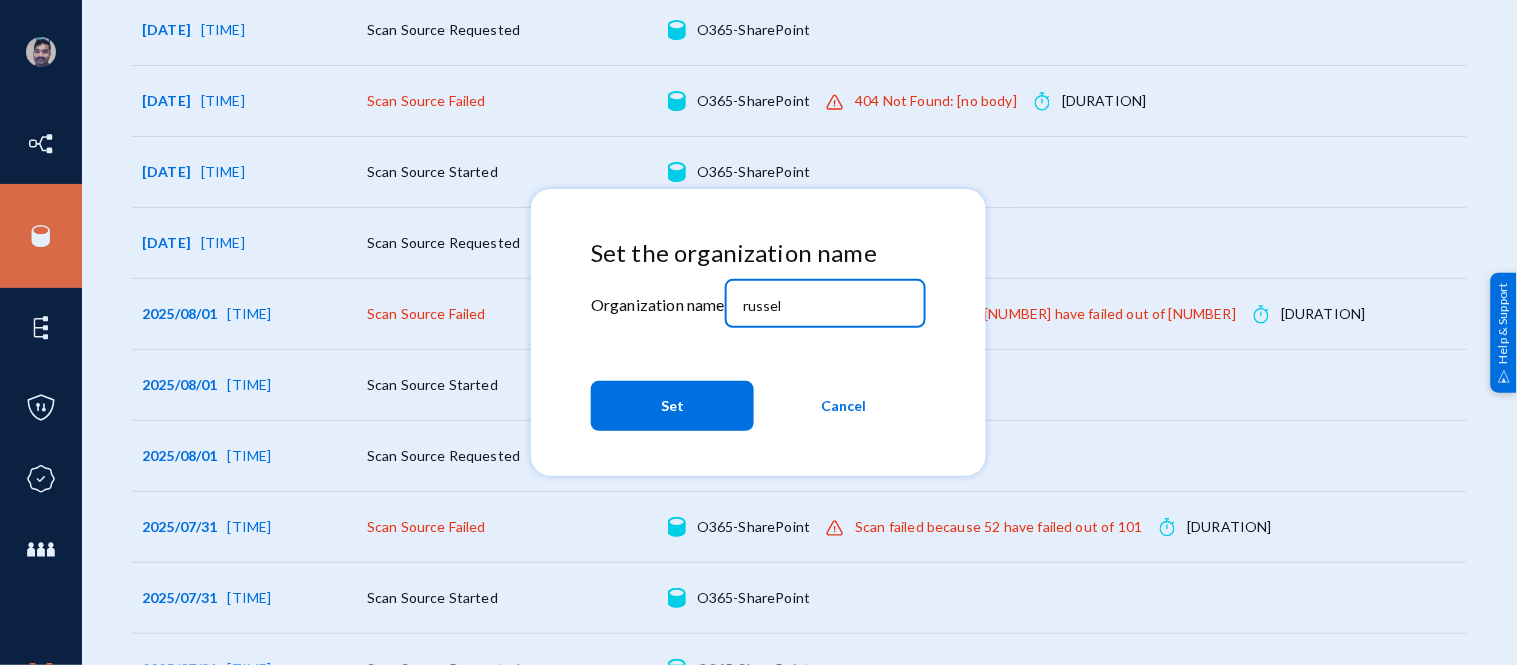 type on "russel" 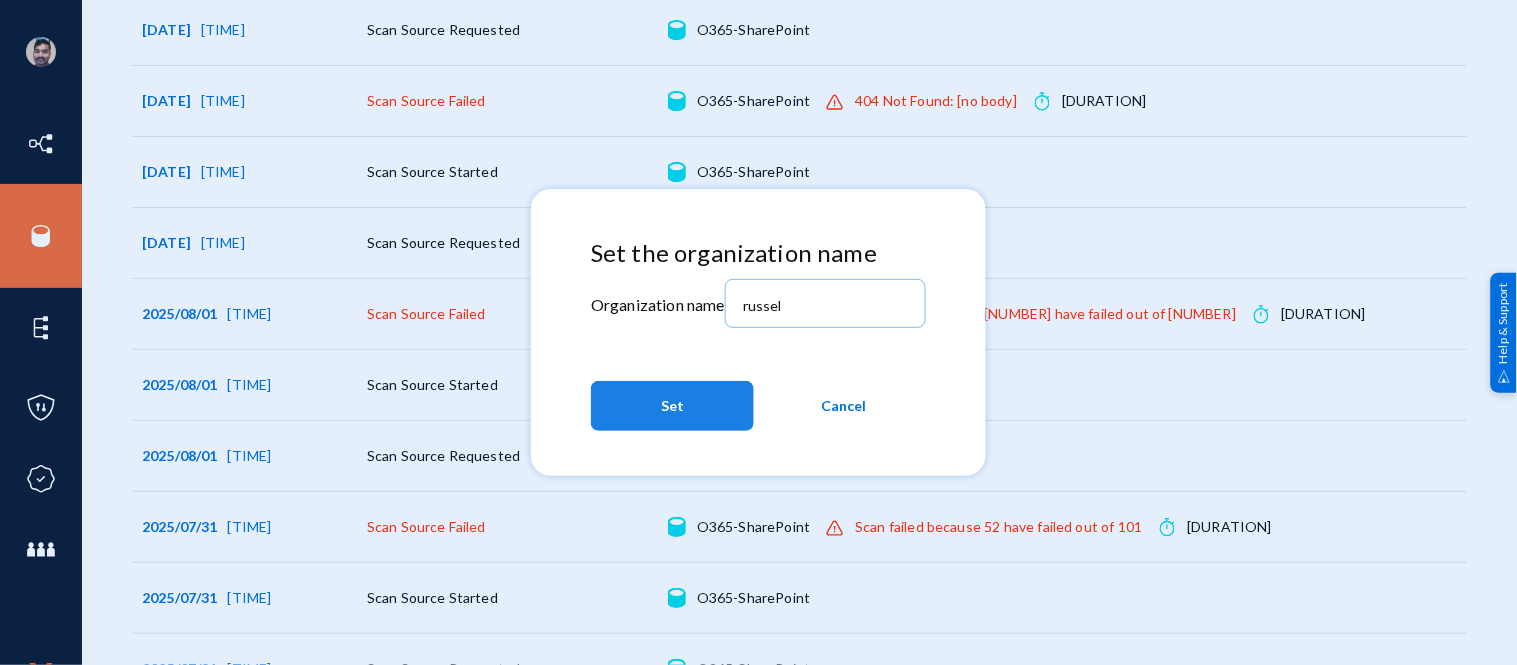 click on "Set" 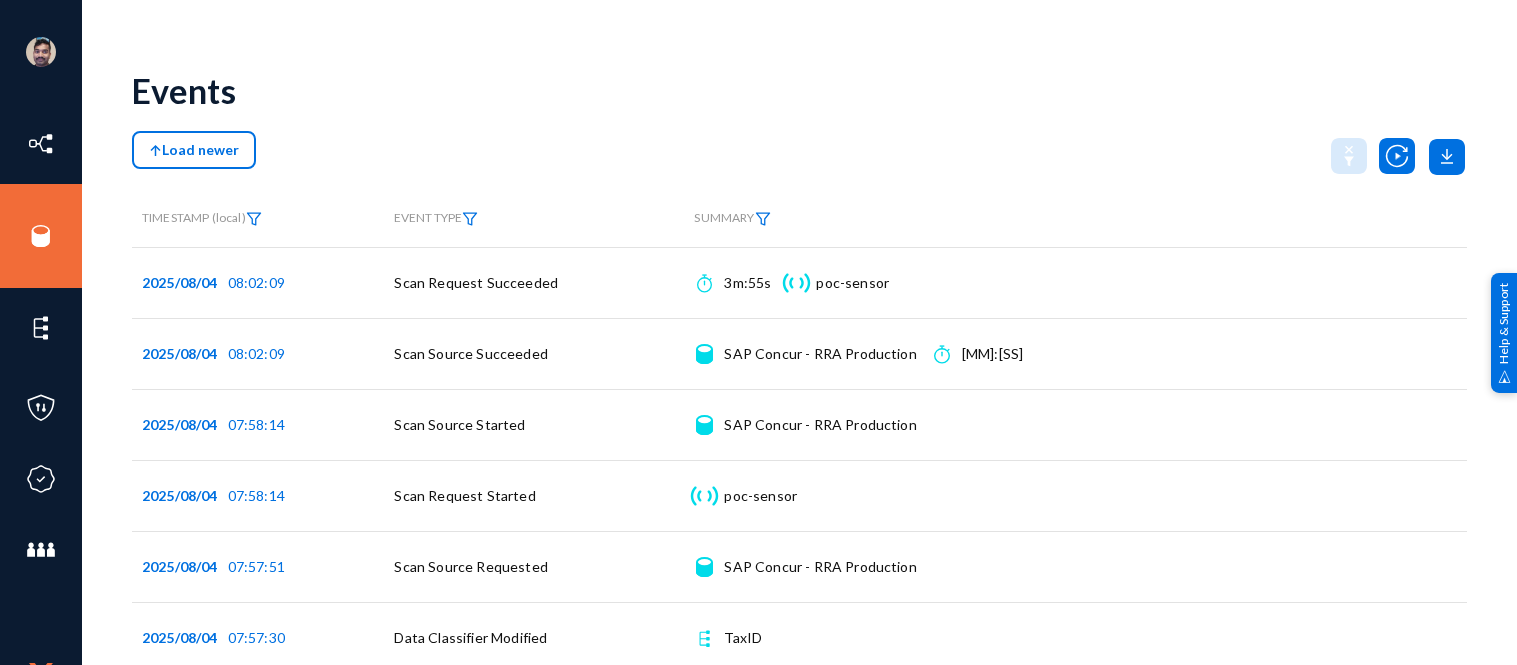 scroll, scrollTop: 0, scrollLeft: 0, axis: both 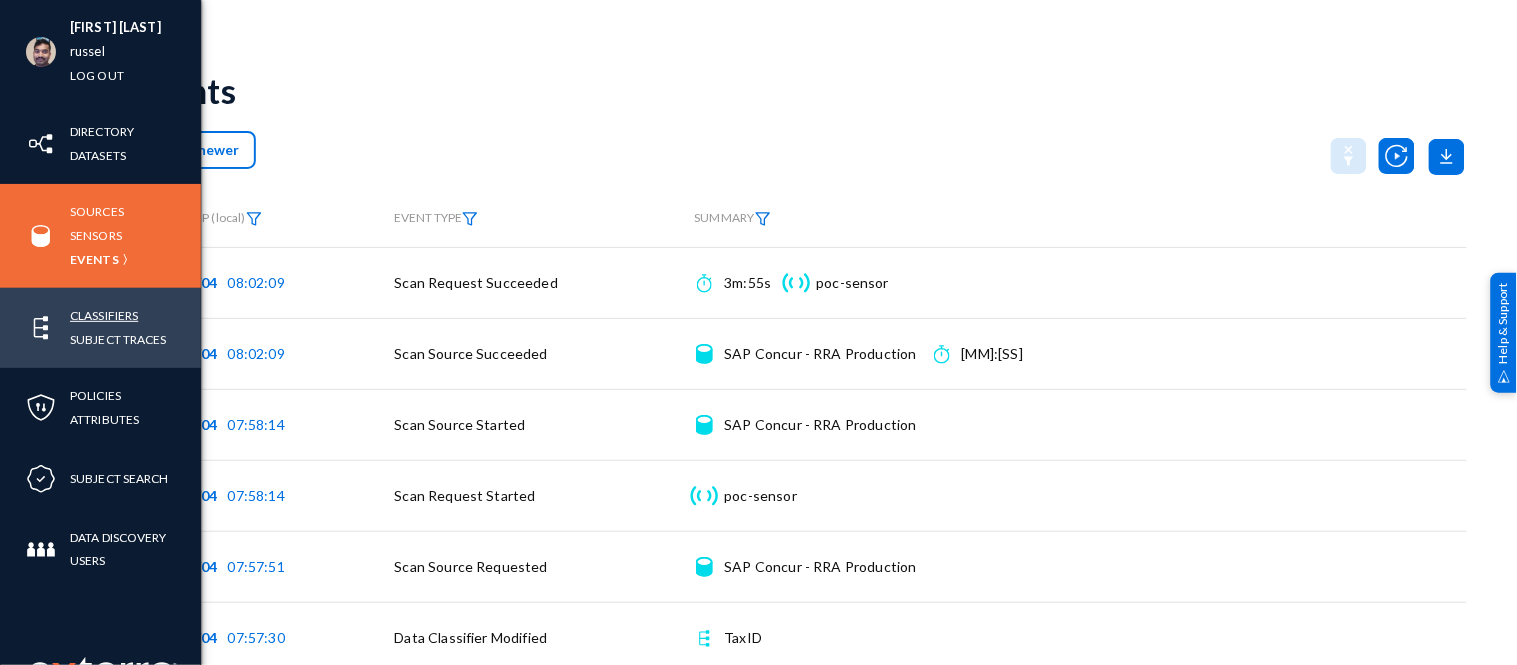 click on "Classifiers" at bounding box center (104, 315) 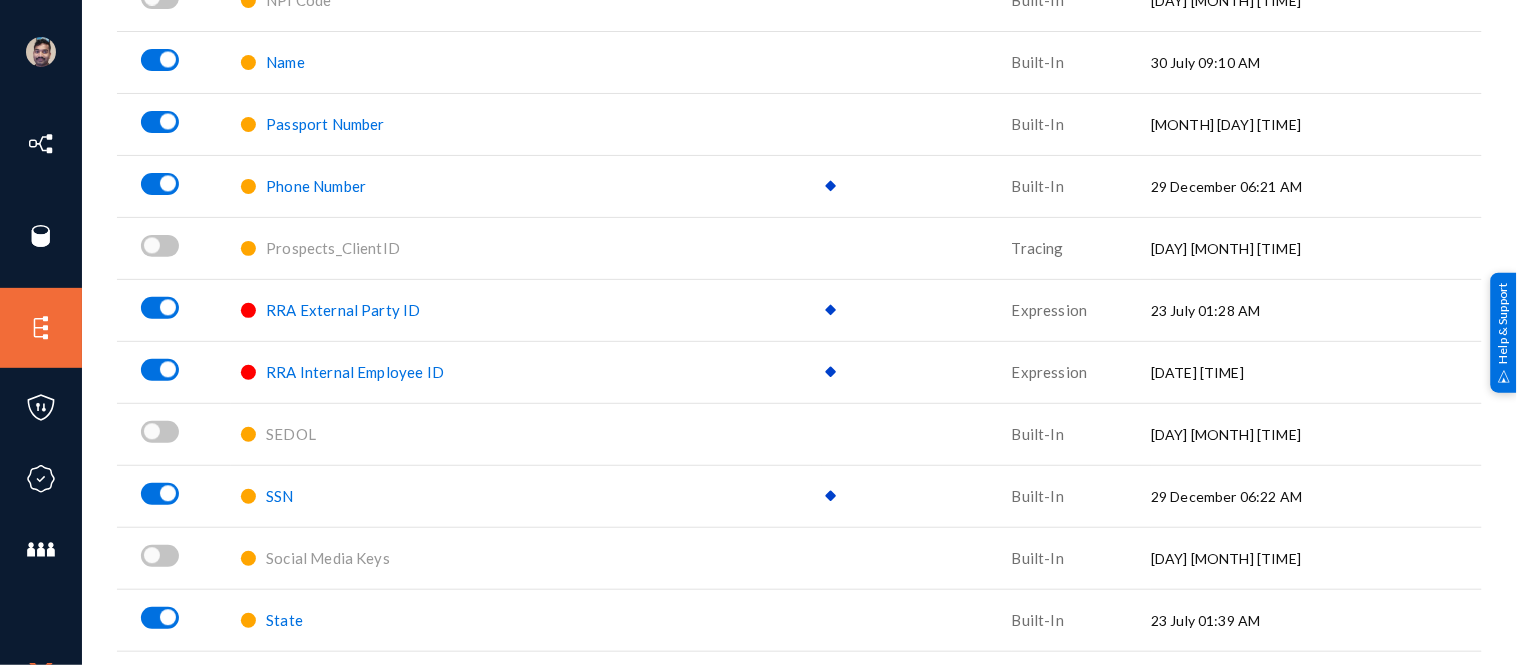 scroll, scrollTop: 3247, scrollLeft: 0, axis: vertical 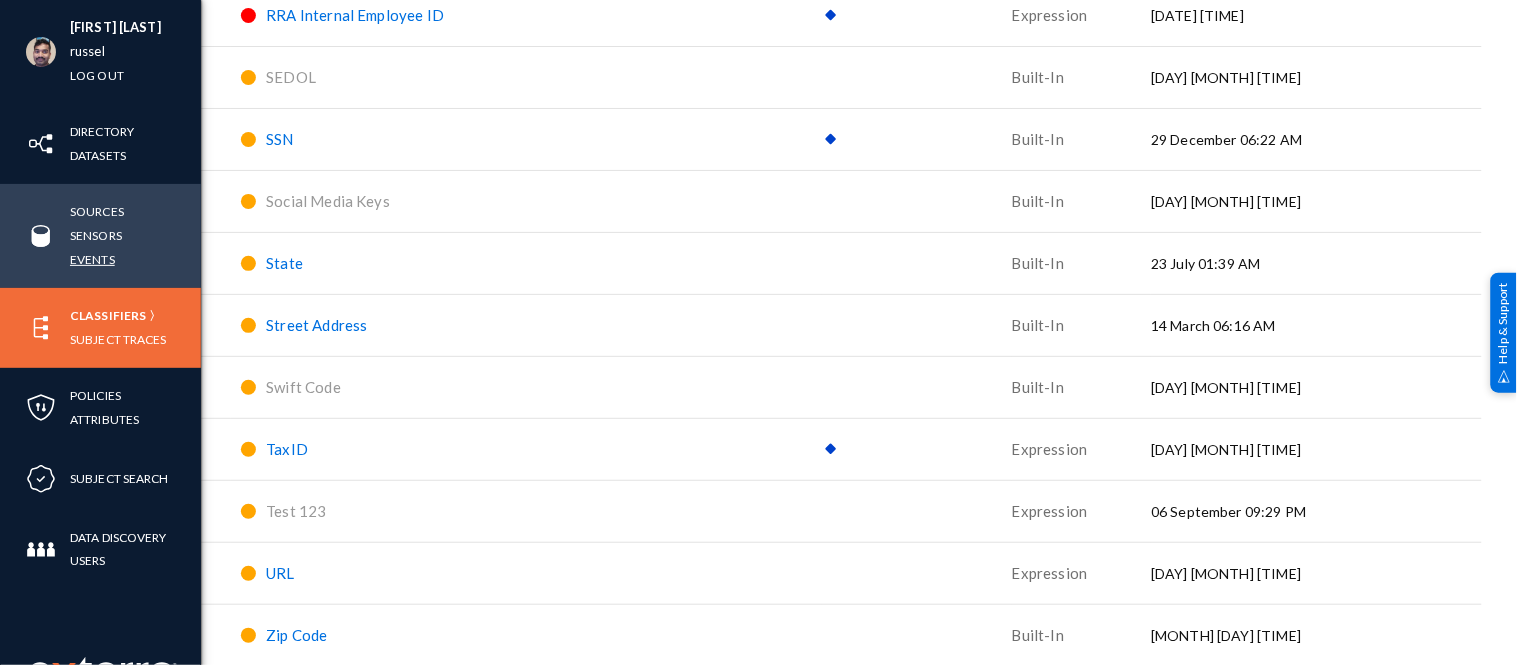 click on "Events" at bounding box center [92, 259] 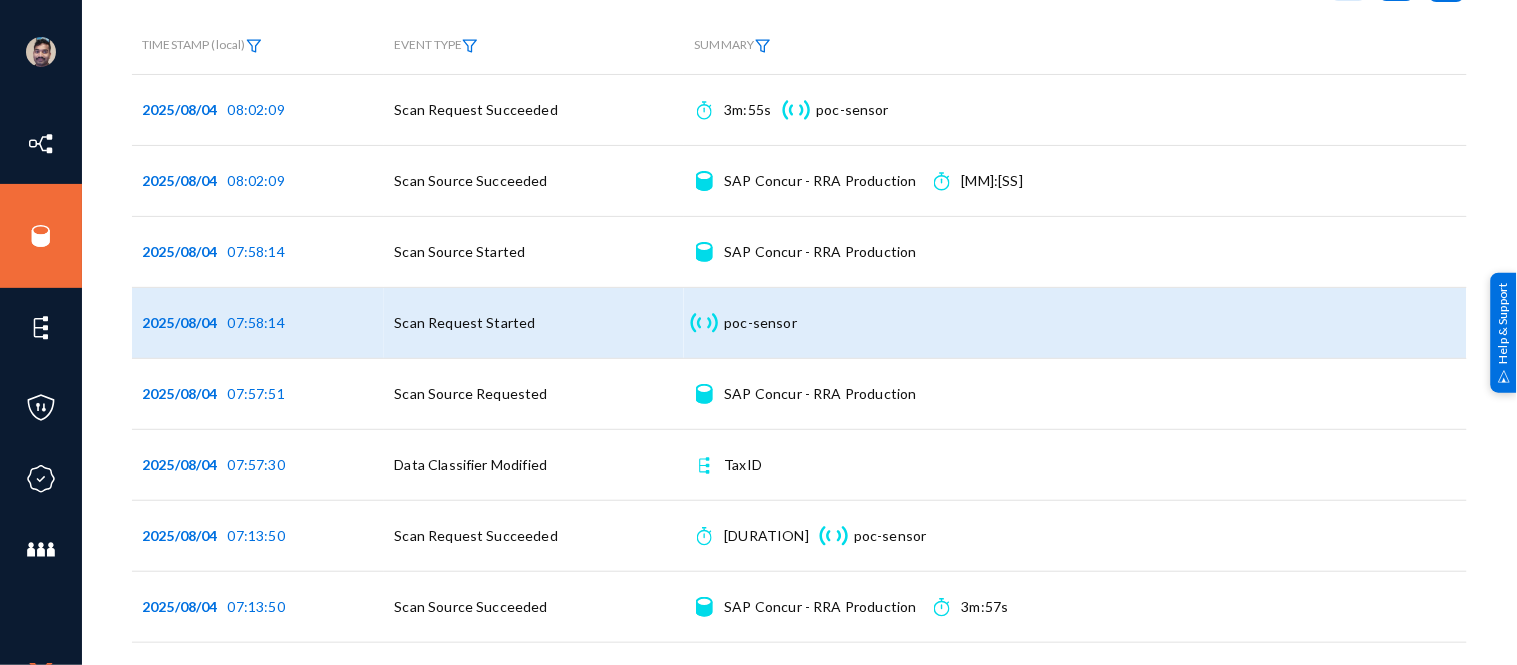 scroll, scrollTop: 183, scrollLeft: 0, axis: vertical 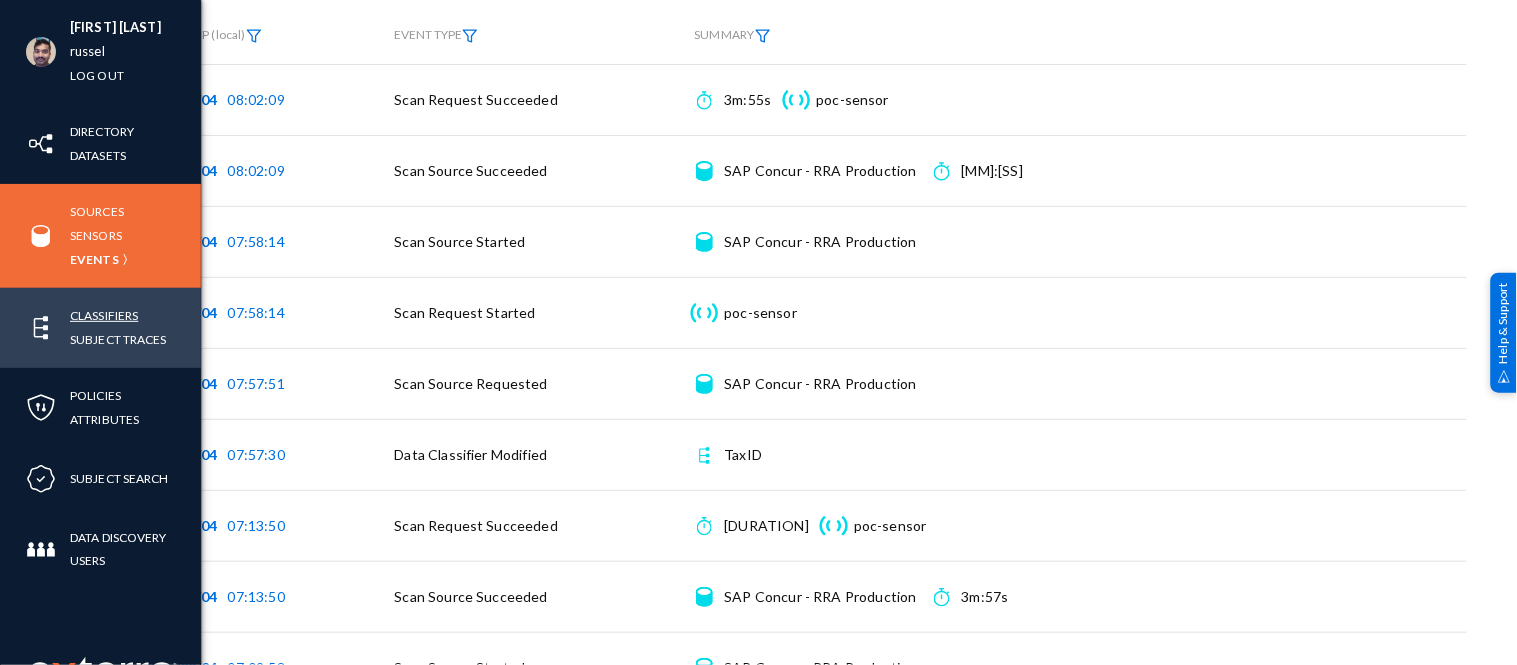 click on "Classifiers" at bounding box center (104, 315) 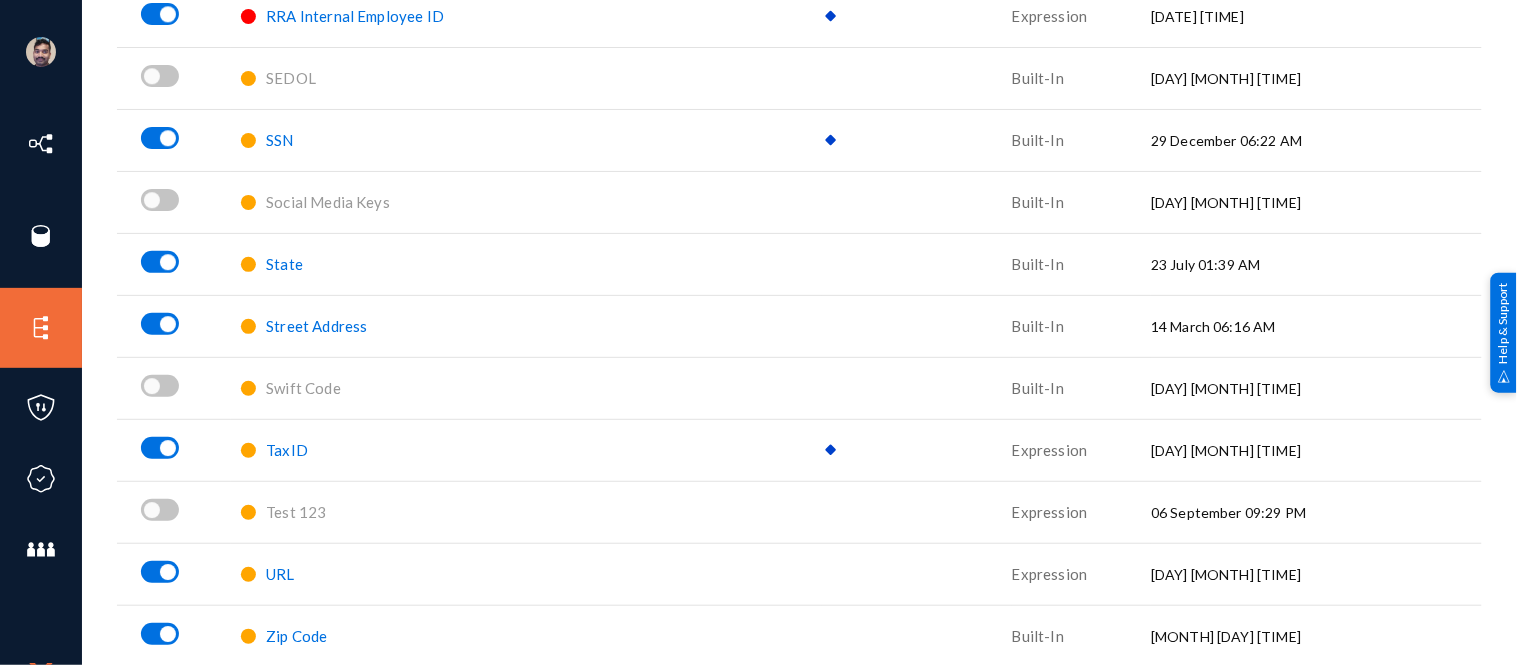 scroll, scrollTop: 3247, scrollLeft: 0, axis: vertical 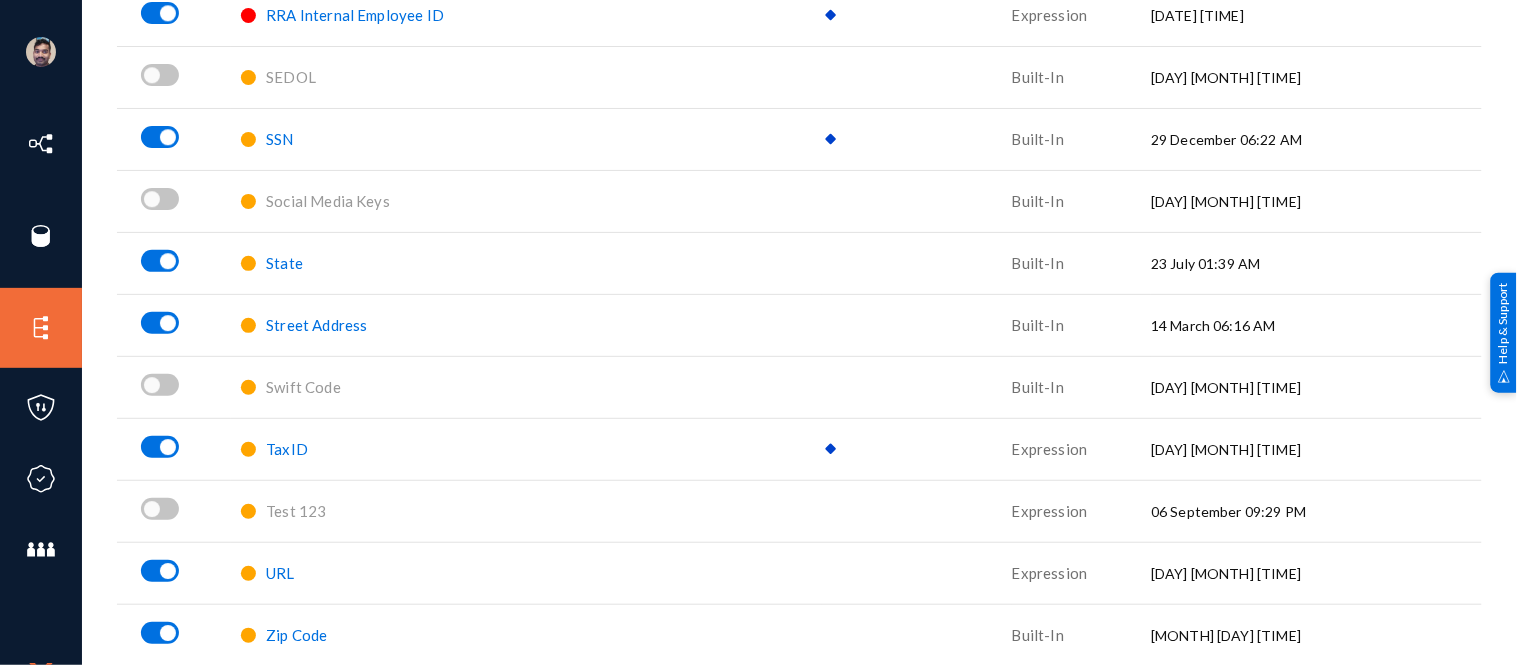 click on "TaxID" 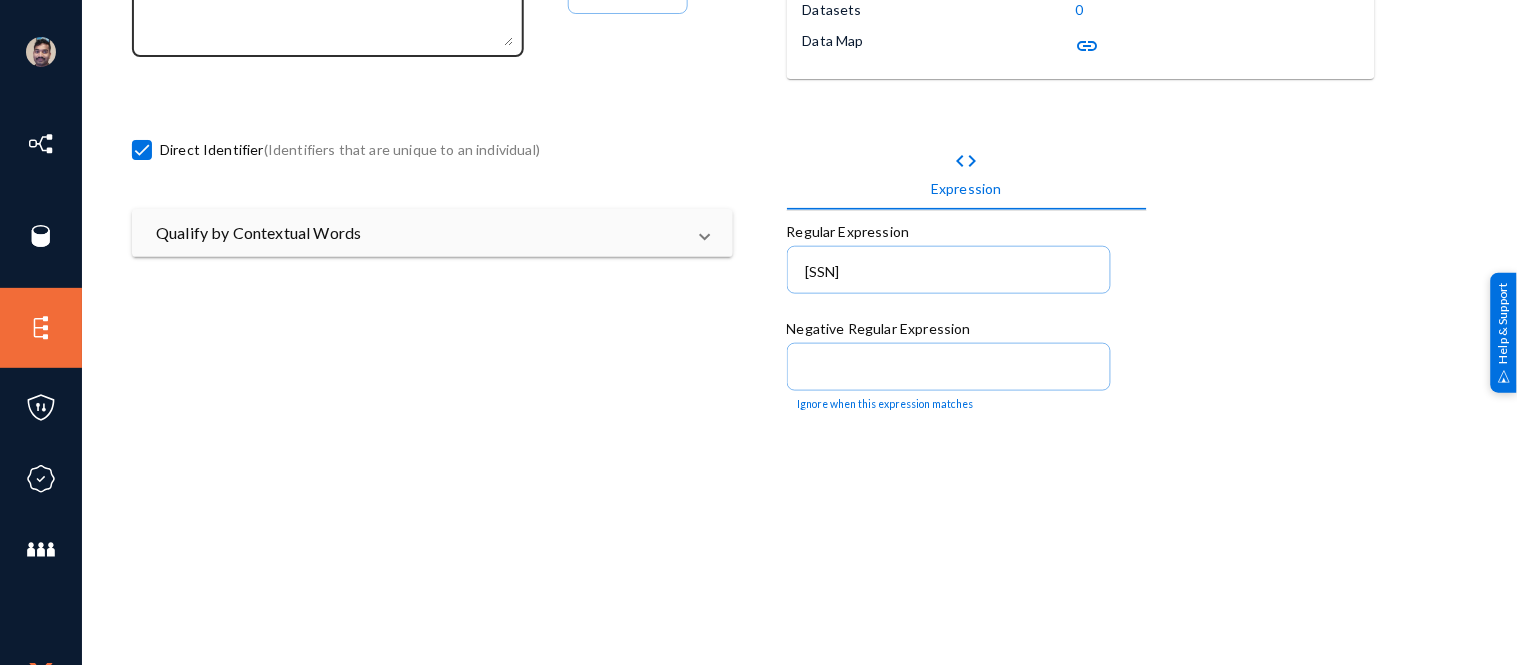 scroll, scrollTop: 407, scrollLeft: 0, axis: vertical 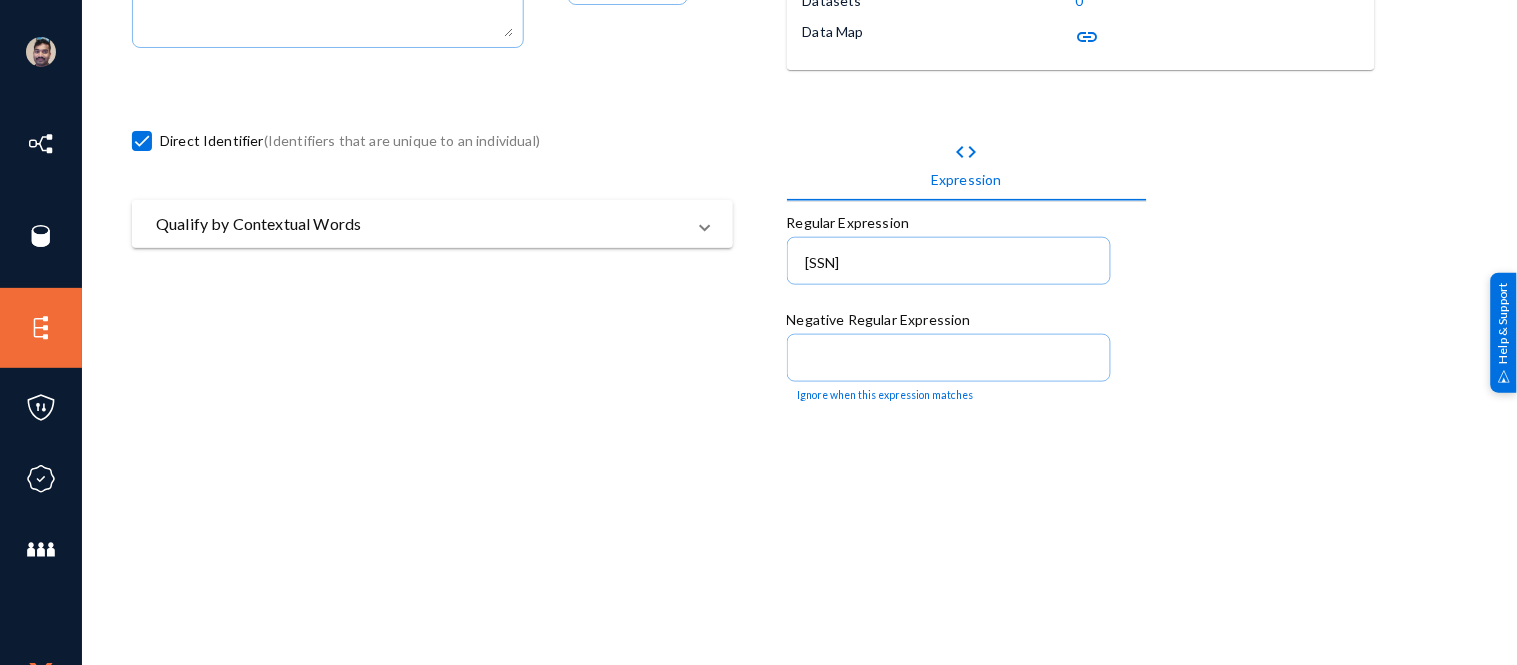 click on "Qualify by Contextual Words" at bounding box center [432, 224] 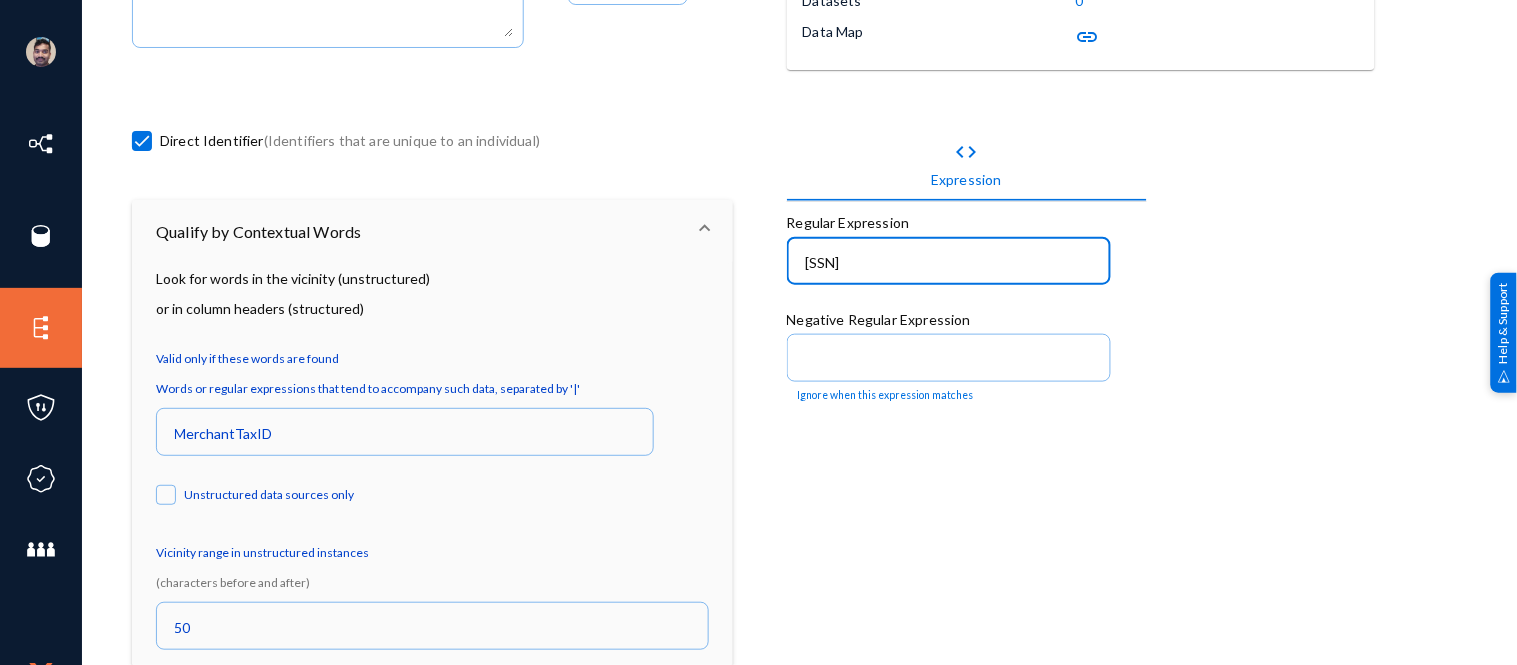 drag, startPoint x: 1032, startPoint y: 261, endPoint x: 704, endPoint y: 245, distance: 328.39 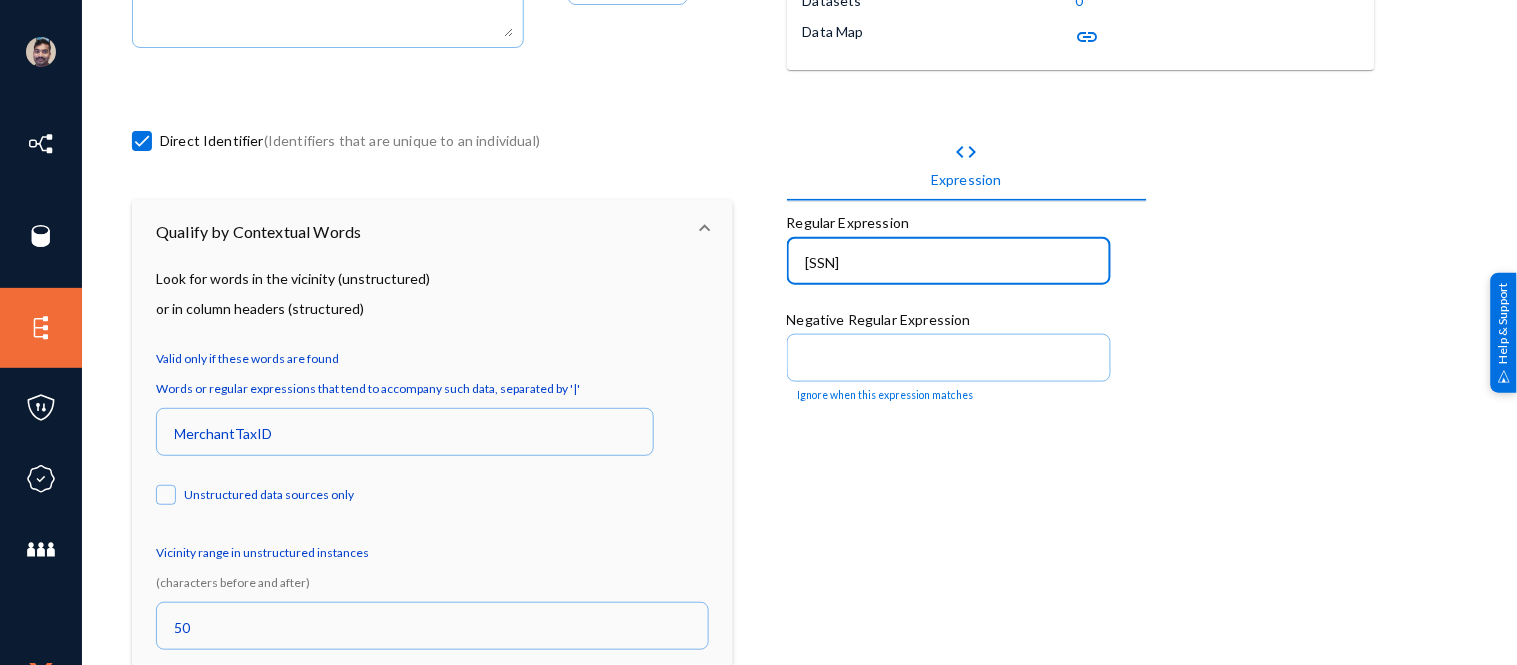 click on "code Expression Regular Expression \b8[0-9]{2}[7-8][0-9][0-9]{4}\b Negative Regular Expression Ignore when this expression matches" 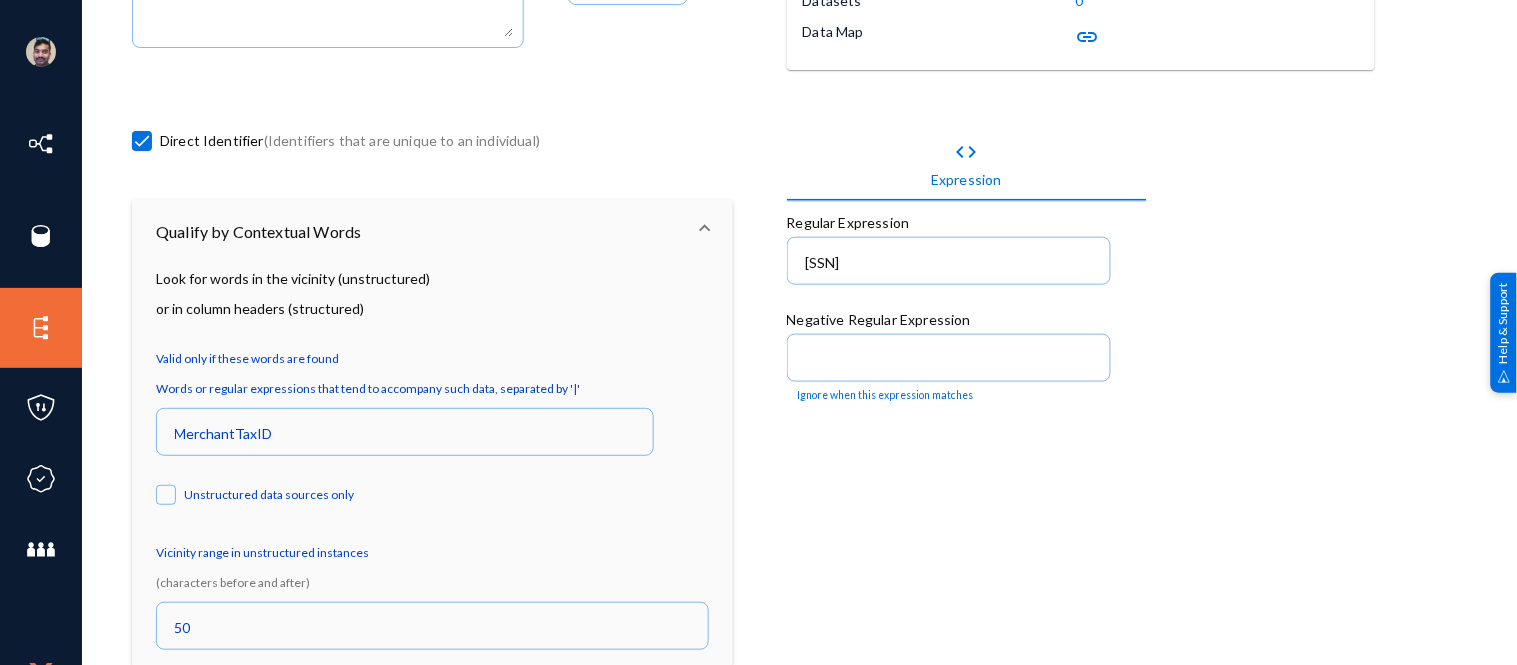 scroll, scrollTop: 0, scrollLeft: 0, axis: both 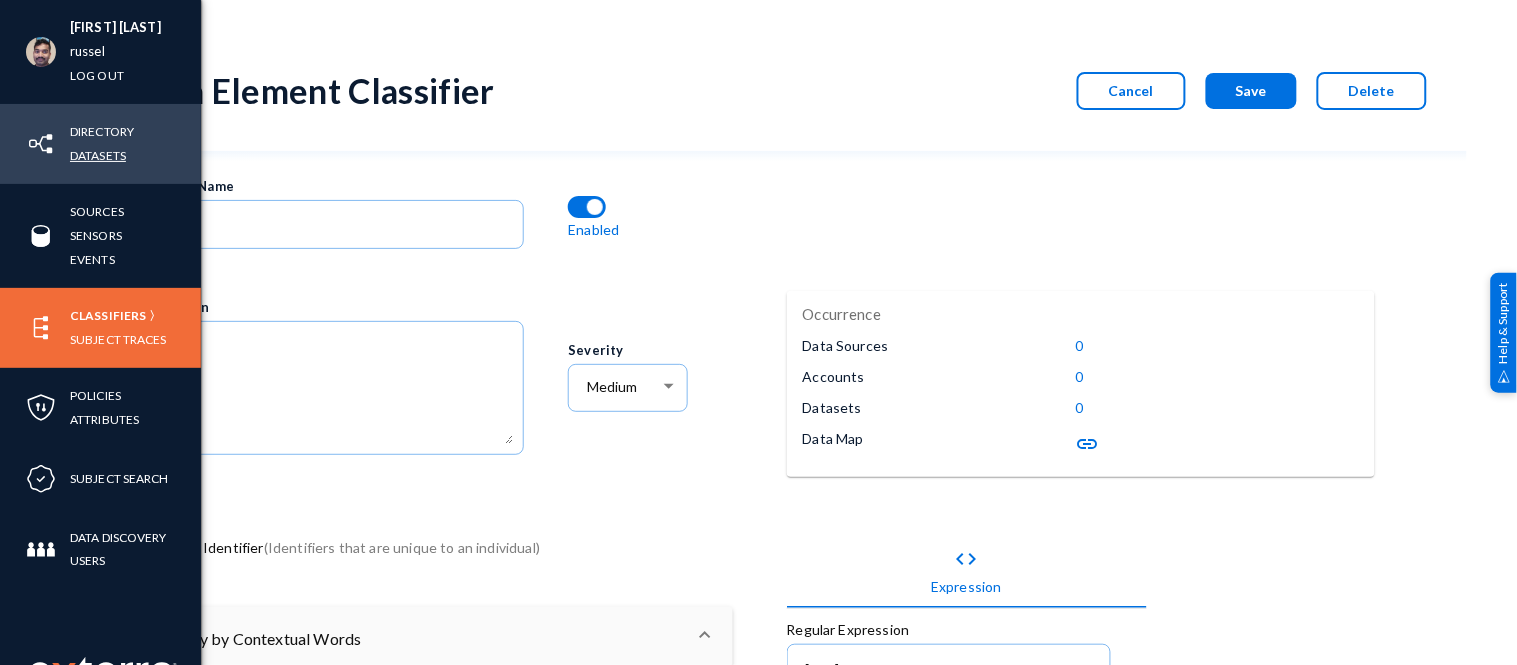 click on "Datasets" at bounding box center (98, 155) 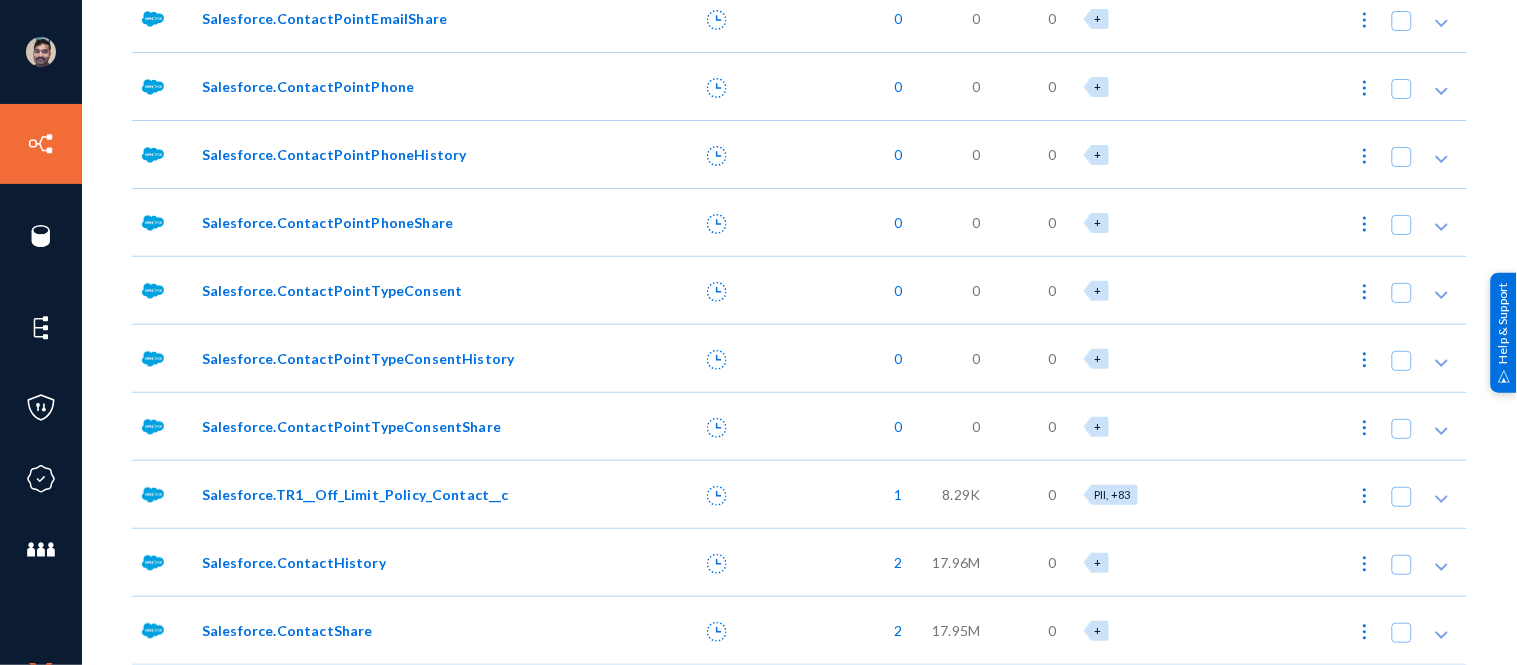 scroll, scrollTop: 1348, scrollLeft: 0, axis: vertical 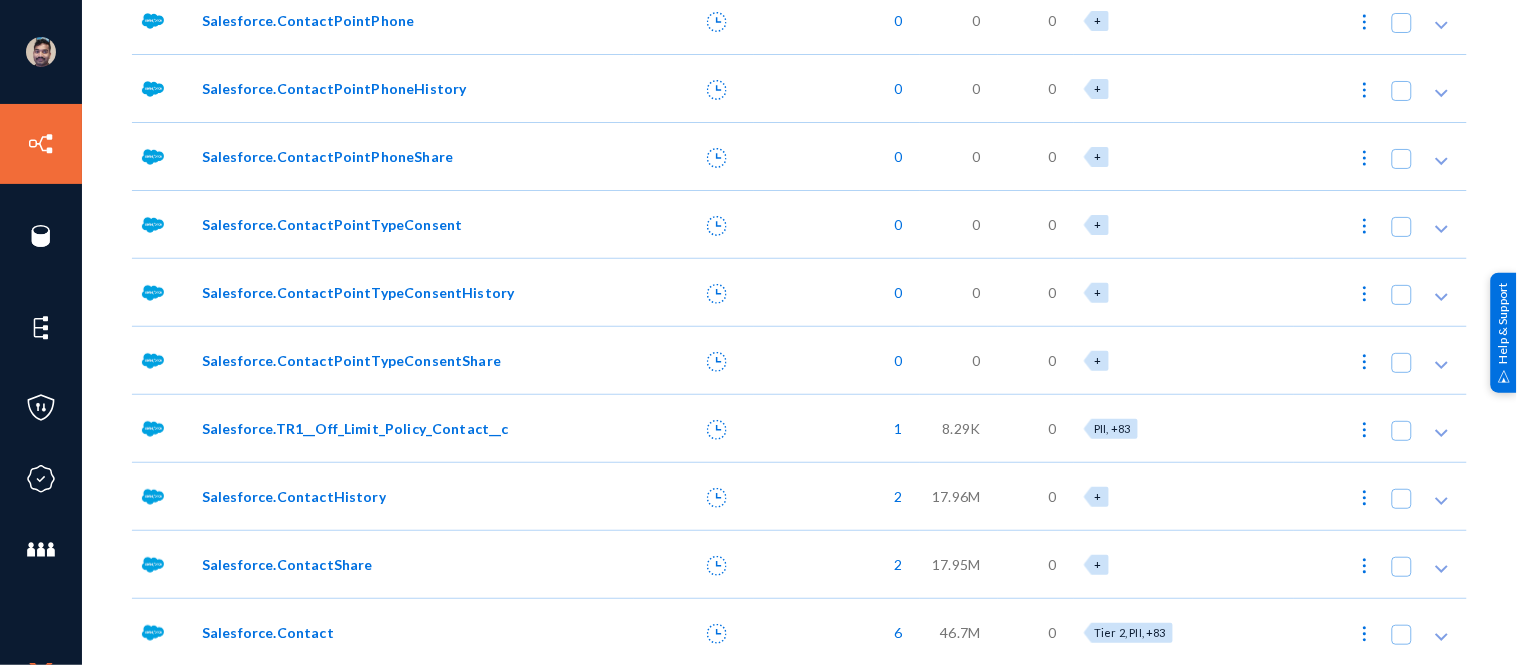 click on "Salesforce.Contact" 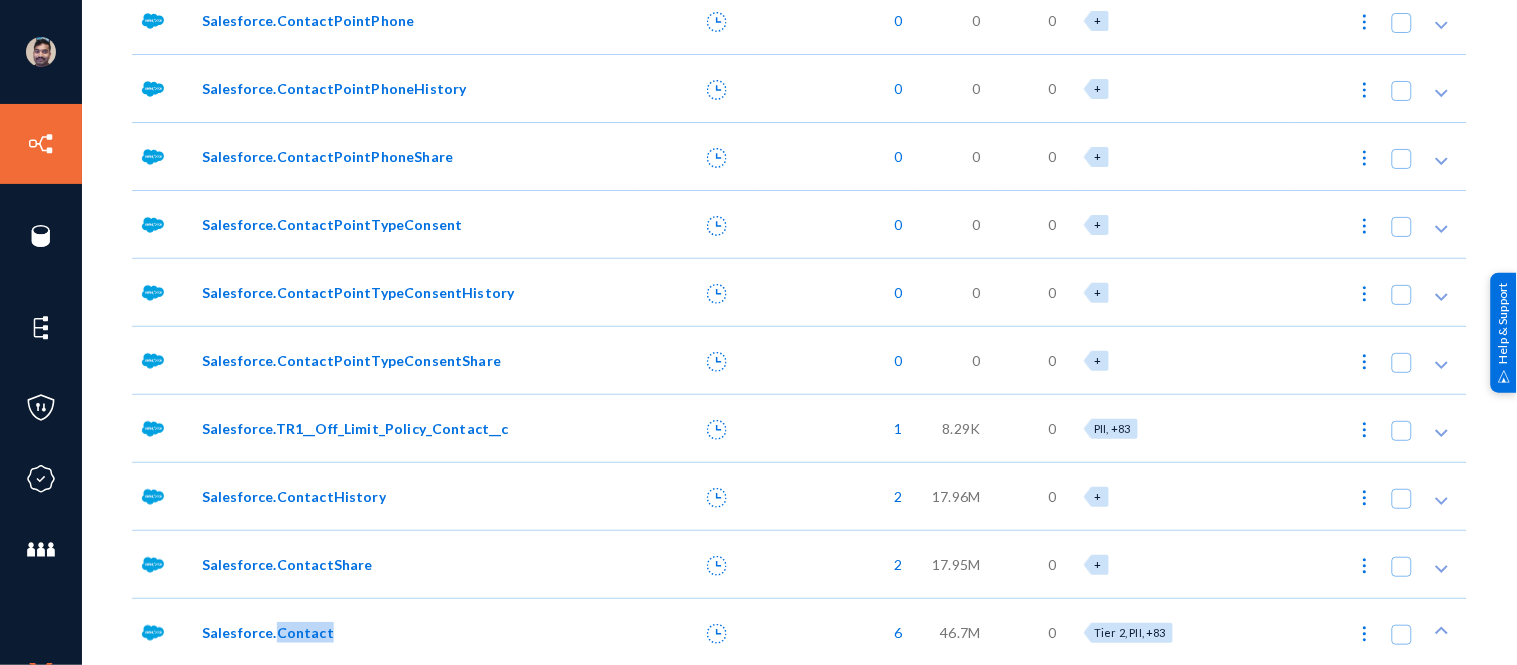 click on "Salesforce.Contact" 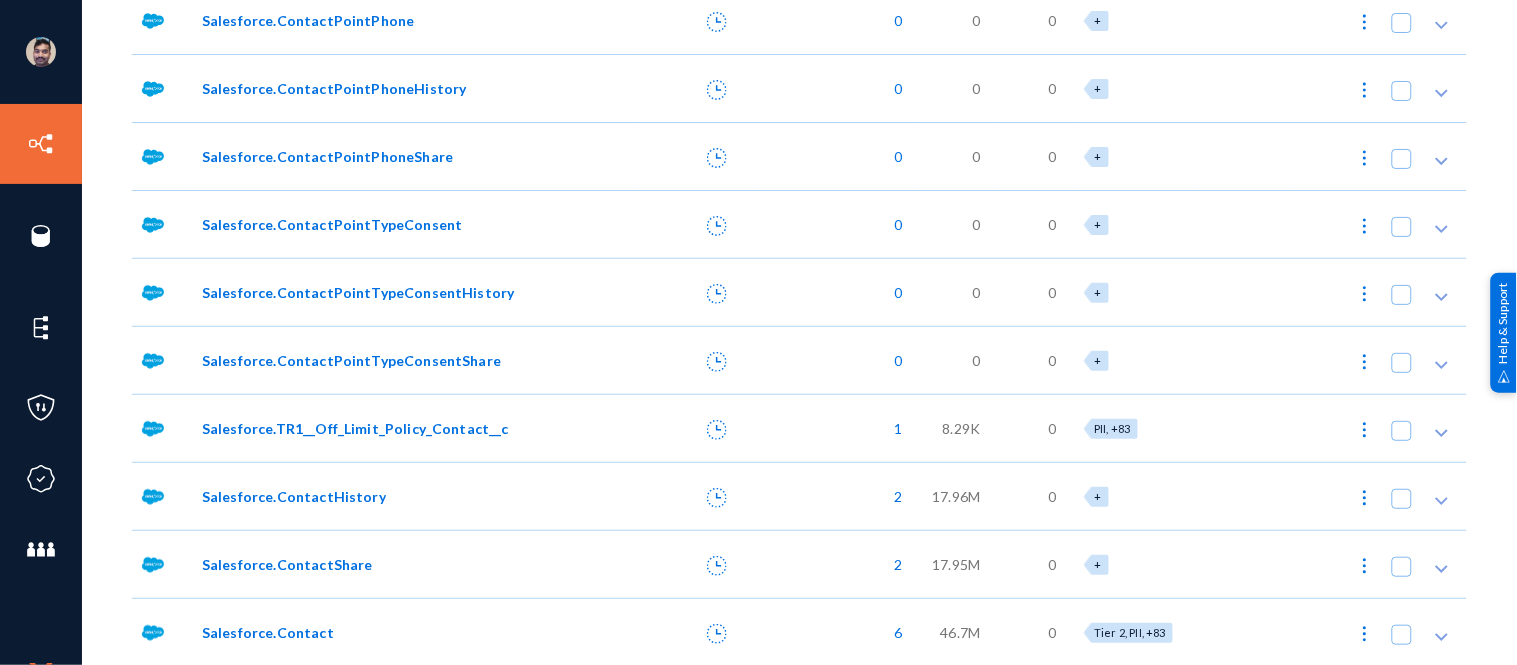 click on "Salesforce.Contact" 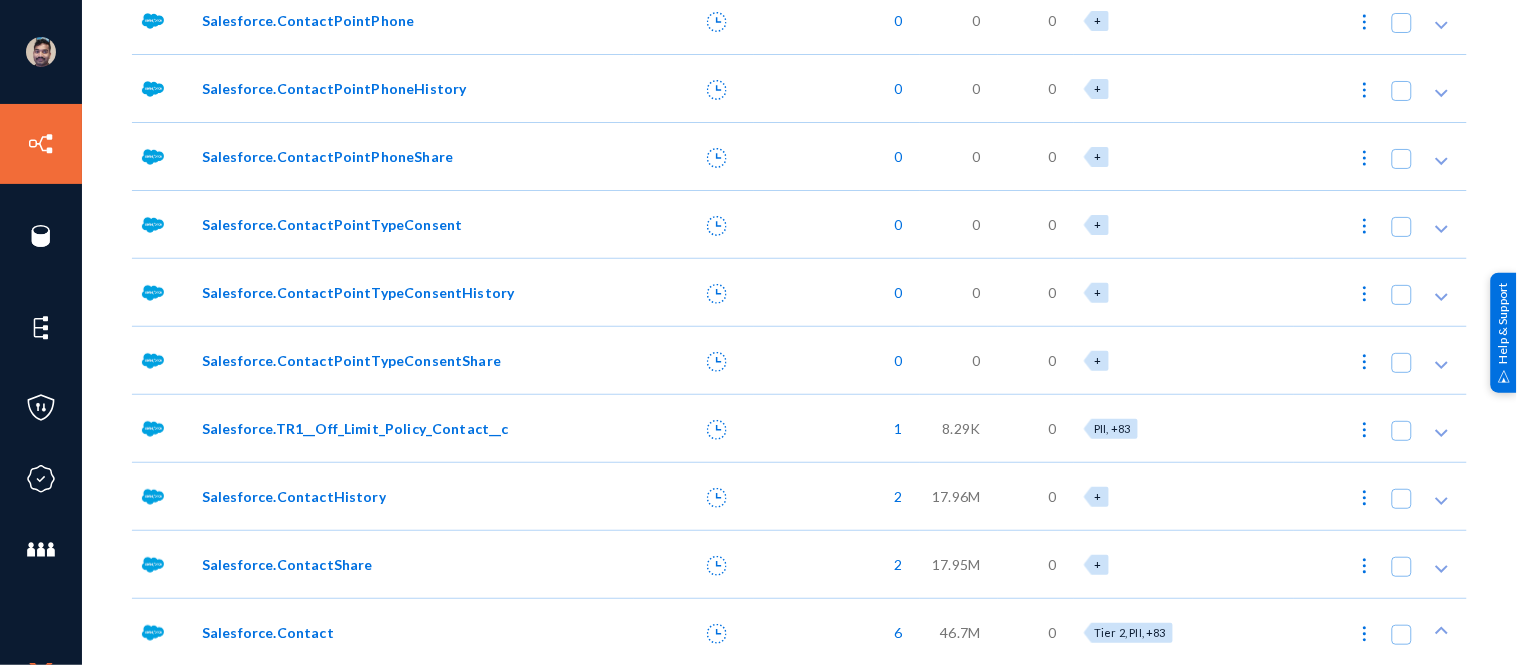 scroll, scrollTop: 1708, scrollLeft: 0, axis: vertical 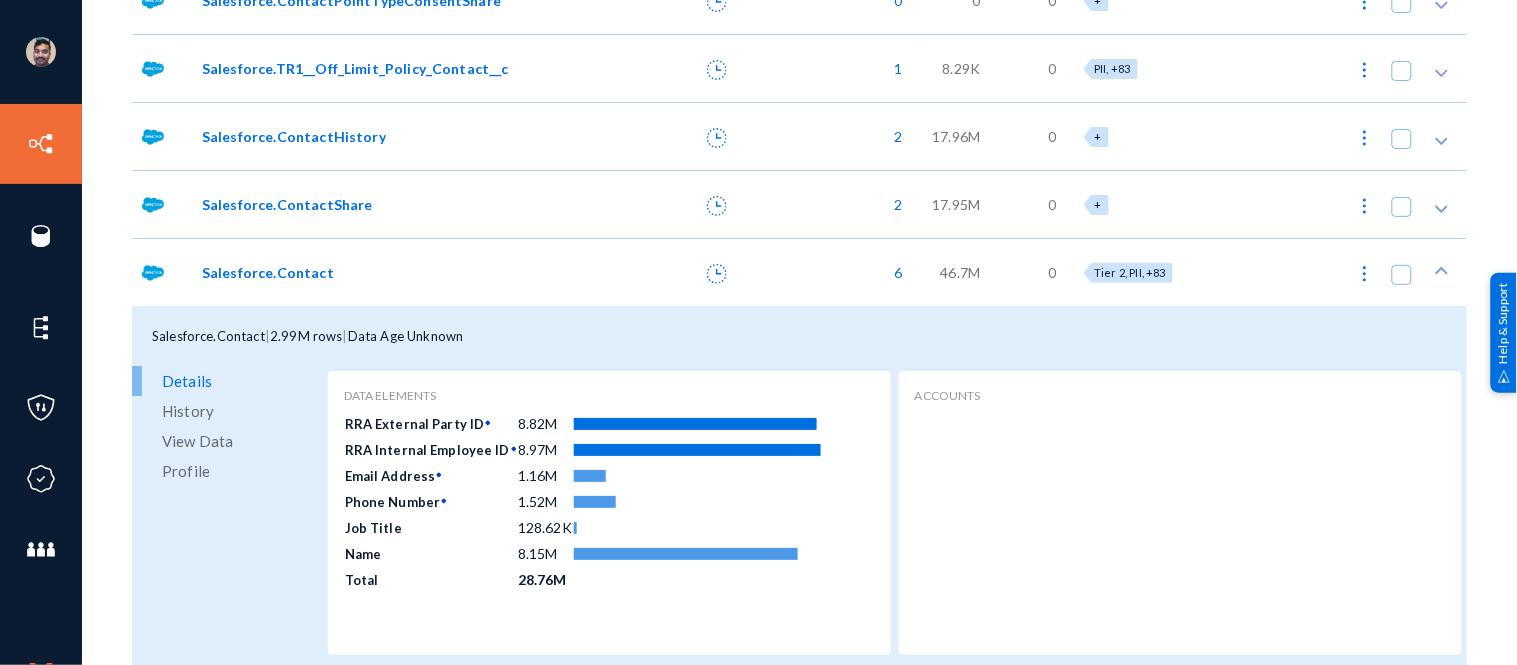 click on "View Data" 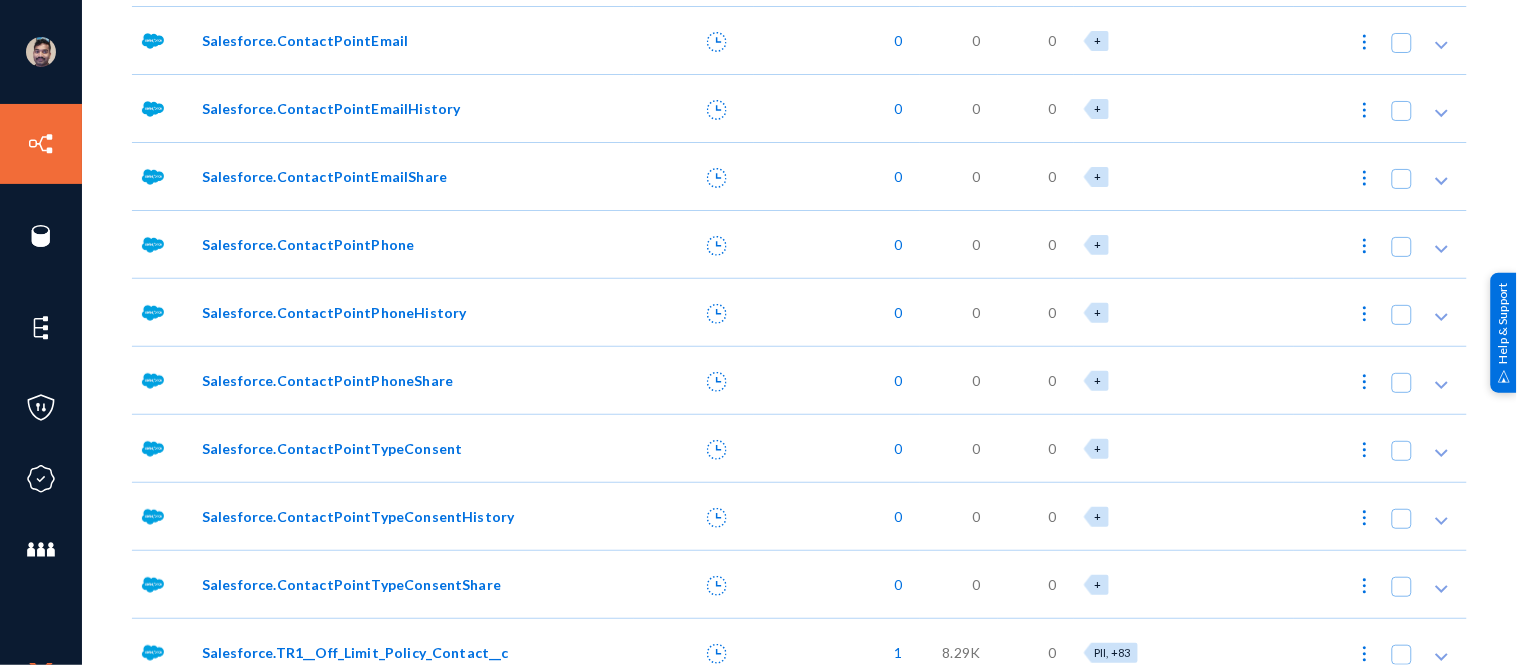 scroll, scrollTop: 1708, scrollLeft: 0, axis: vertical 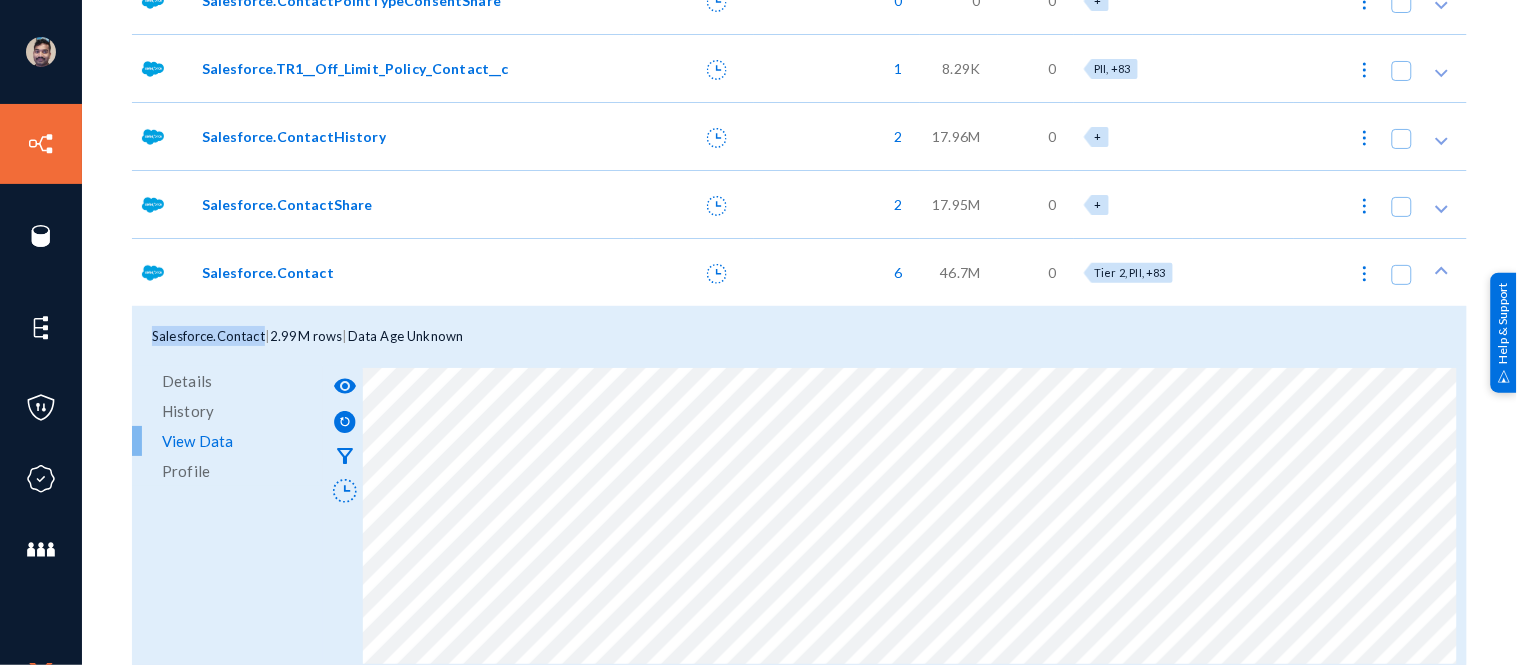 drag, startPoint x: 146, startPoint y: 333, endPoint x: 261, endPoint y: 336, distance: 115.03912 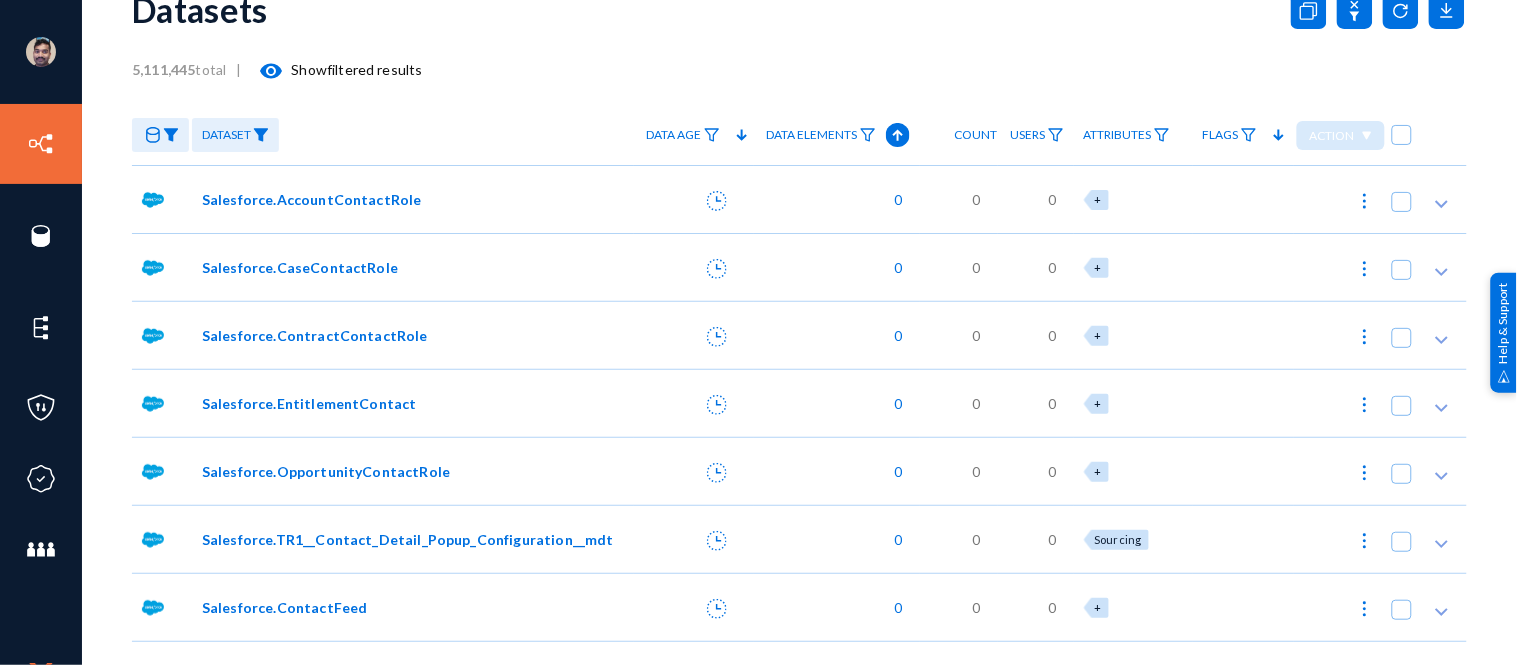 scroll, scrollTop: 80, scrollLeft: 0, axis: vertical 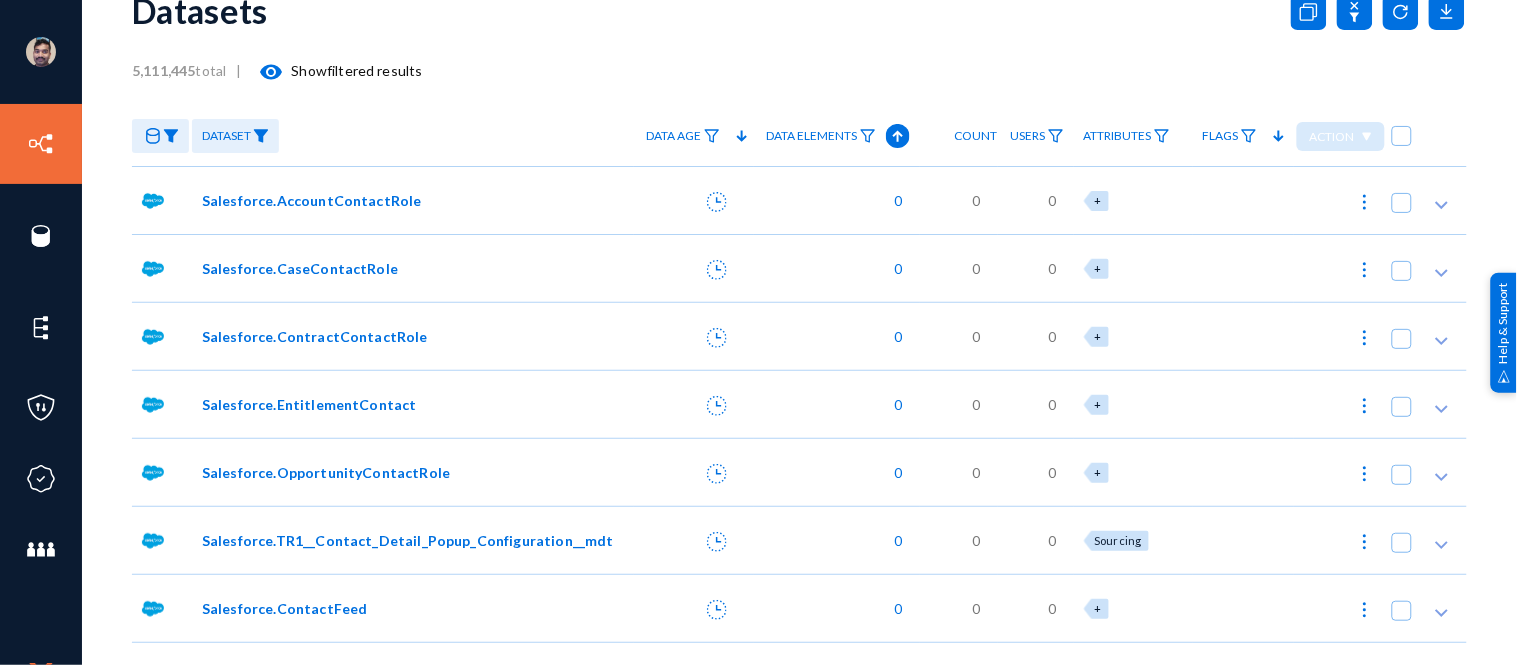 click 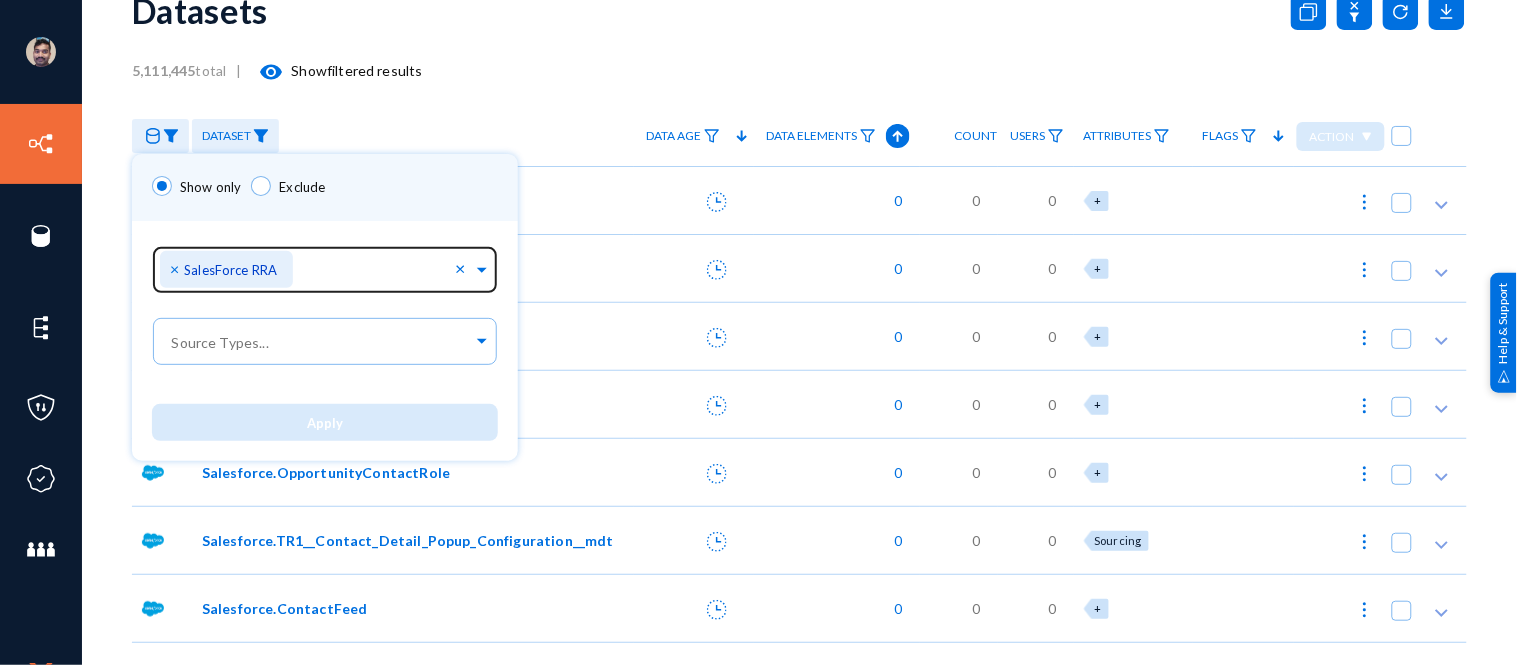 click on "×" at bounding box center (177, 268) 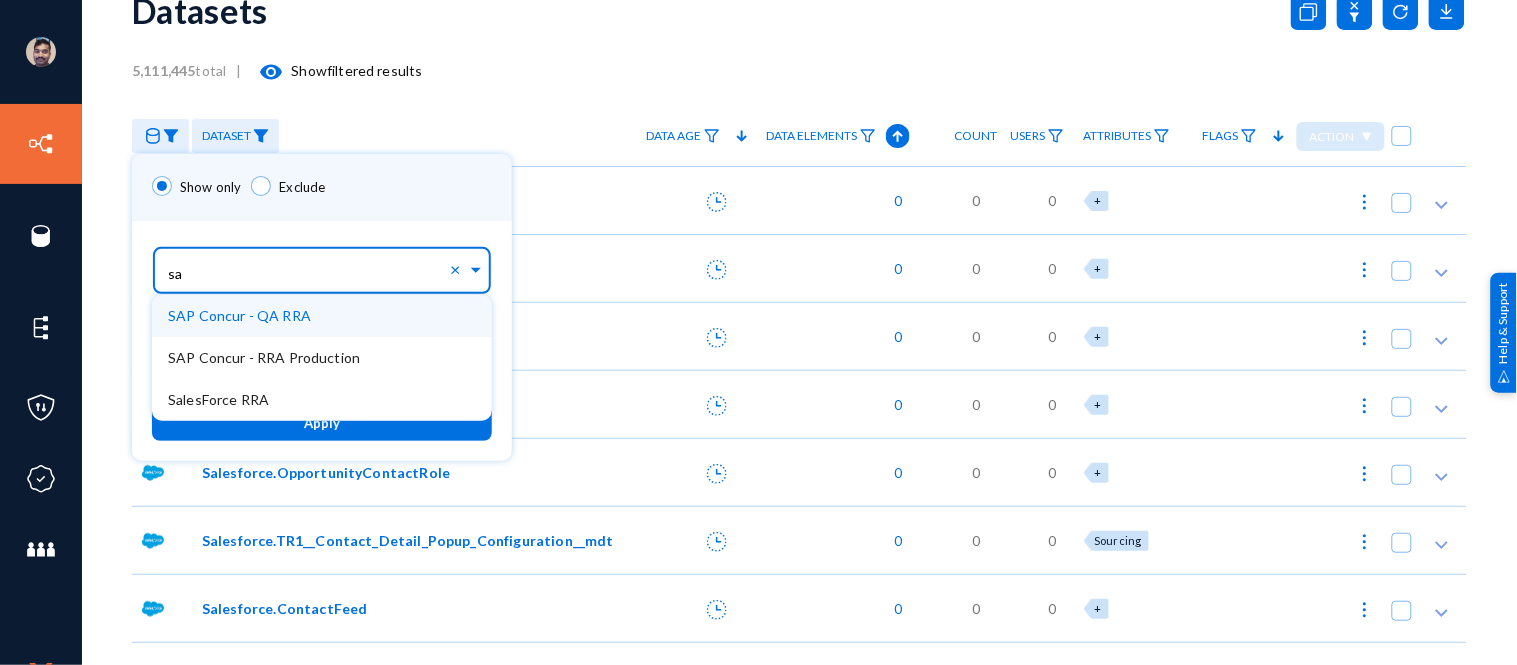 type on "sap" 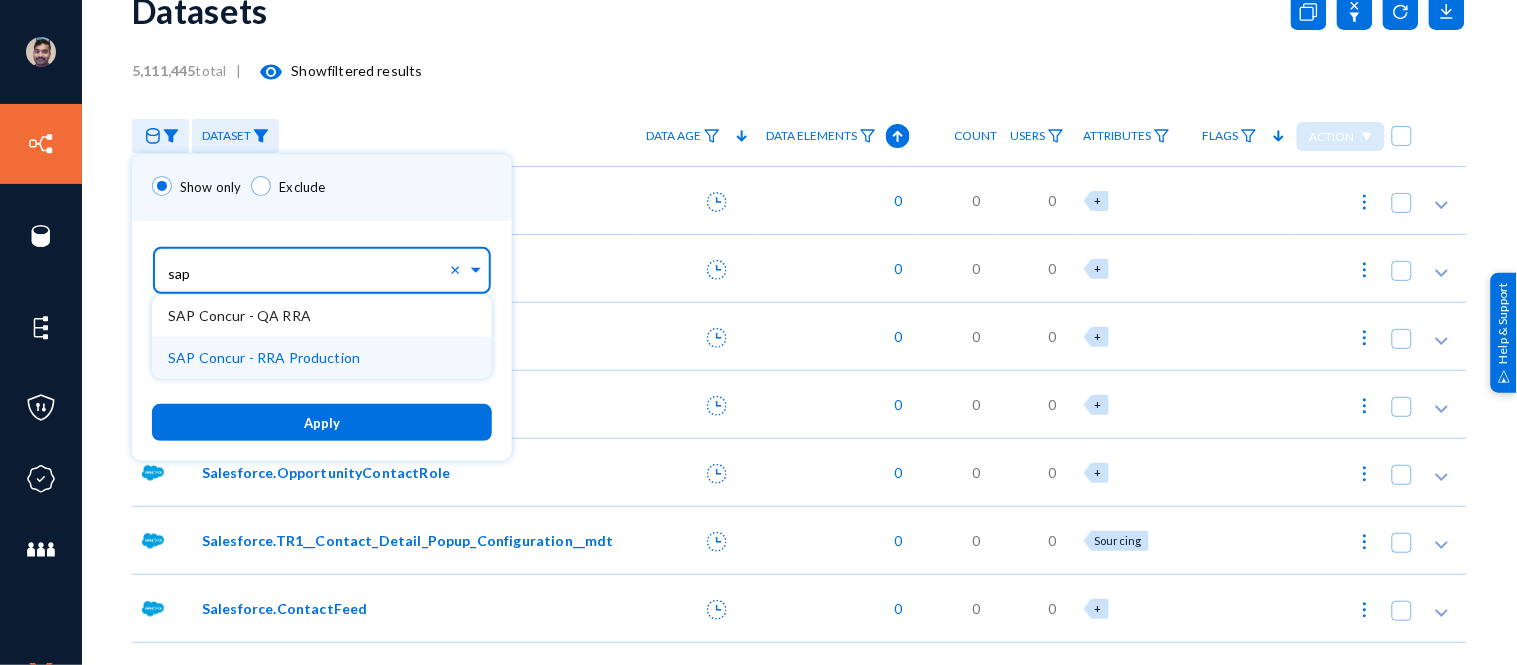 click on "SAP Concur - RRA Production" at bounding box center [322, 358] 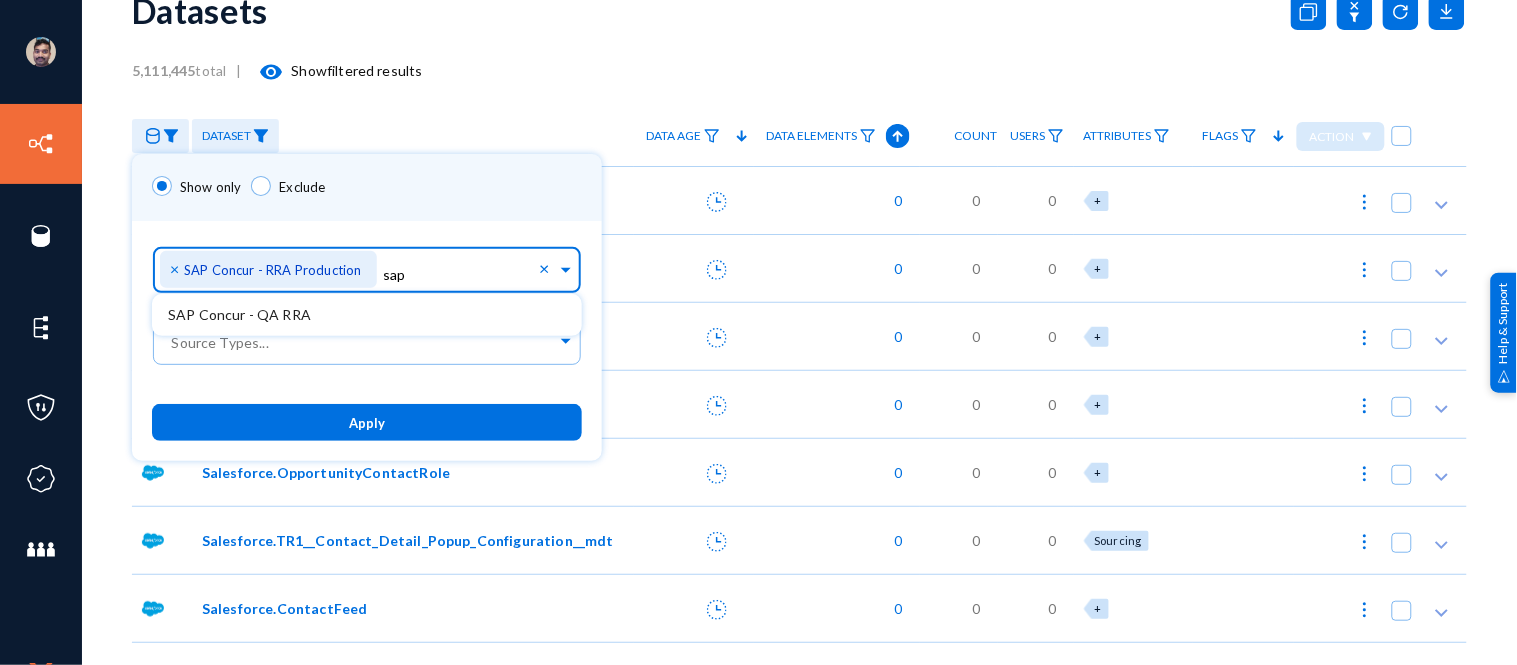 type 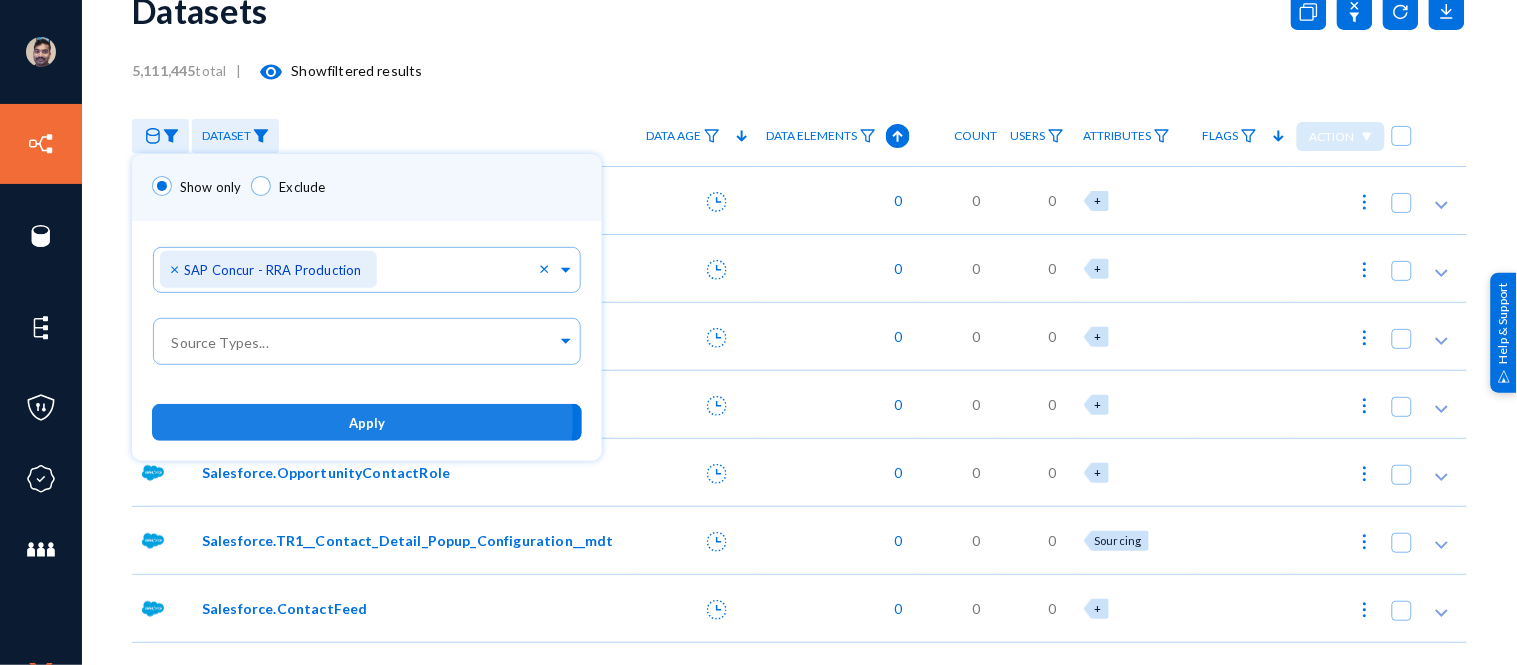click on "Apply" at bounding box center (367, 423) 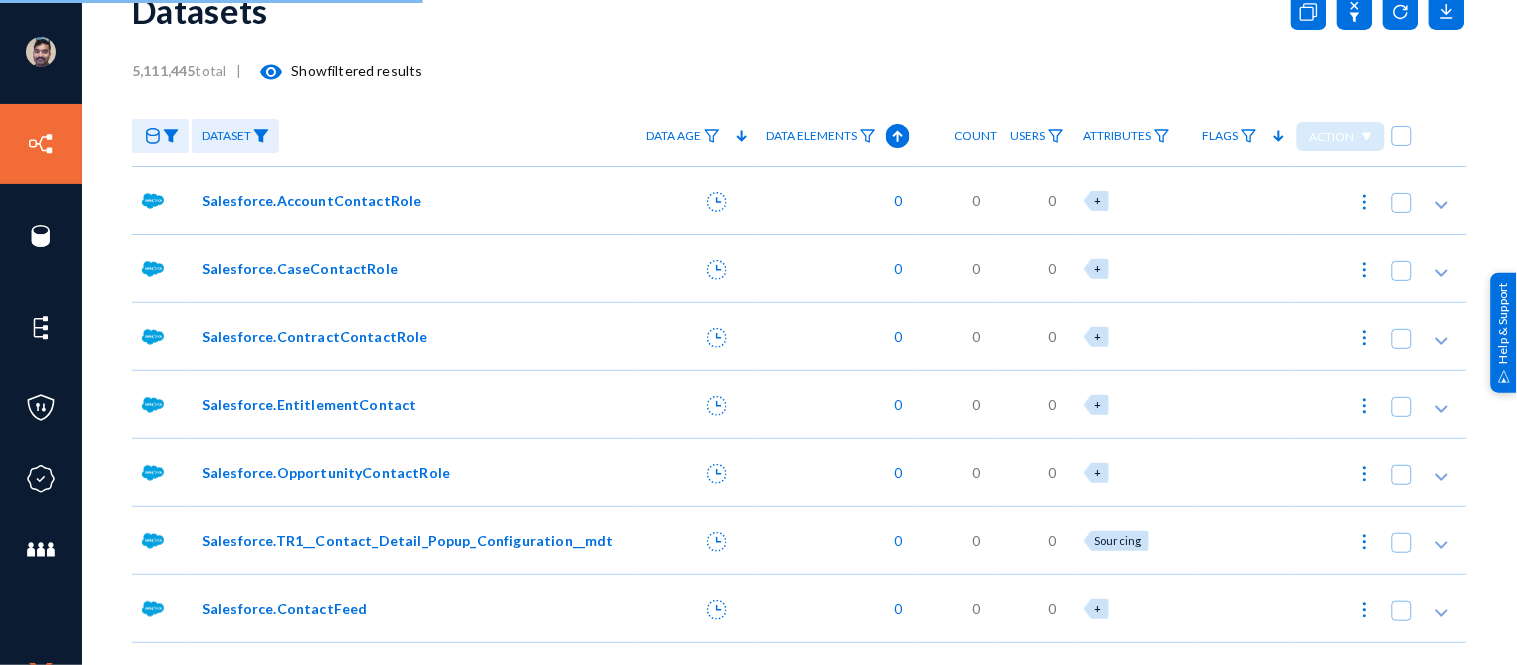 checkbox on "true" 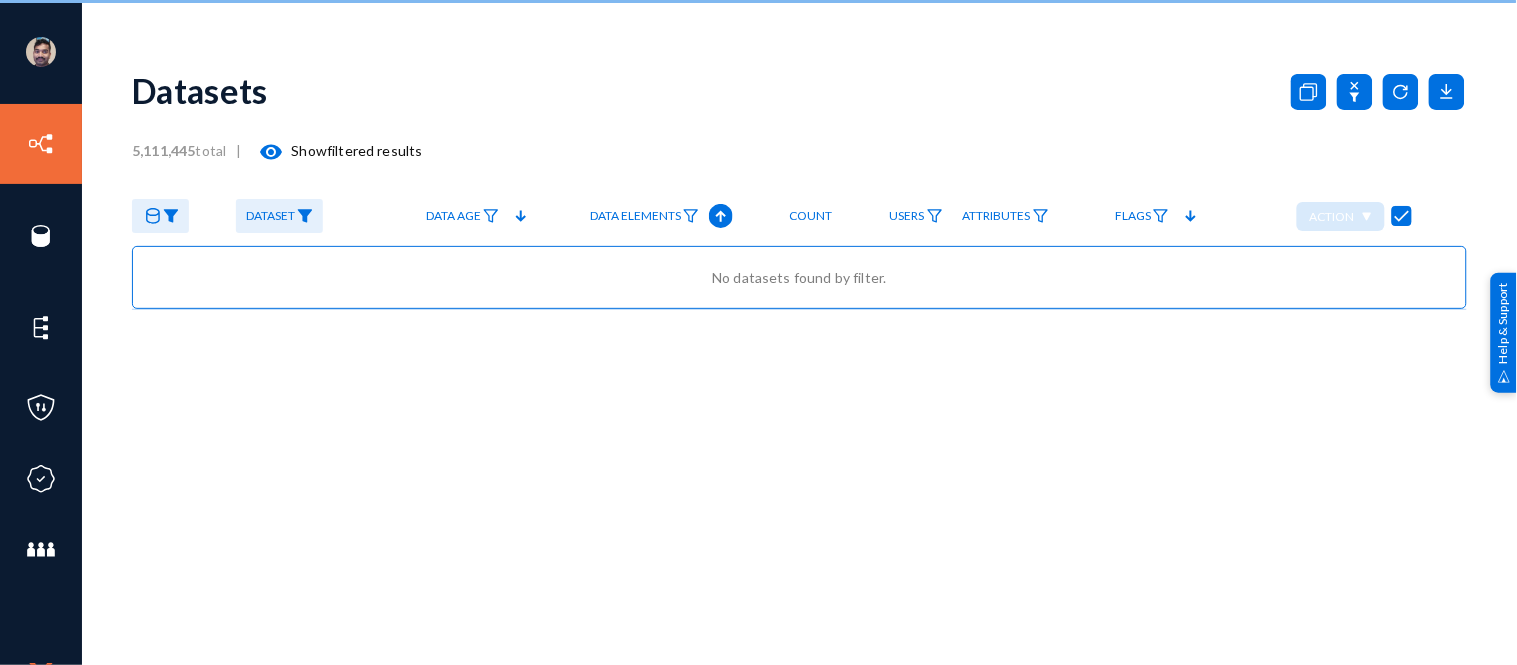 scroll, scrollTop: 0, scrollLeft: 0, axis: both 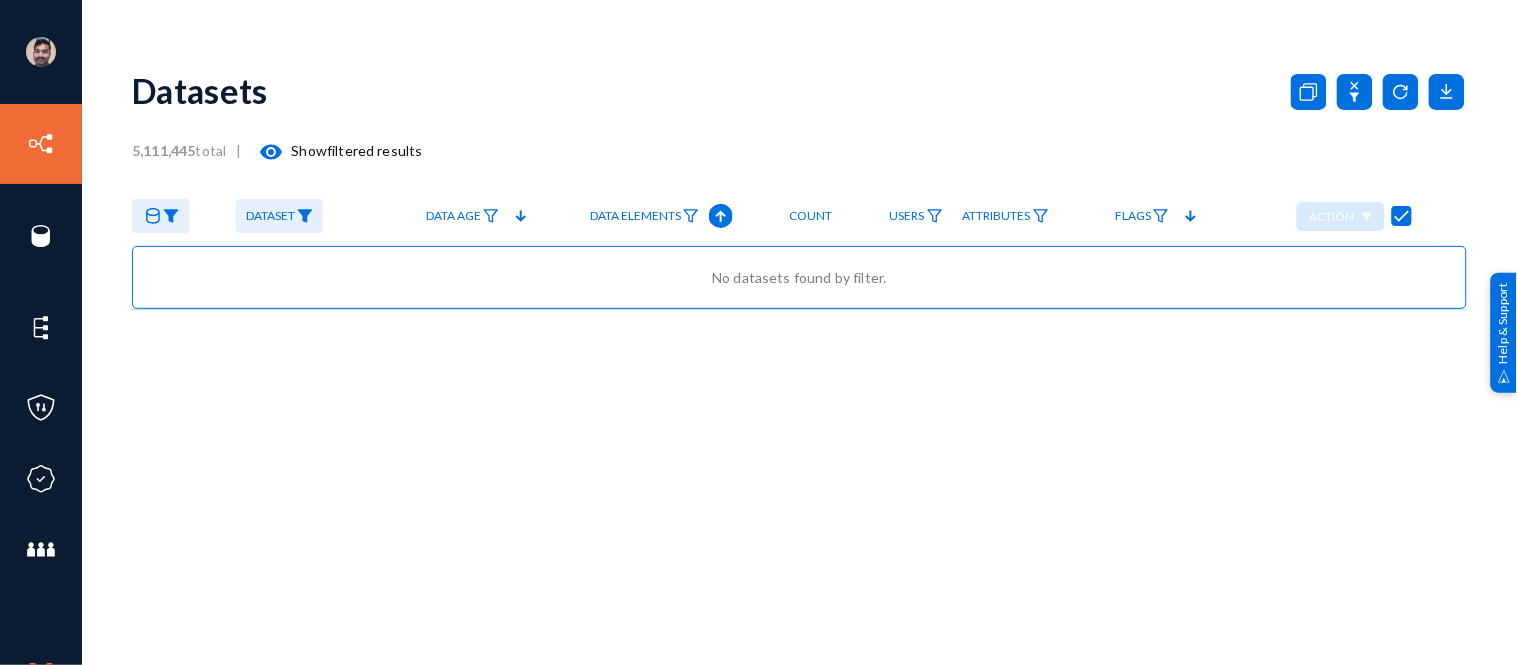 click on "Dataset" 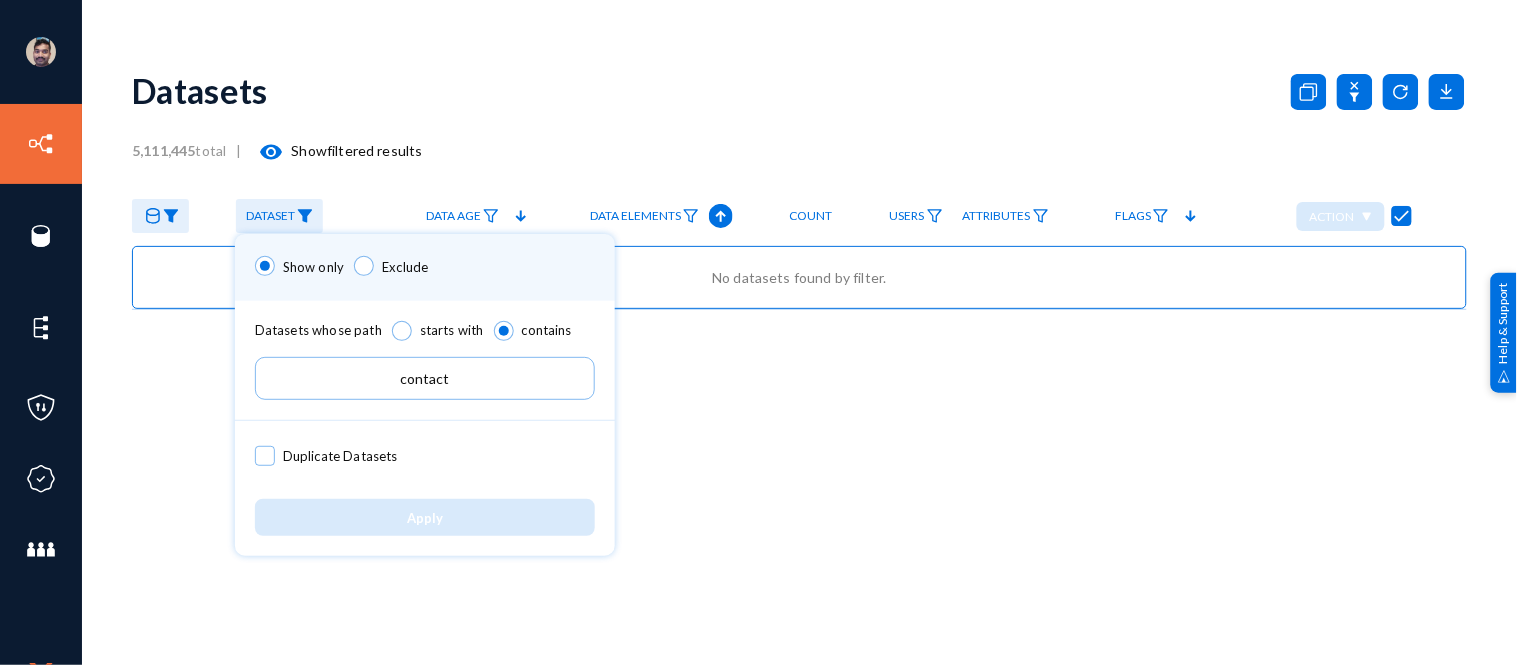 drag, startPoint x: 461, startPoint y: 384, endPoint x: 317, endPoint y: 360, distance: 145.9863 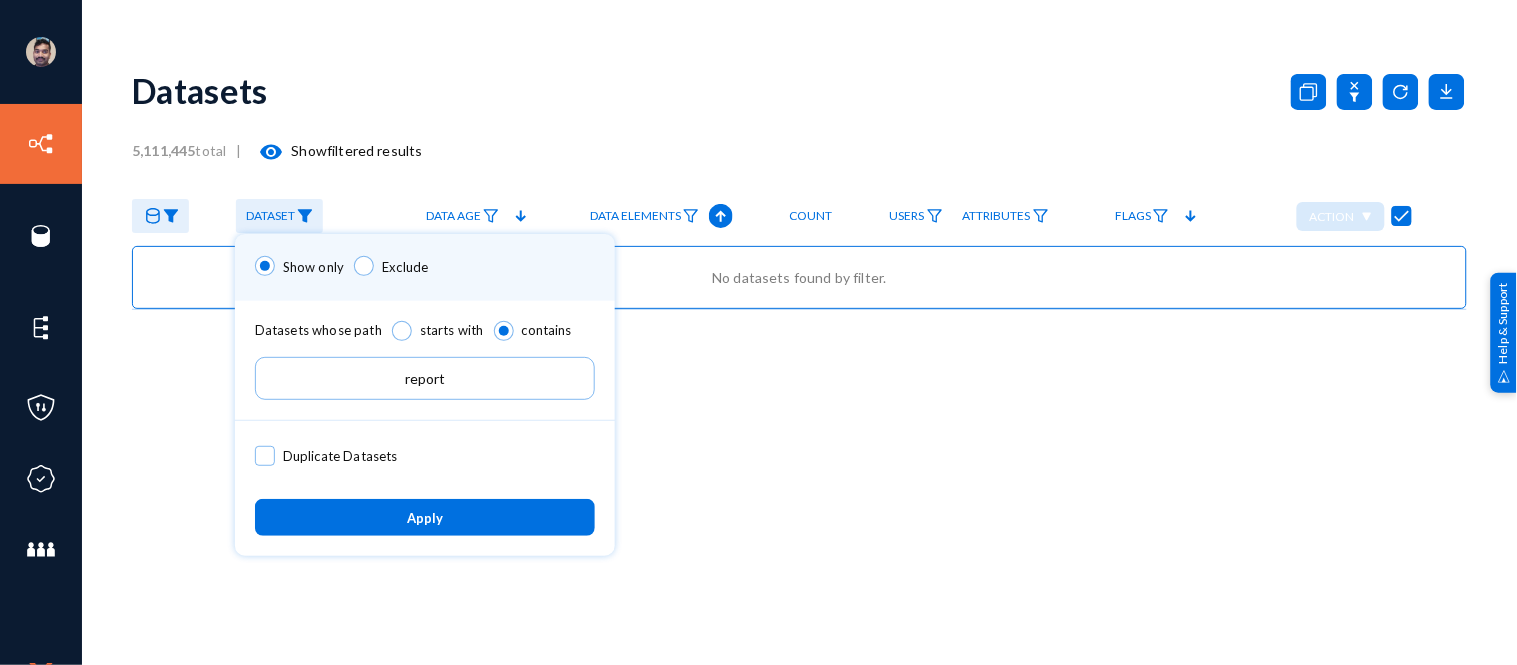 type on "report" 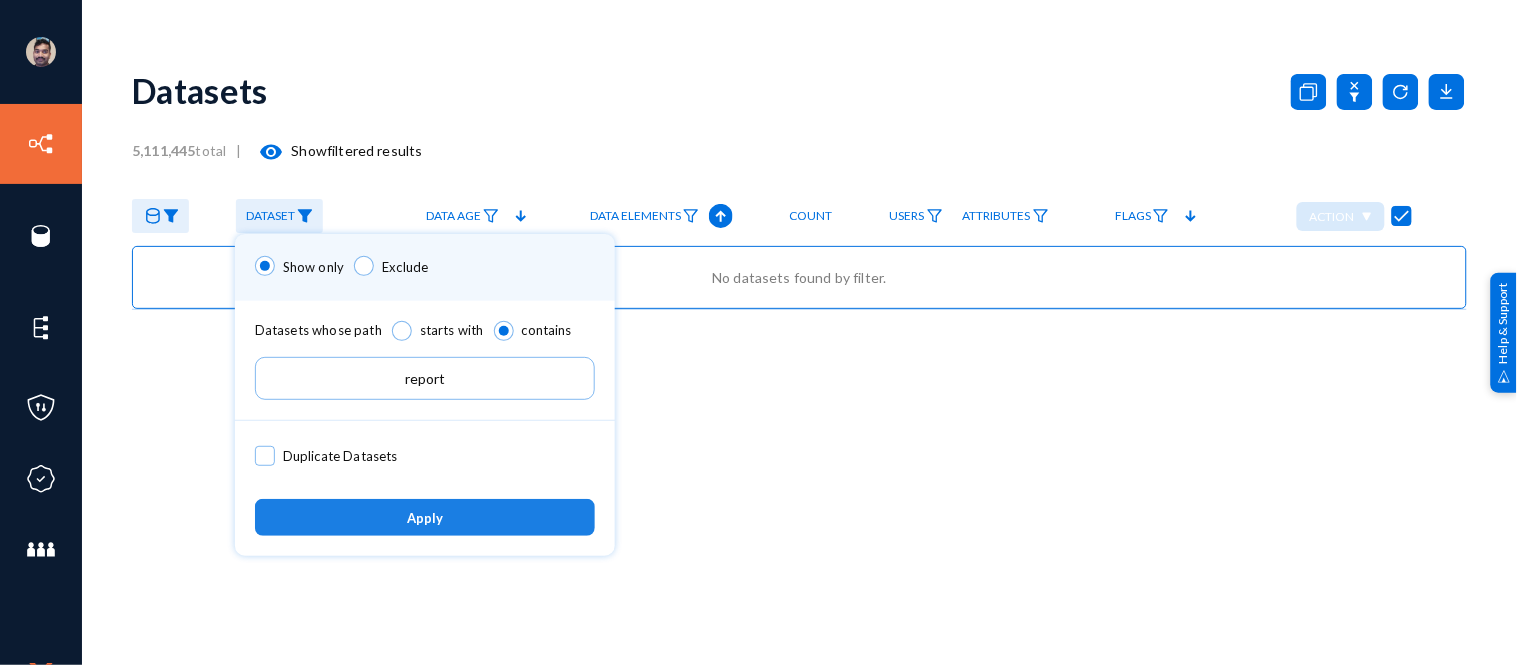 click on "Apply" at bounding box center (425, 517) 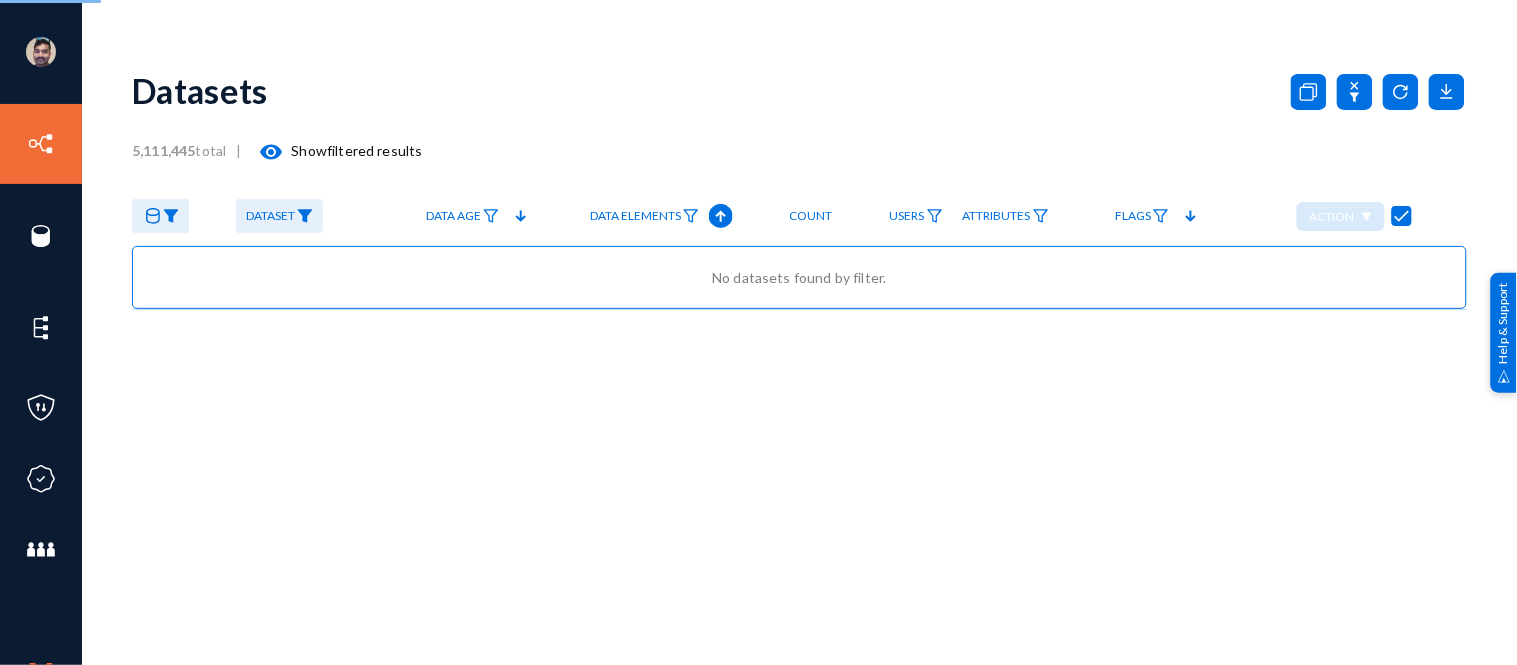 checkbox on "false" 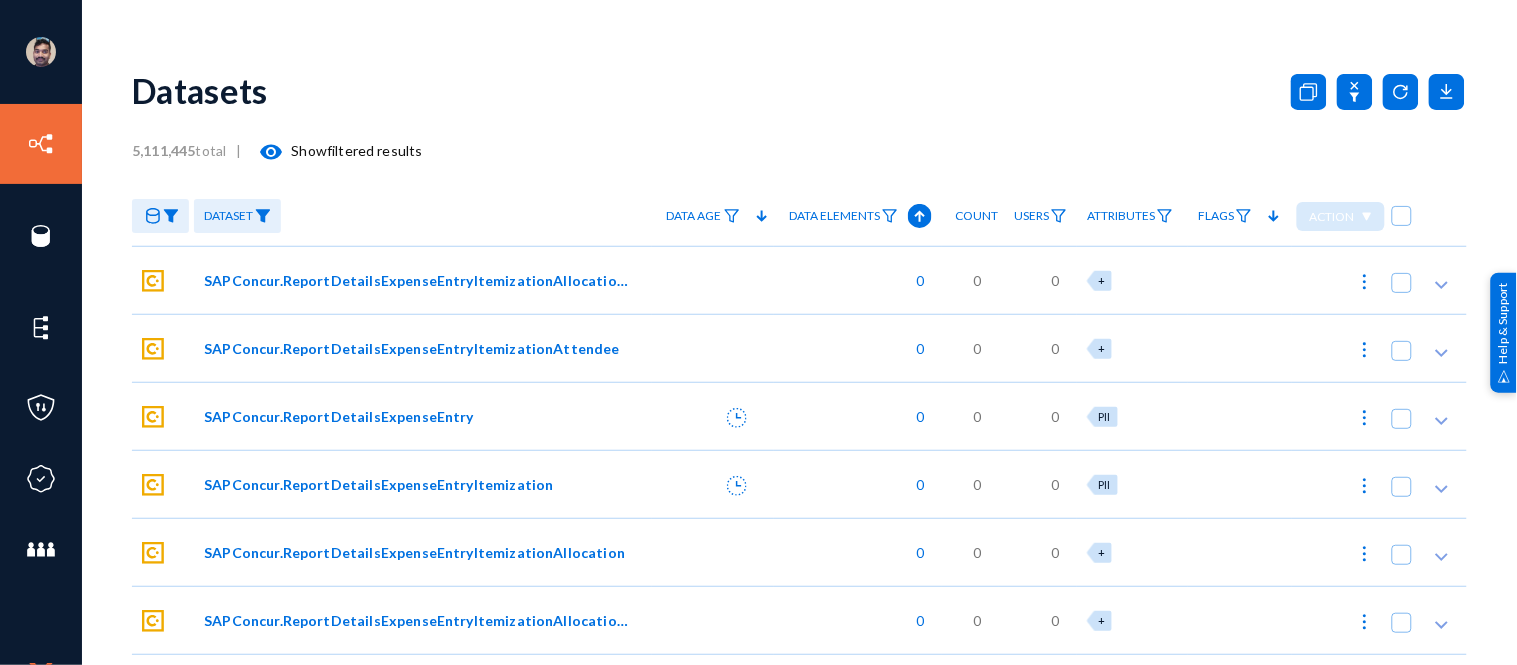 scroll, scrollTop: 193, scrollLeft: 0, axis: vertical 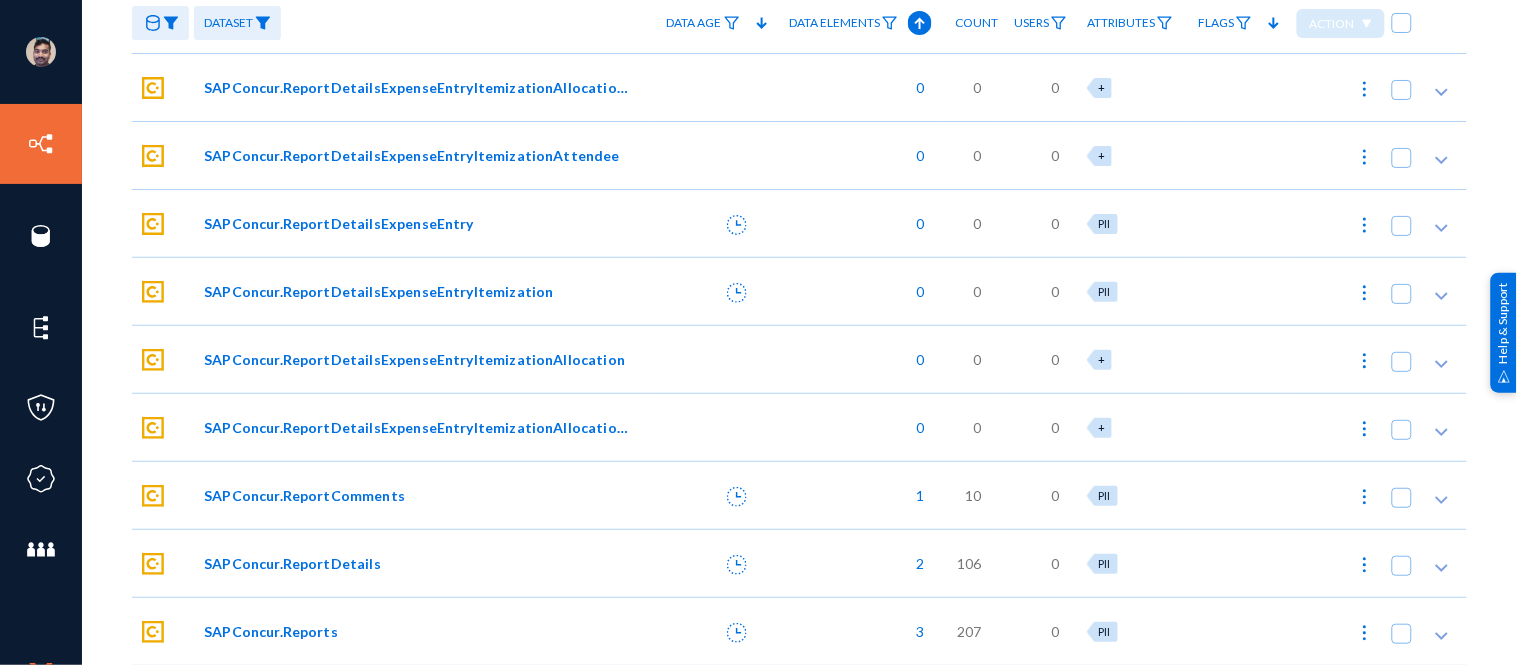 click on "SAPConcur.ReportDetails" 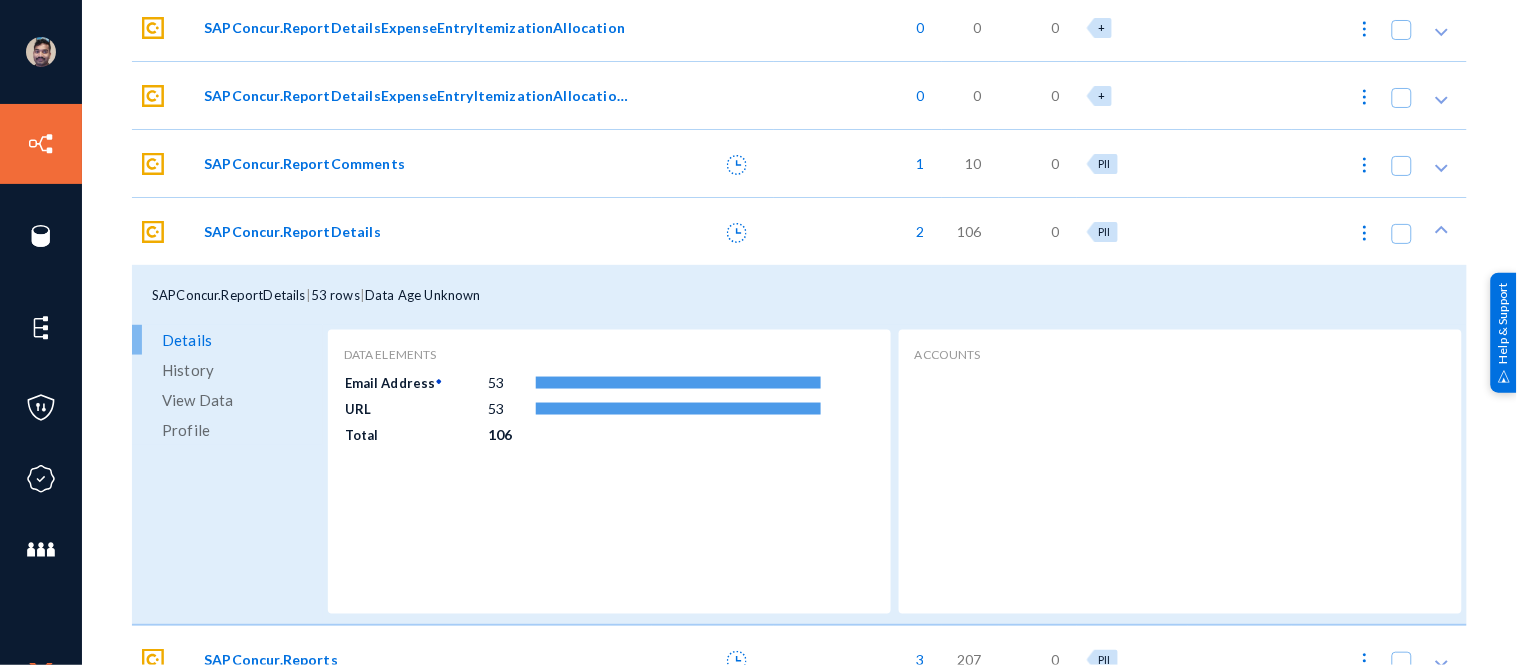scroll, scrollTop: 553, scrollLeft: 0, axis: vertical 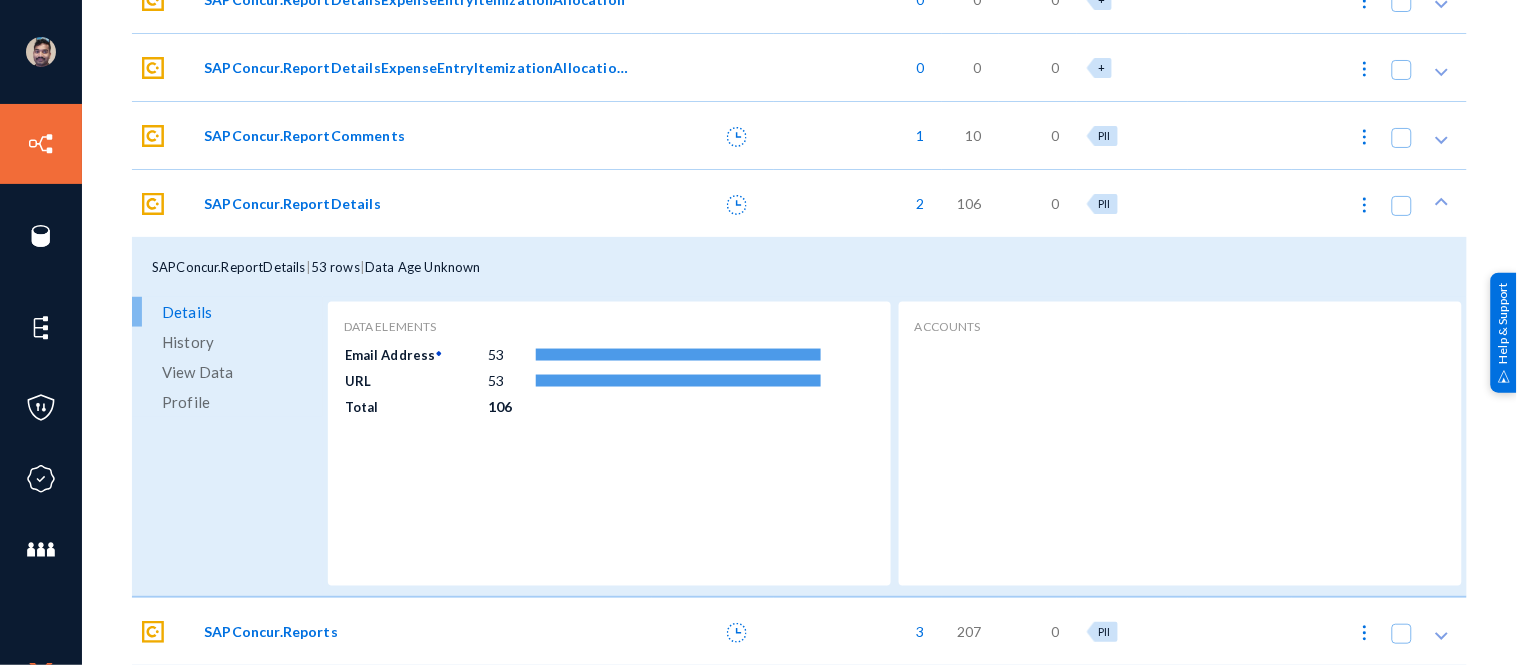 click on "View Data" 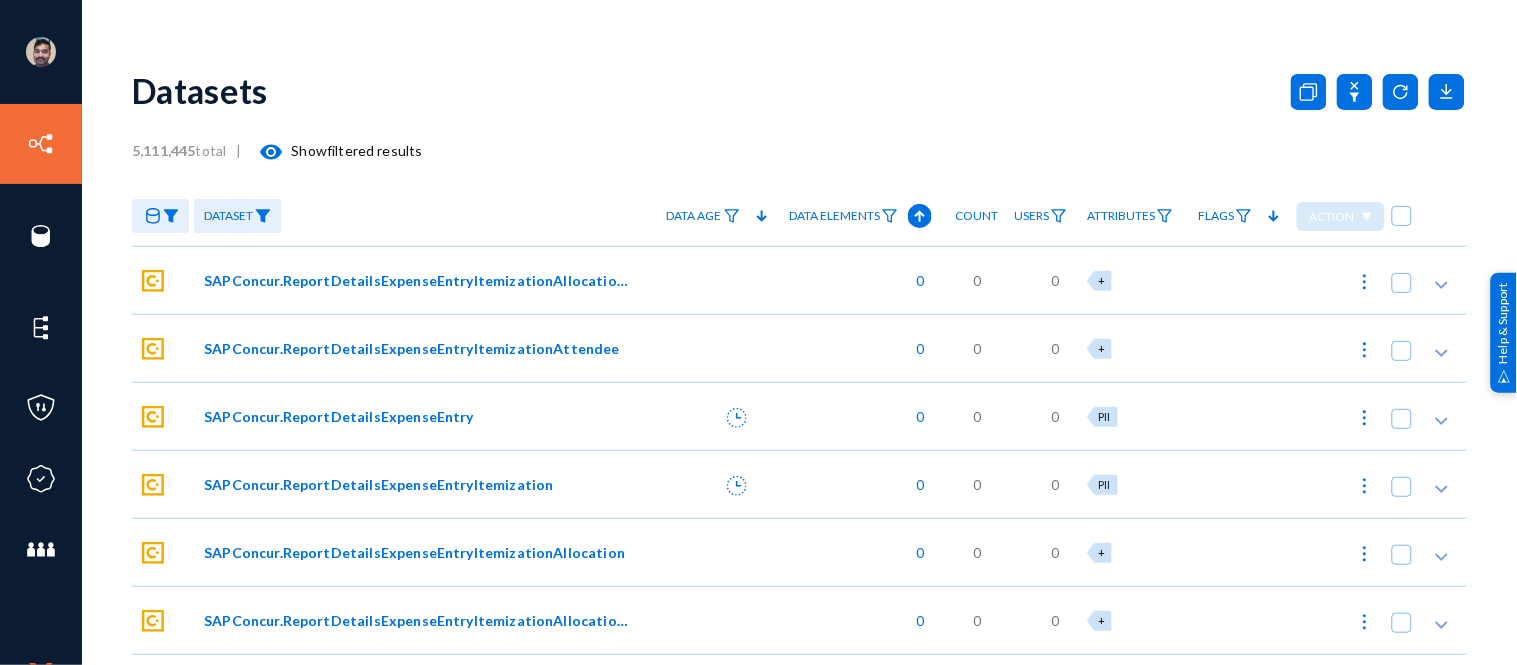 scroll, scrollTop: 553, scrollLeft: 0, axis: vertical 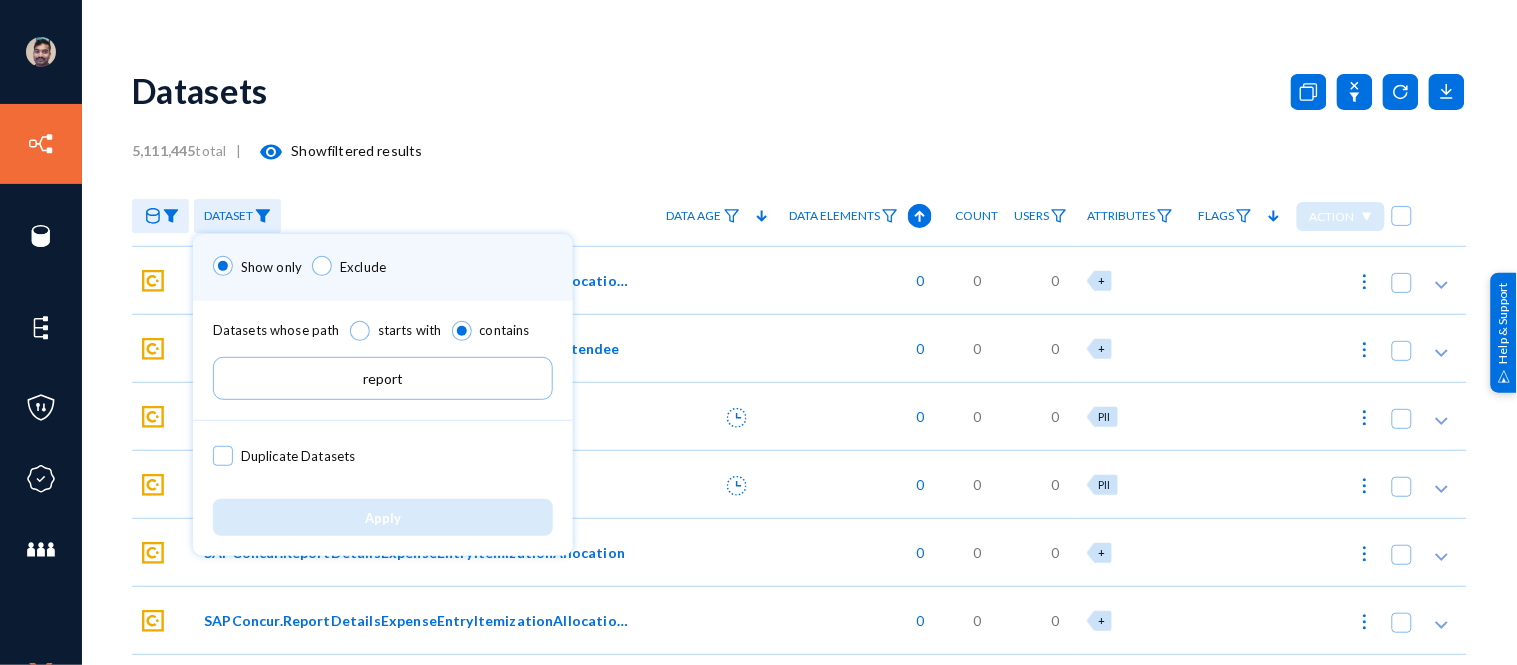 drag, startPoint x: 424, startPoint y: 378, endPoint x: 266, endPoint y: 331, distance: 164.84235 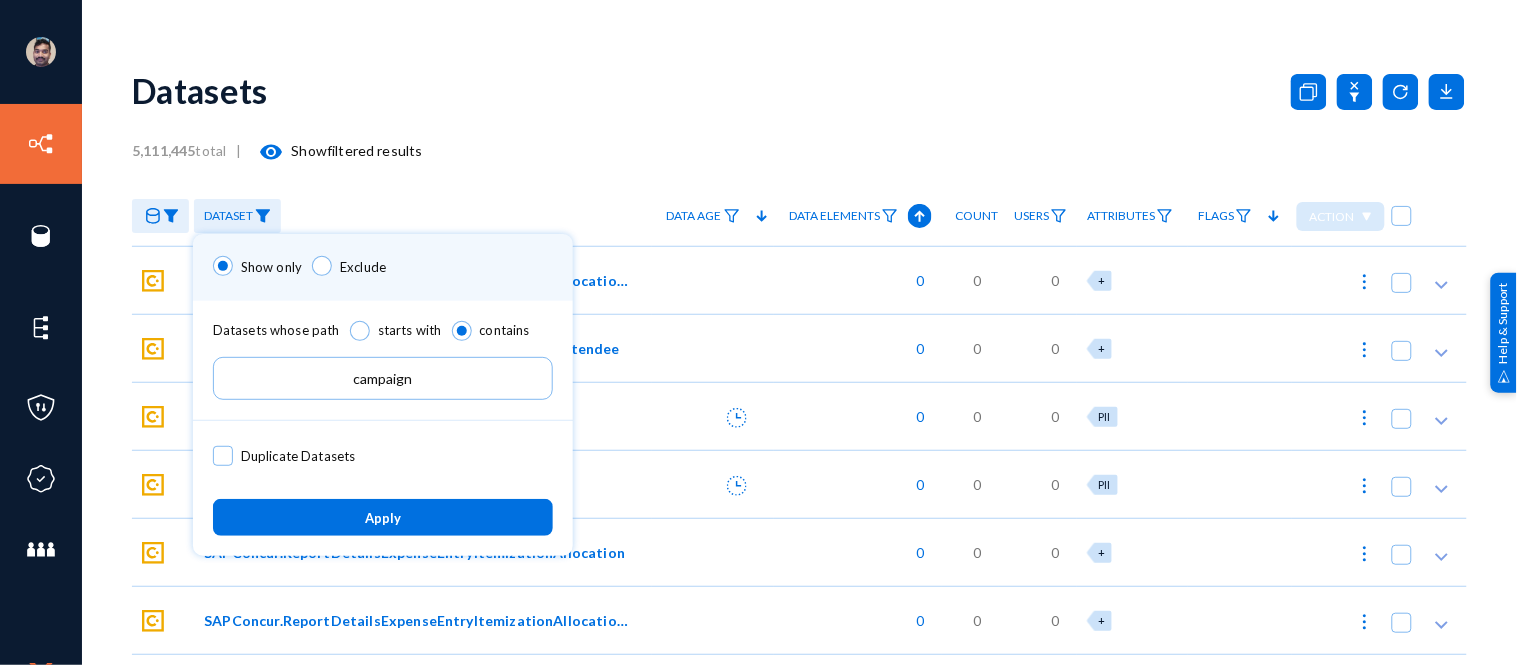 type on "campaign" 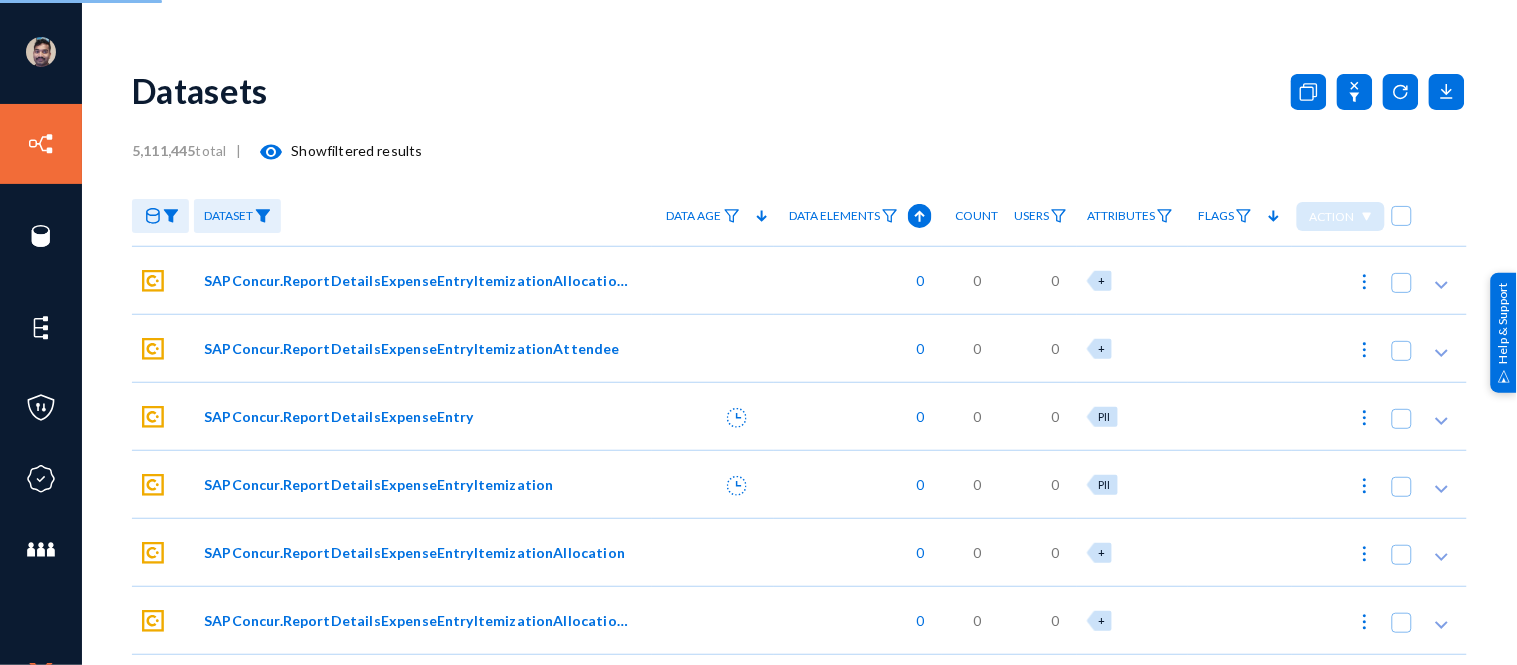 checkbox on "true" 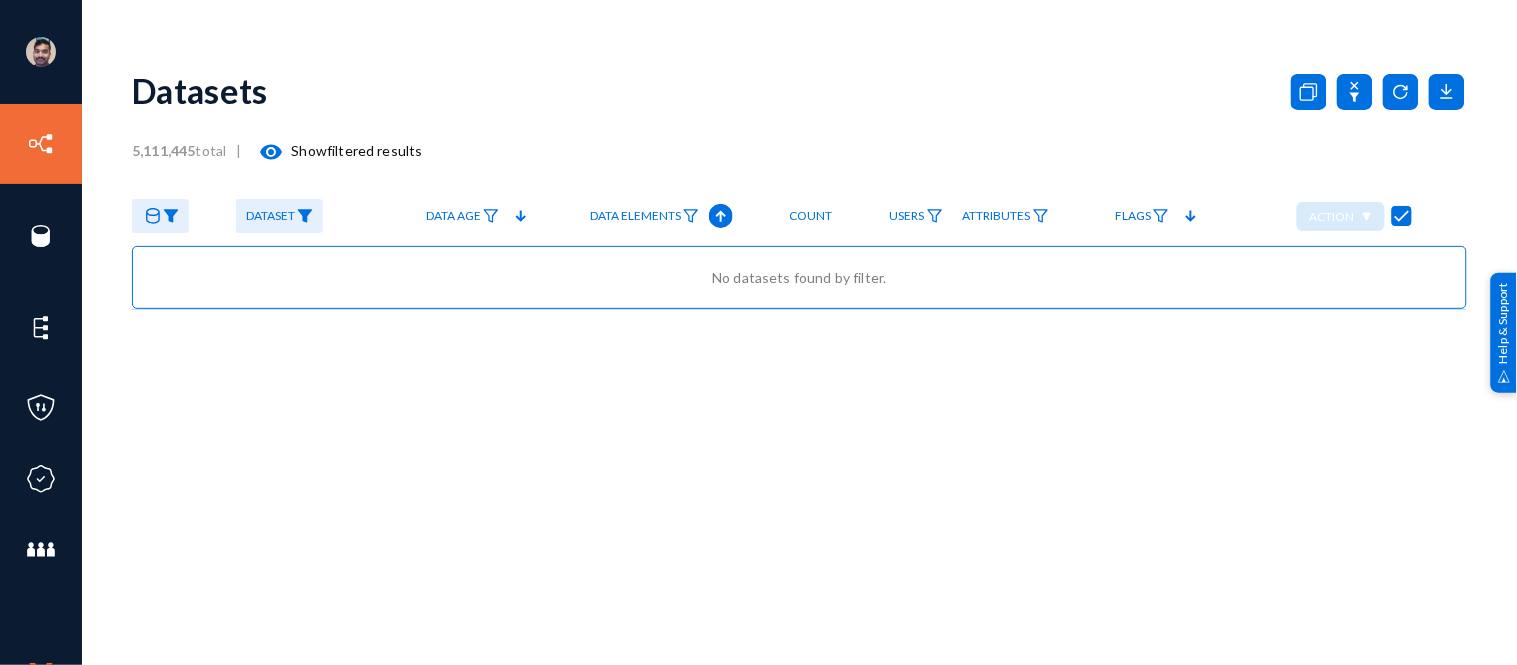 click 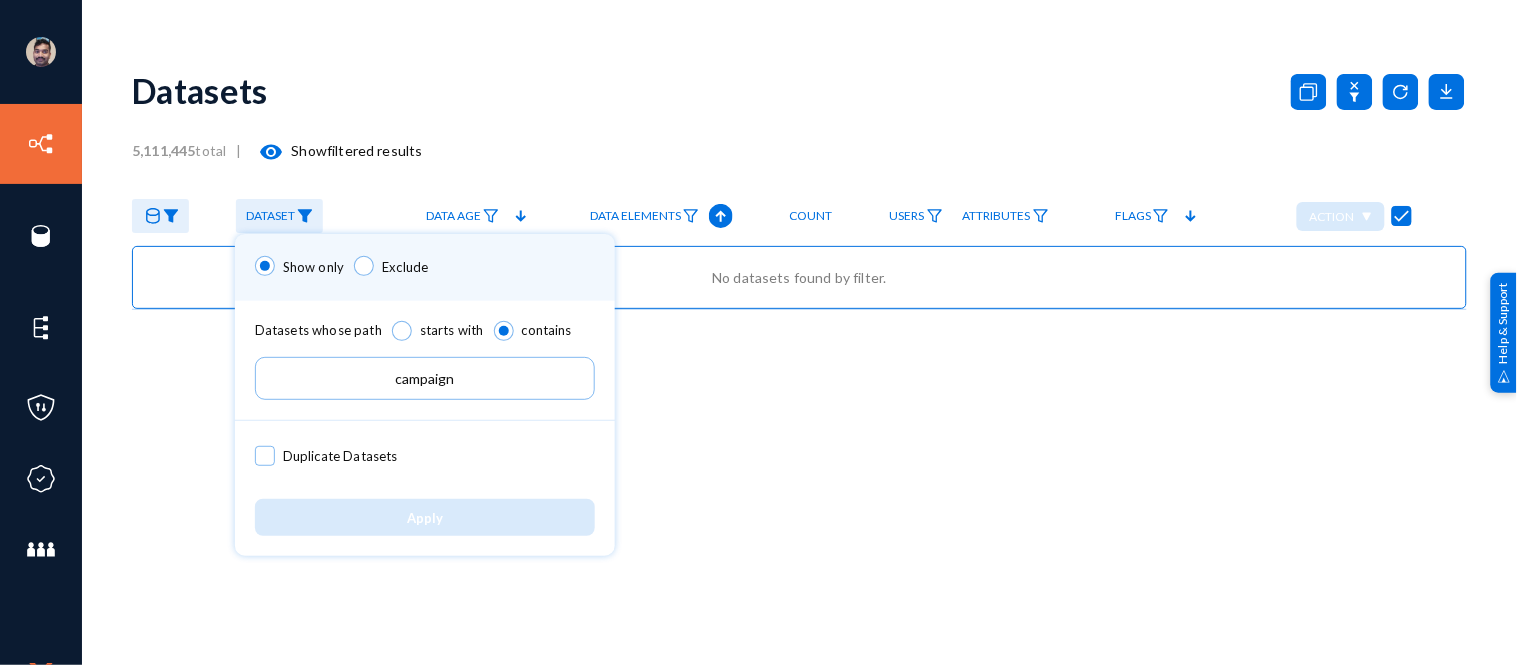 drag, startPoint x: 478, startPoint y: 375, endPoint x: 183, endPoint y: 336, distance: 297.5668 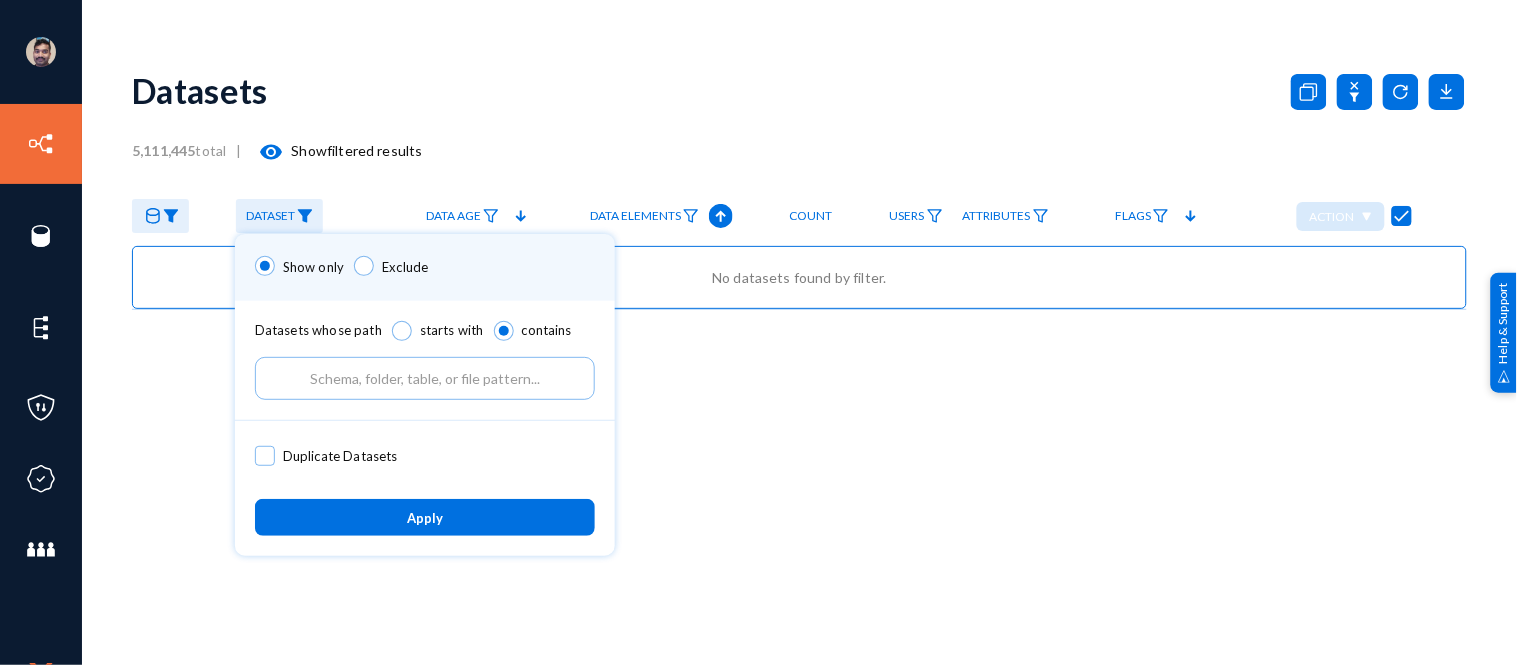type 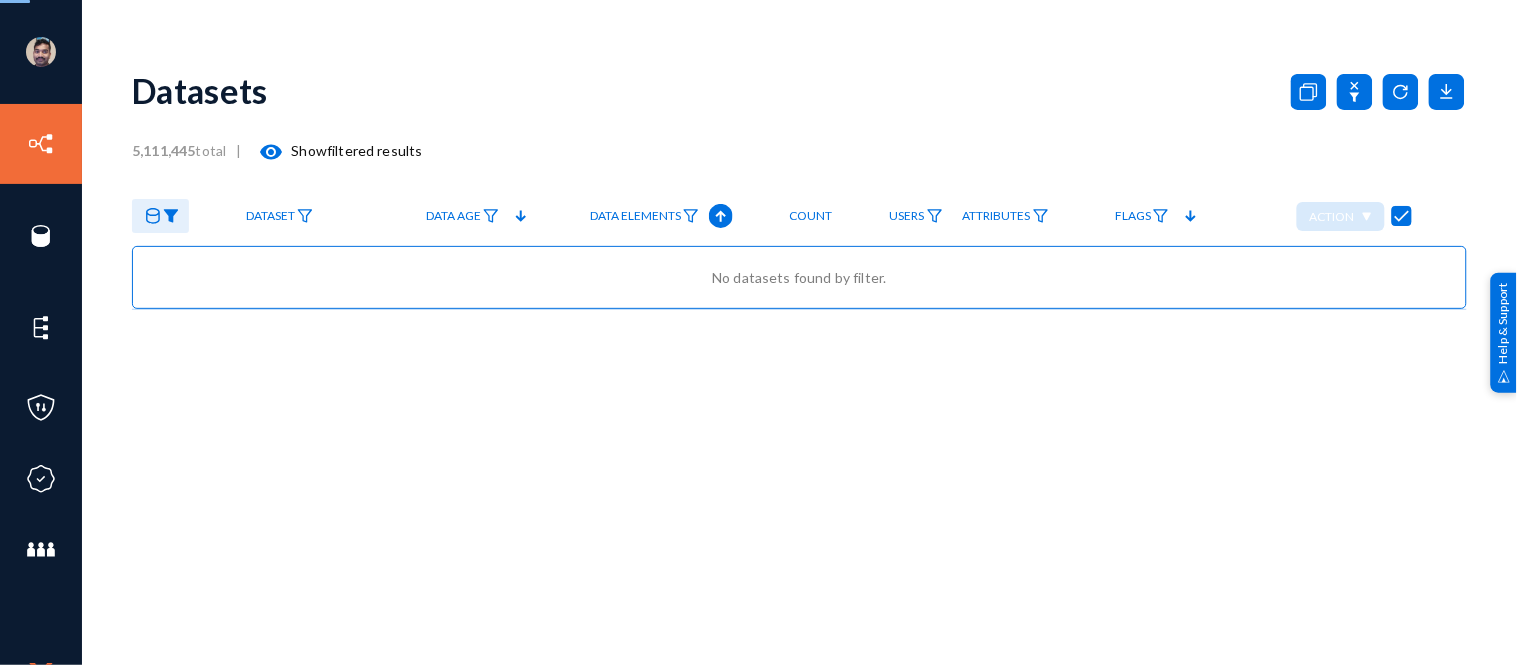 checkbox on "false" 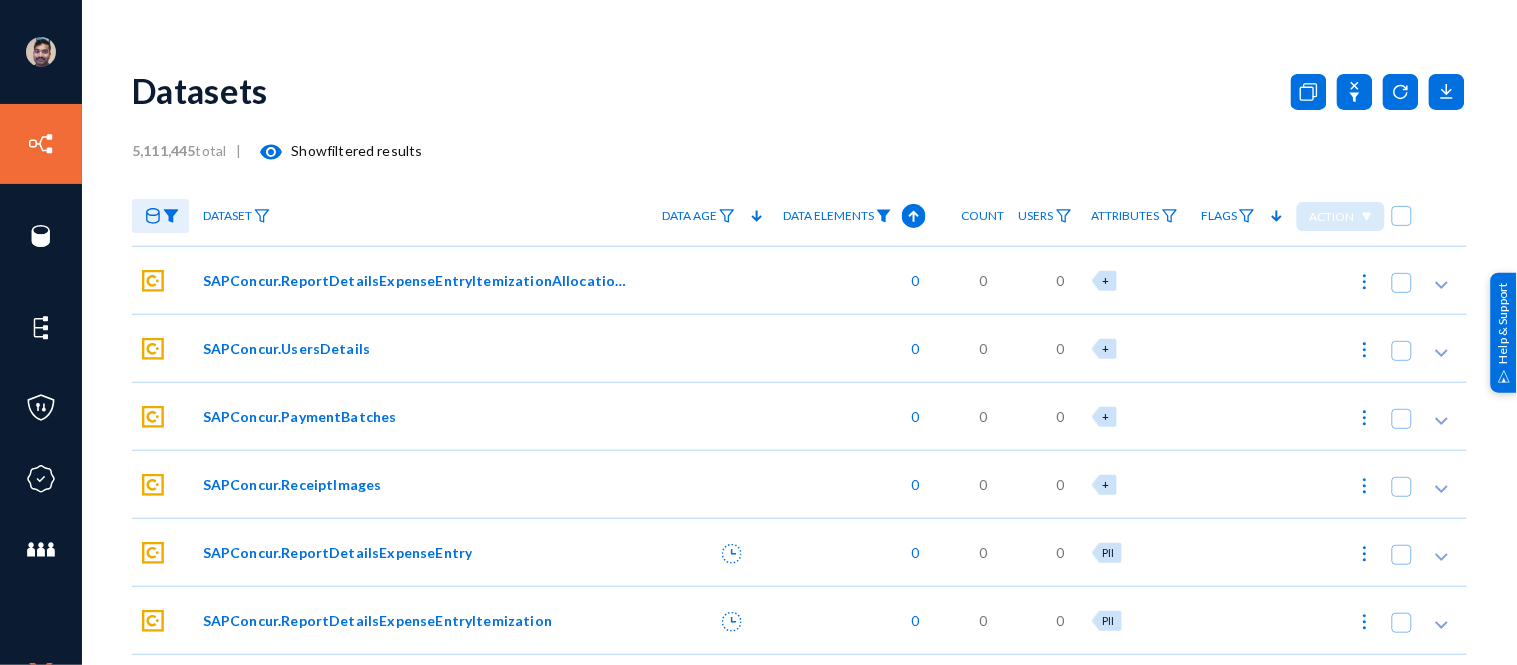 click 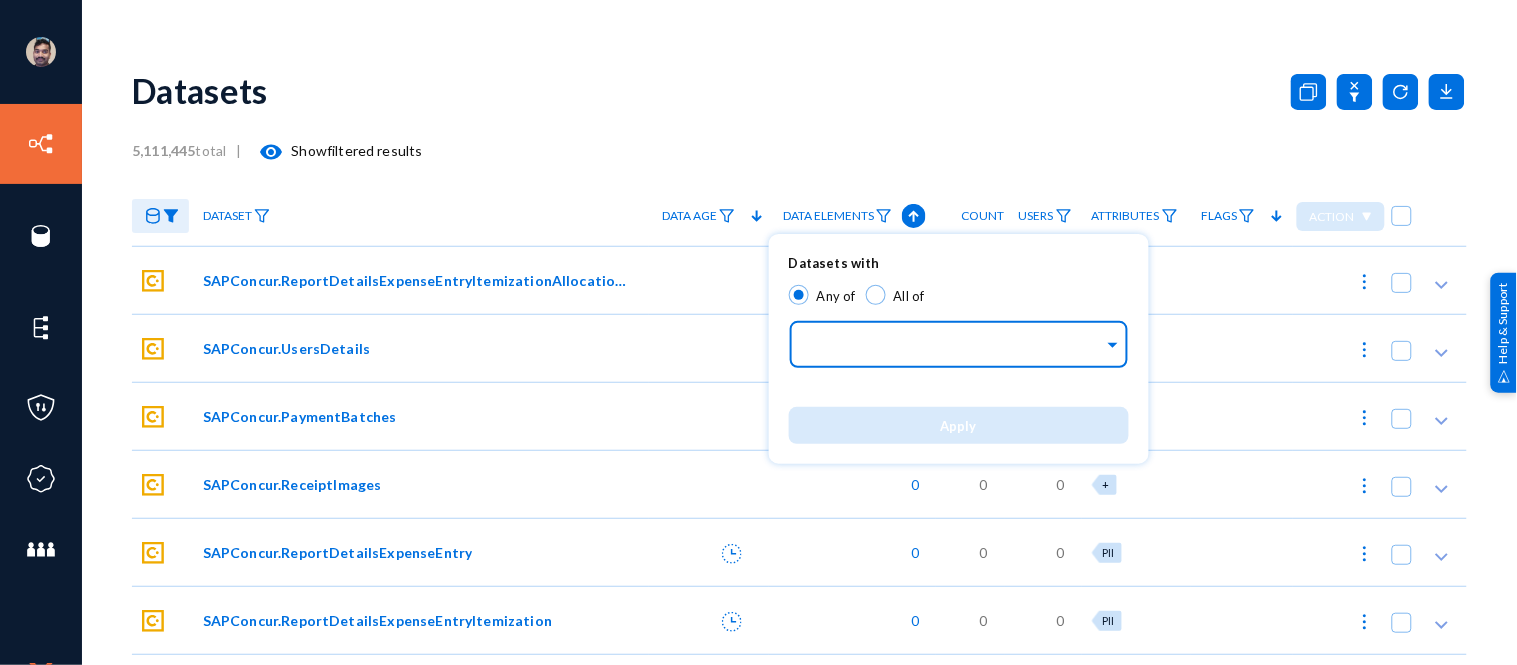 click at bounding box center [954, 347] 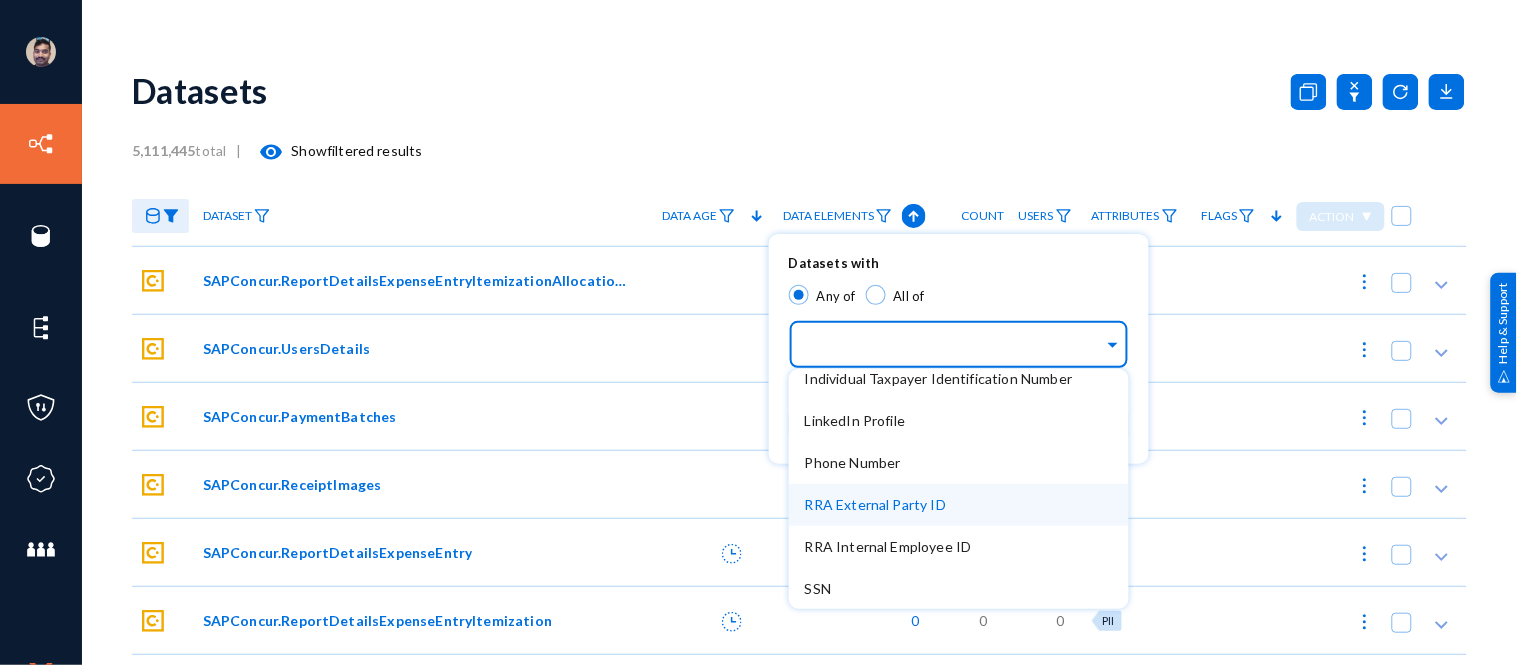 scroll, scrollTop: 0, scrollLeft: 0, axis: both 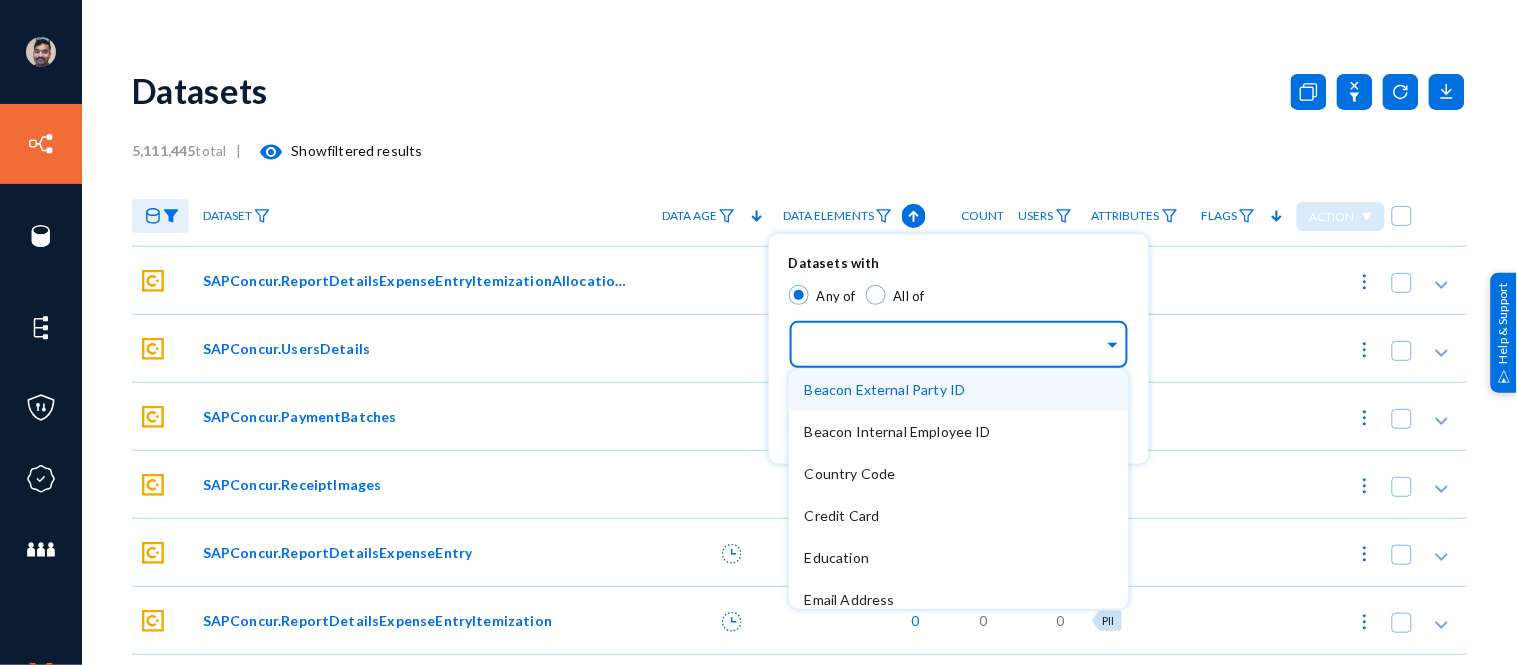 click at bounding box center (758, 332) 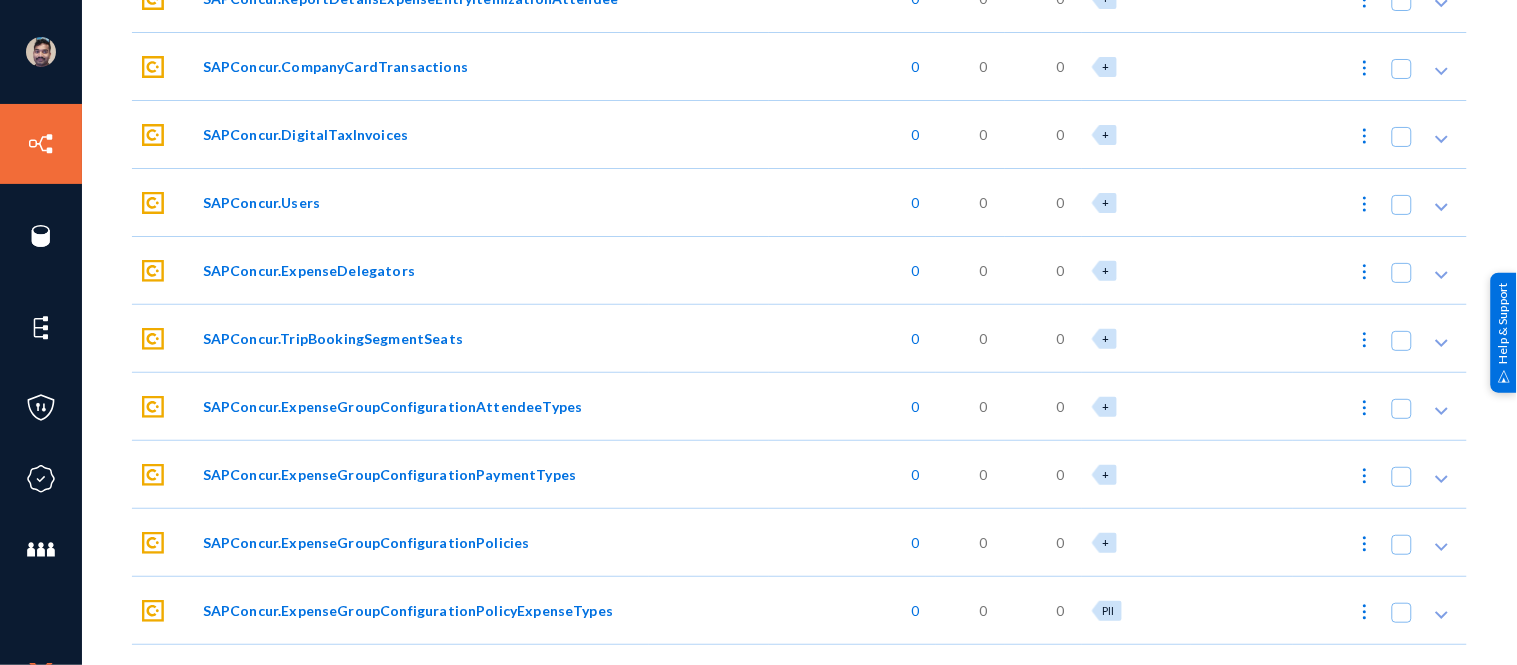 scroll, scrollTop: 0, scrollLeft: 0, axis: both 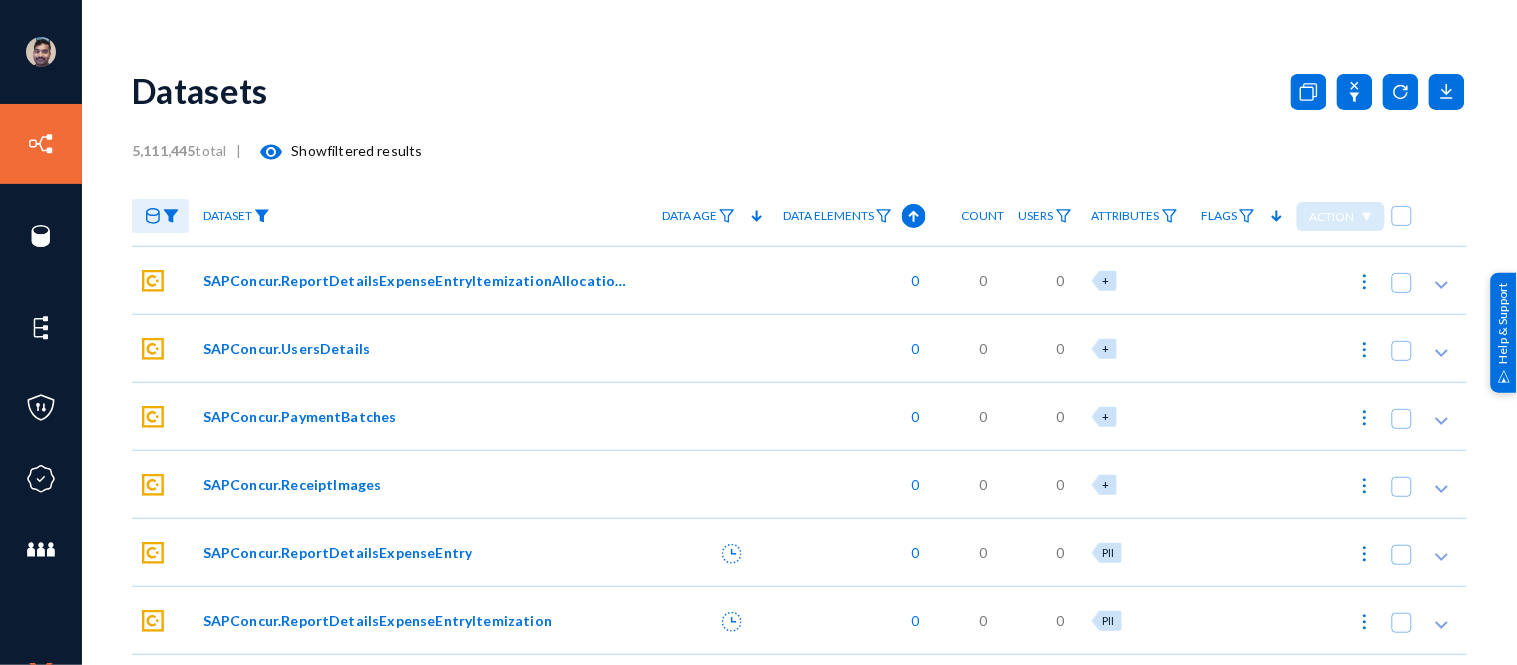 click 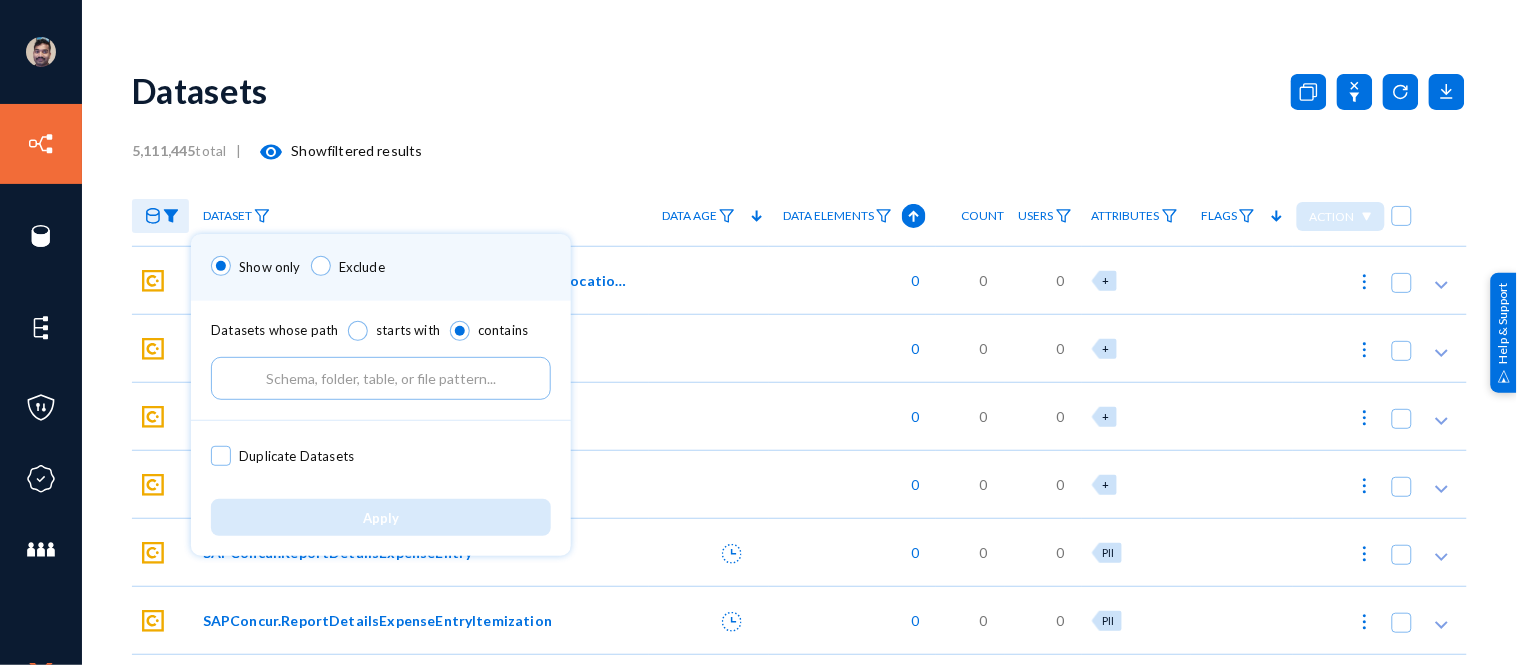 click at bounding box center [381, 378] 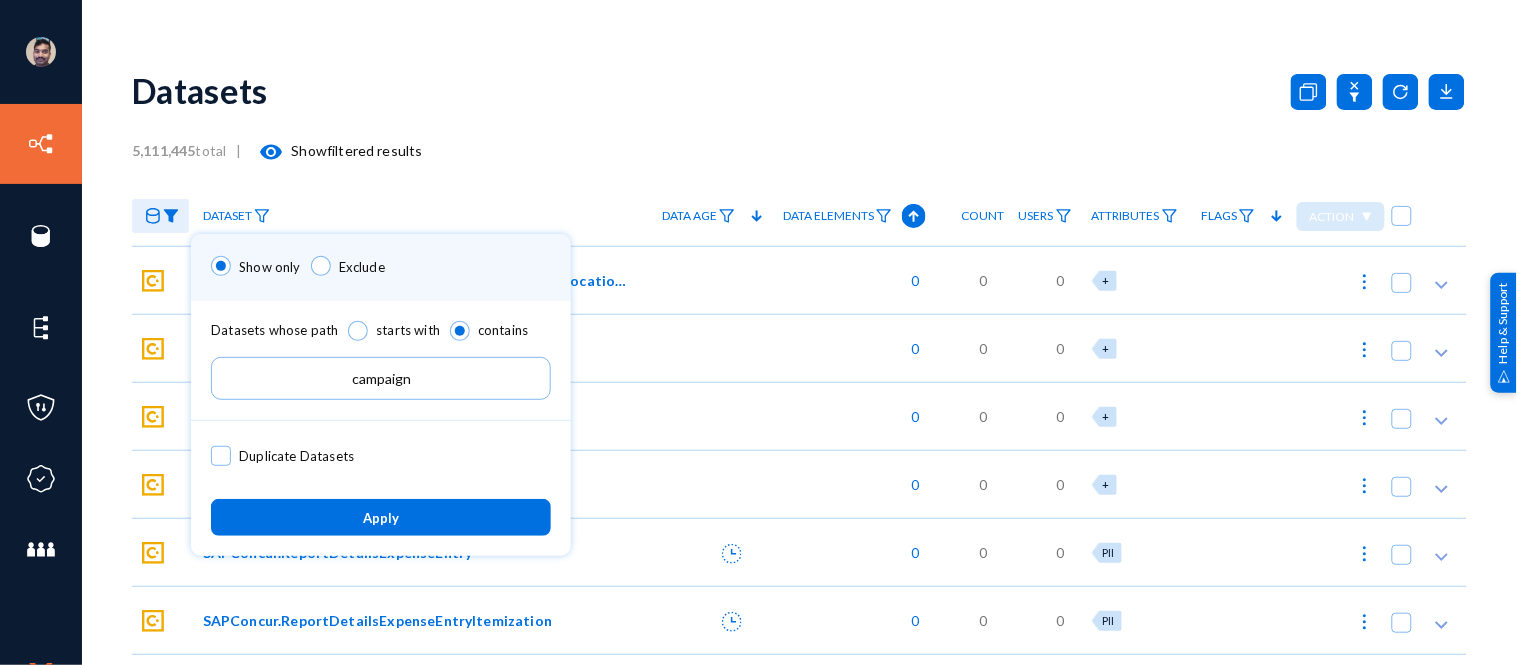 type on "campaign" 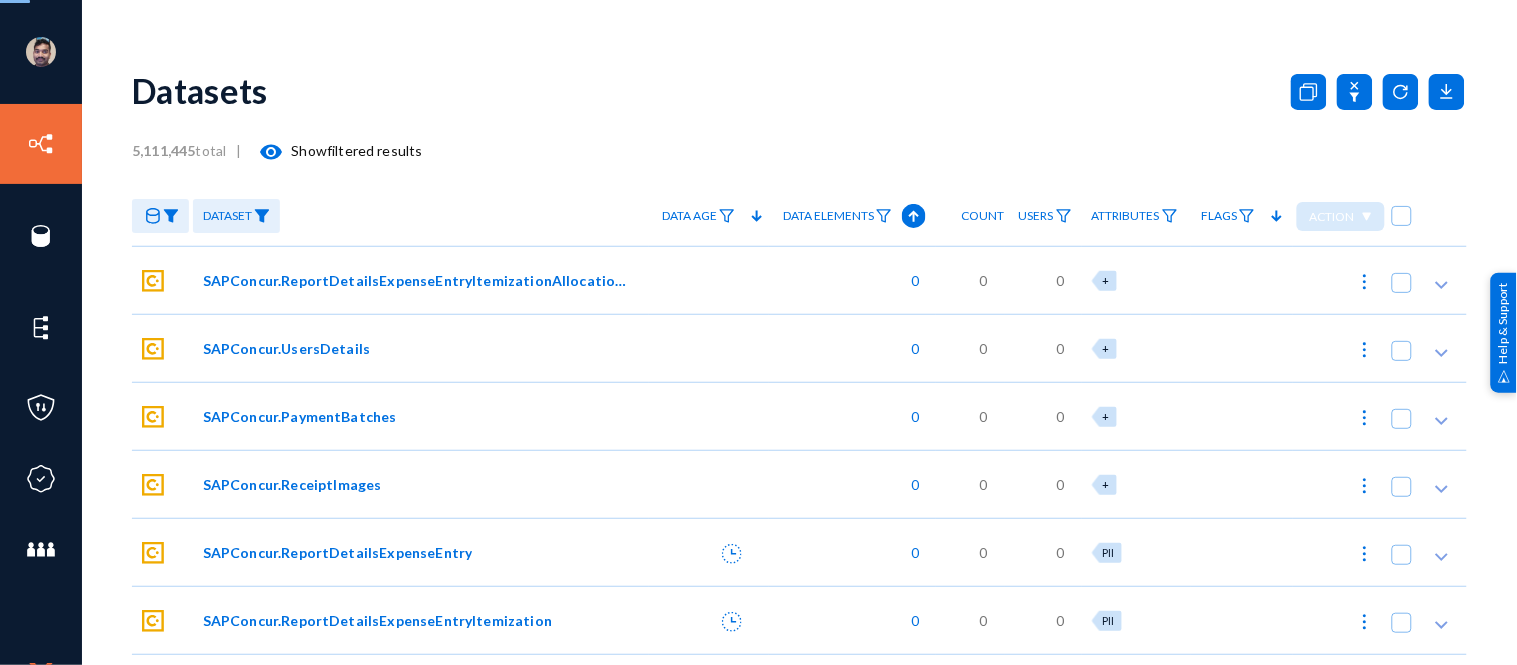 checkbox on "true" 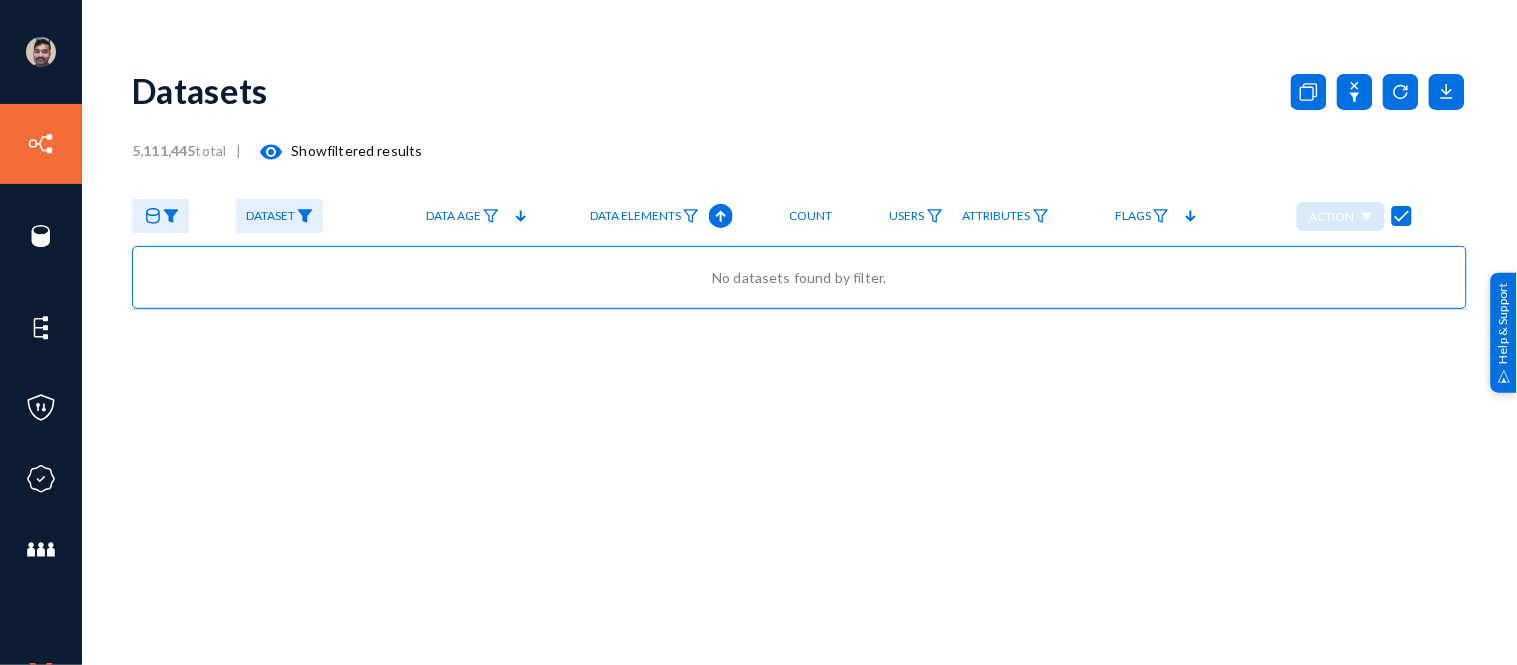 click 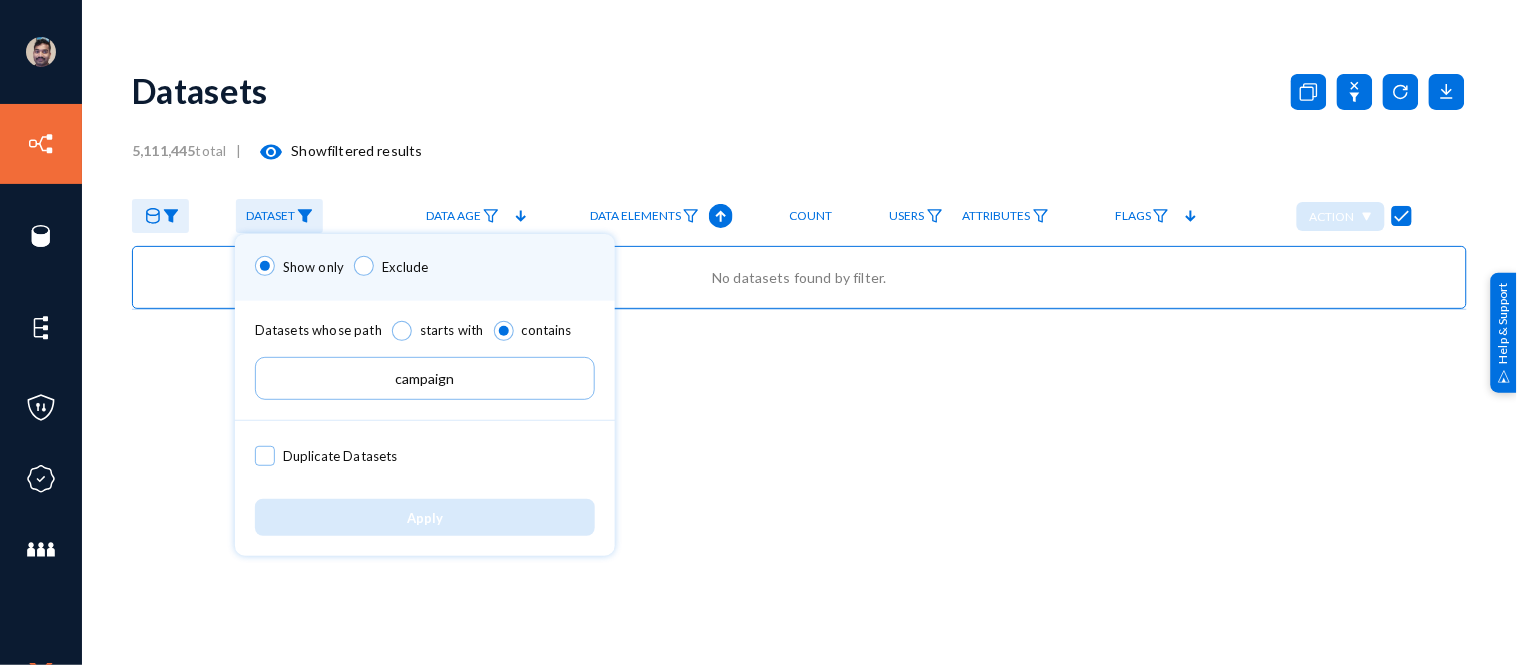 drag, startPoint x: 486, startPoint y: 387, endPoint x: 327, endPoint y: 364, distance: 160.6549 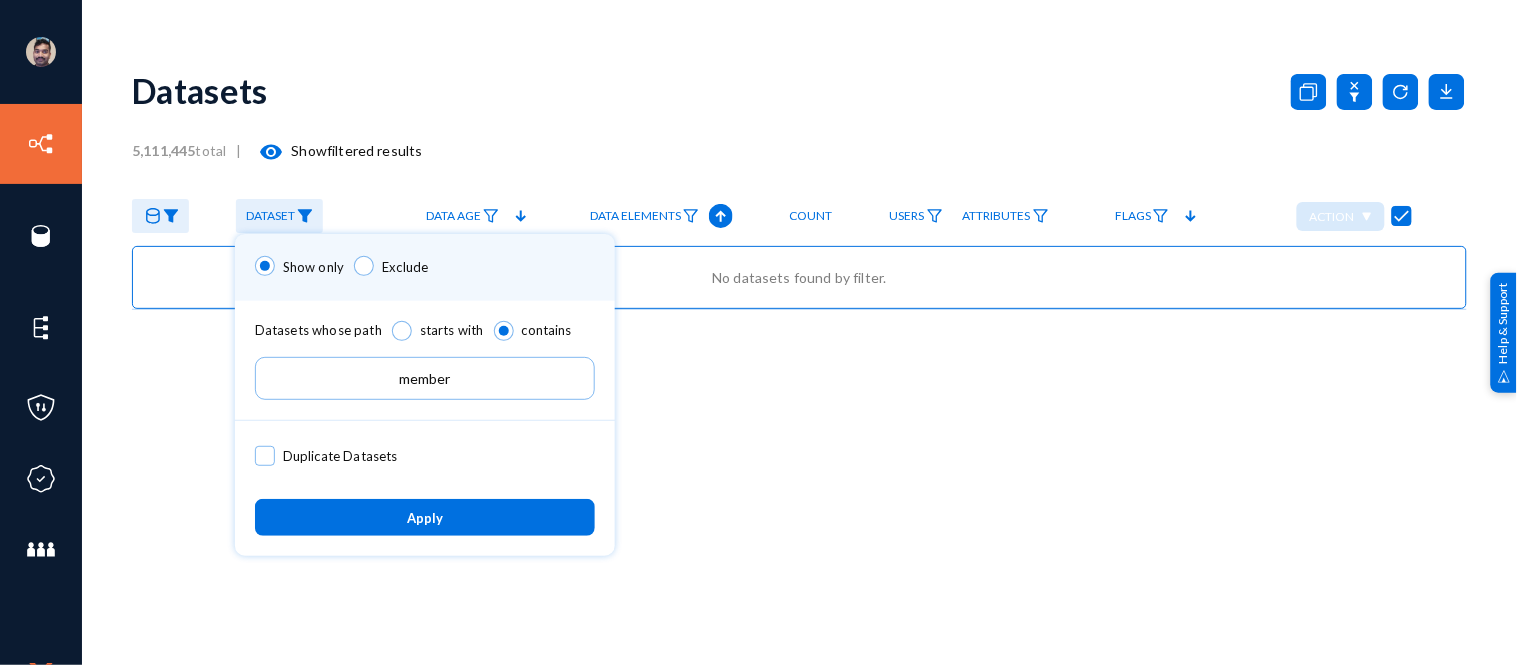 type on "member" 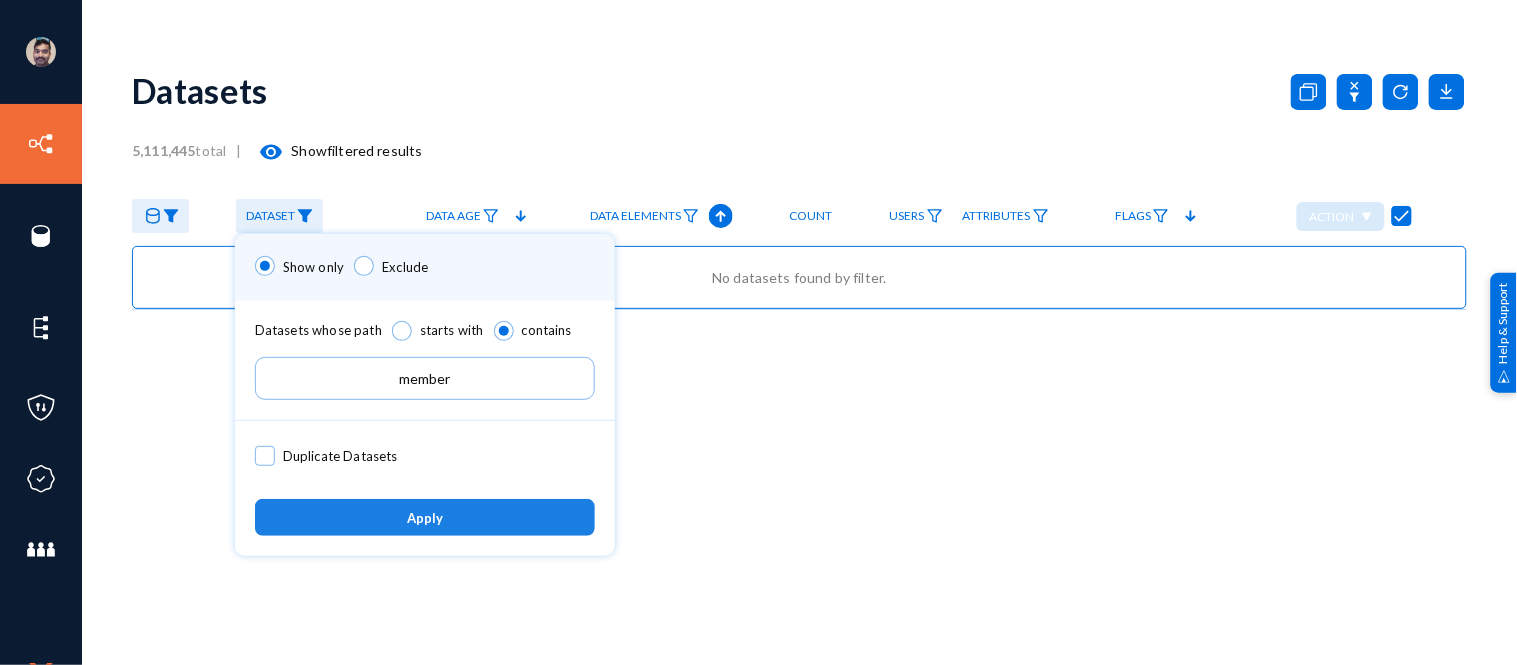 click on "Apply" at bounding box center (425, 517) 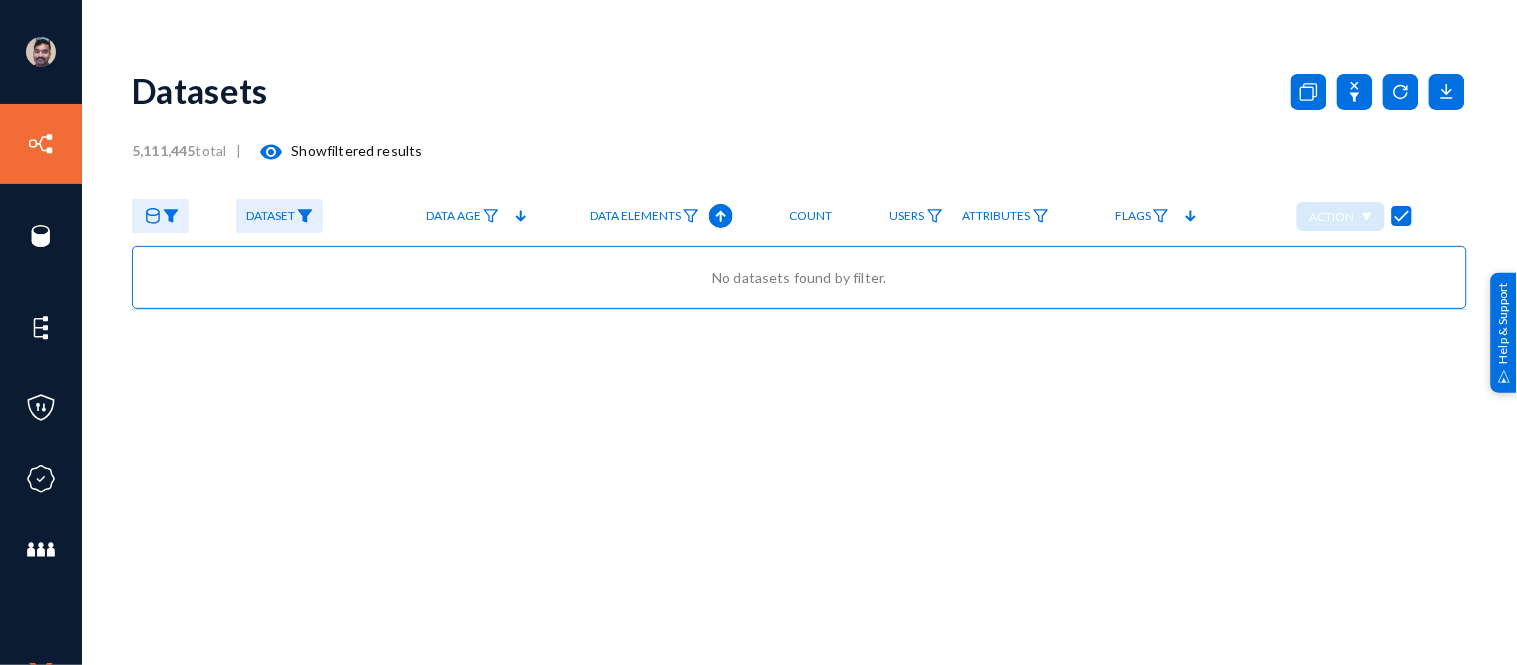 click 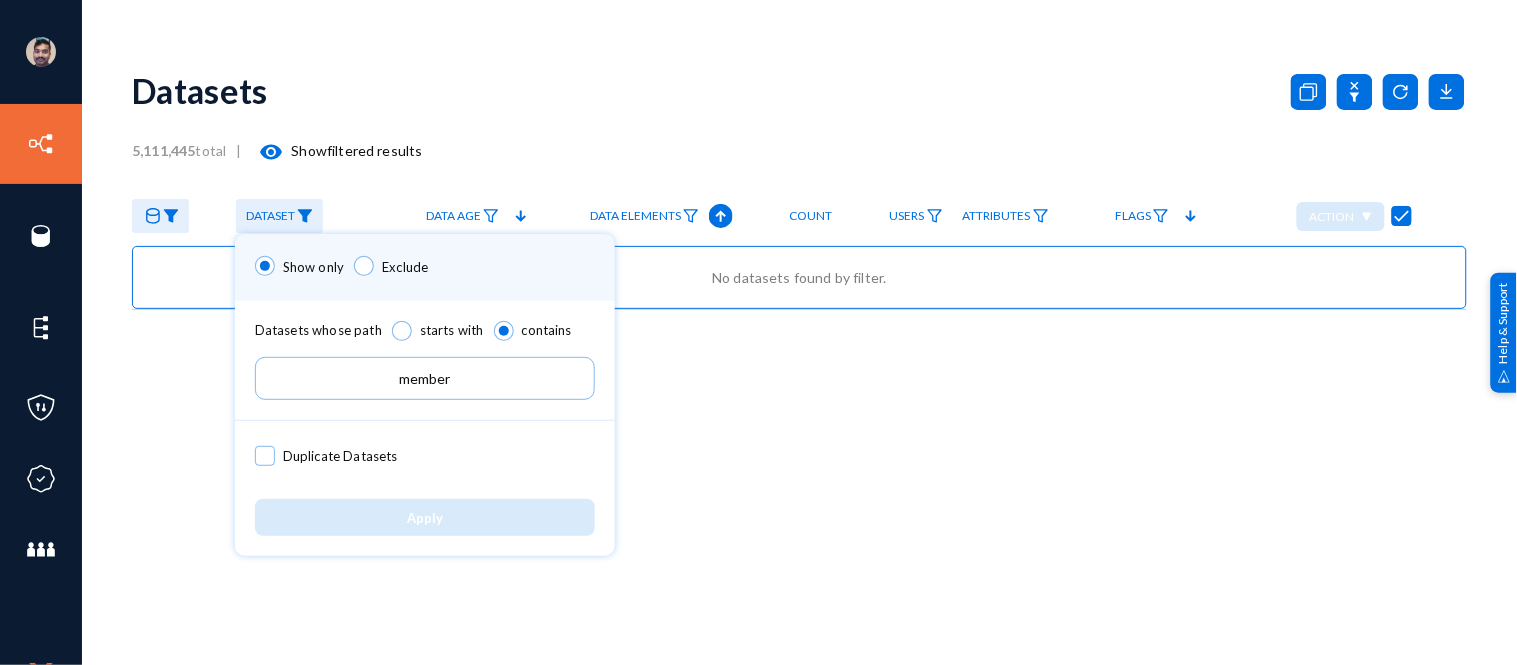 drag, startPoint x: 488, startPoint y: 380, endPoint x: 344, endPoint y: 375, distance: 144.08678 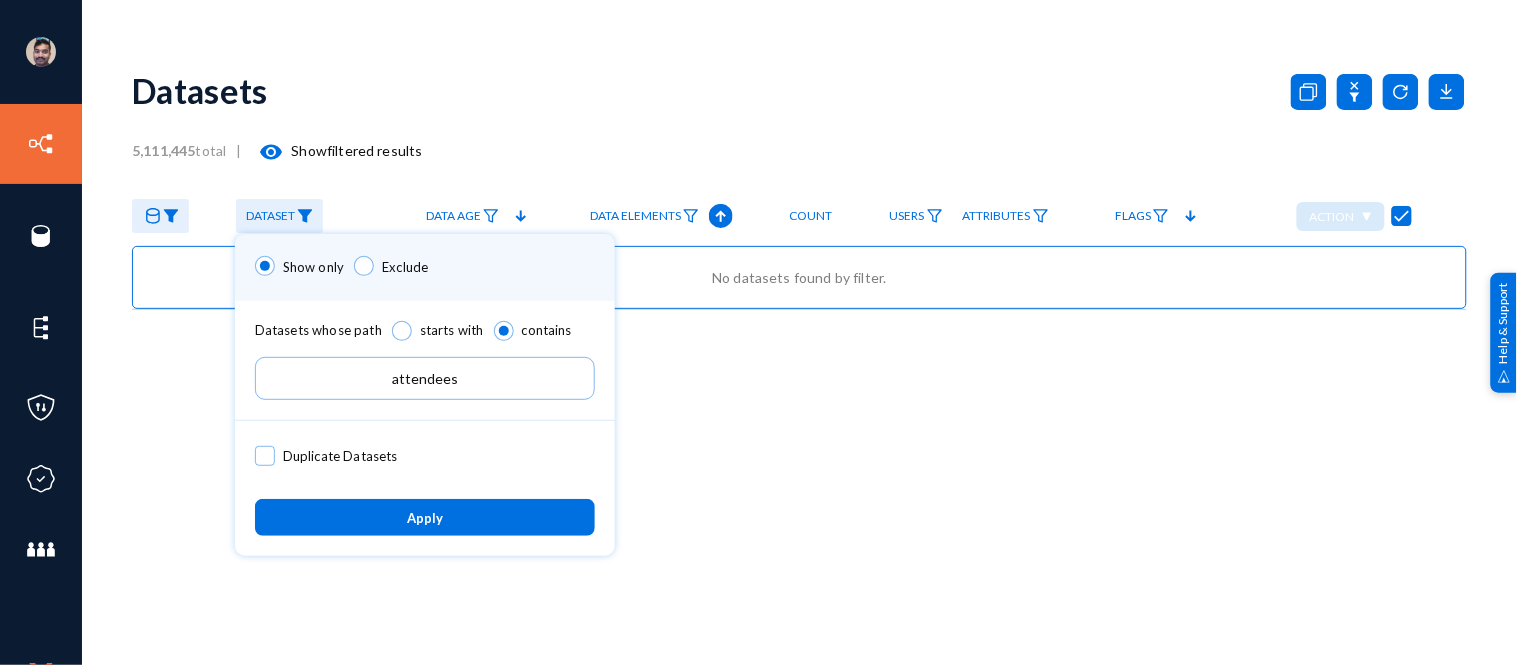type on "attendees" 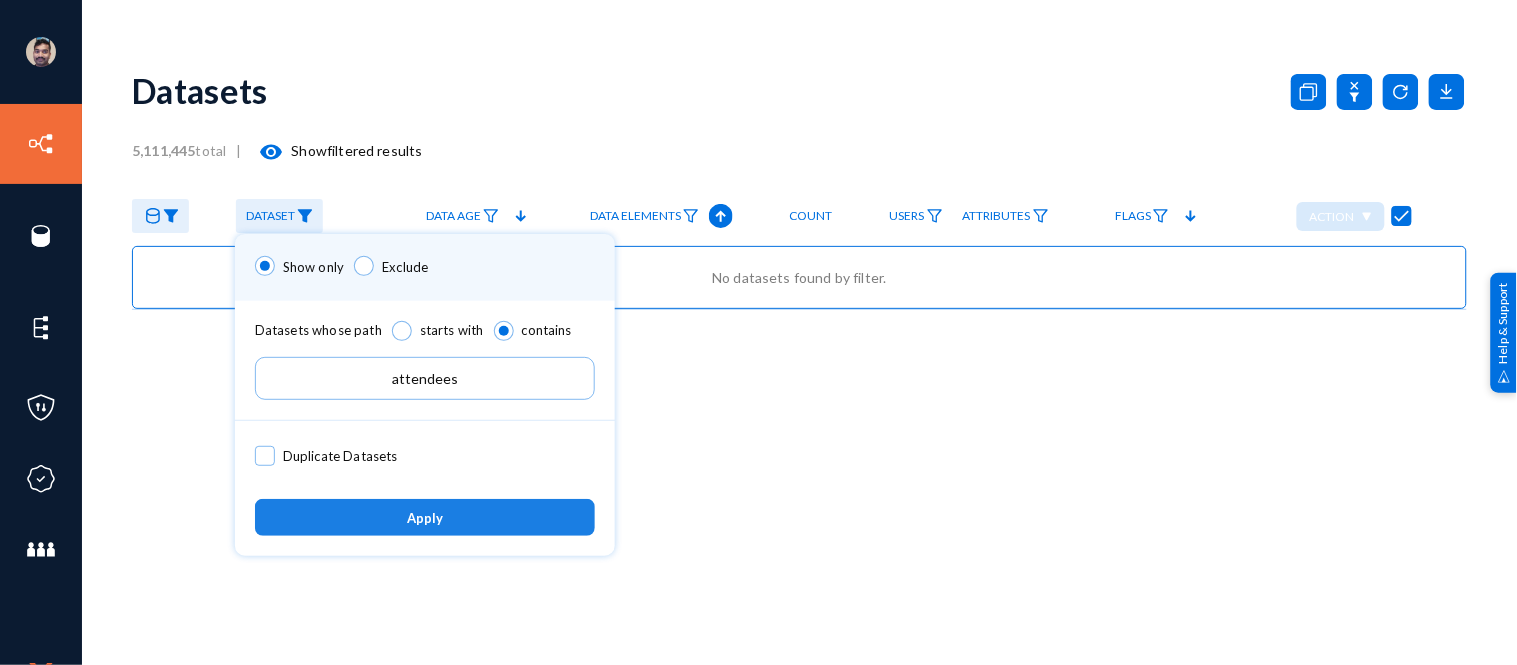 click on "Apply" at bounding box center (425, 517) 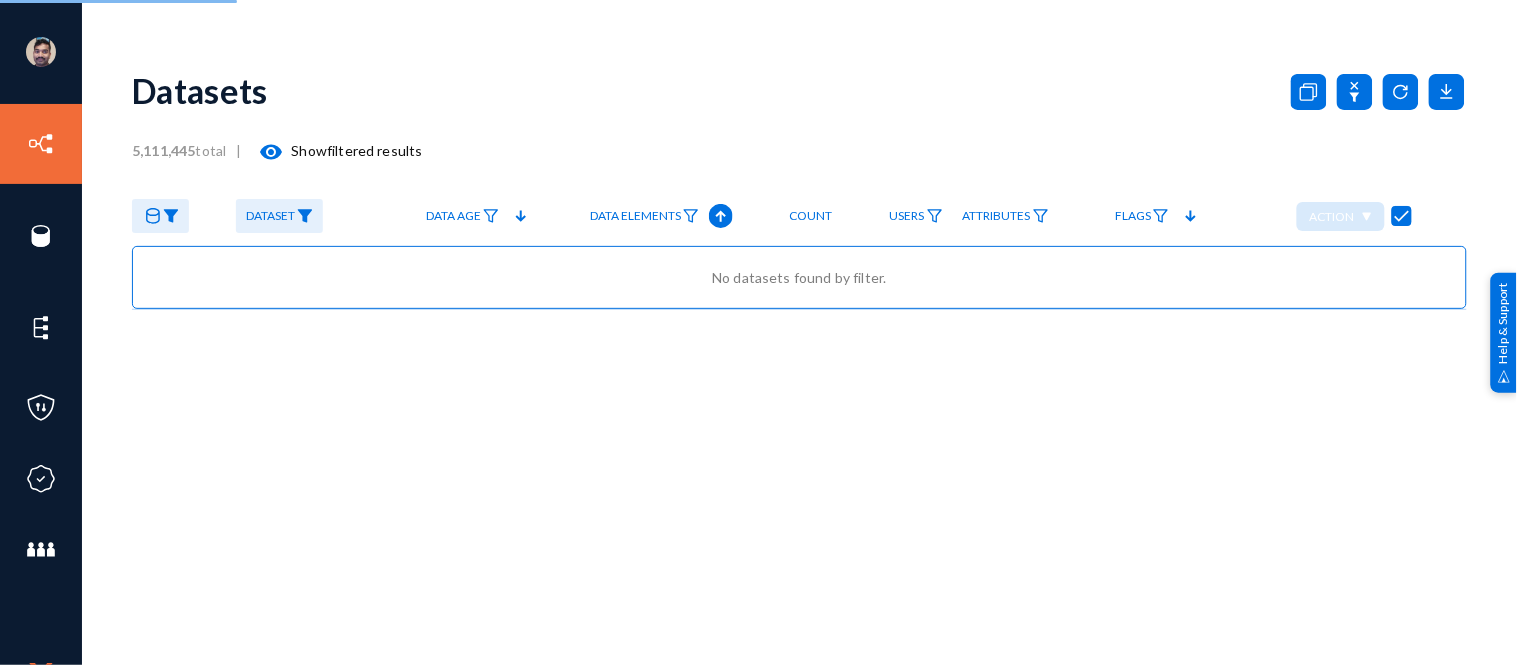 checkbox on "false" 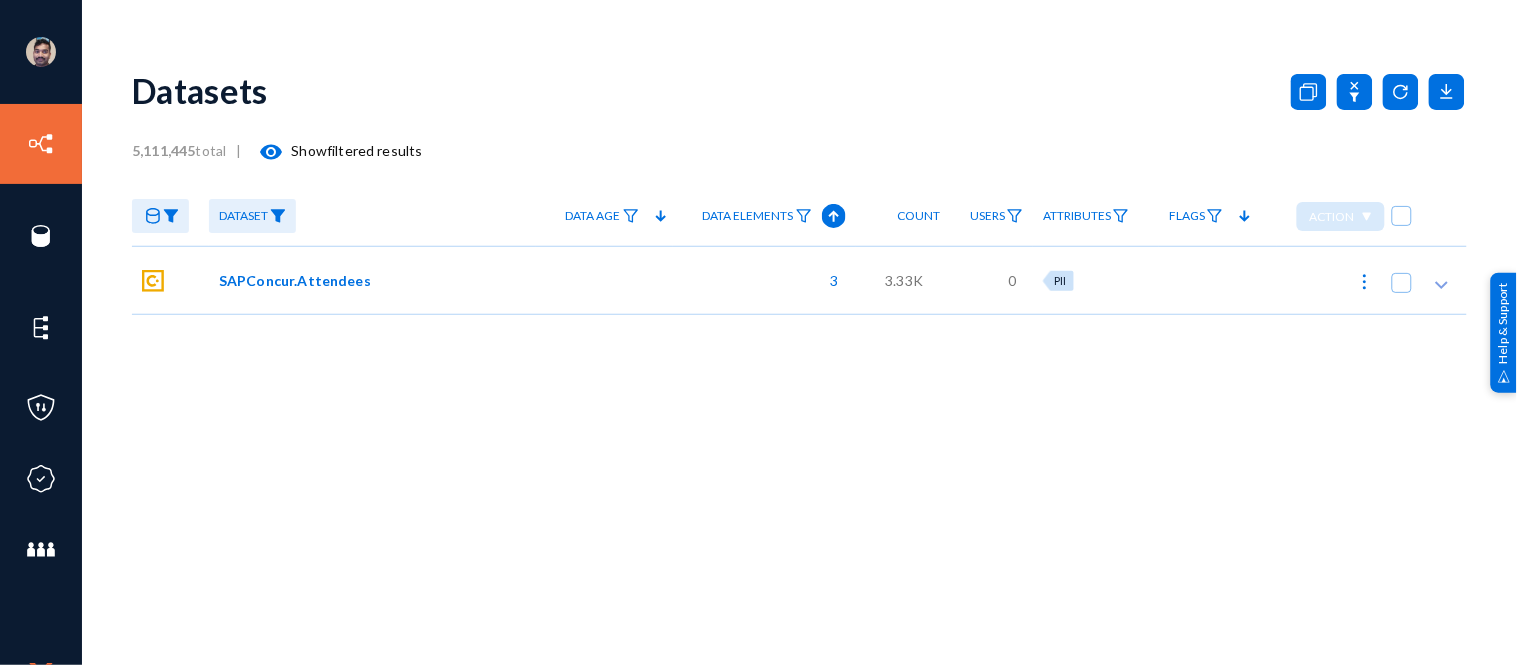 click on "SAPConcur.Attendees" 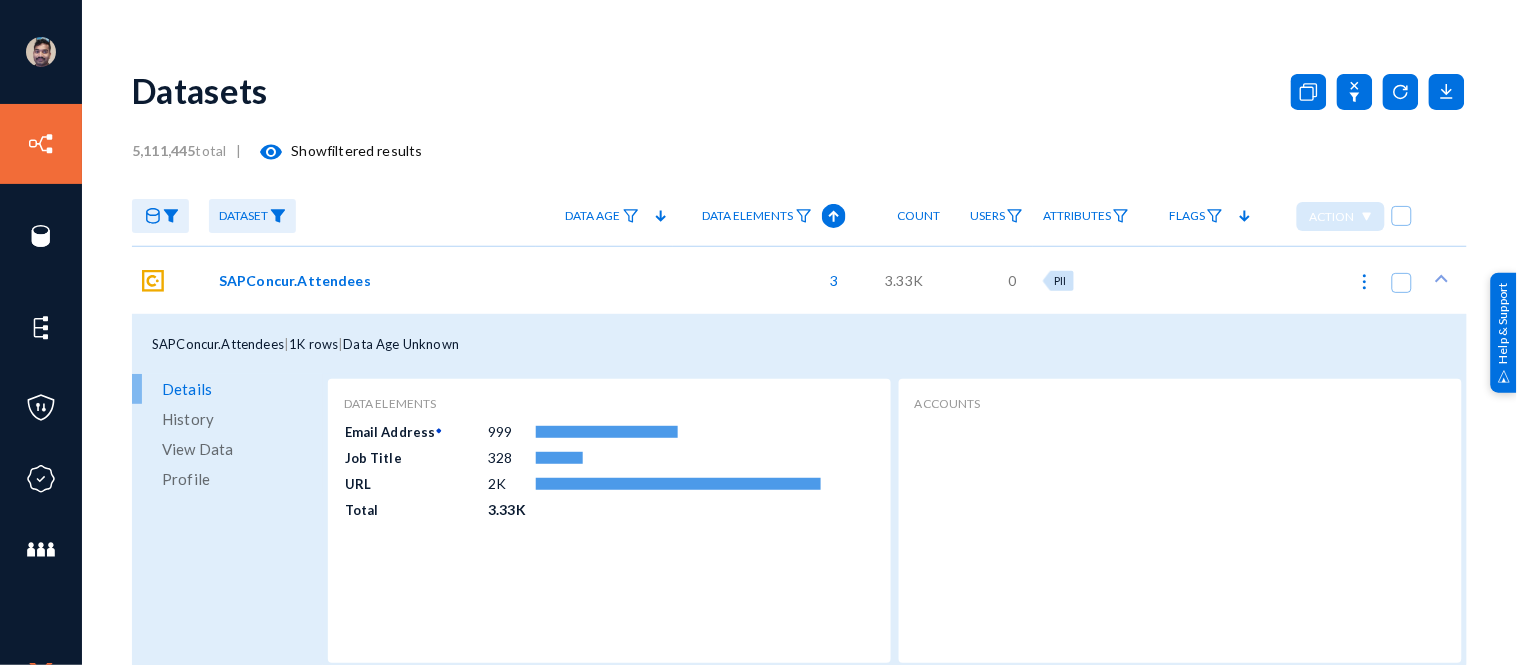 click on "View Data" 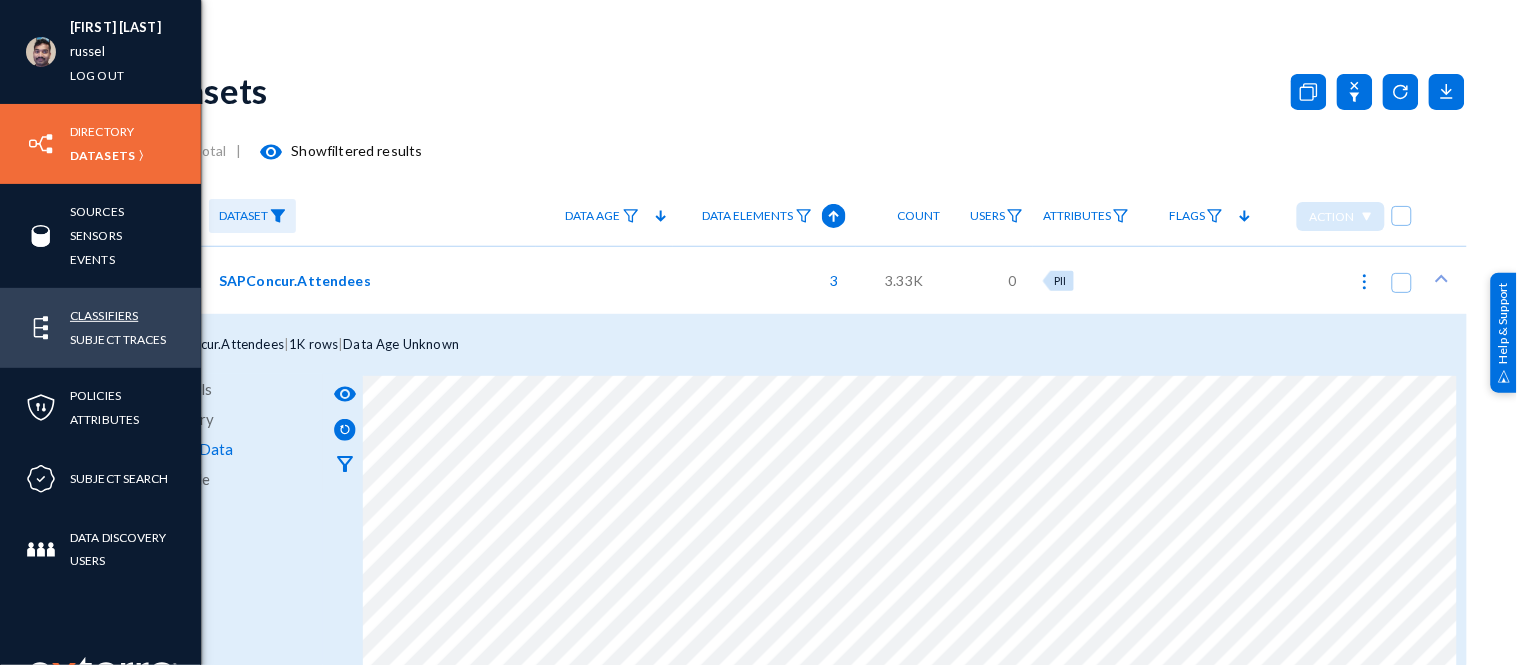 click on "Classifiers" at bounding box center (104, 315) 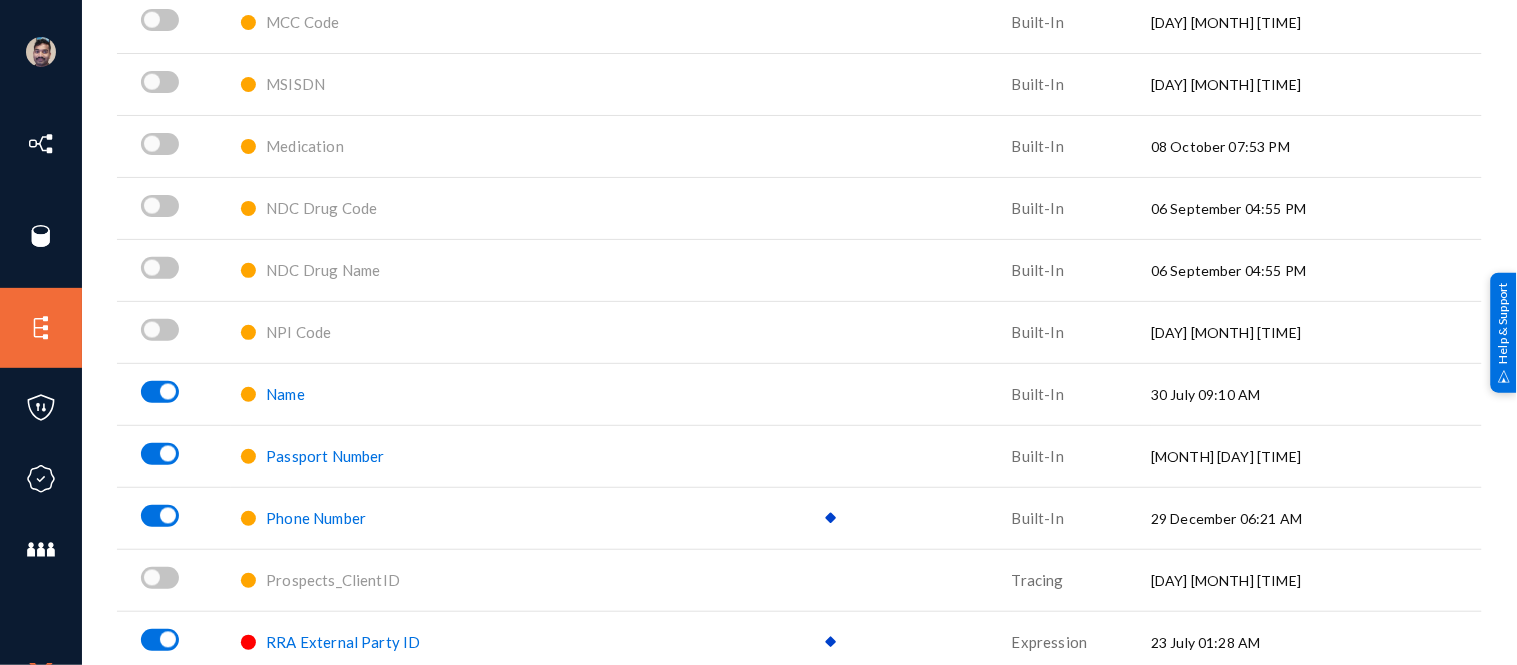 scroll, scrollTop: 2560, scrollLeft: 0, axis: vertical 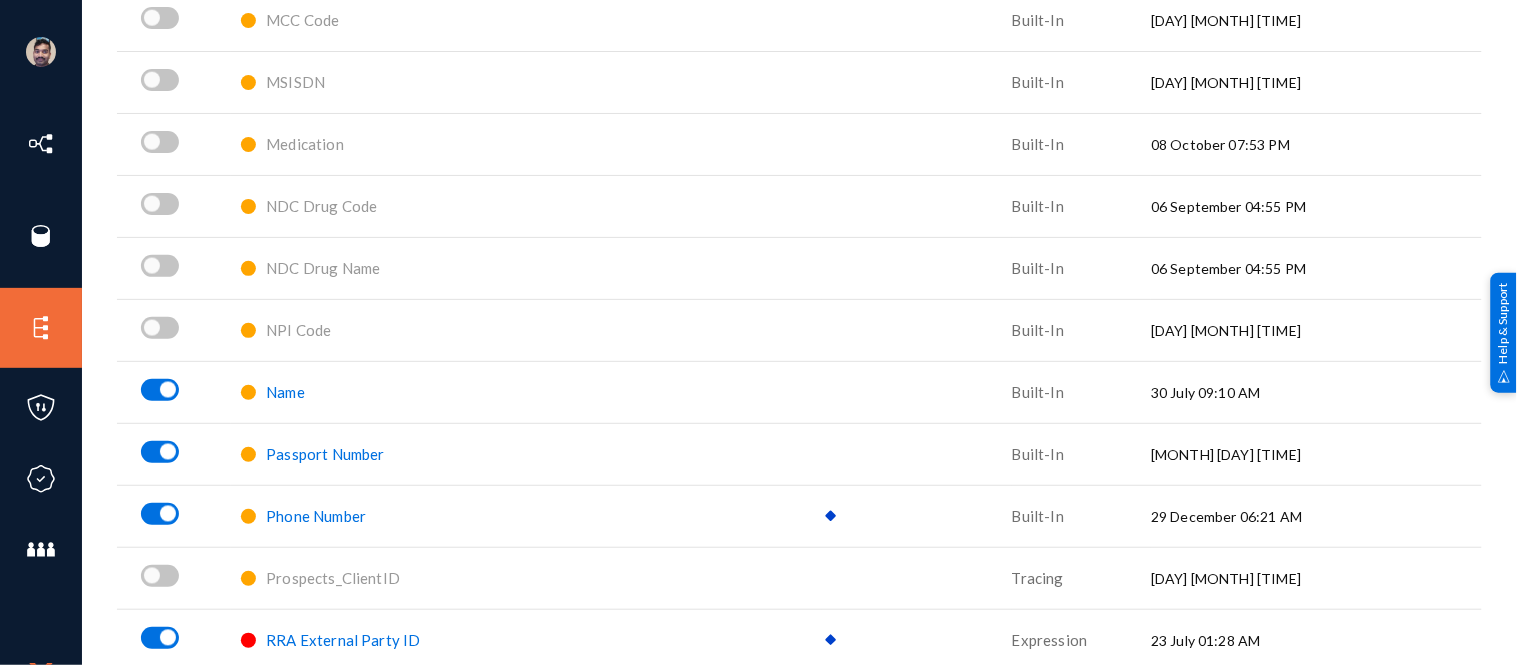 click on "Name" 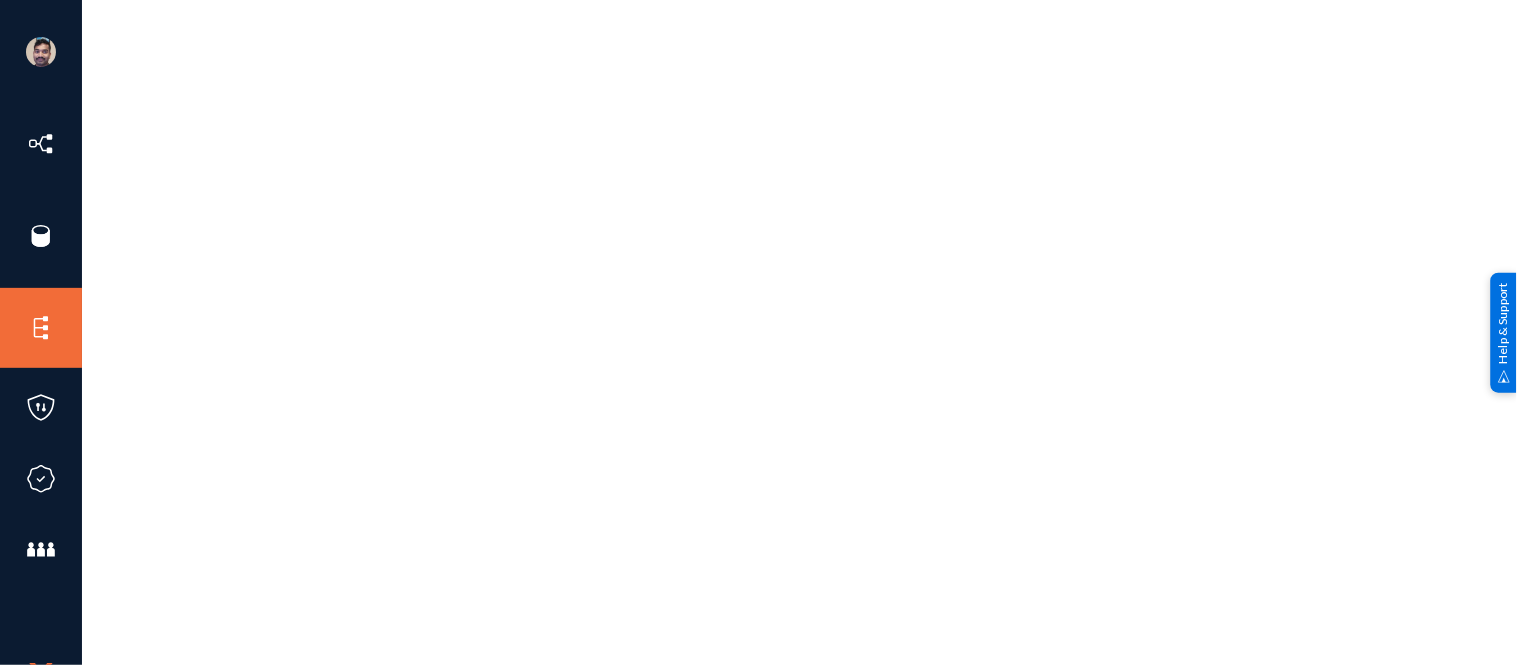 scroll, scrollTop: 0, scrollLeft: 0, axis: both 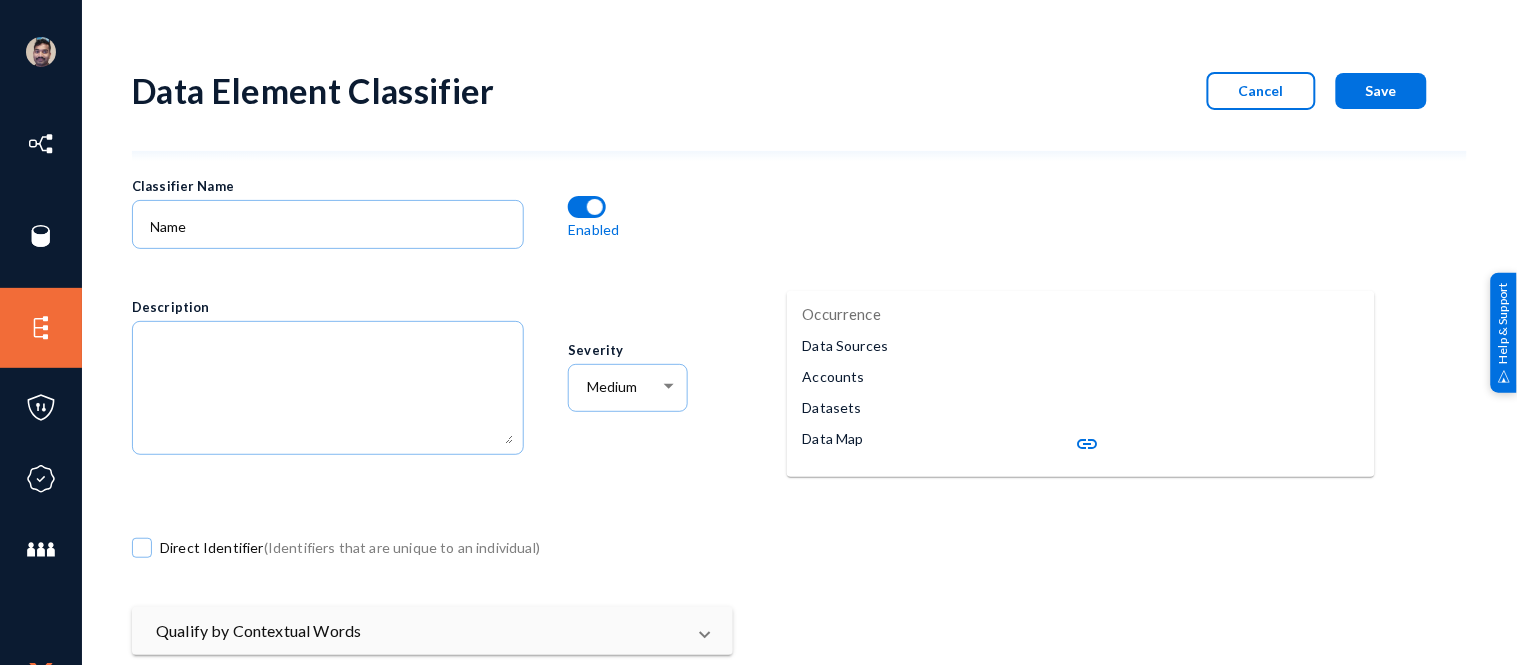 click on "link" 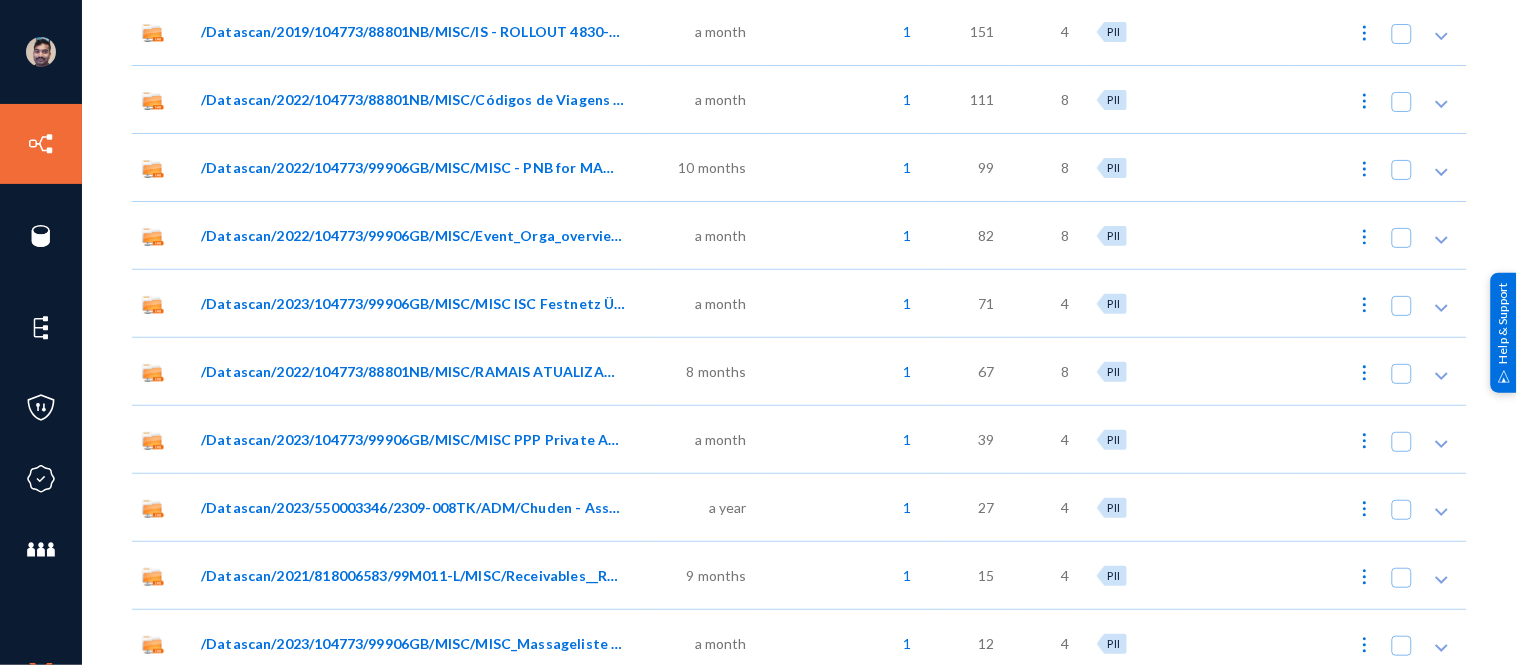 scroll, scrollTop: 0, scrollLeft: 0, axis: both 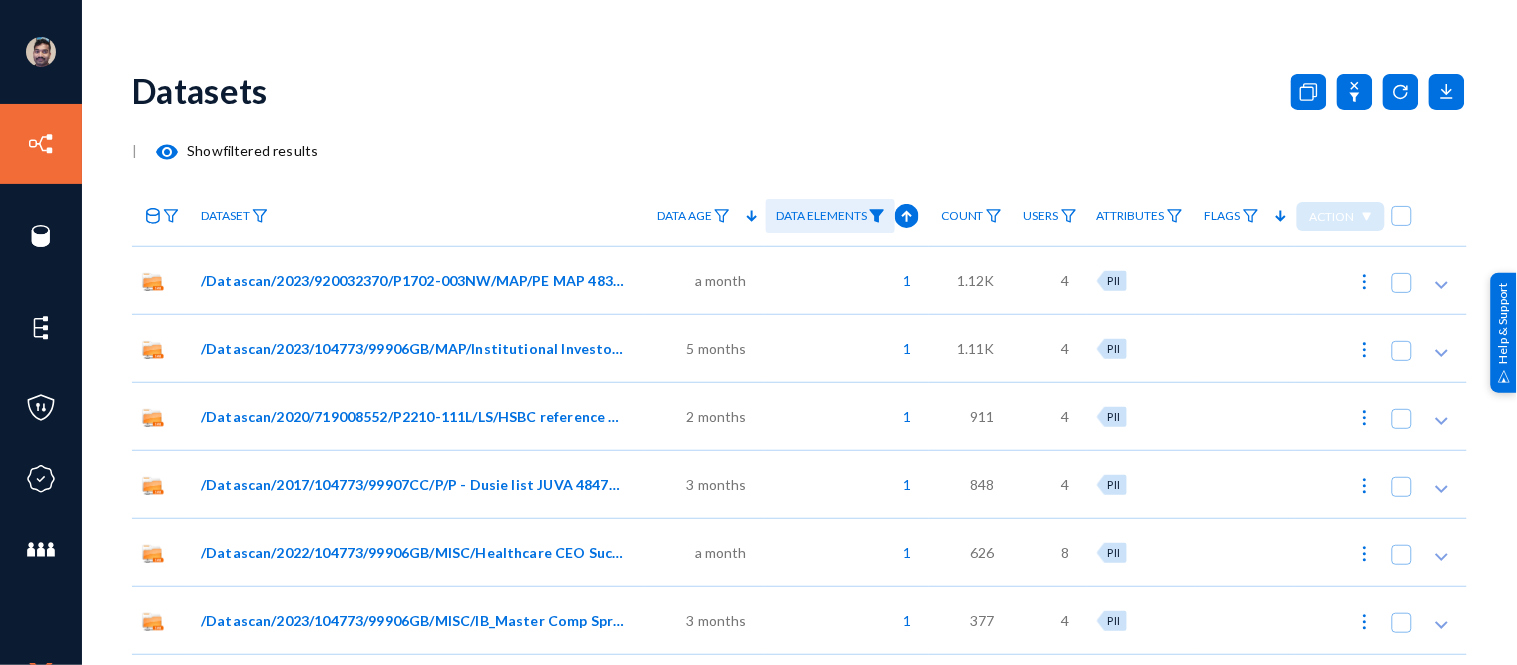click on "/Datascan/2023/920032370/P1702-003NW/MAP/PE MAP 4837-9318-5776v2.xlsx" 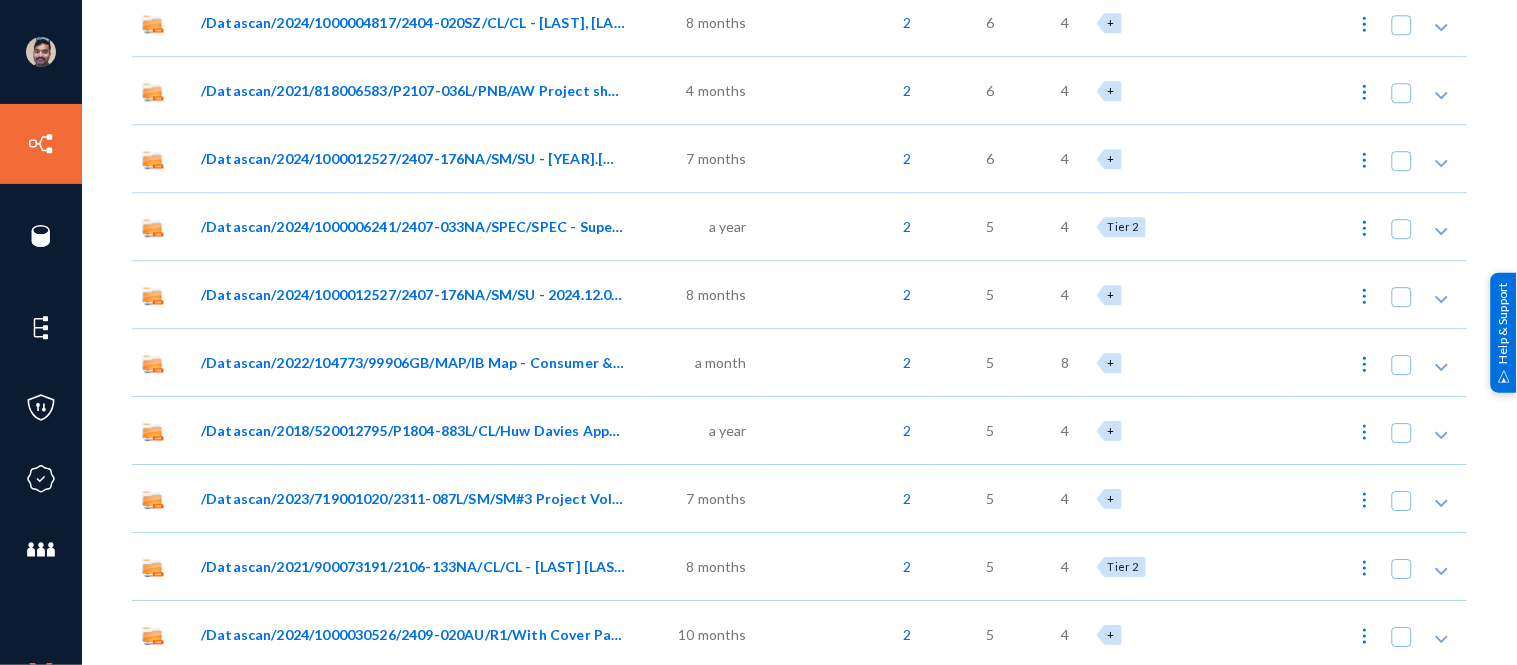 scroll, scrollTop: 12242, scrollLeft: 0, axis: vertical 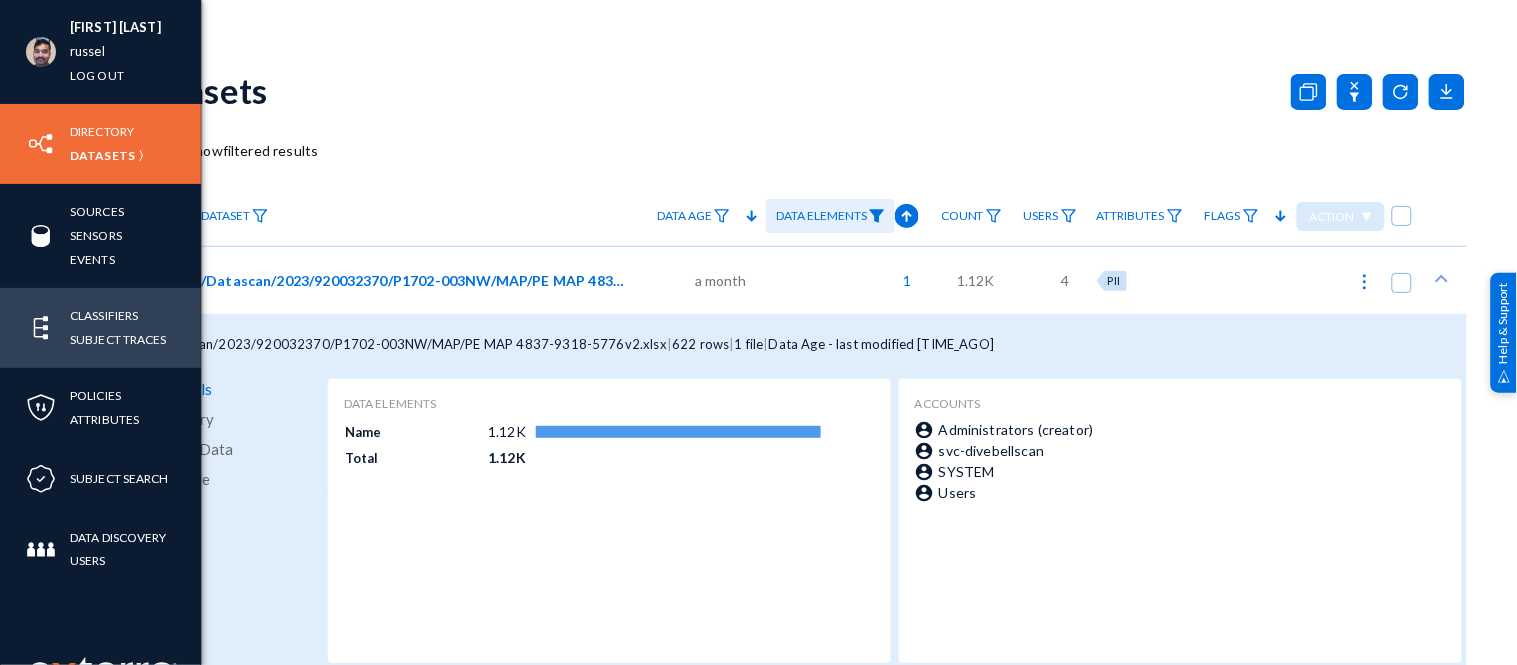 click on "Classifiers   Subject Traces" at bounding box center (100, 328) 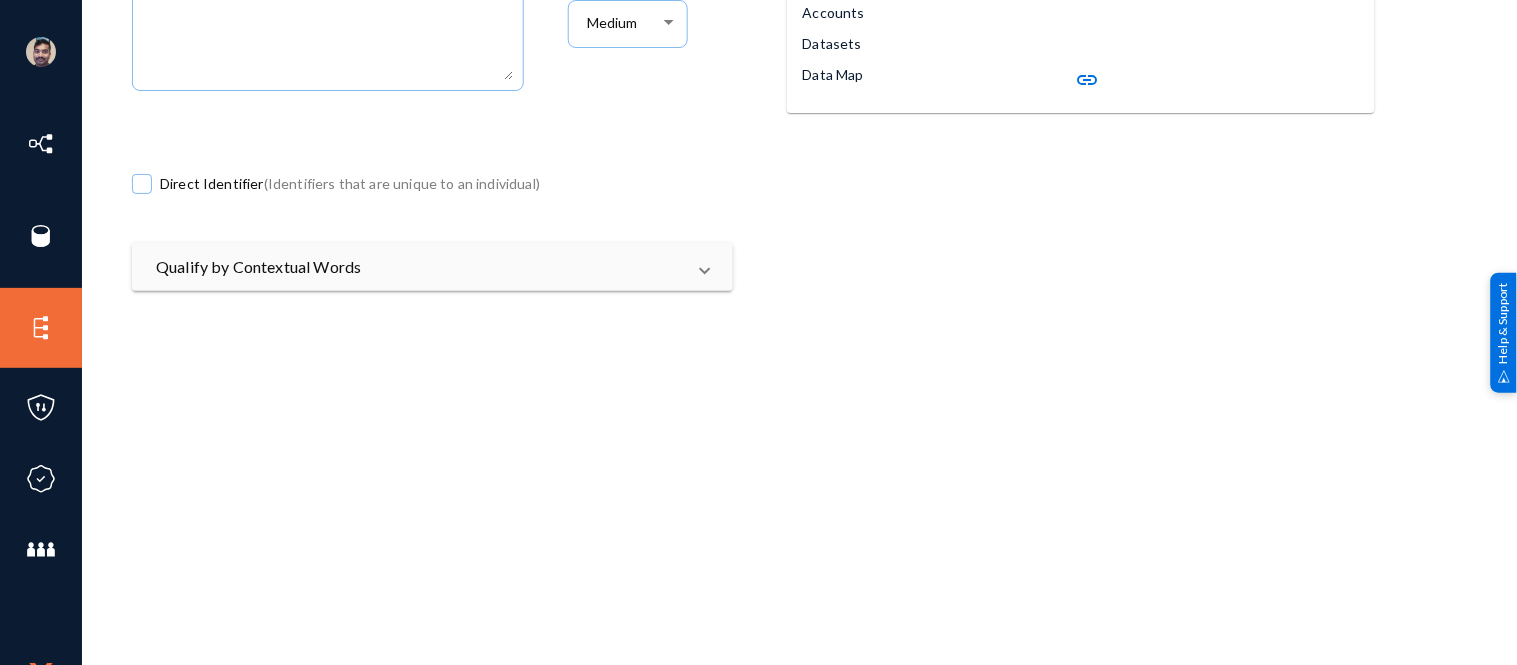 scroll, scrollTop: 375, scrollLeft: 0, axis: vertical 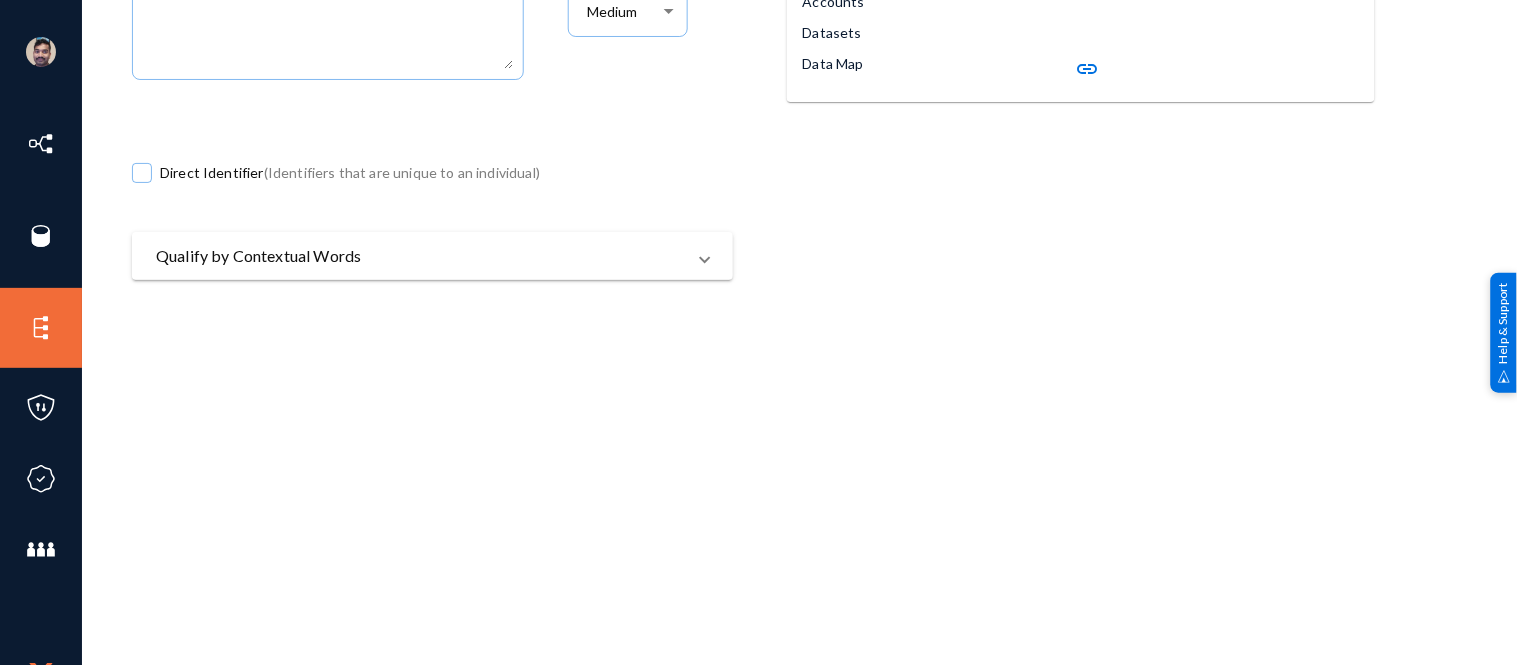 click on "Qualify by Contextual Words" at bounding box center [432, 256] 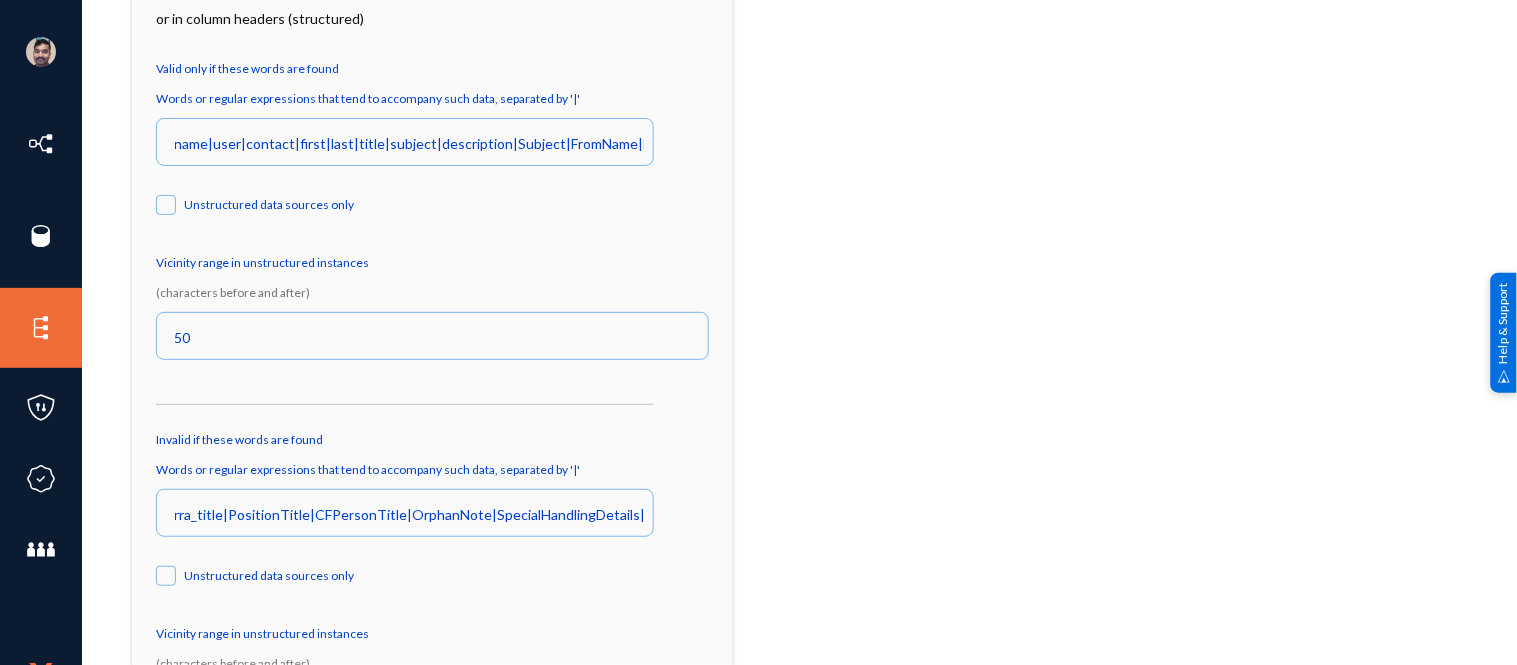 scroll, scrollTop: 697, scrollLeft: 0, axis: vertical 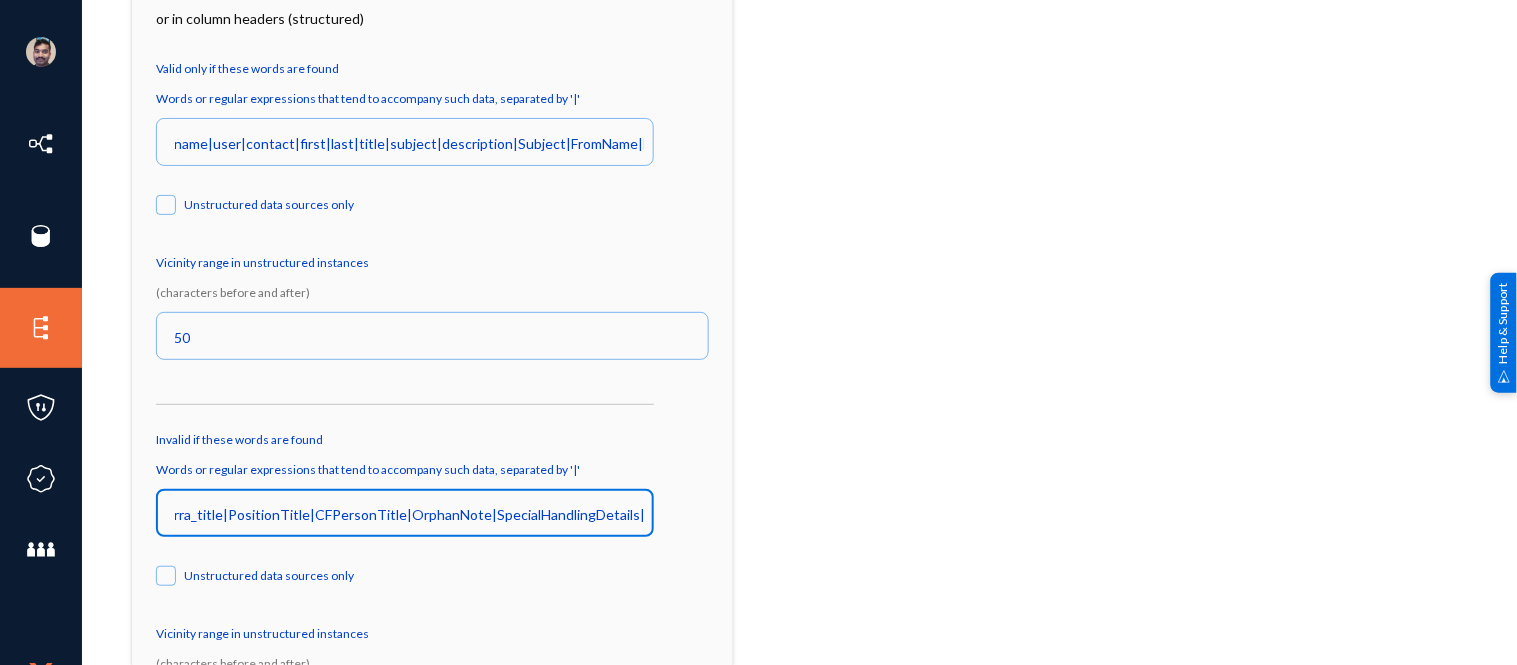 drag, startPoint x: 304, startPoint y: 512, endPoint x: 141, endPoint y: 505, distance: 163.15024 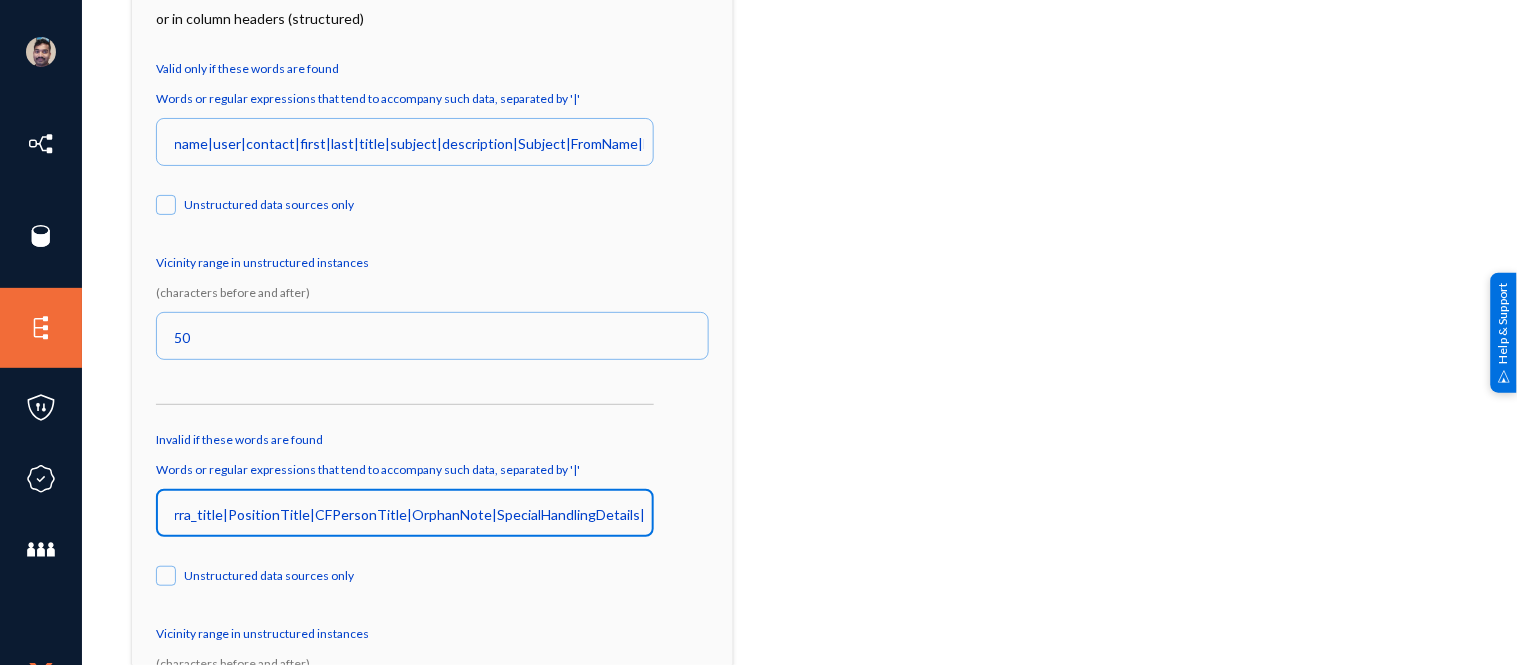 click on "rra_title|PositionTitle|CFPersonTitle|OrphanNote|SpecialHandlingDetails|MeetingInformation|MeetingObjective|AgiloftExtensionData|DMLibraryName|CompanyName|Note|Reason|SC_SourceName|BillingClientCompanyName|CurrencyName|CountryName|Value|MeetingTitle|HistoricCompanyName|AcceptanceFormFileName|EngagementLetterFileName|HowWon|SC_ActualPositionTitle|SC_SnapshotCompanyName|Title|CompanyDisplayName|CFPersonSurName|Description|Display|MasterLabel|QualifiedApiName|PageName|ApiName|TR1__Contact__c|Name|TR1__Subject__c|DeveloperName" at bounding box center (409, 515) 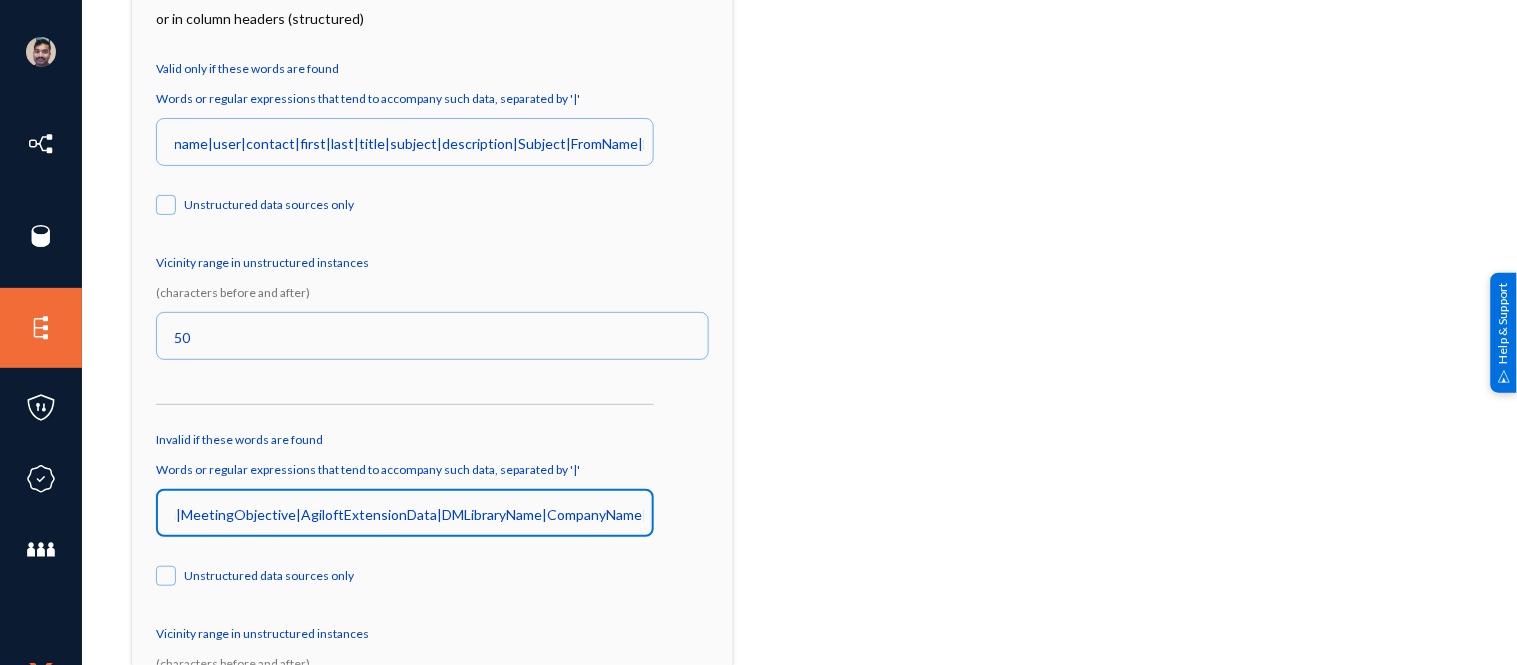 scroll, scrollTop: 0, scrollLeft: 1332, axis: horizontal 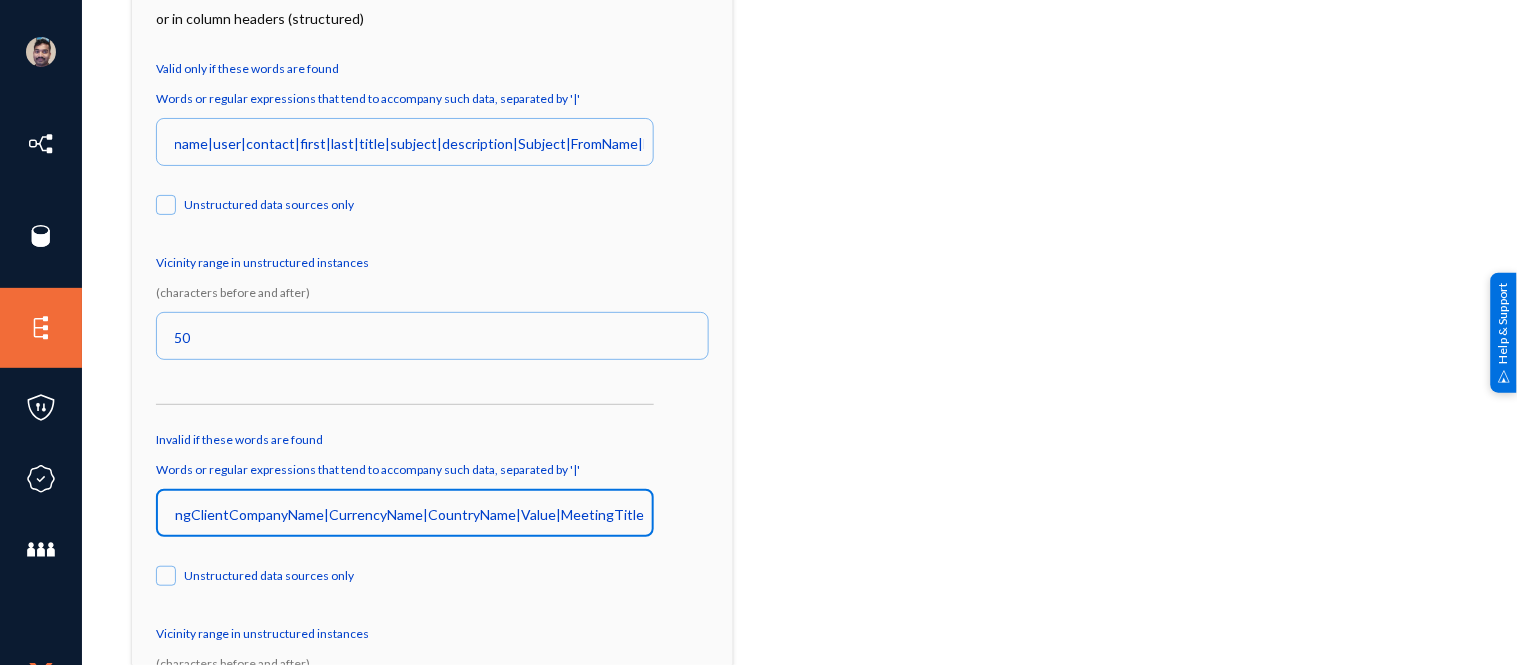 drag, startPoint x: 437, startPoint y: 512, endPoint x: 674, endPoint y: 513, distance: 237.0021 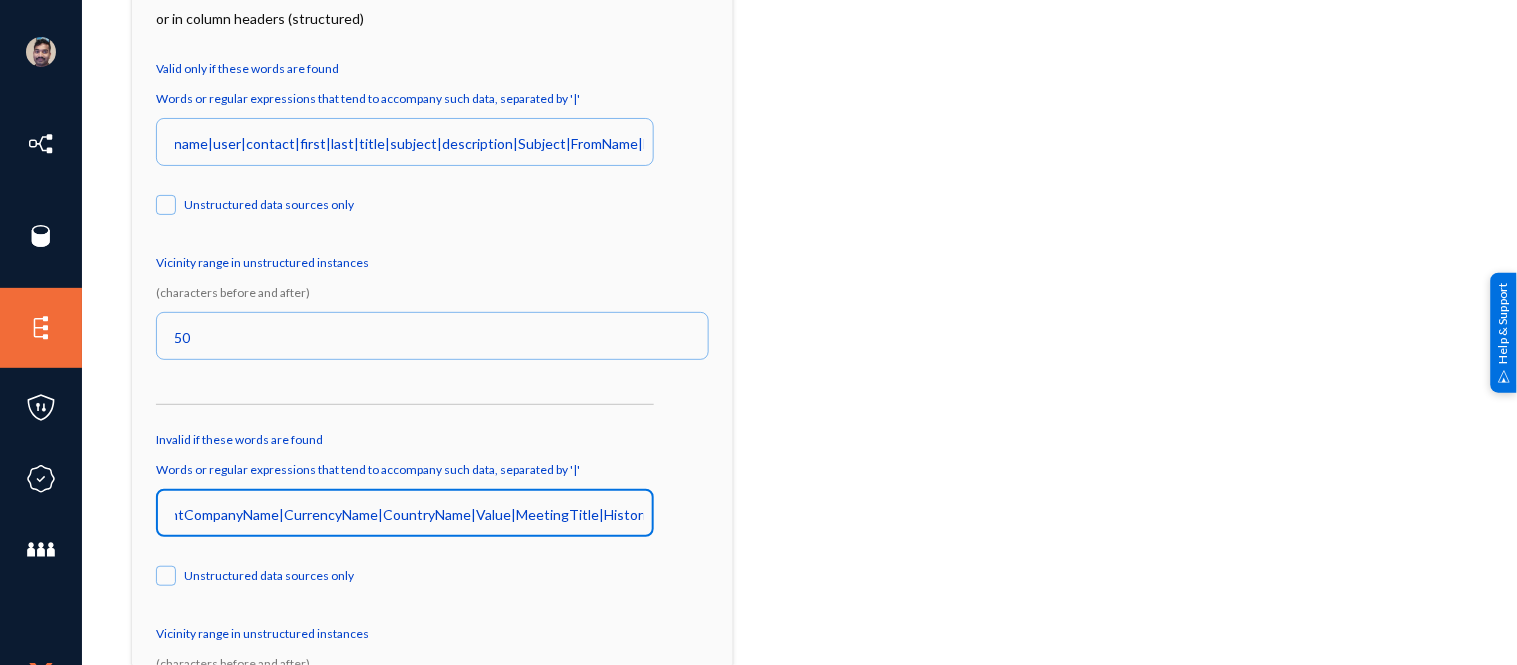 click on "rra_title|PositionTitle|CFPersonTitle|OrphanNote|SpecialHandlingDetails|MeetingInformation|MeetingObjective|AgiloftExtensionData|DMLibraryName|CompanyName|Note|Reason|SC_SourceName|BillingClientCompanyName|CurrencyName|CountryName|Value|MeetingTitle|HistoricCompanyName|AcceptanceFormFileName|EngagementLetterFileName|HowWon|SC_ActualPositionTitle|SC_SnapshotCompanyName|Title|CompanyDisplayName|CFPersonSurName|Description|Display|MasterLabel|QualifiedApiName|PageName|ApiName|TR1__Contact__c|Name|TR1__Subject__c|DeveloperName" at bounding box center (409, 515) 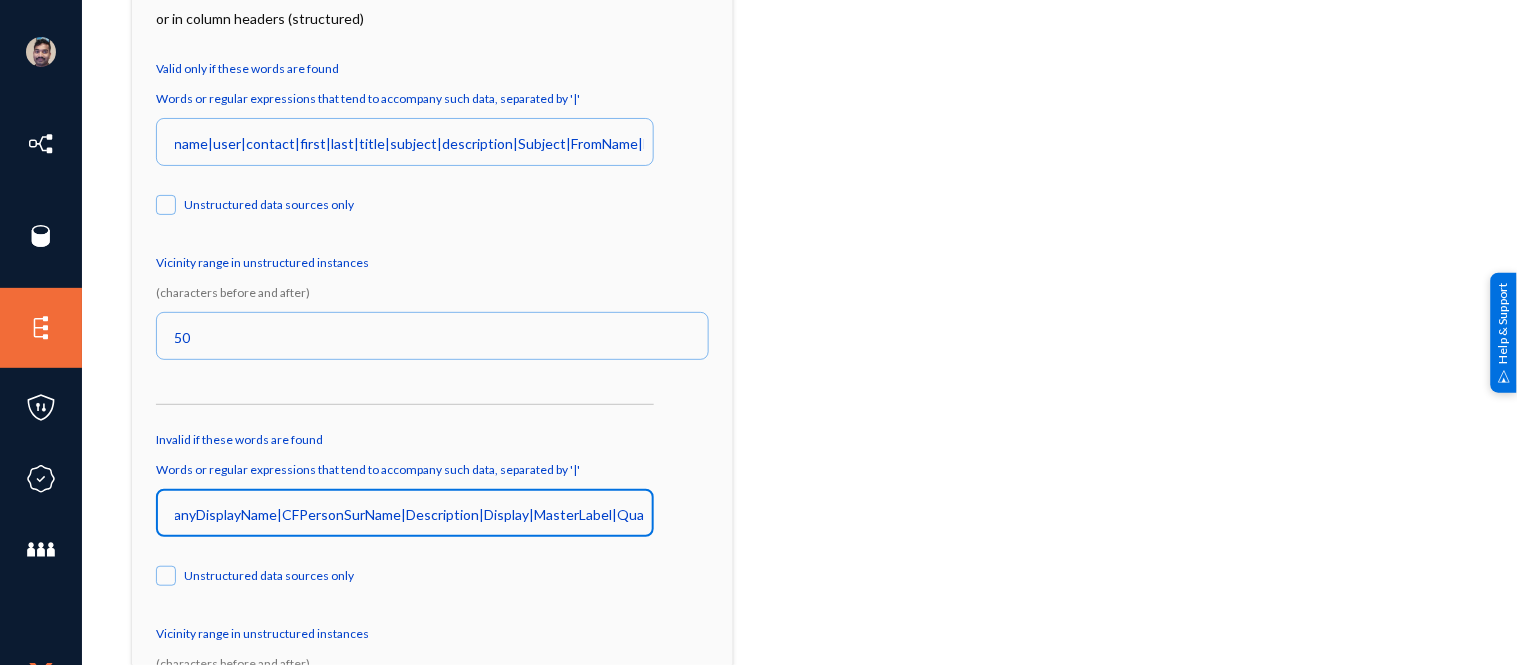 scroll, scrollTop: 0, scrollLeft: 3241, axis: horizontal 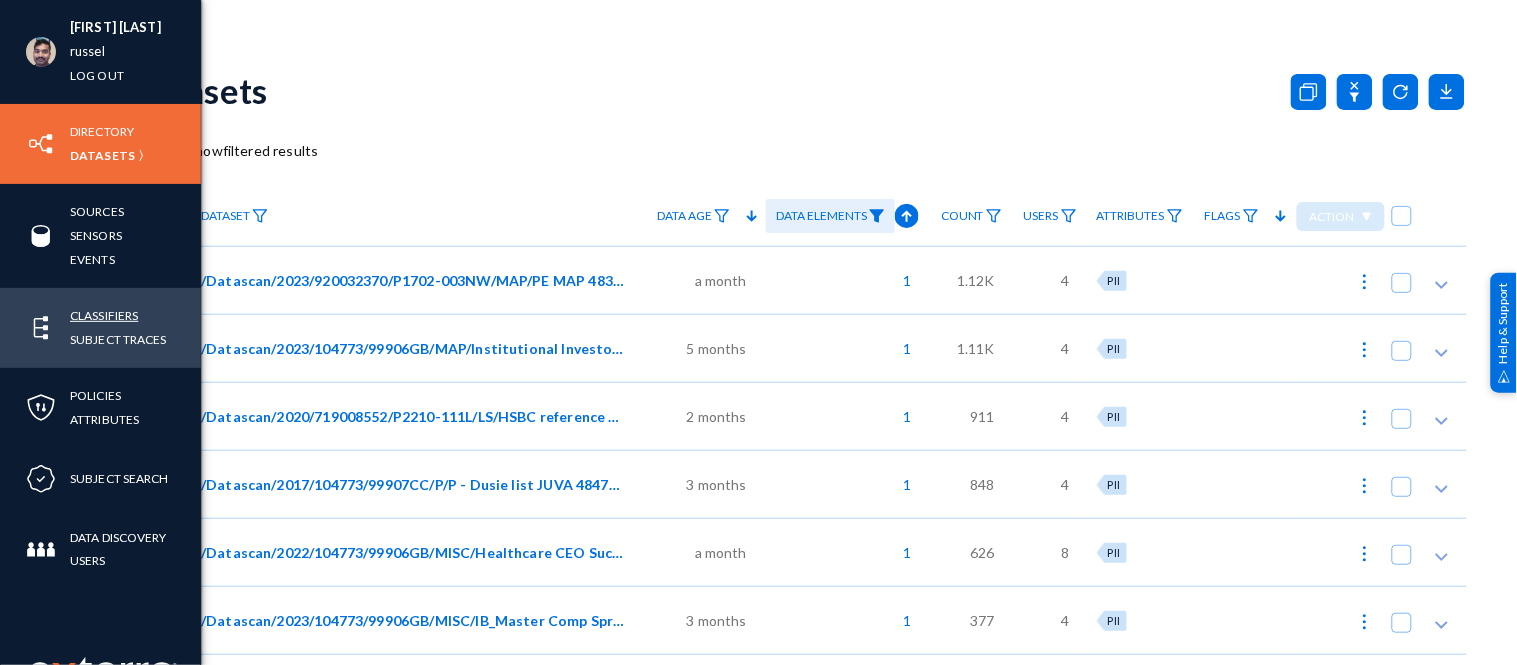 click on "Classifiers" at bounding box center [104, 315] 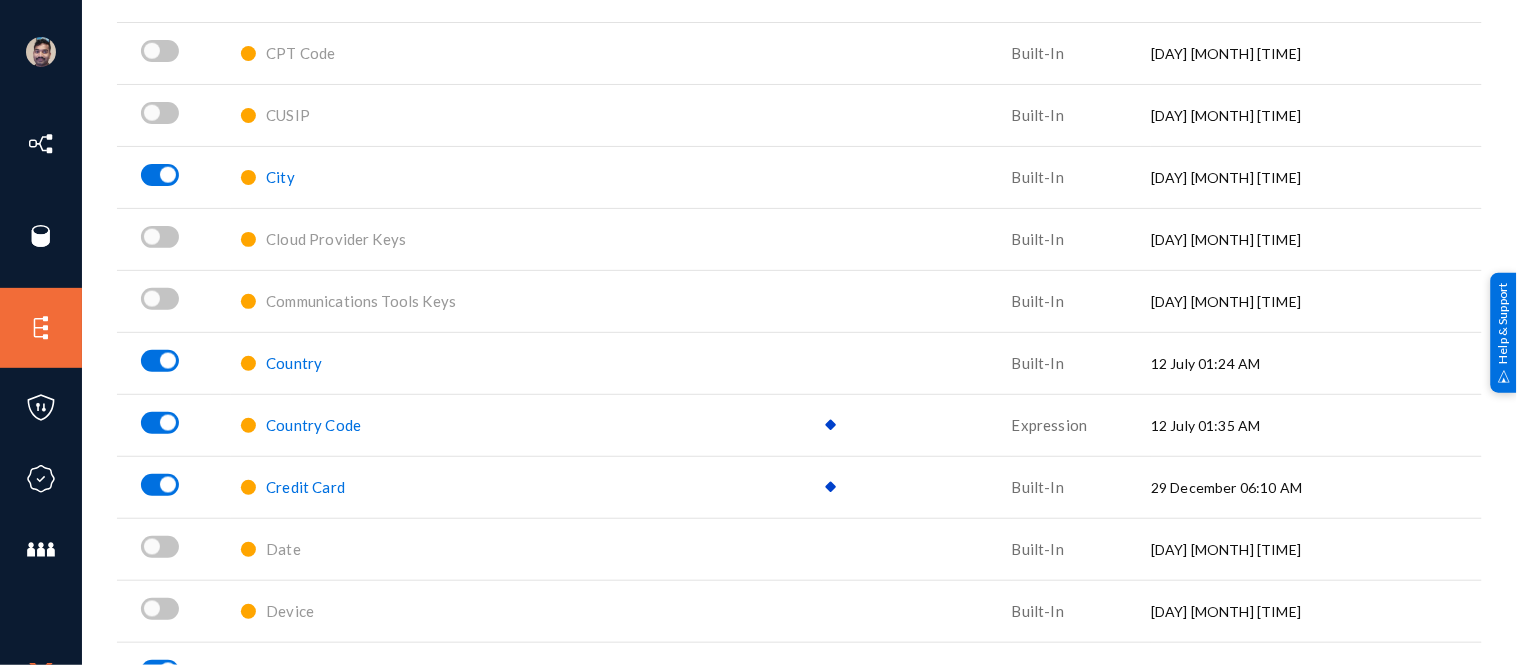 scroll, scrollTop: 0, scrollLeft: 0, axis: both 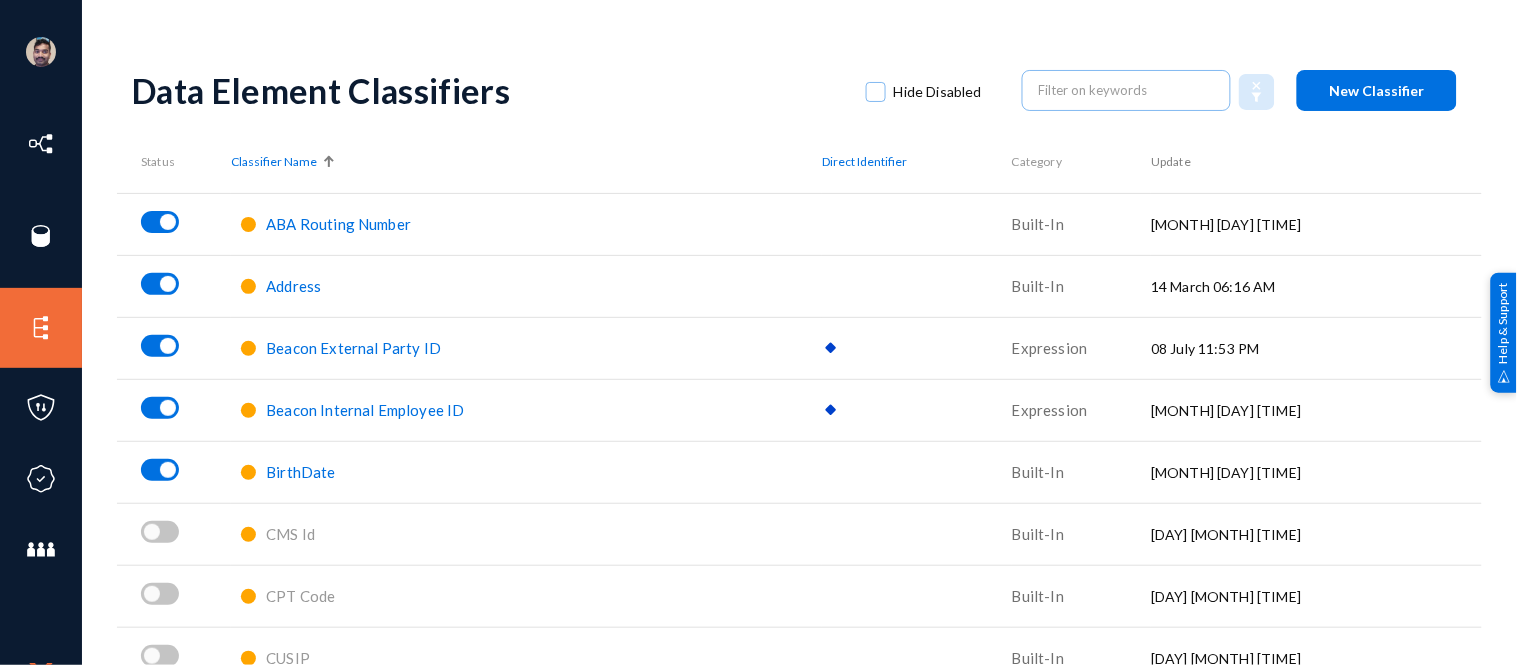 click on "Beacon External Party  ID" 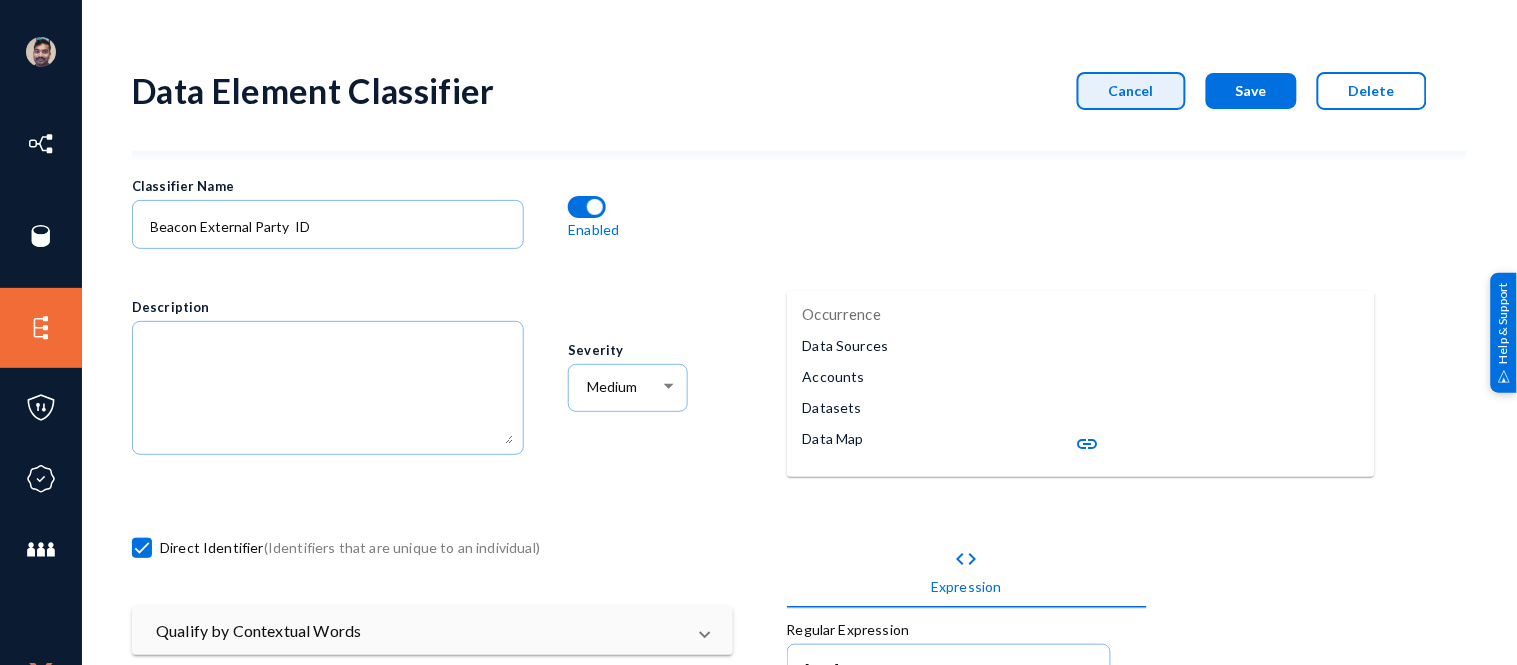click on "Cancel" 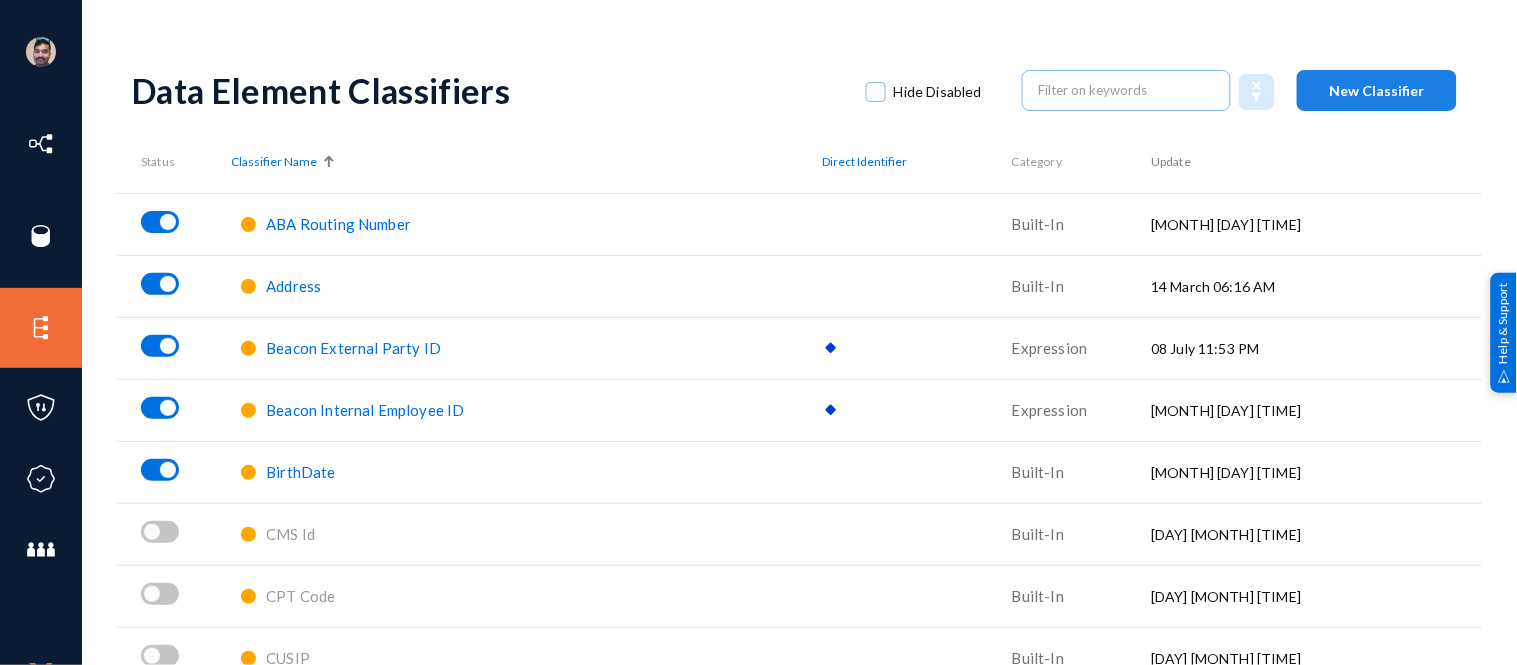 click on "New Classifier" 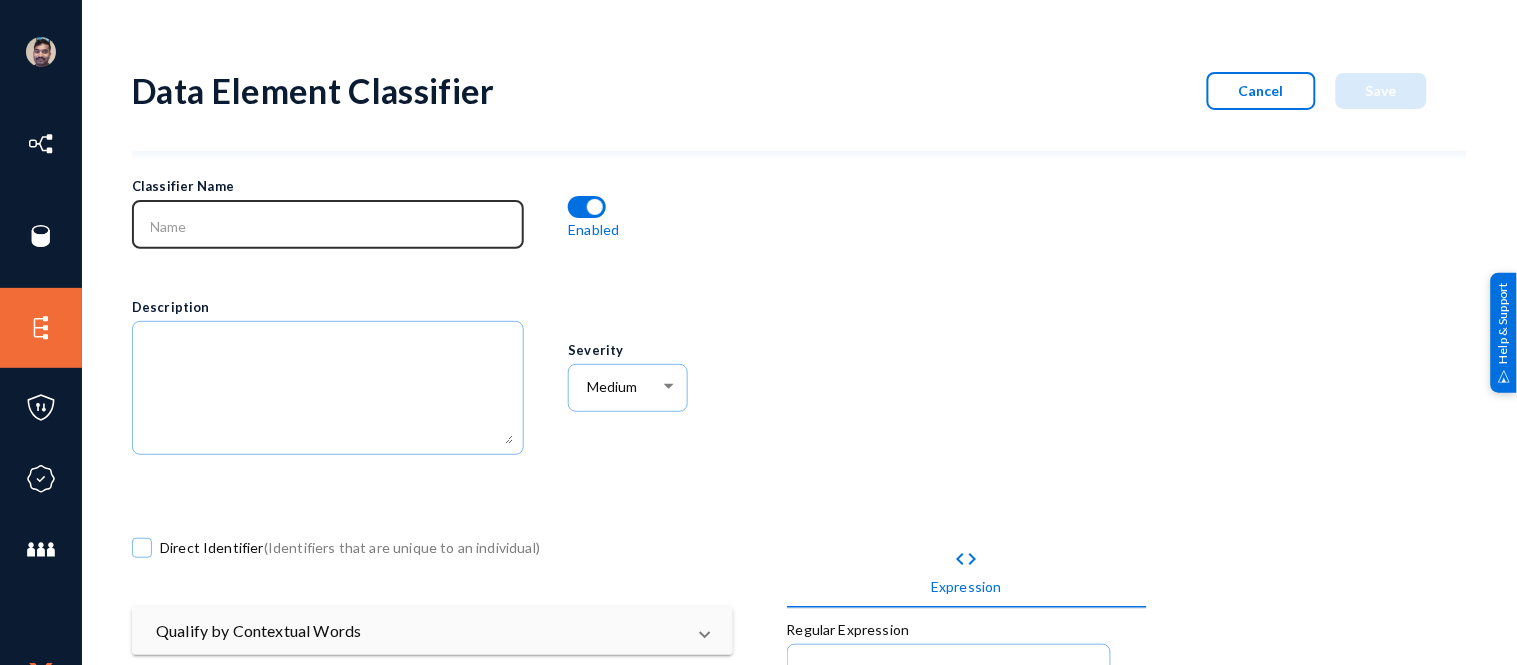 click at bounding box center [332, 227] 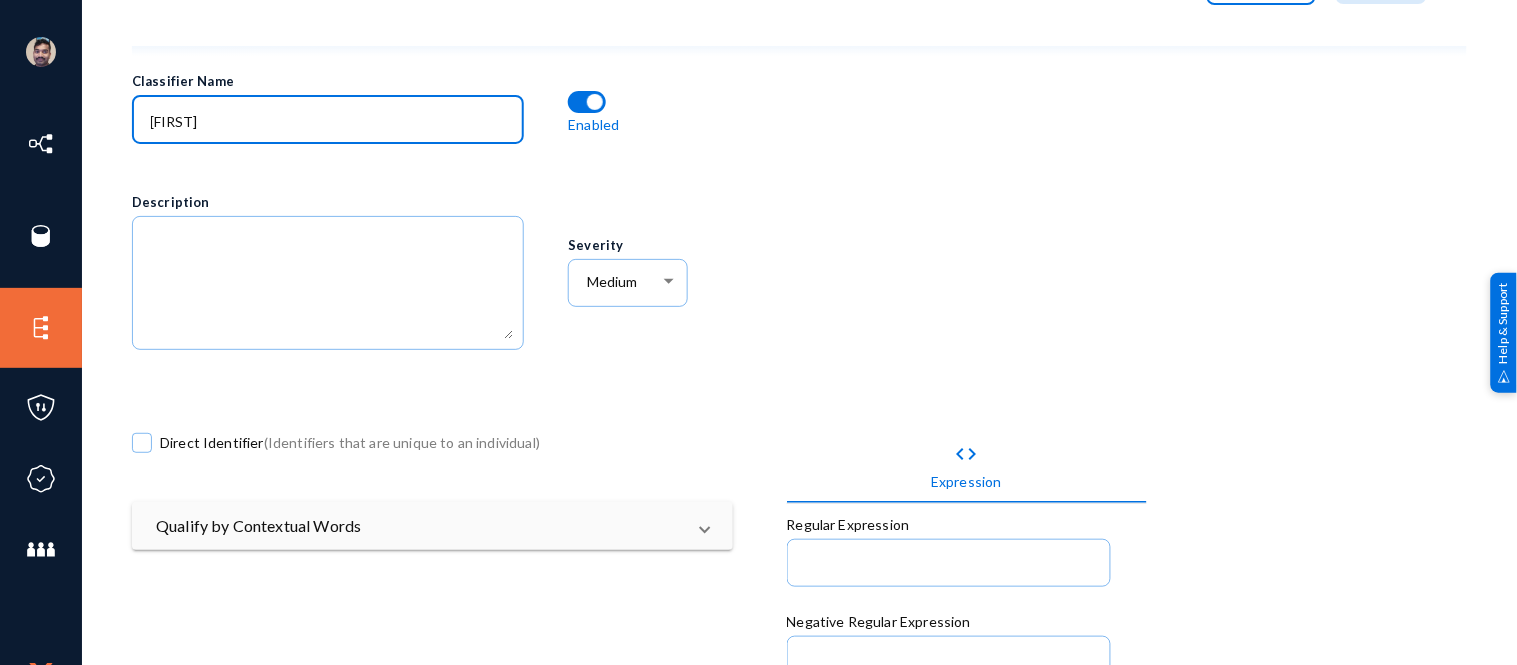 scroll, scrollTop: 110, scrollLeft: 0, axis: vertical 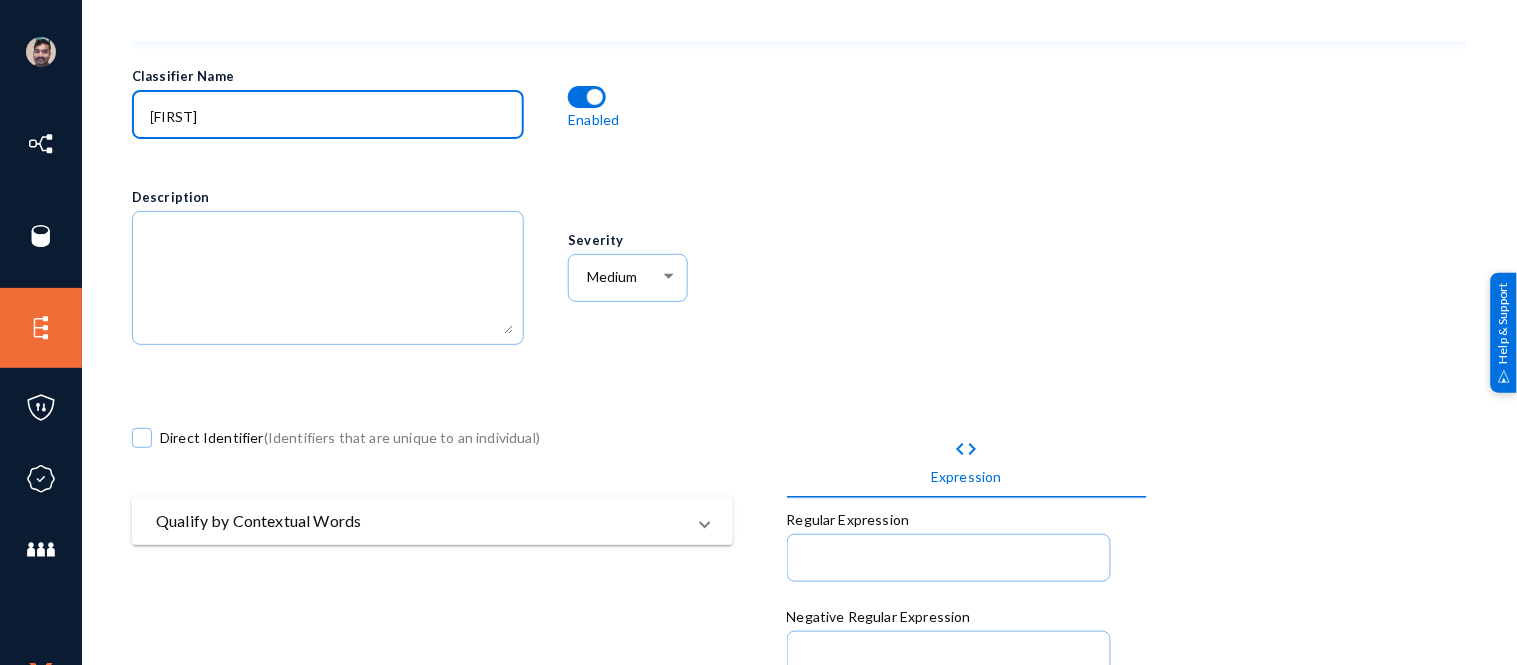 type on "Name1" 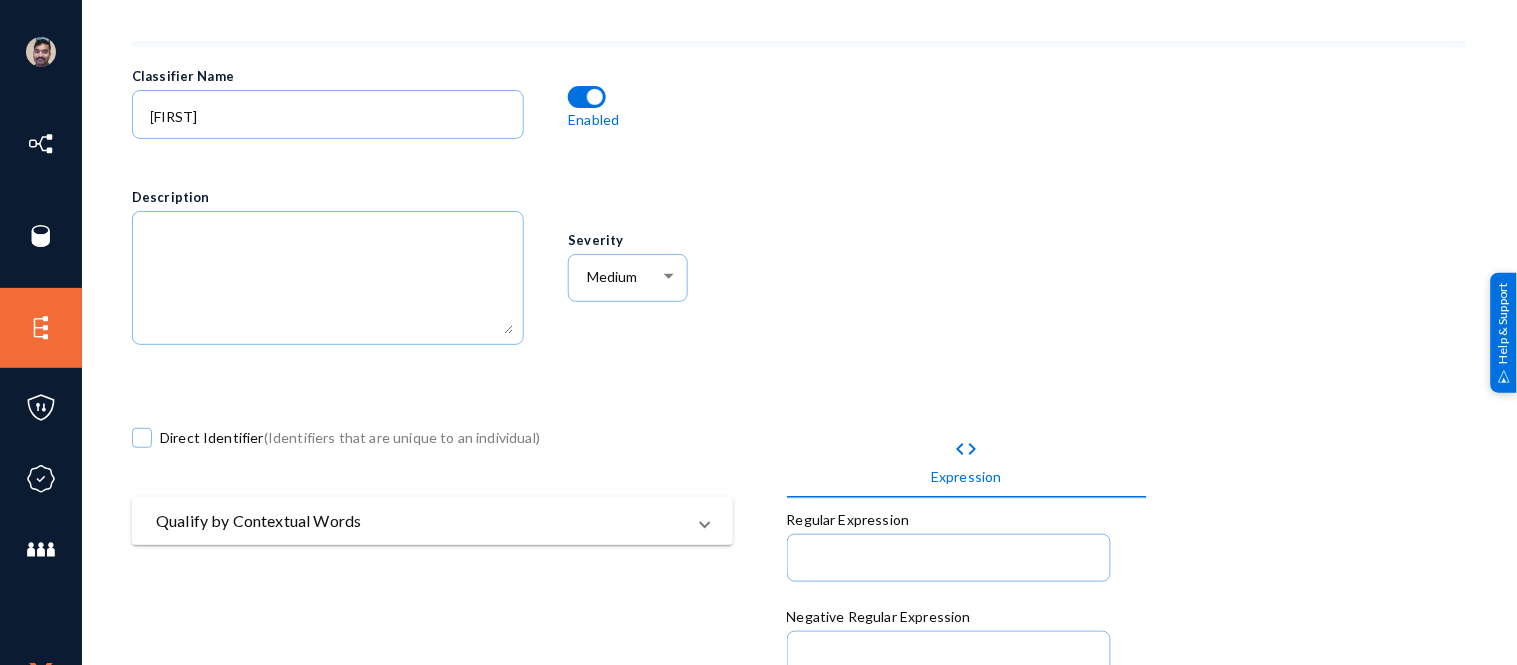 click on "Qualify by Contextual Words" at bounding box center (420, 521) 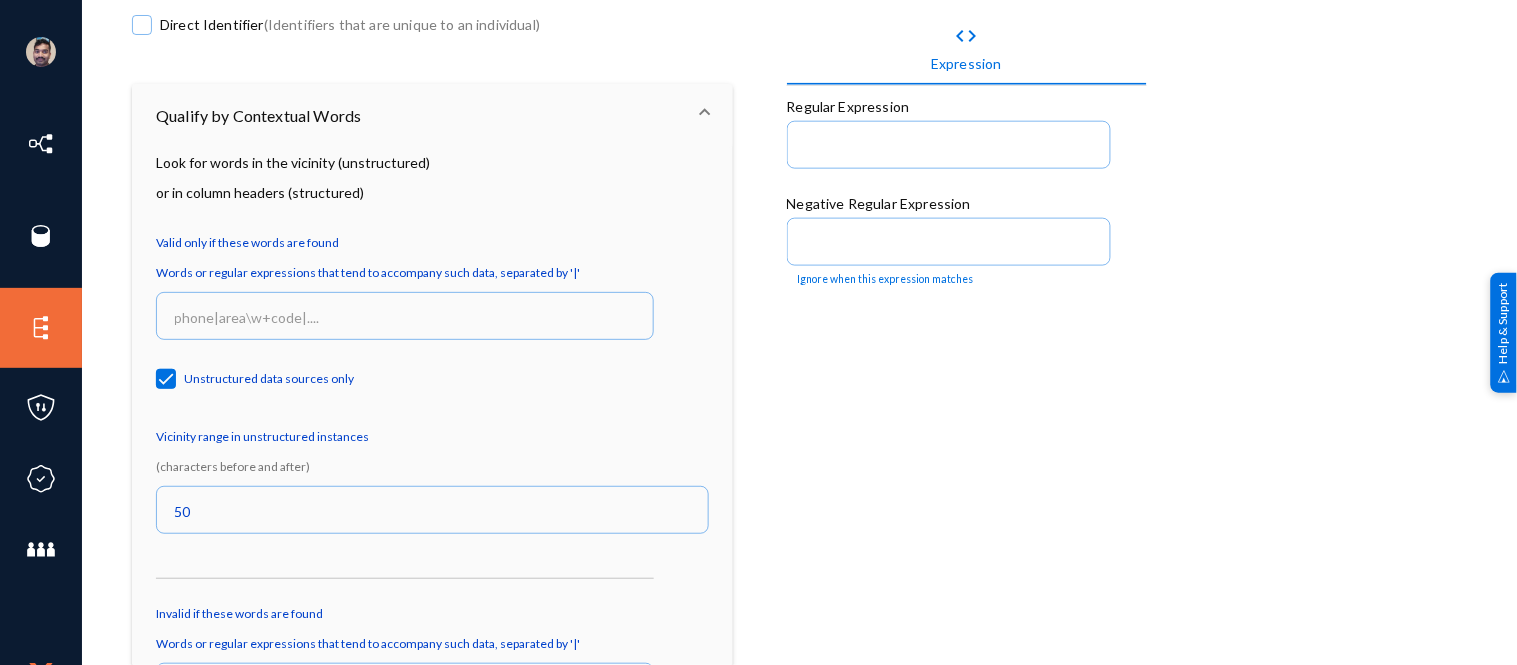 scroll, scrollTop: 0, scrollLeft: 0, axis: both 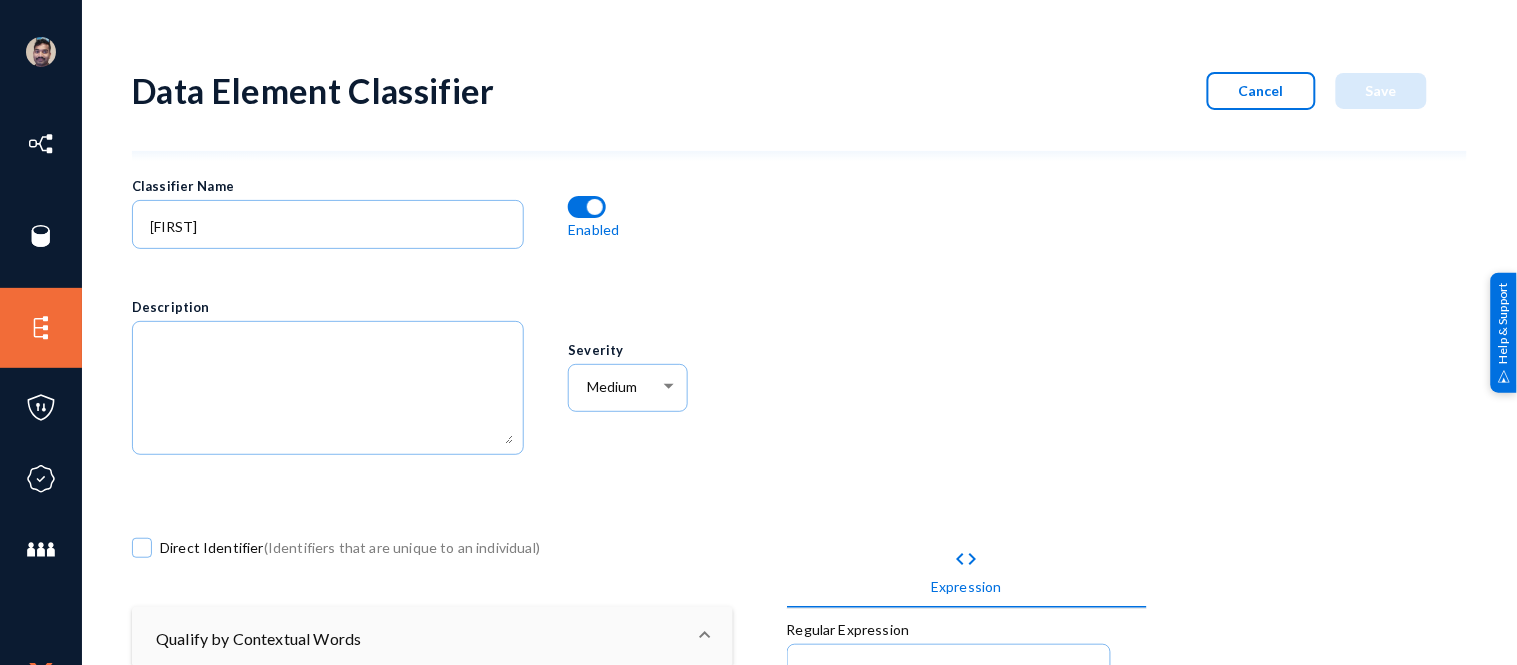 click on "Severity Medium" 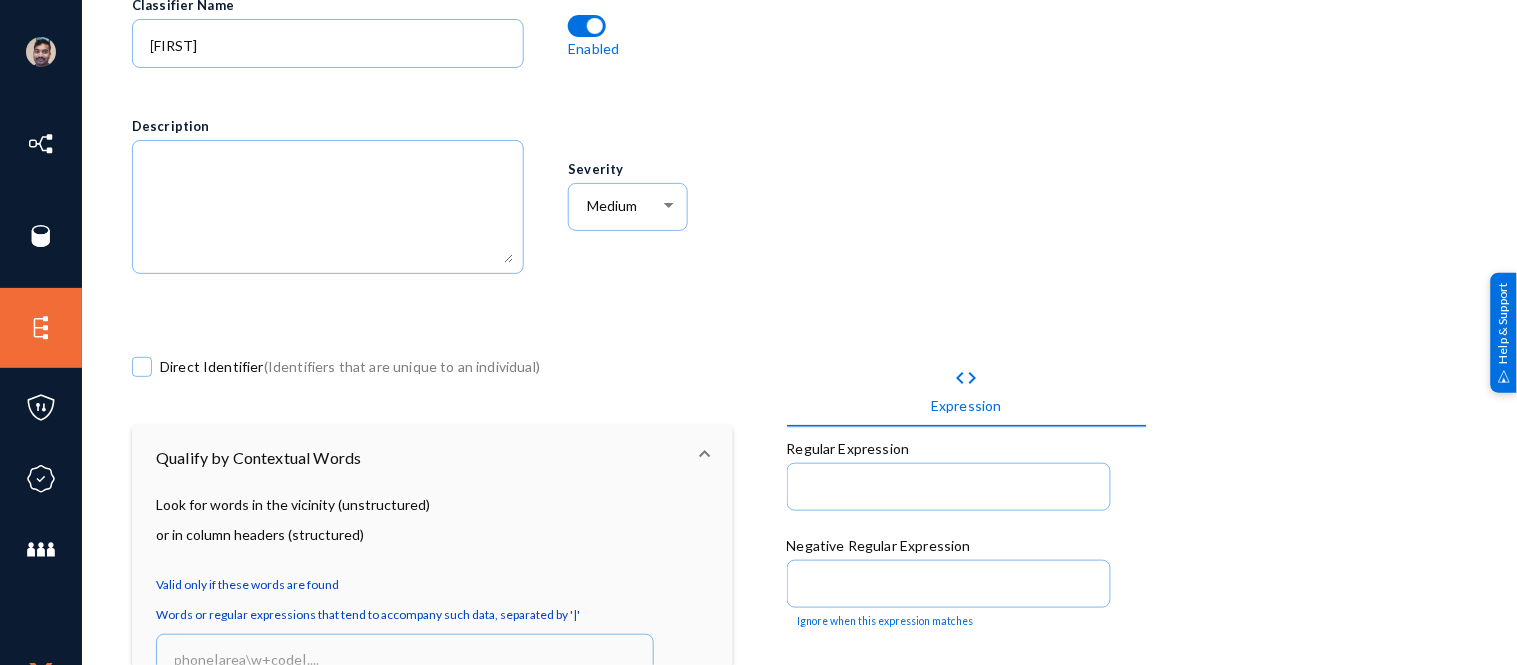 scroll, scrollTop: 0, scrollLeft: 0, axis: both 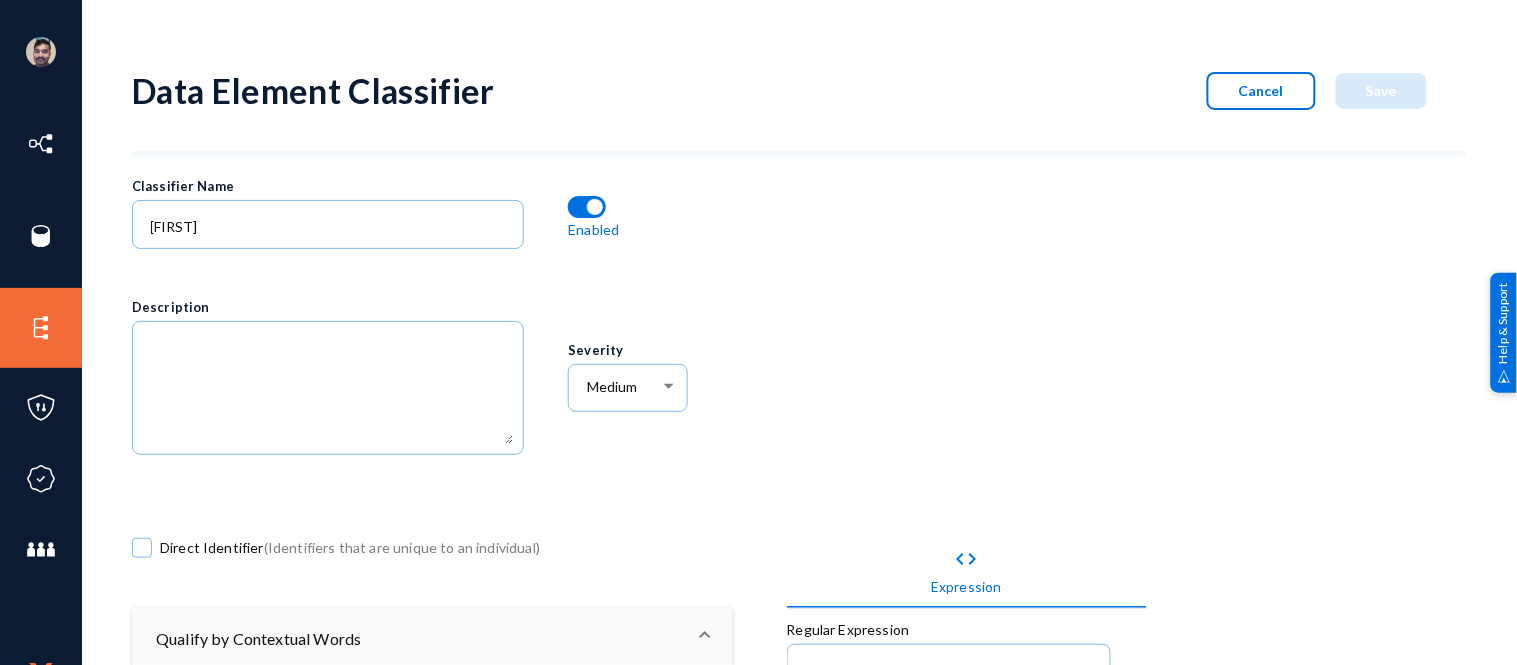 click on "Cancel" 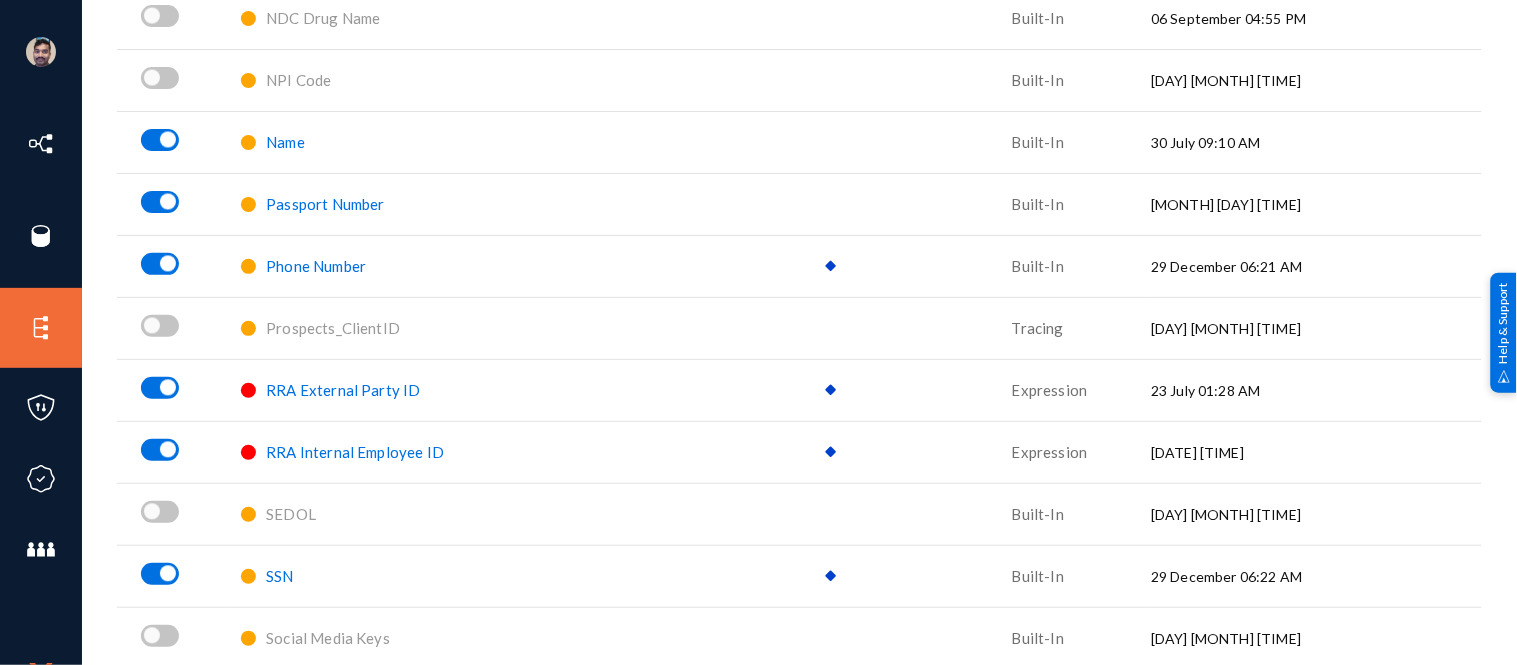 scroll, scrollTop: 2813, scrollLeft: 0, axis: vertical 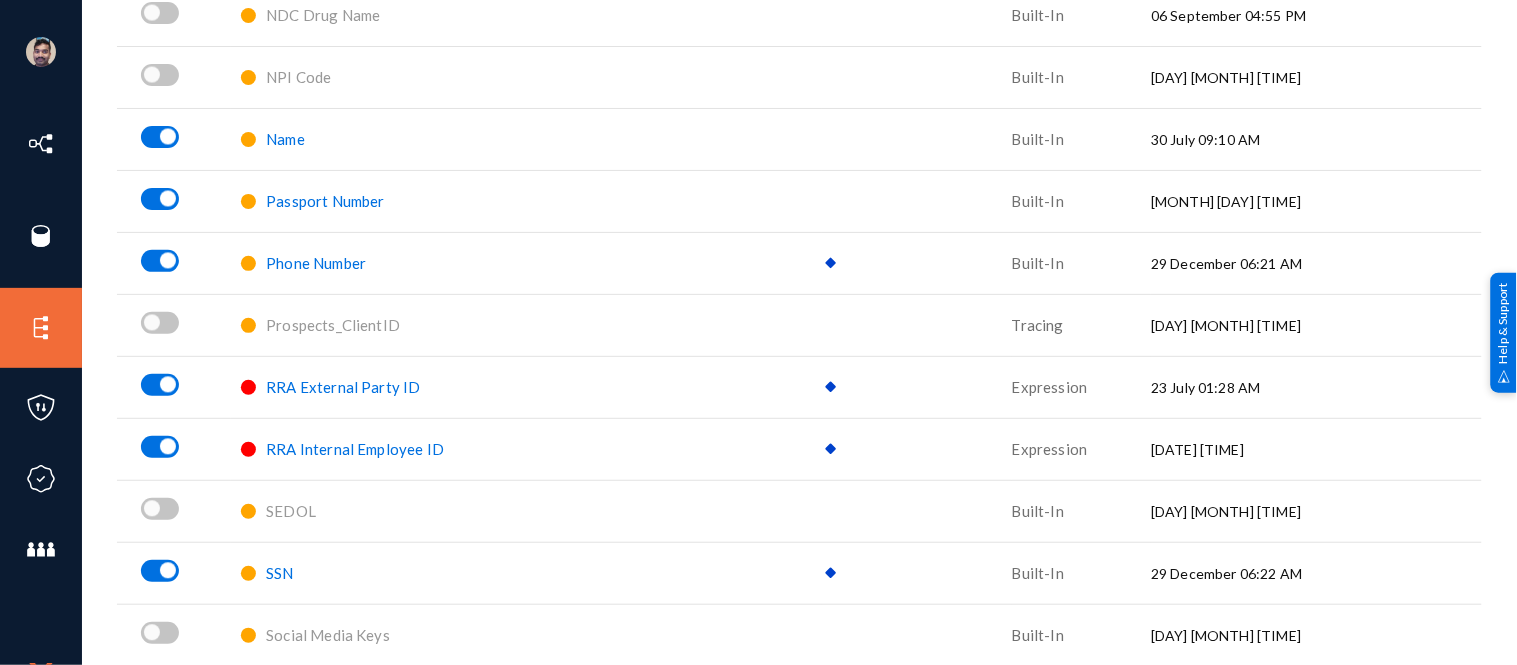 click on "Name" 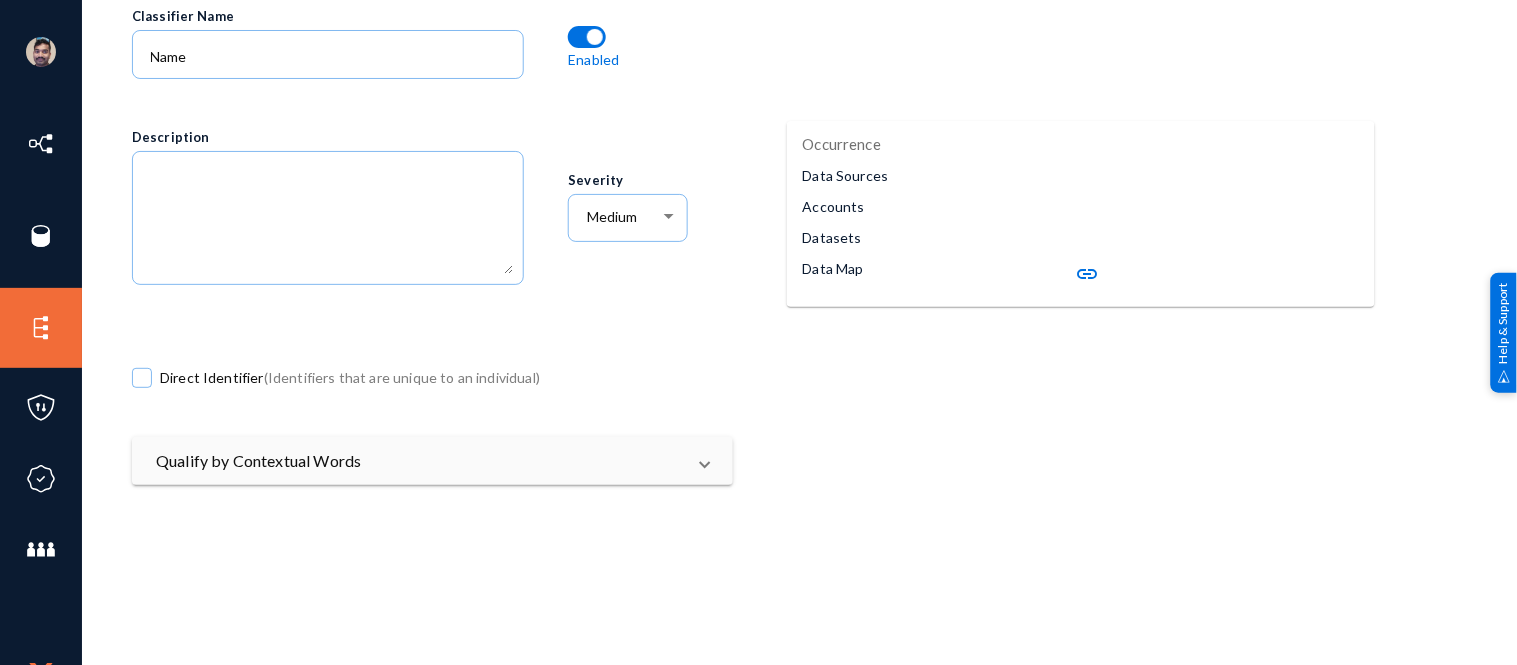 scroll, scrollTop: 174, scrollLeft: 0, axis: vertical 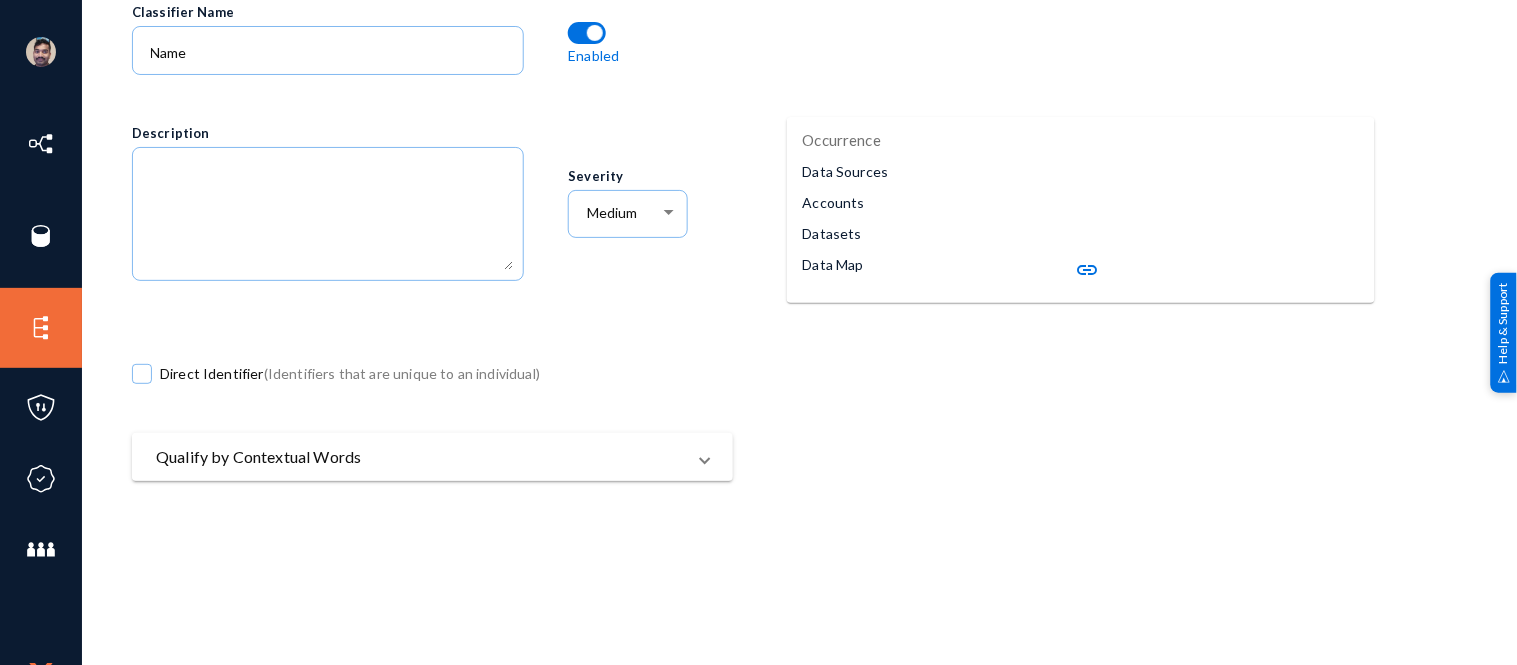 click on "Qualify by Contextual Words" at bounding box center [420, 457] 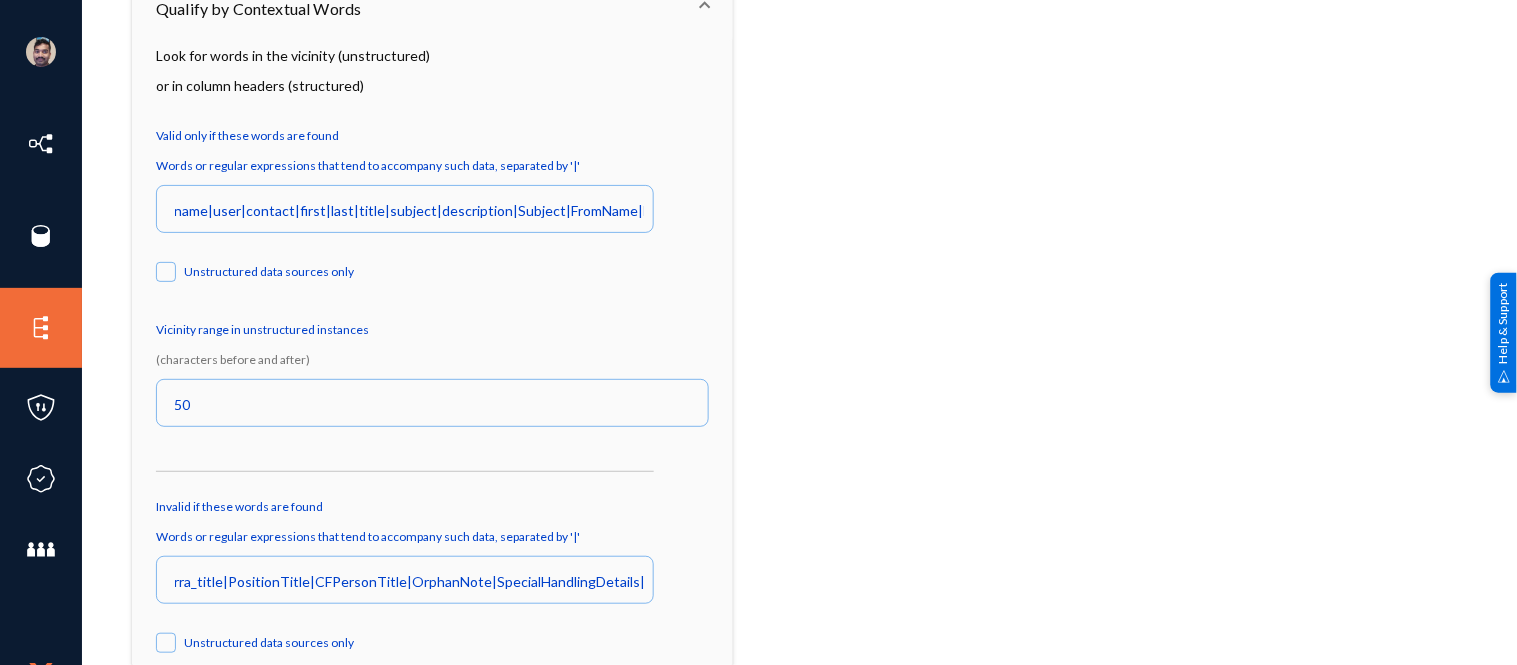 scroll, scrollTop: 0, scrollLeft: 0, axis: both 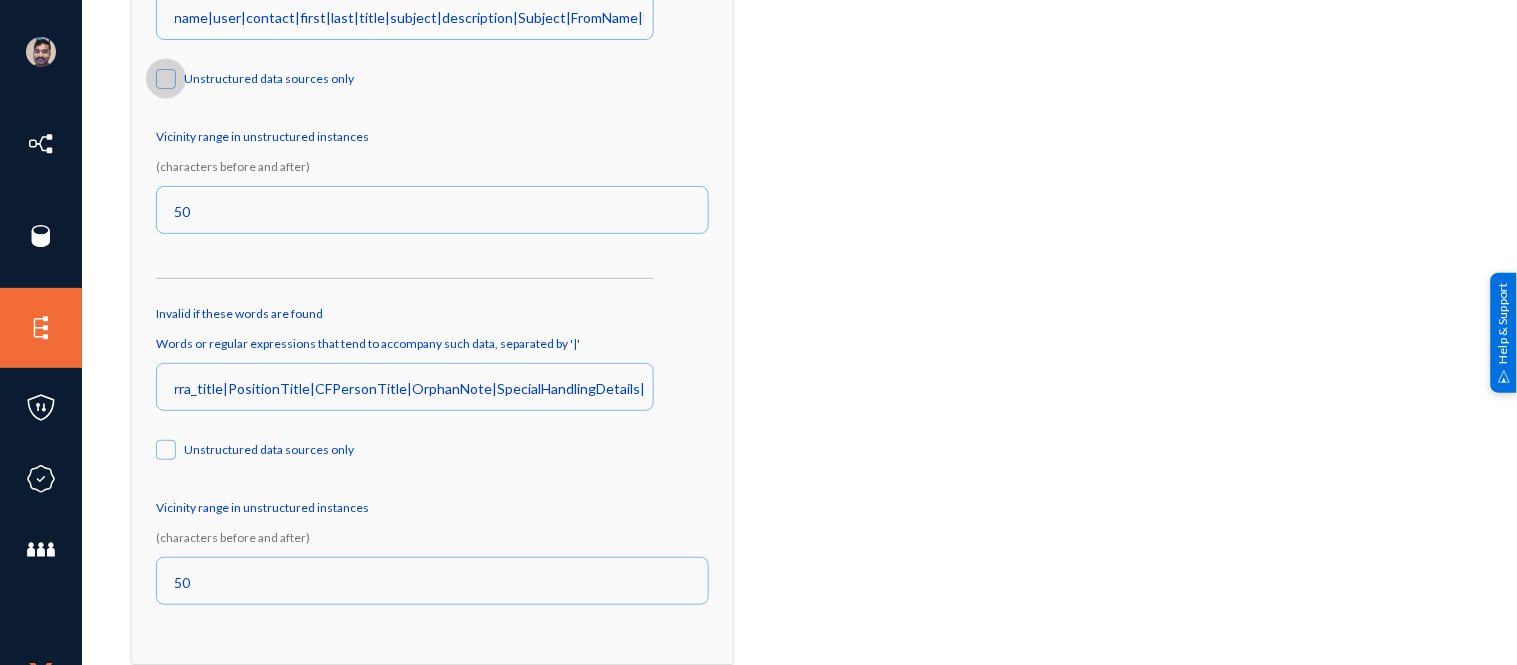 click at bounding box center (166, 79) 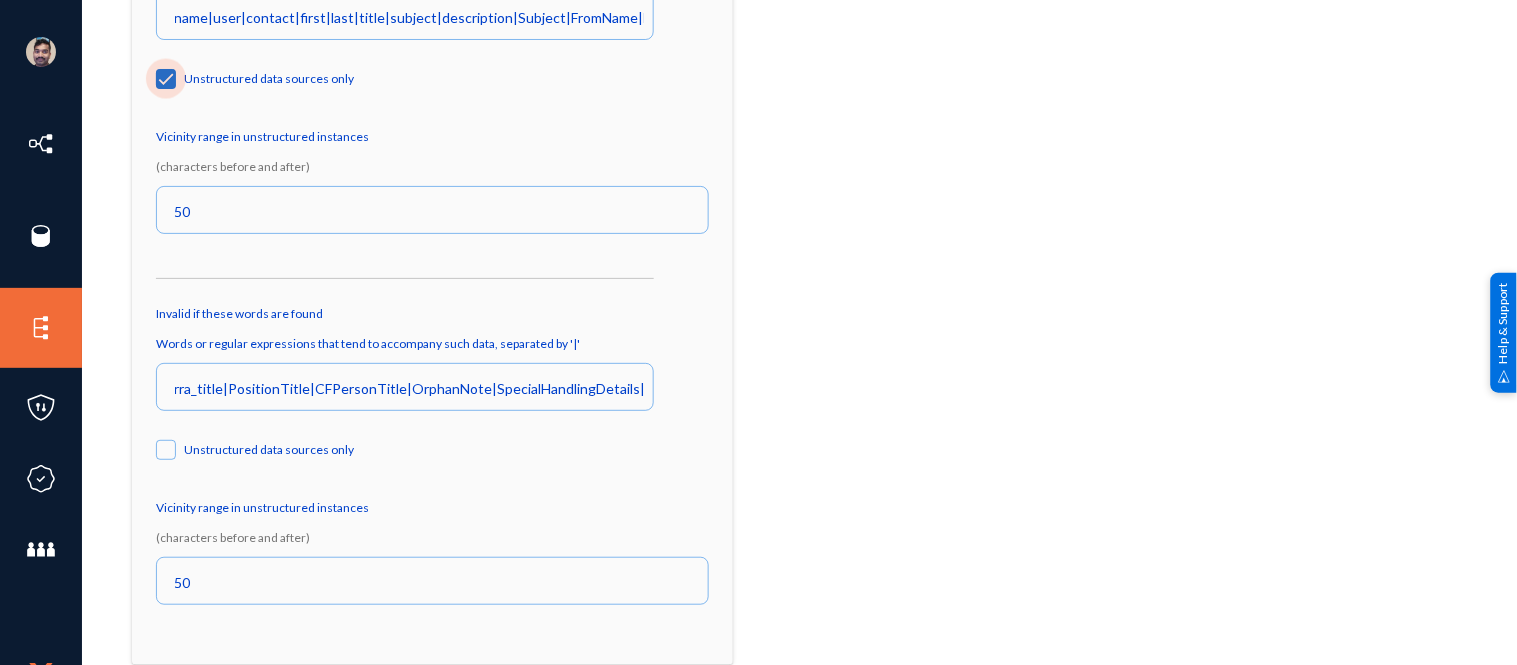 click at bounding box center (166, 79) 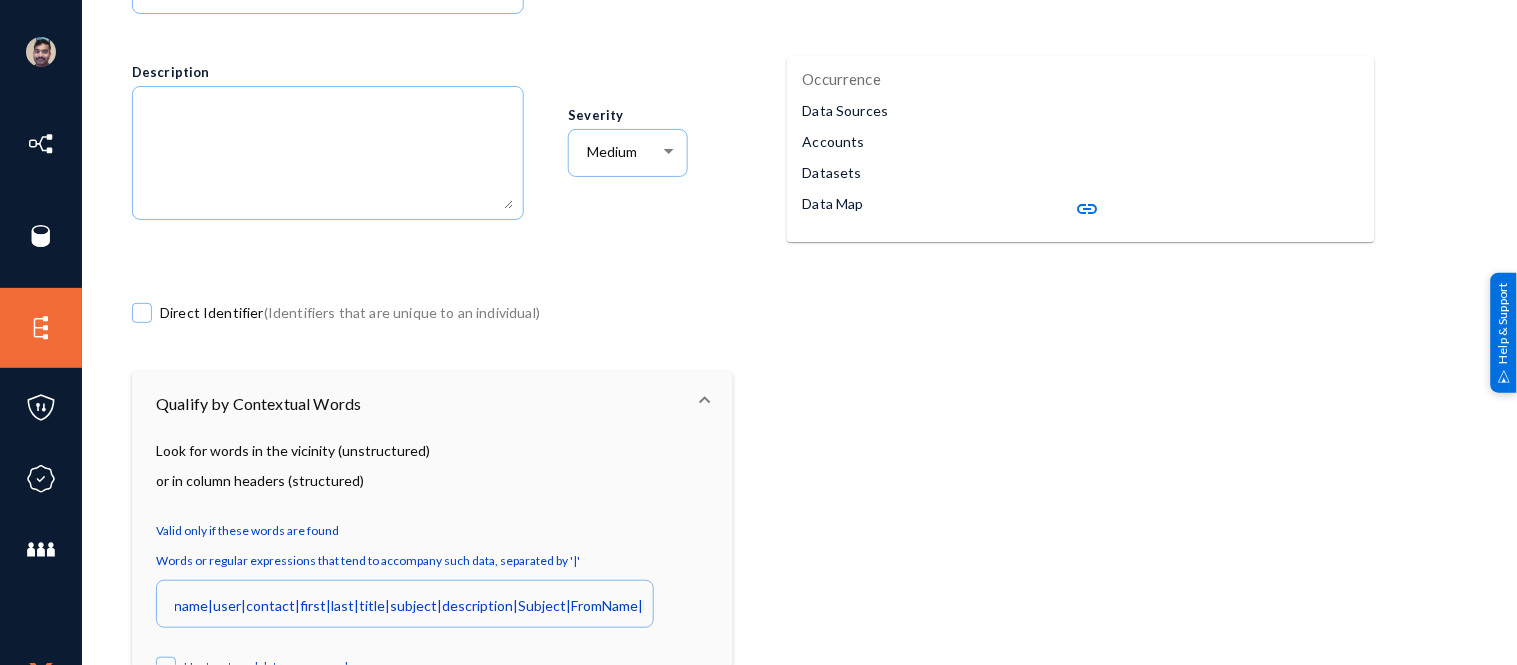 scroll, scrollTop: 0, scrollLeft: 0, axis: both 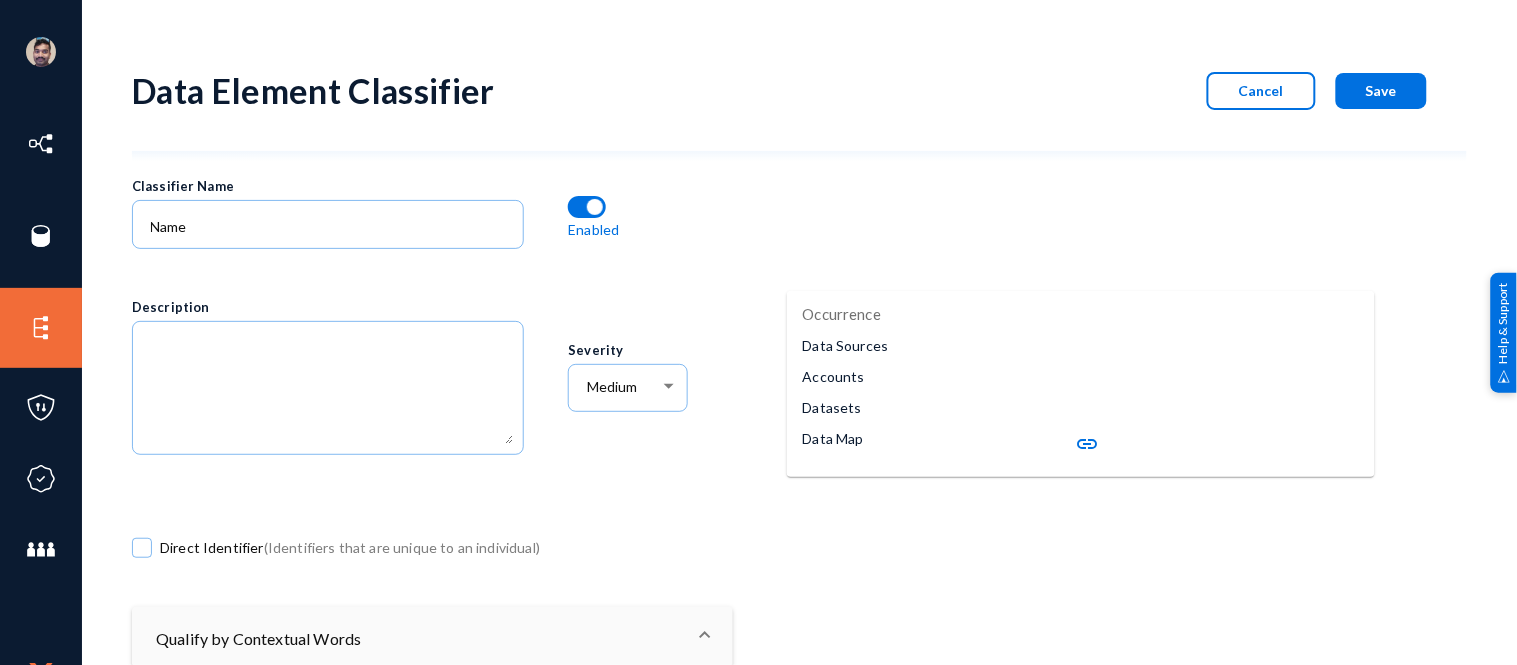 click on "Cancel" 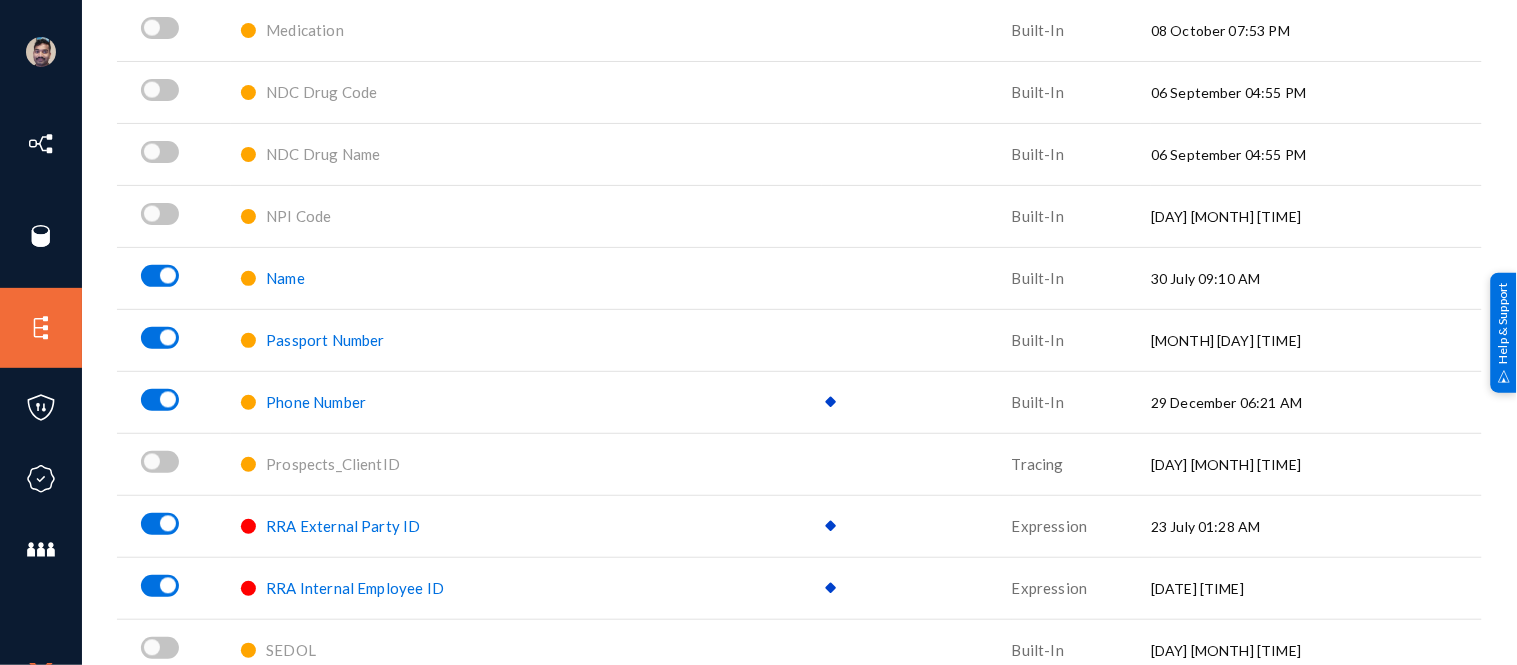 scroll, scrollTop: 2675, scrollLeft: 0, axis: vertical 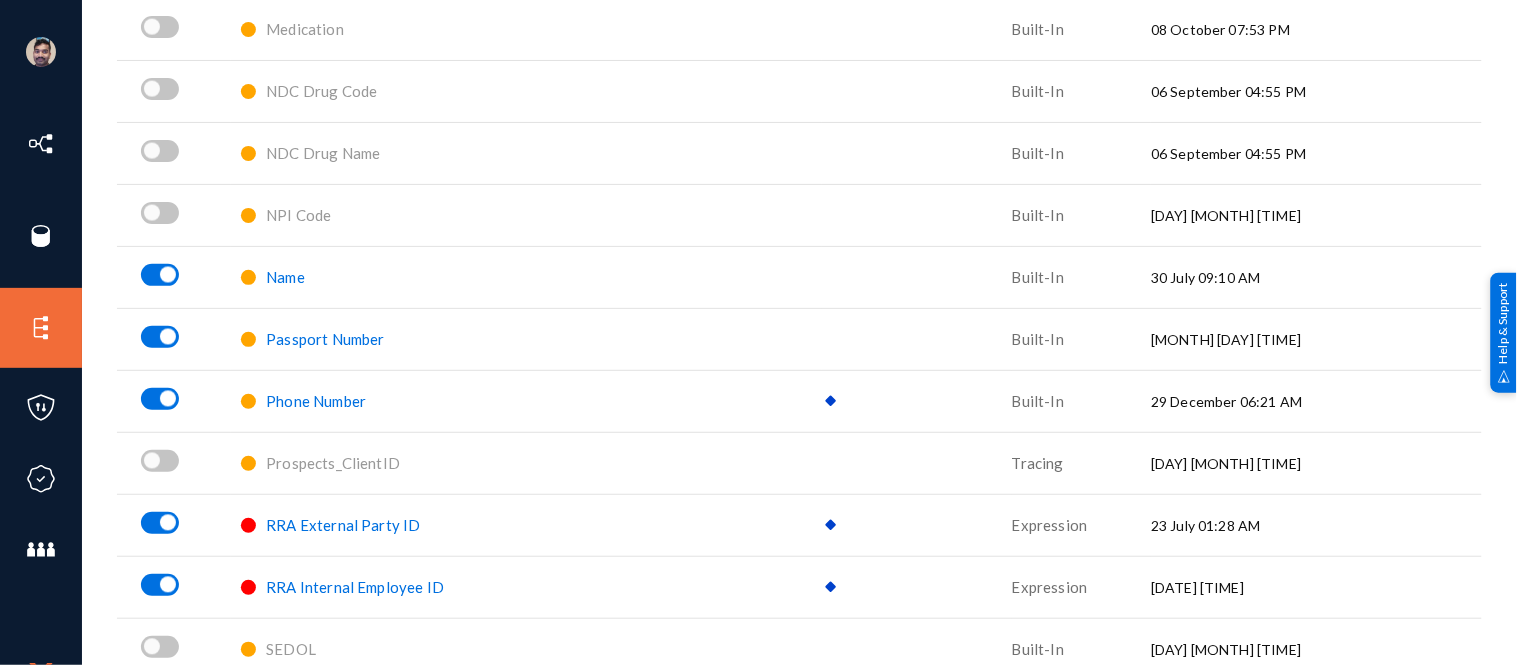 click on "Name" 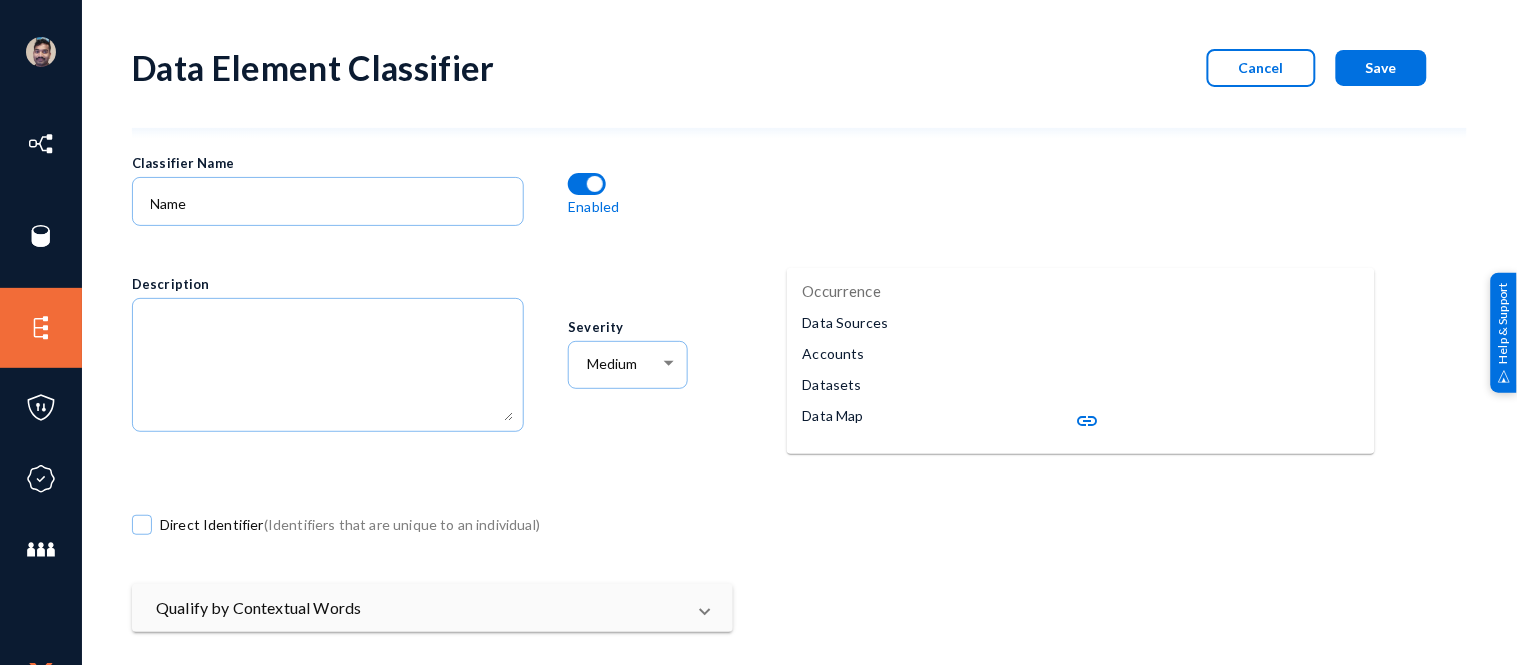scroll, scrollTop: 0, scrollLeft: 0, axis: both 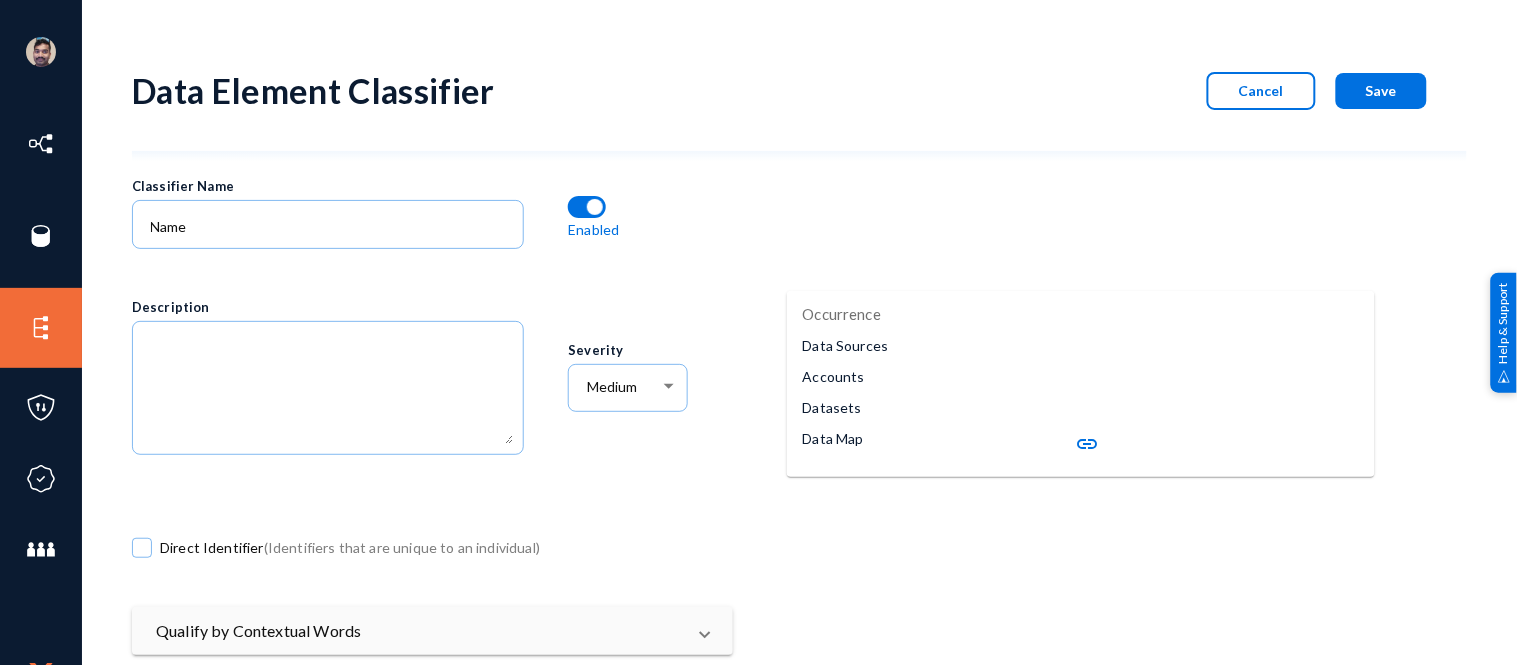 click on "link" 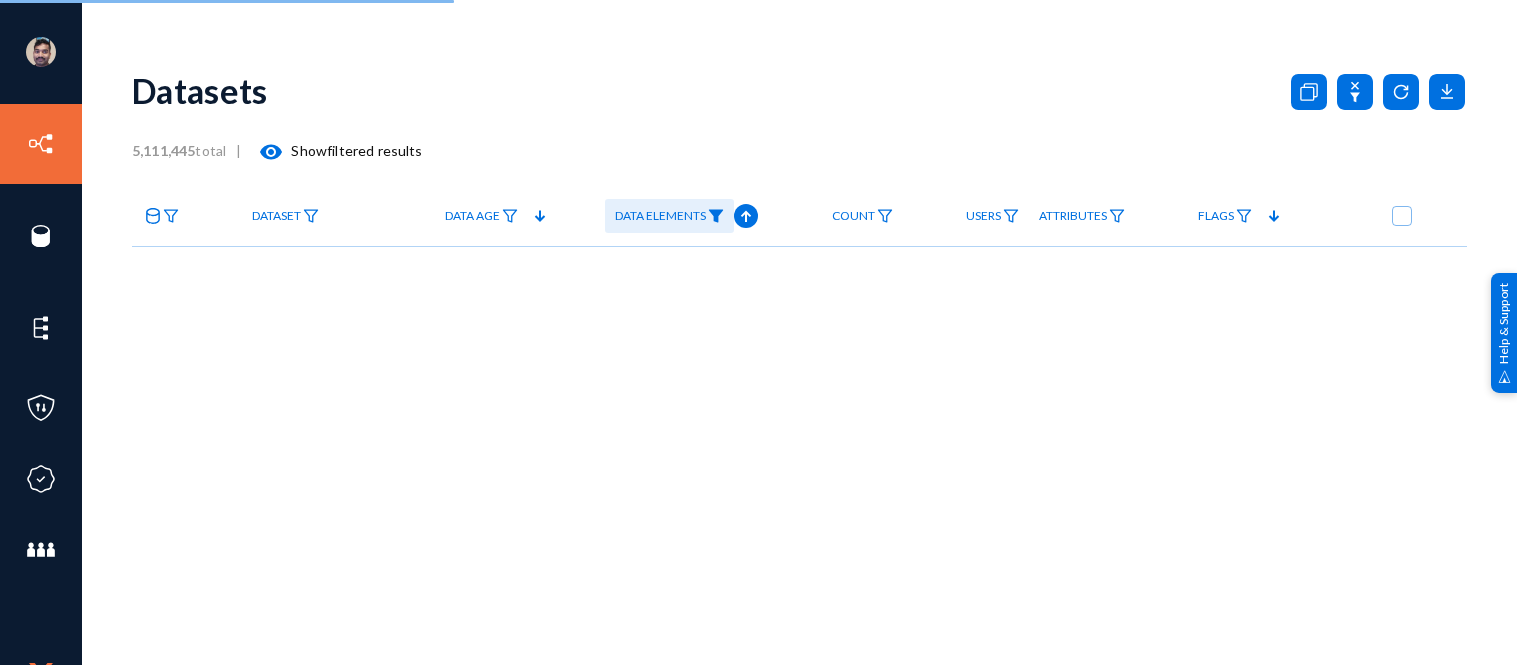 scroll, scrollTop: 0, scrollLeft: 0, axis: both 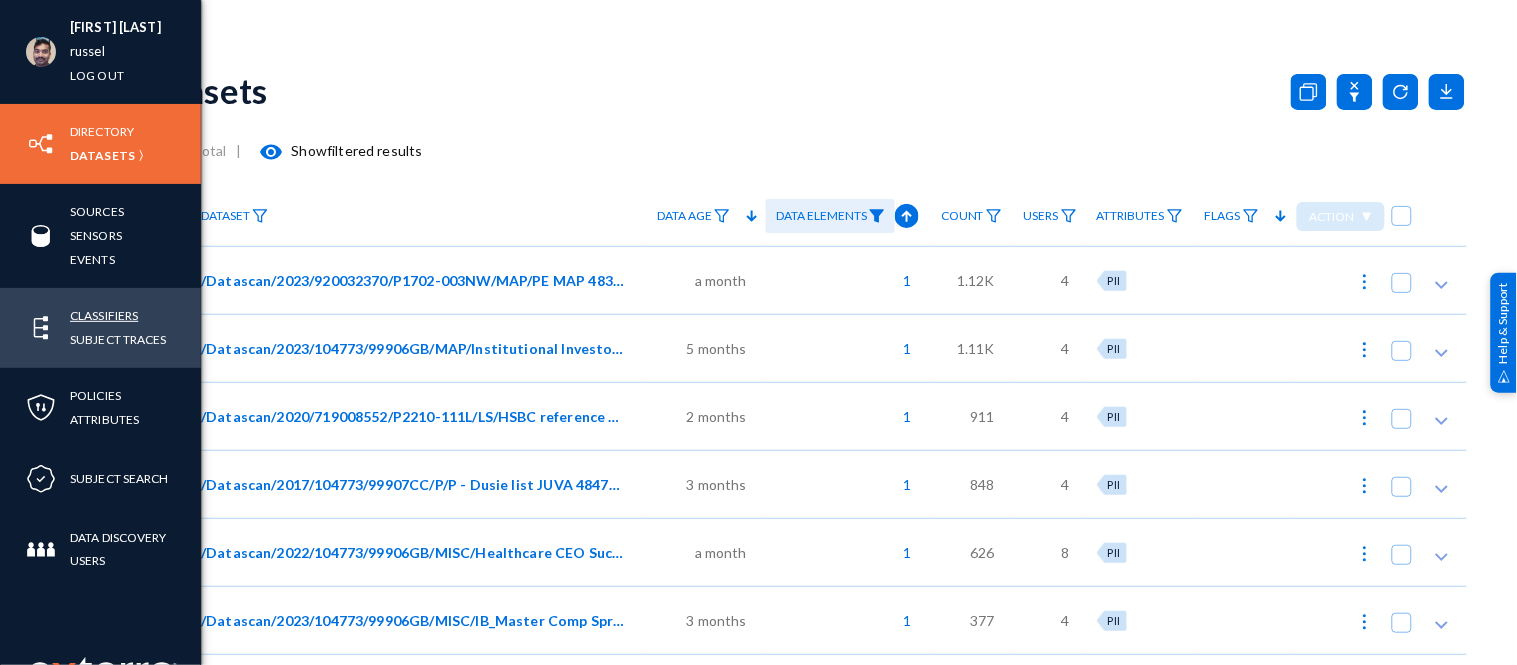 click on "Classifiers" at bounding box center (104, 315) 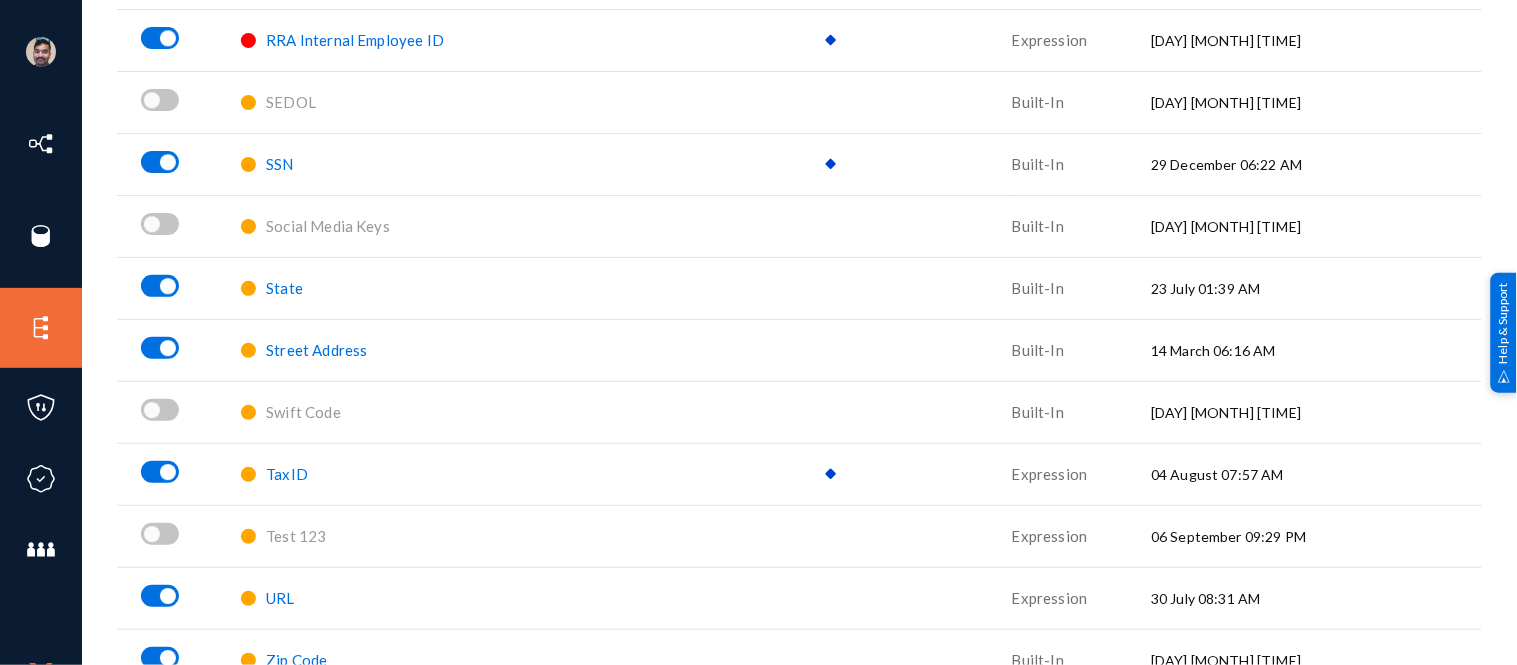 scroll, scrollTop: 3247, scrollLeft: 0, axis: vertical 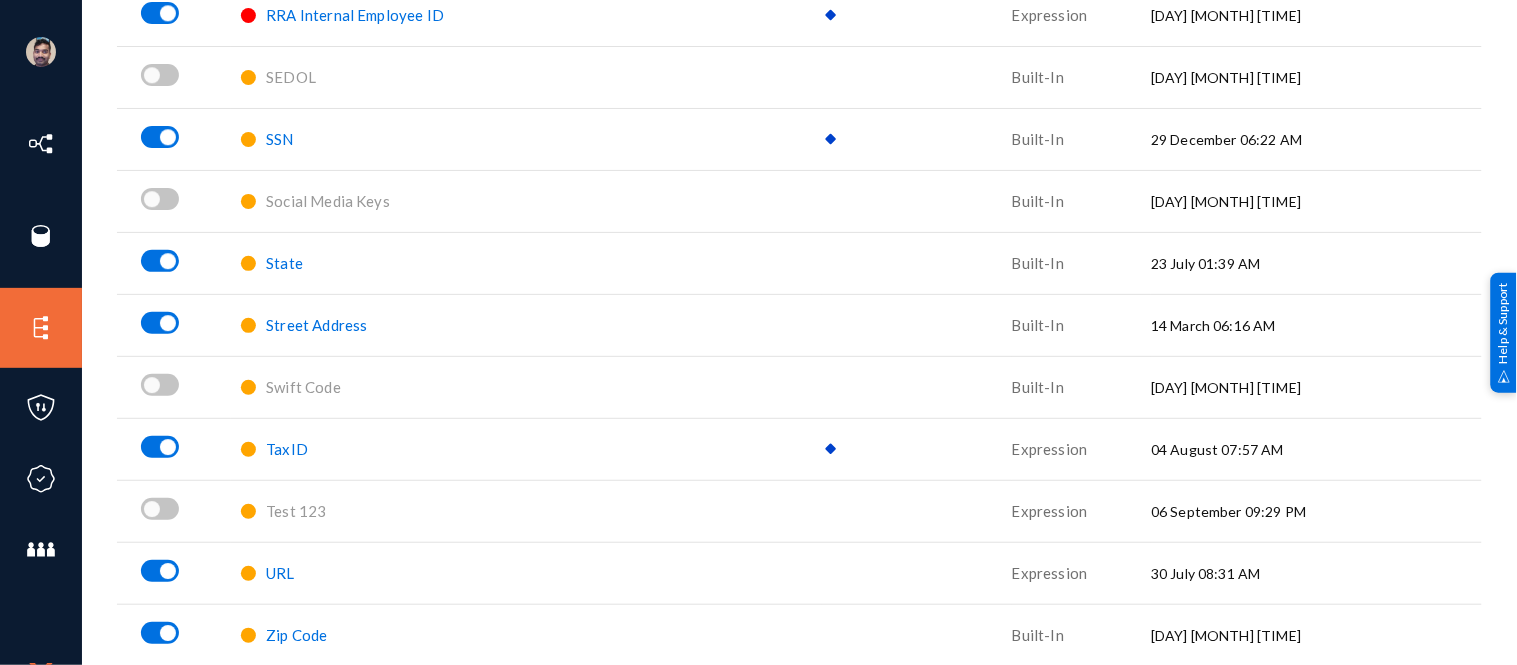click on "TaxID" 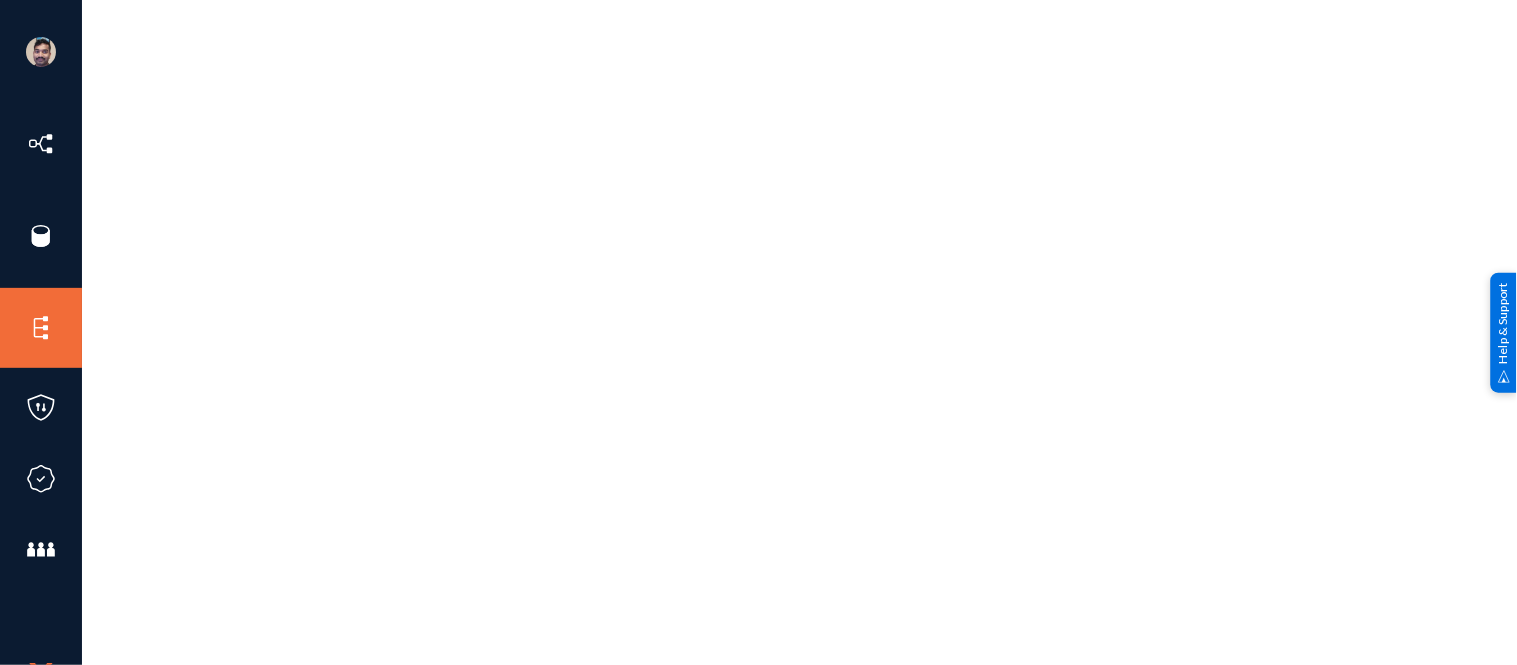 scroll, scrollTop: 0, scrollLeft: 0, axis: both 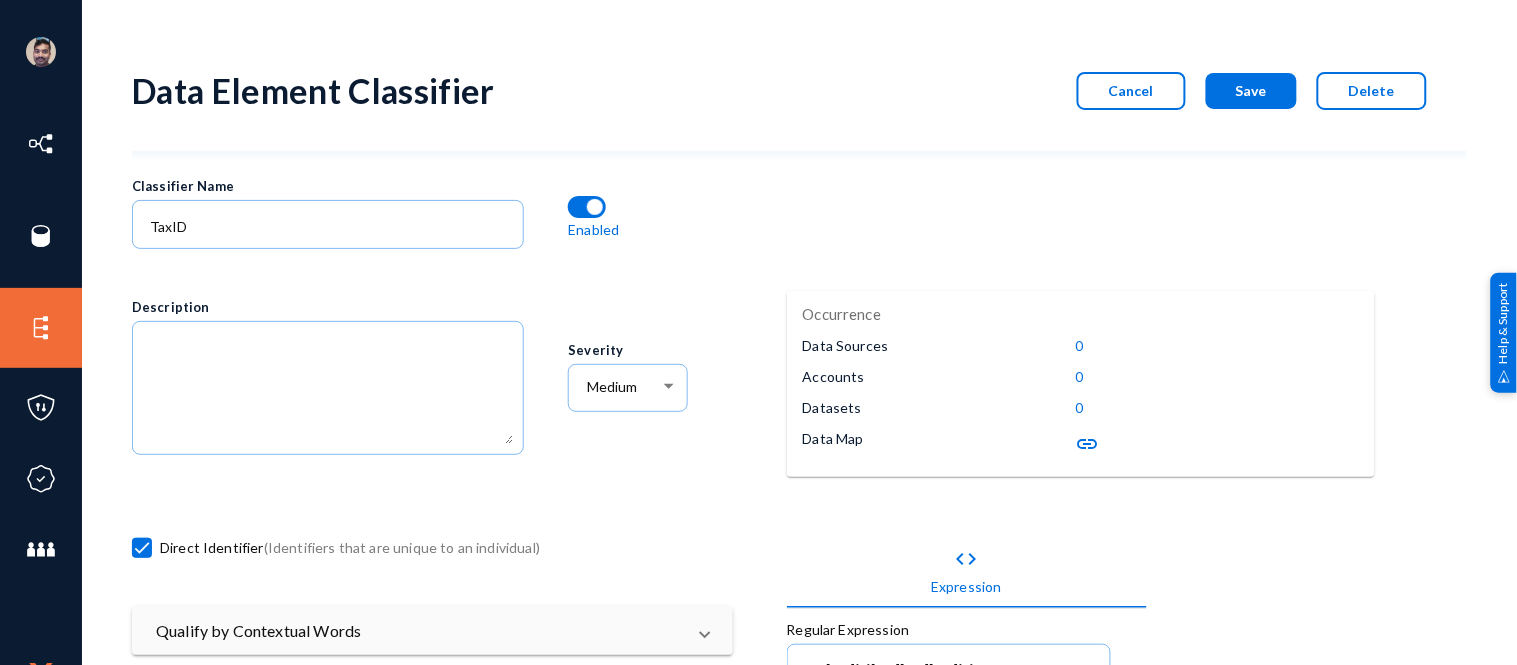 click on "link" 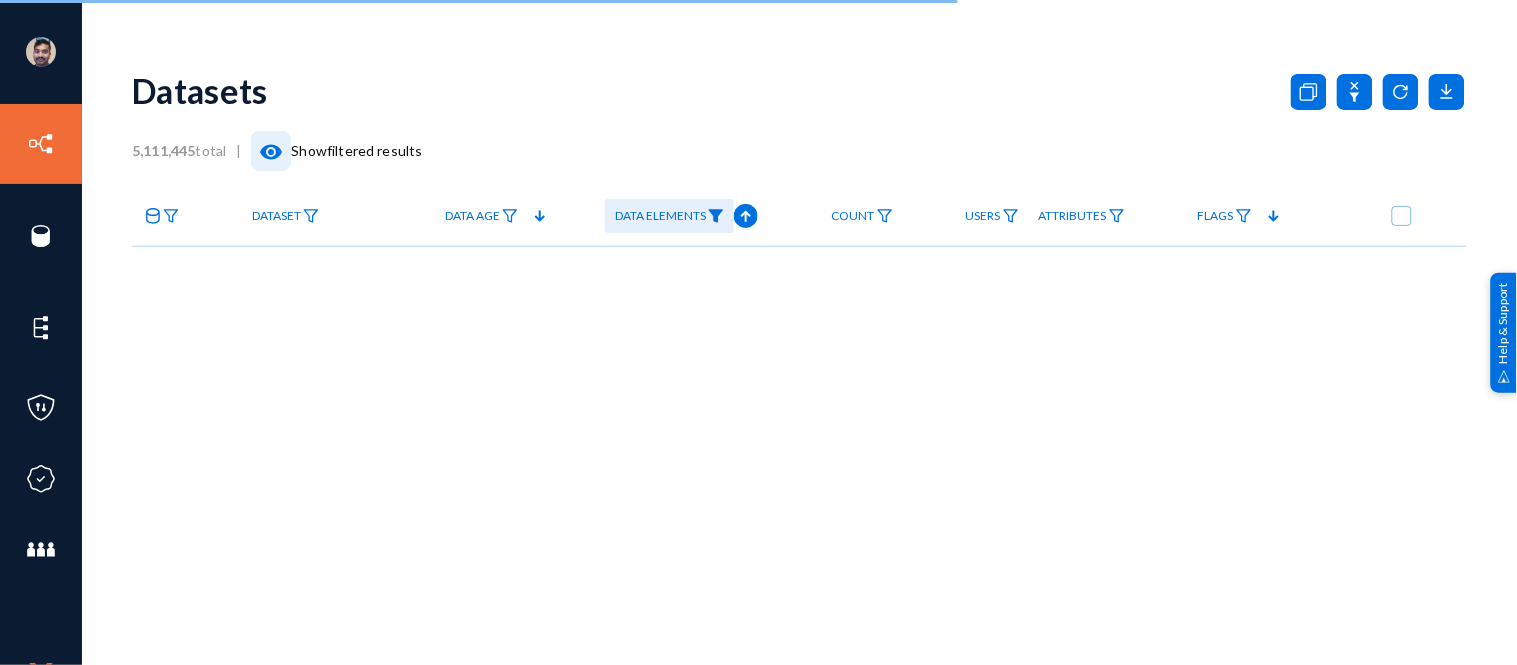 click on "visibility" 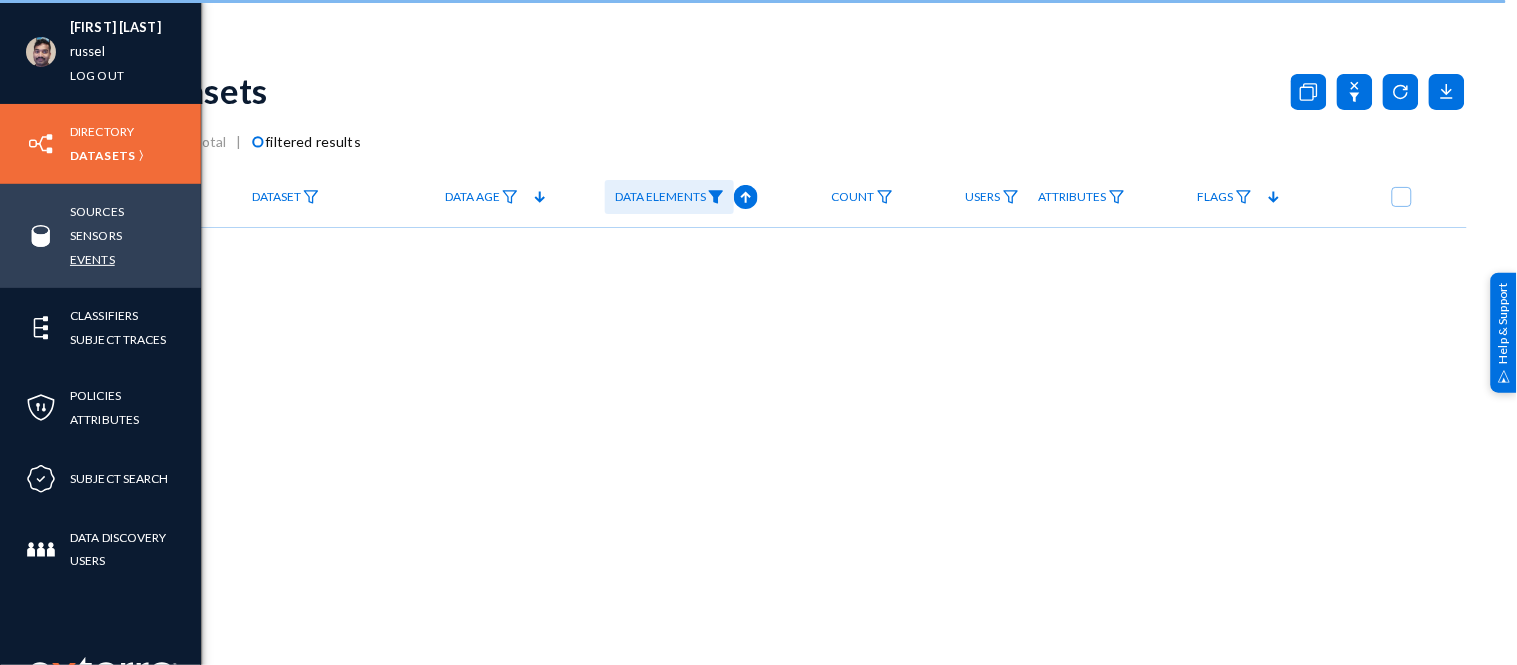 click on "Events" at bounding box center (92, 259) 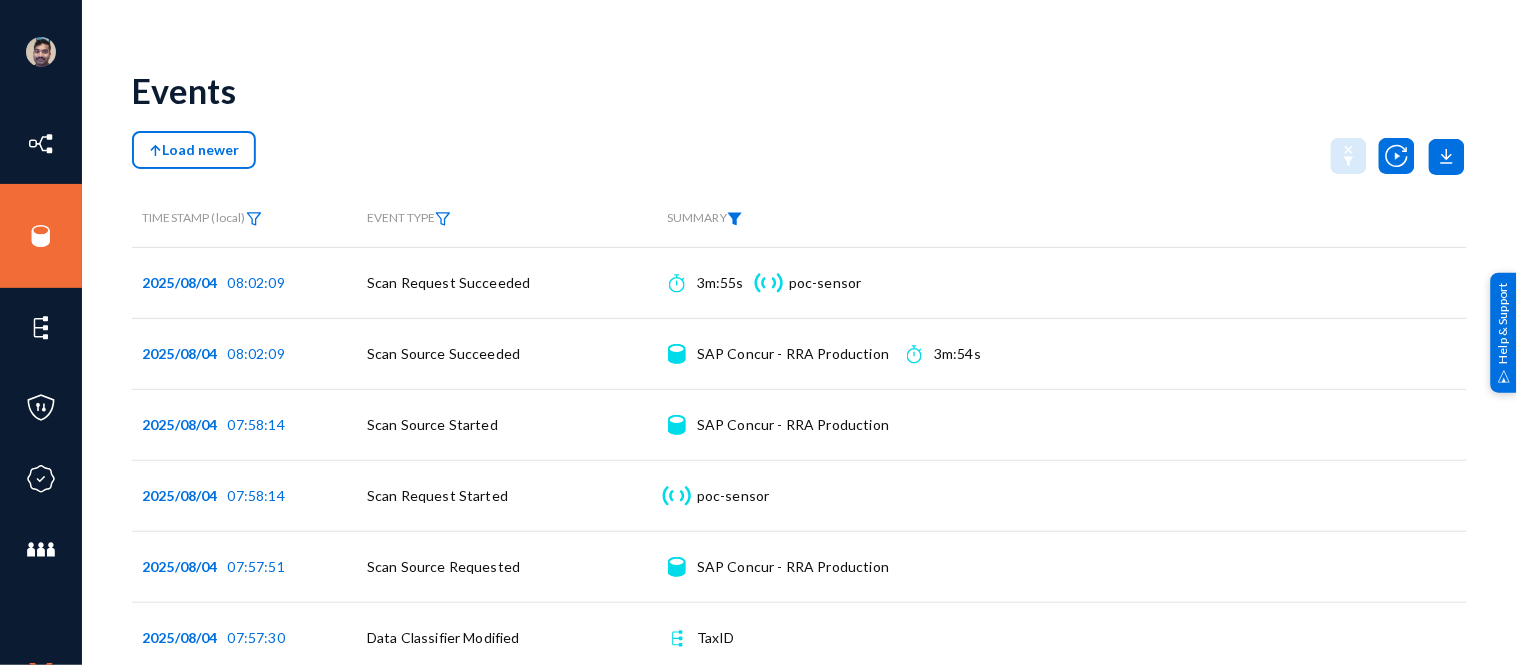 click 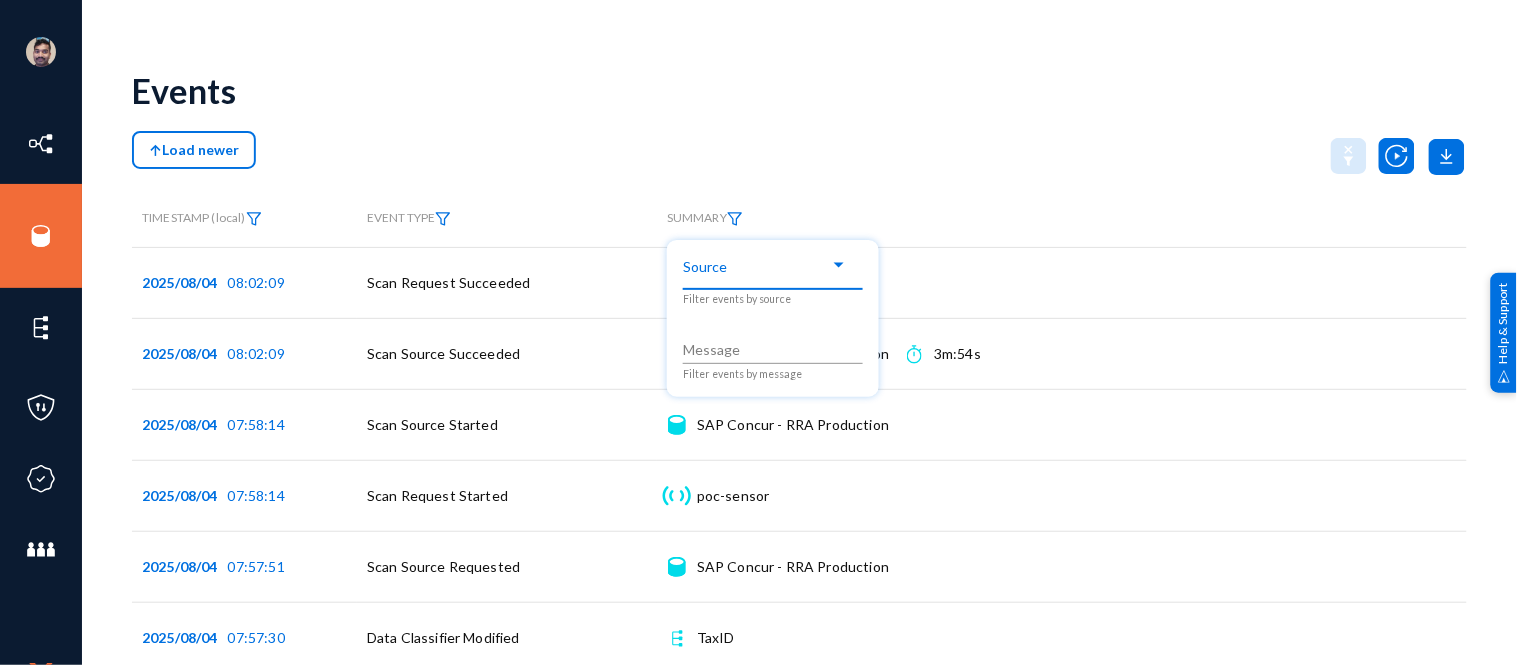 click at bounding box center (764, 264) 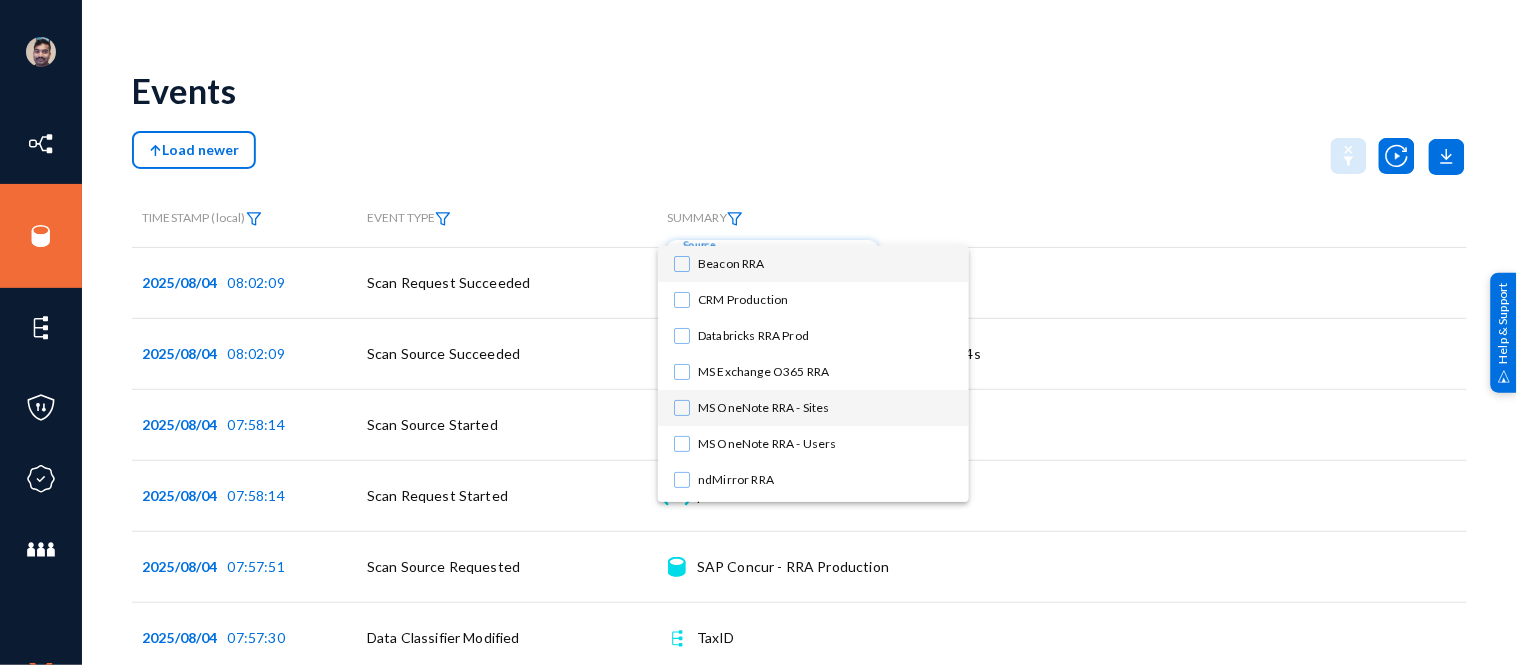 scroll, scrollTop: 320, scrollLeft: 0, axis: vertical 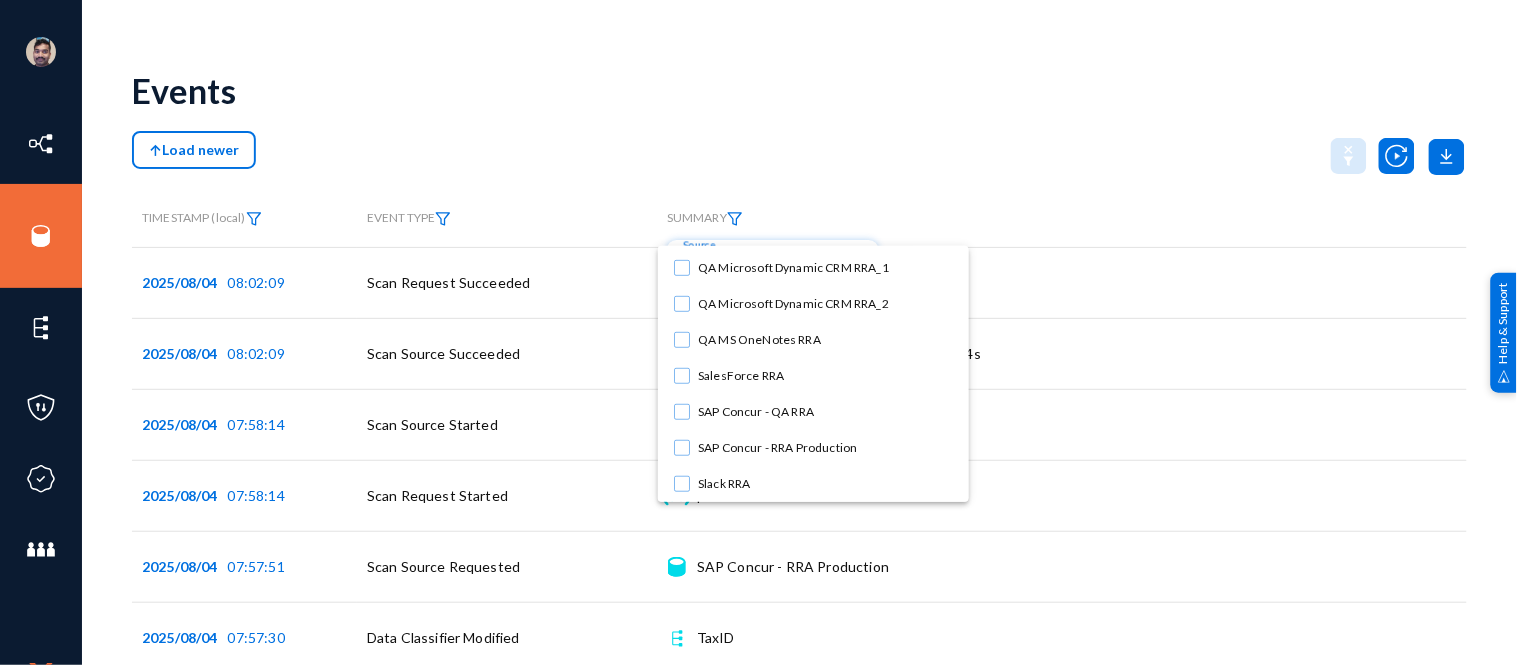 click at bounding box center [758, 332] 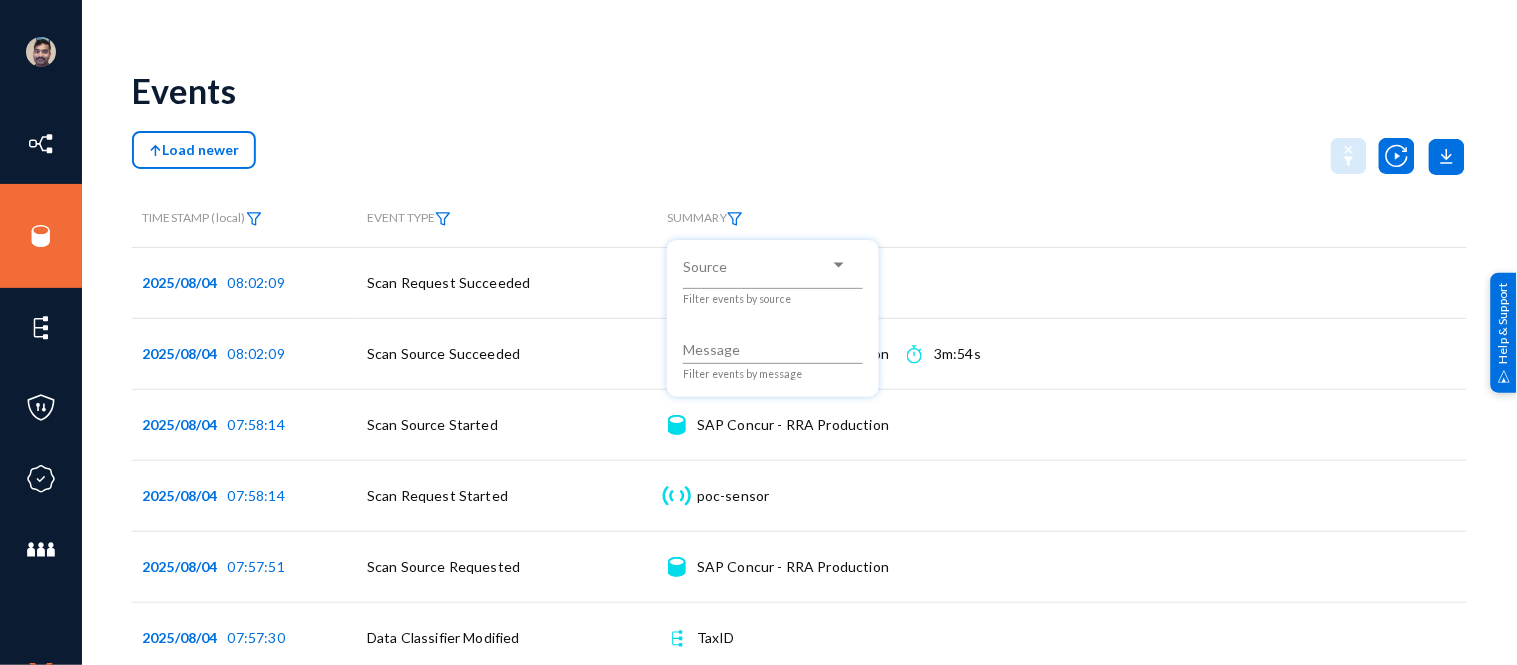 click at bounding box center (758, 332) 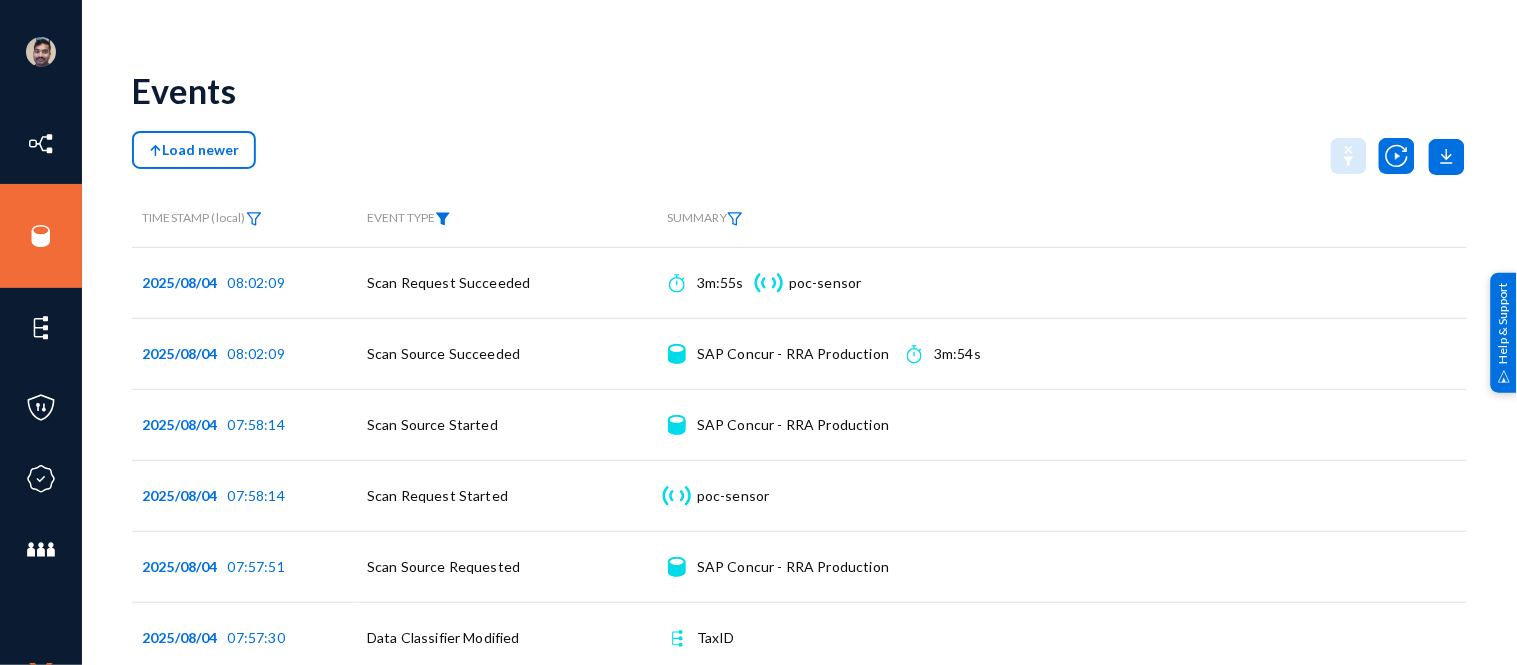 click 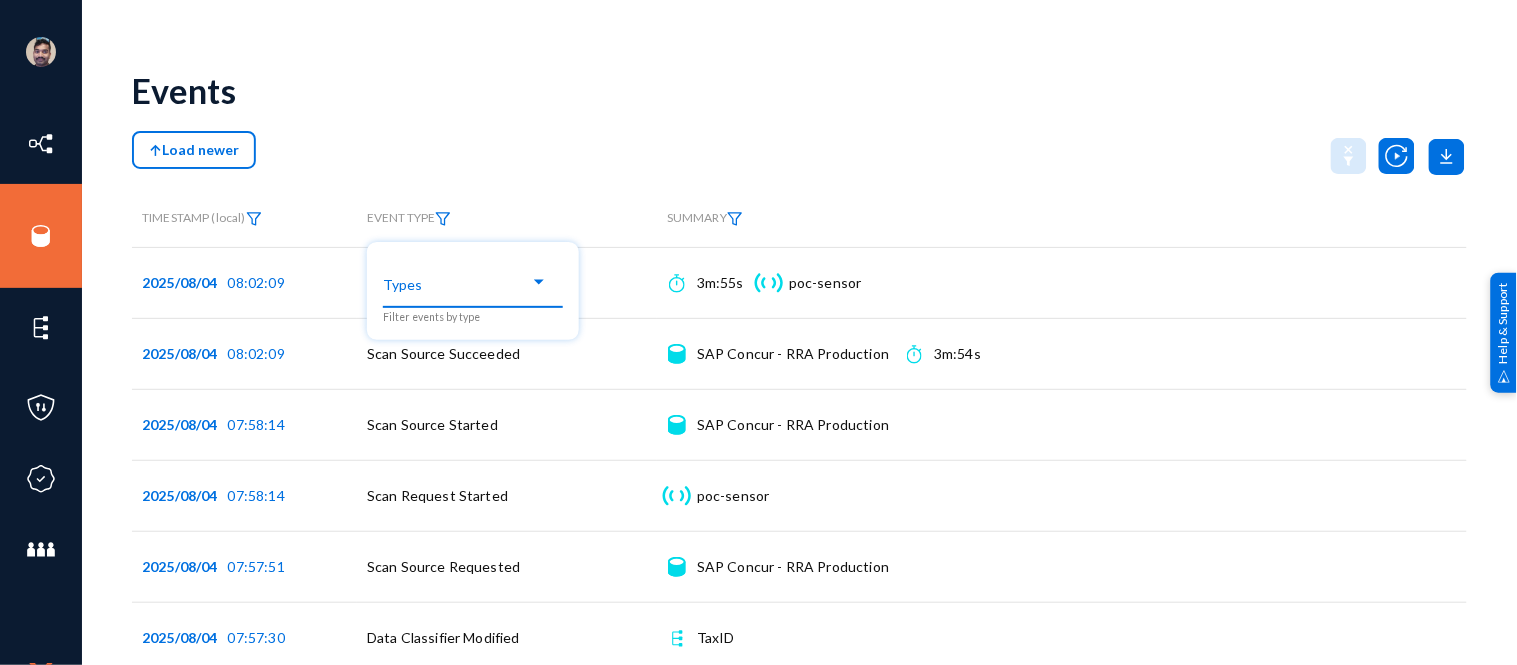 click at bounding box center [464, 282] 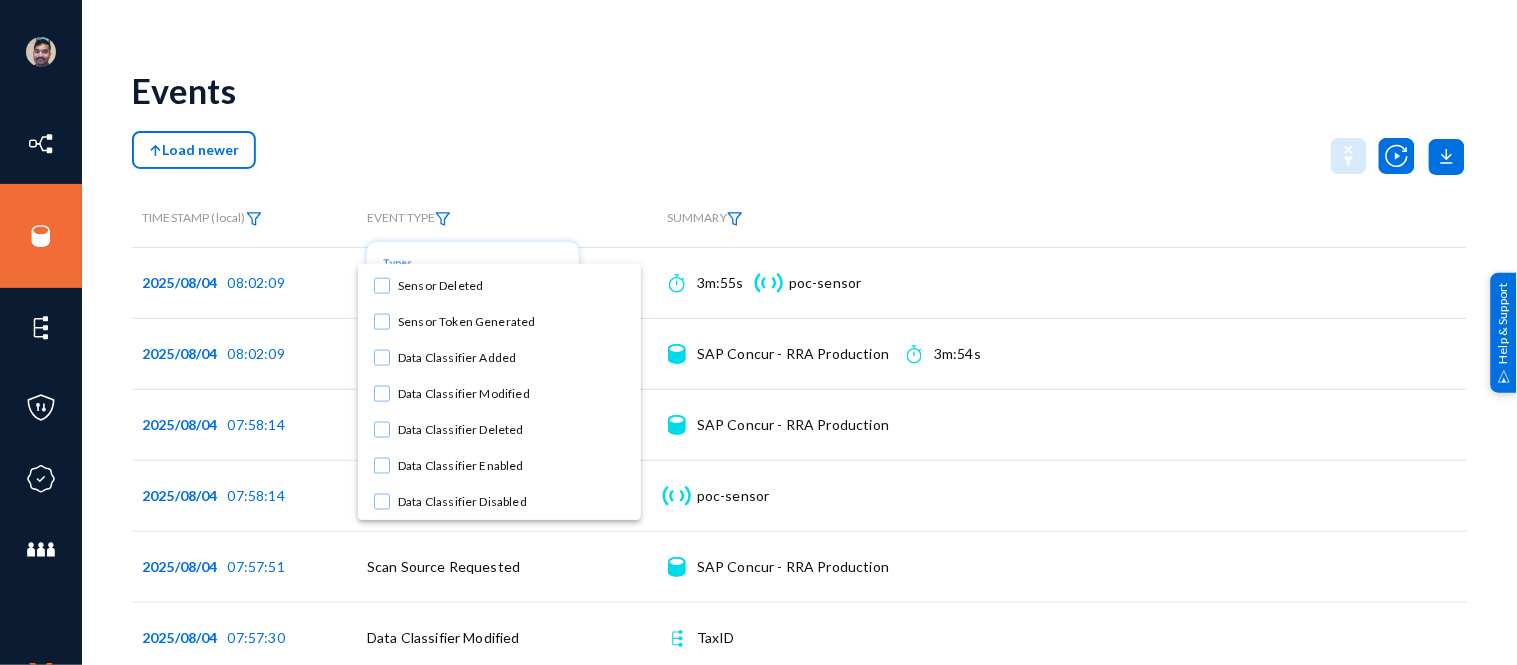 scroll, scrollTop: 721, scrollLeft: 0, axis: vertical 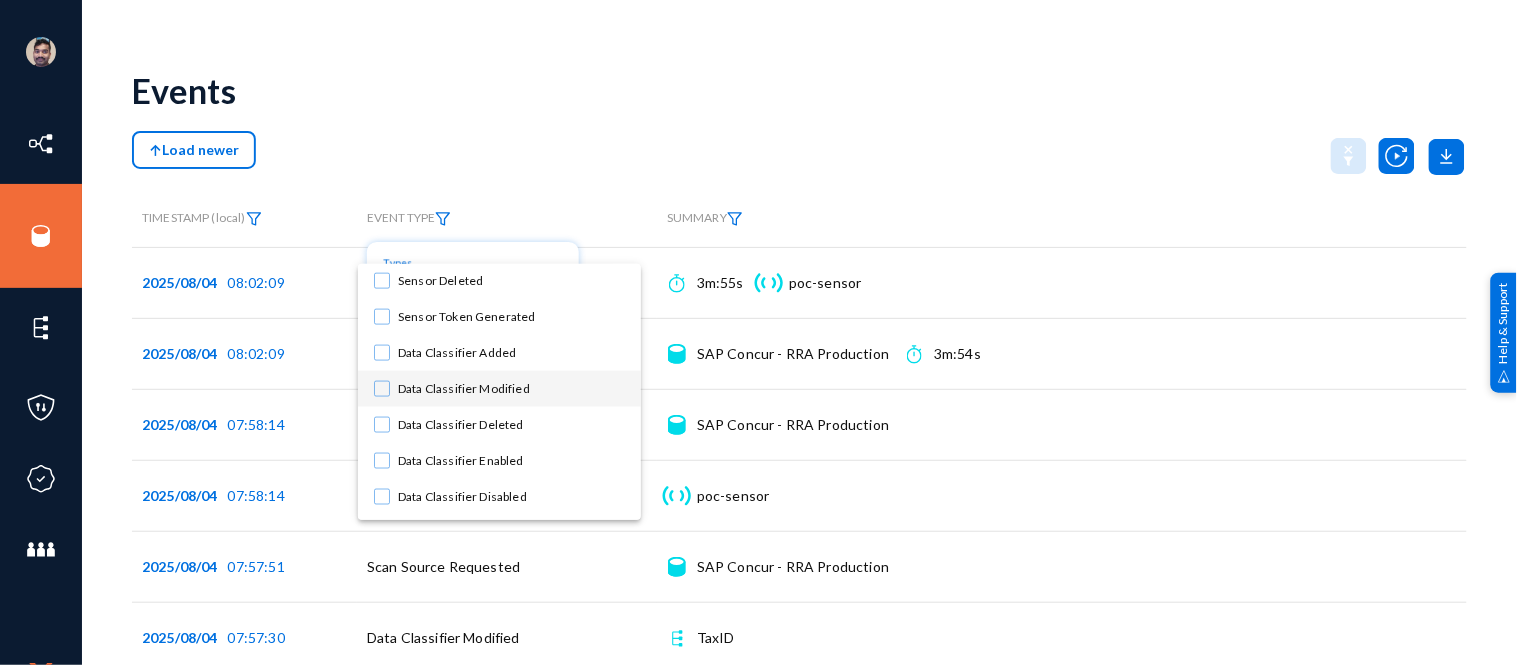 click at bounding box center (382, 389) 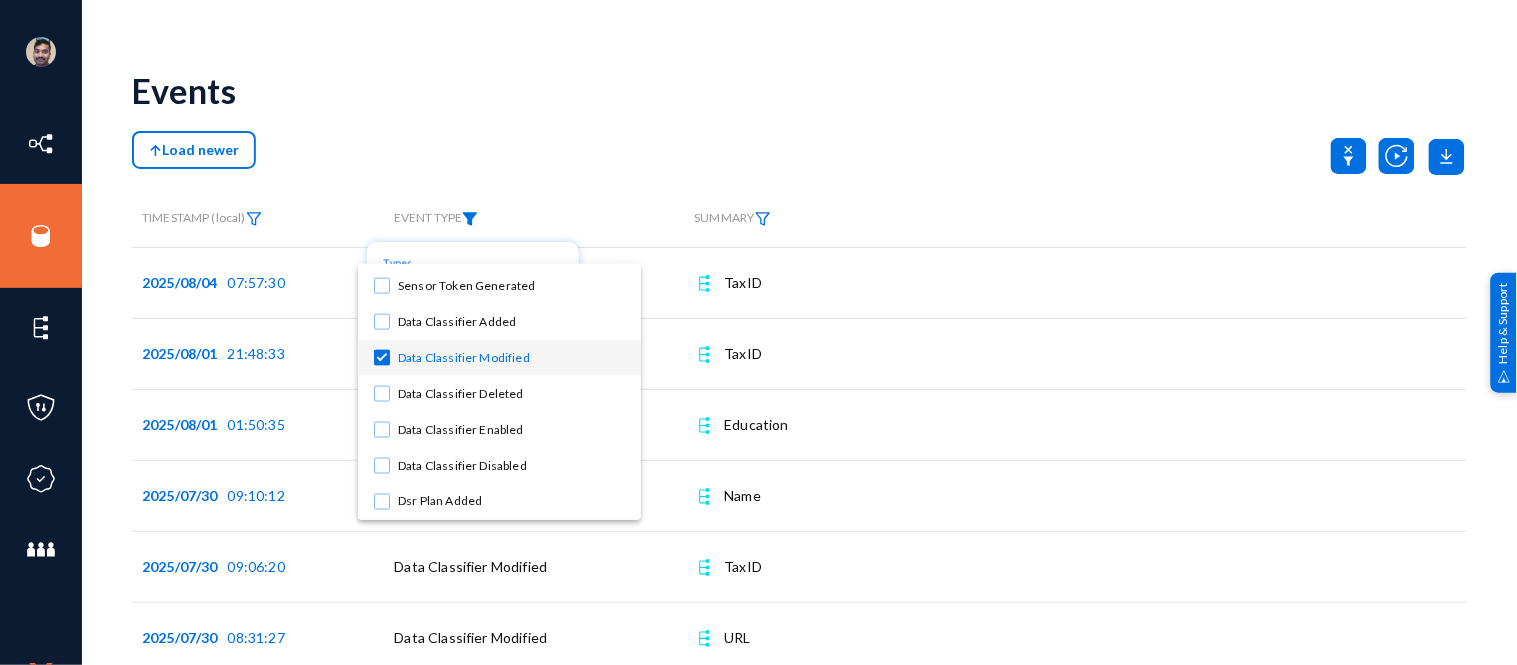 click at bounding box center (758, 332) 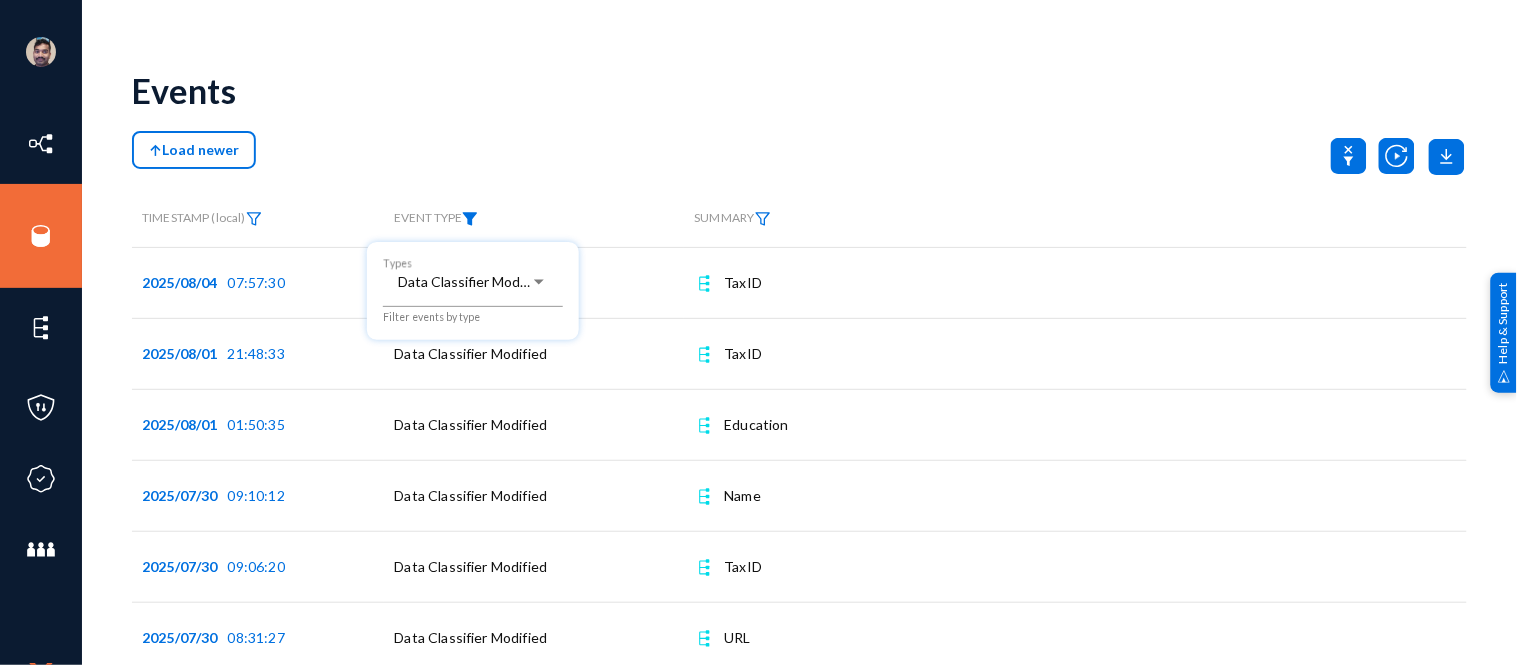 click at bounding box center [758, 332] 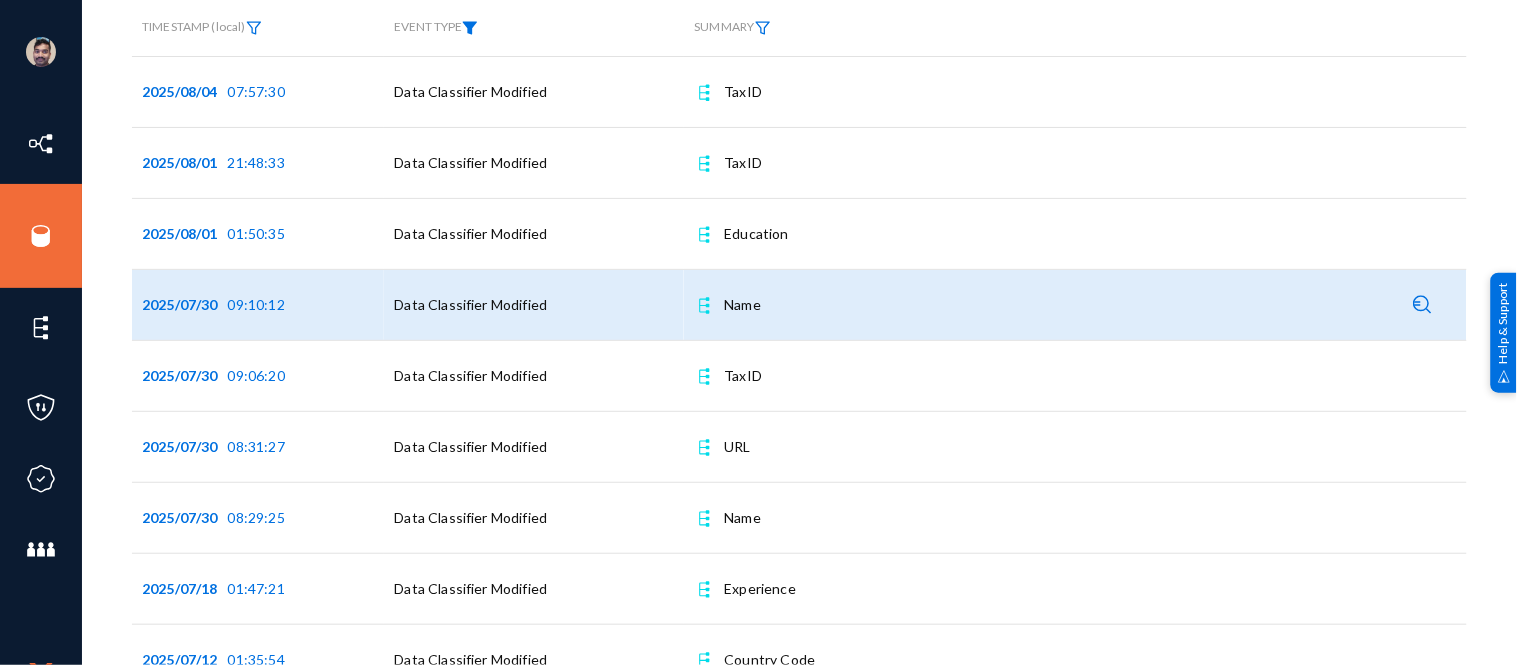 scroll, scrollTop: 0, scrollLeft: 0, axis: both 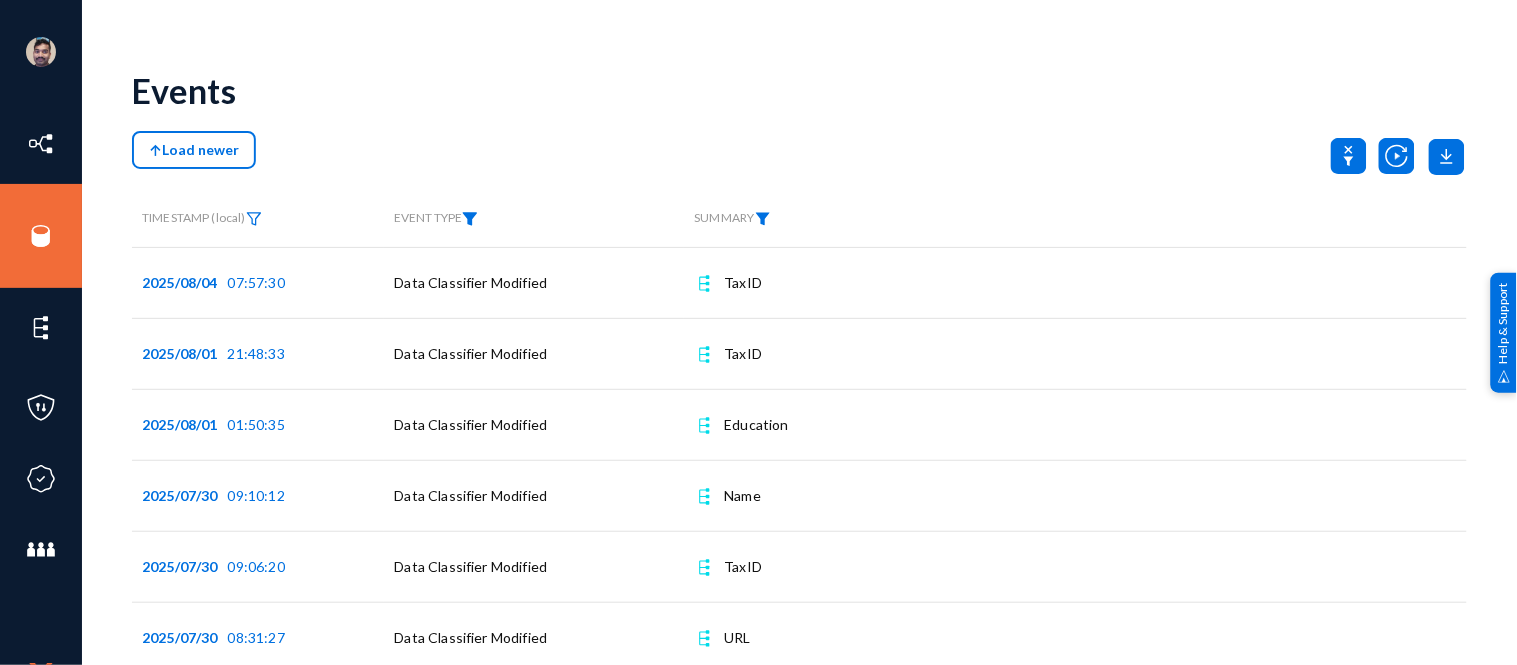click 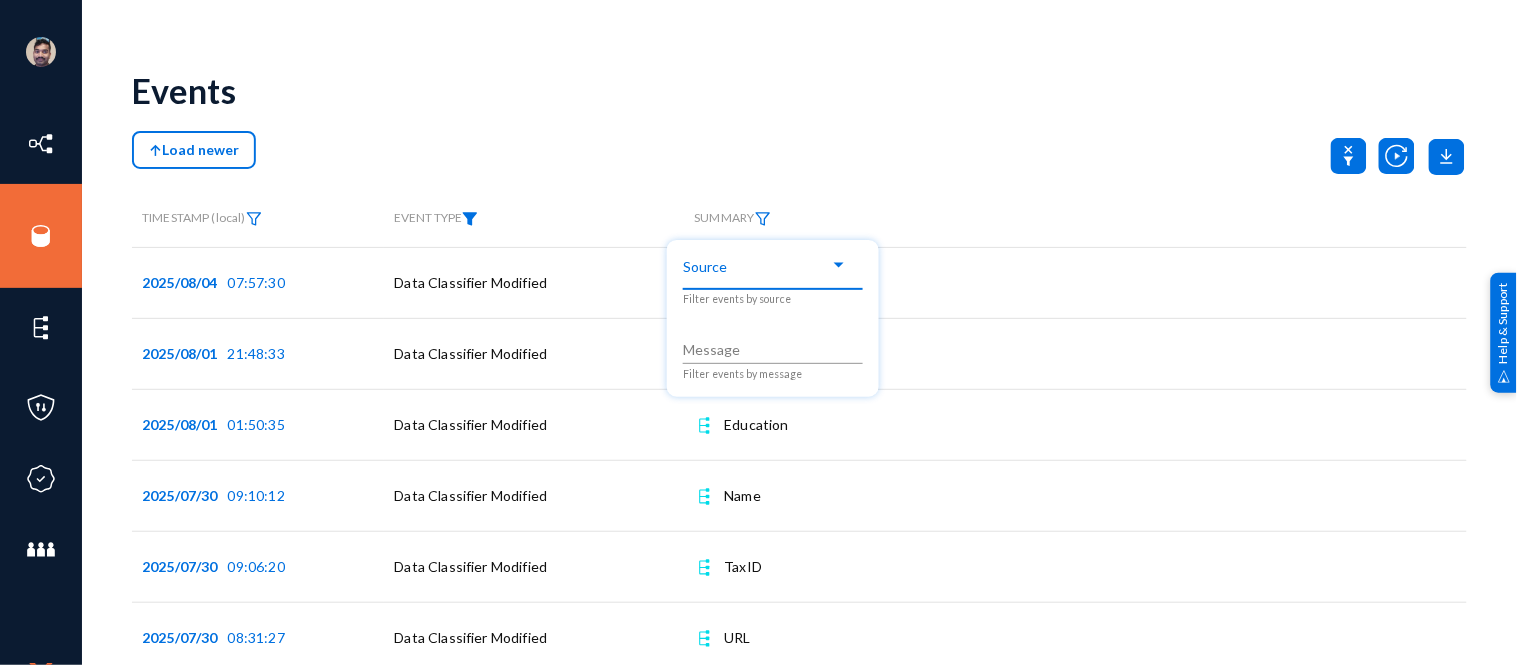 click at bounding box center [773, 271] 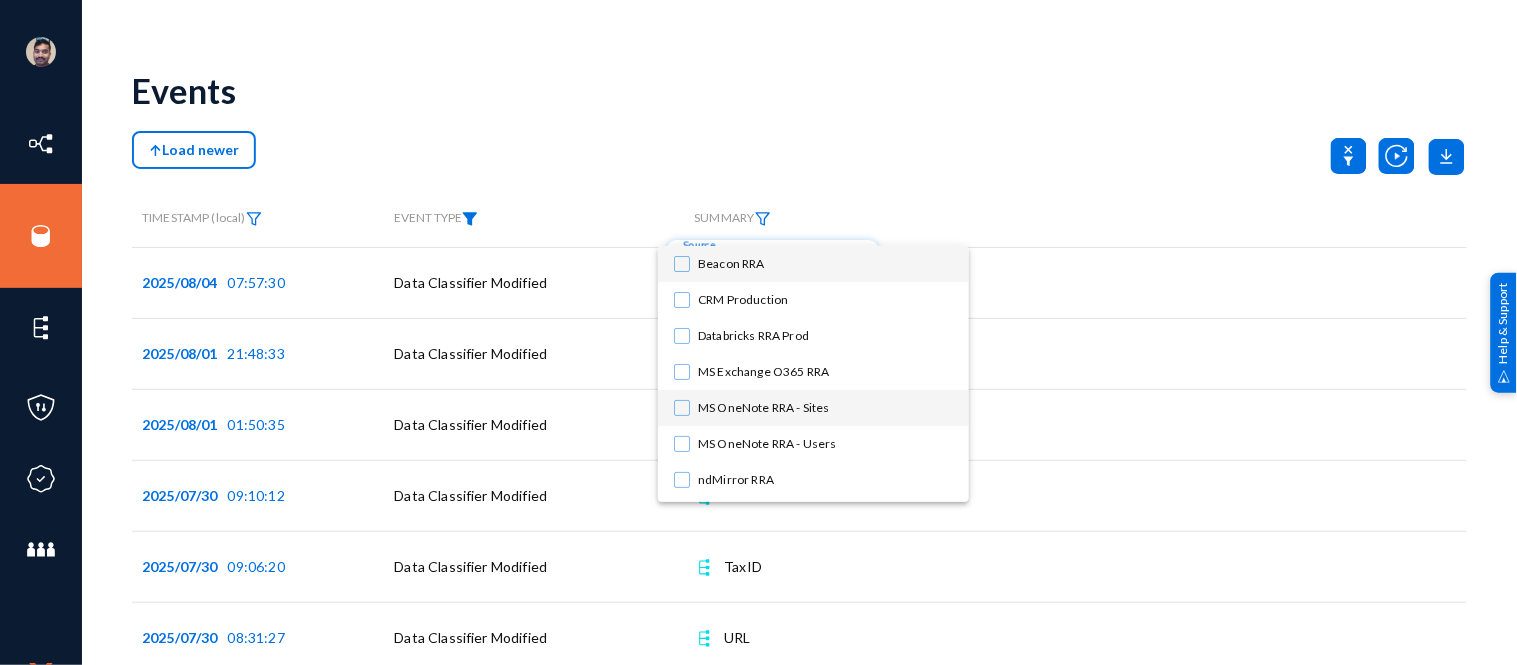 scroll, scrollTop: 320, scrollLeft: 0, axis: vertical 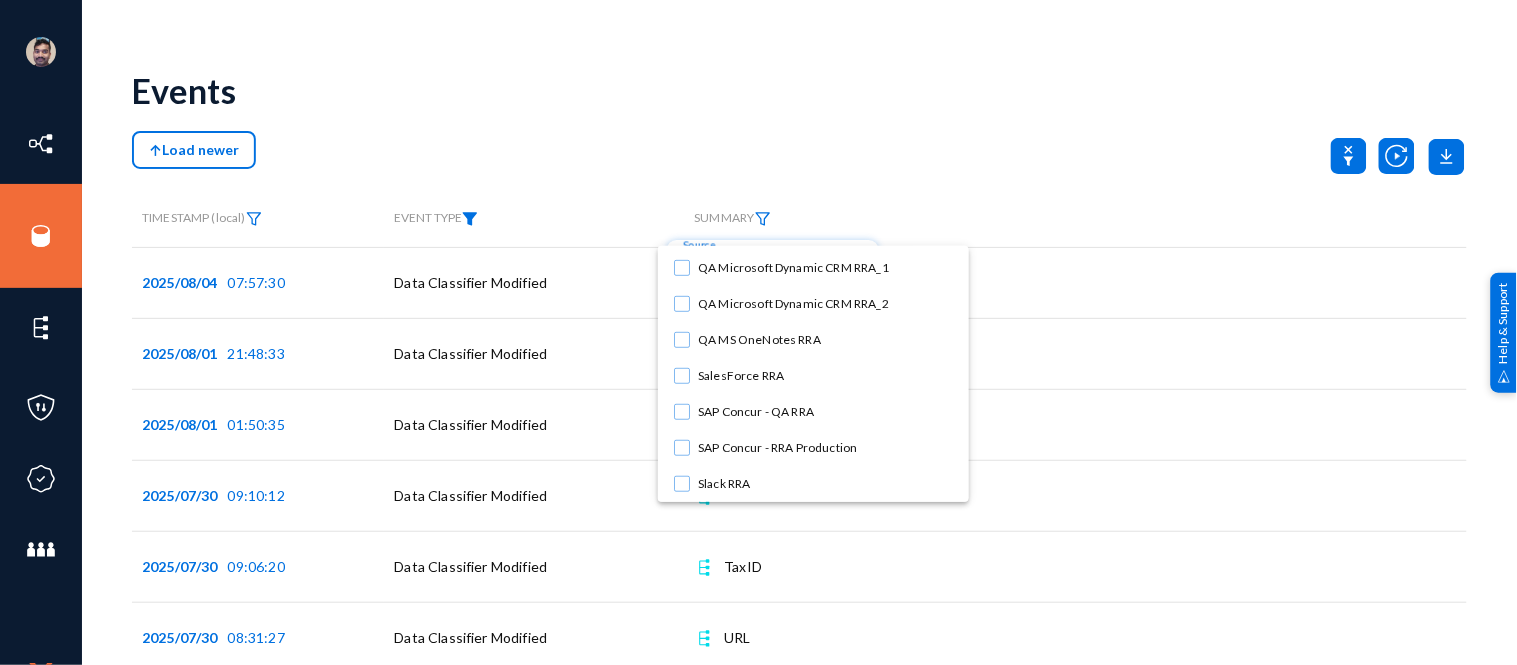 click at bounding box center (758, 332) 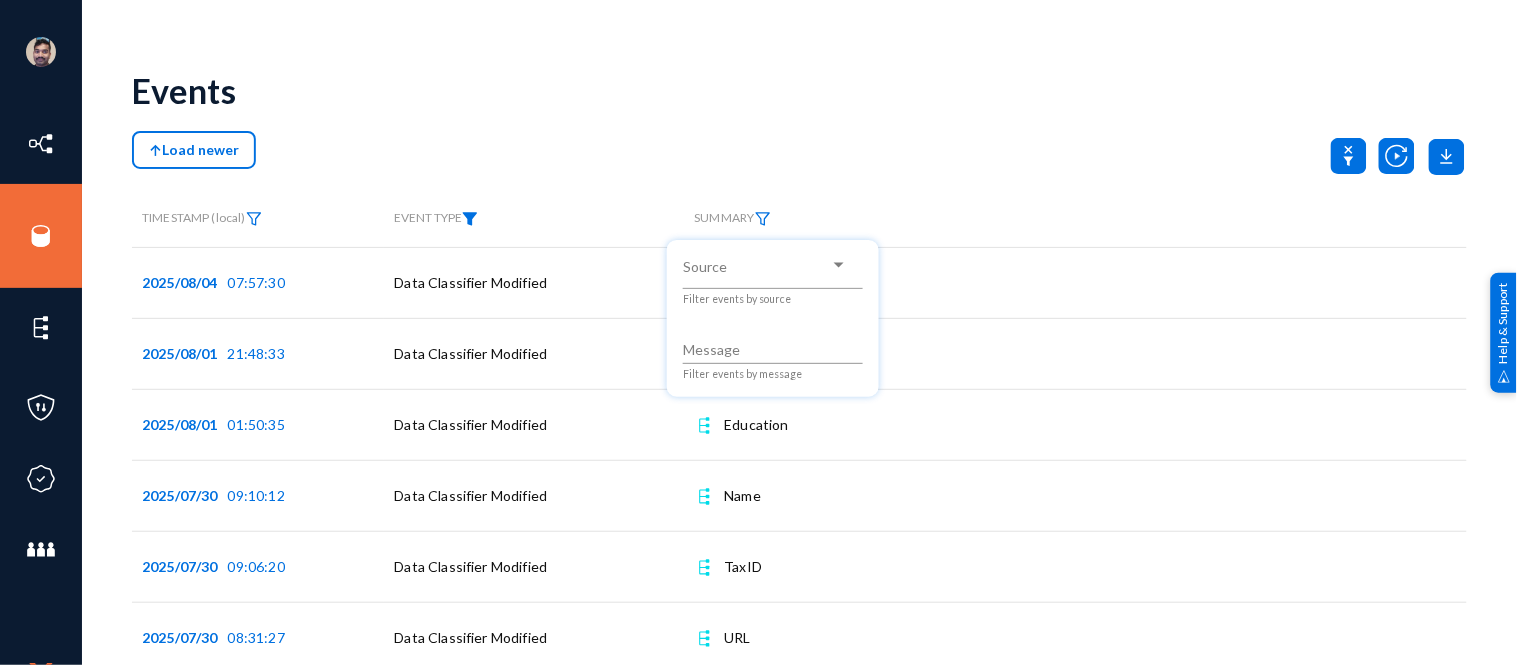 click on "Message" at bounding box center (773, 350) 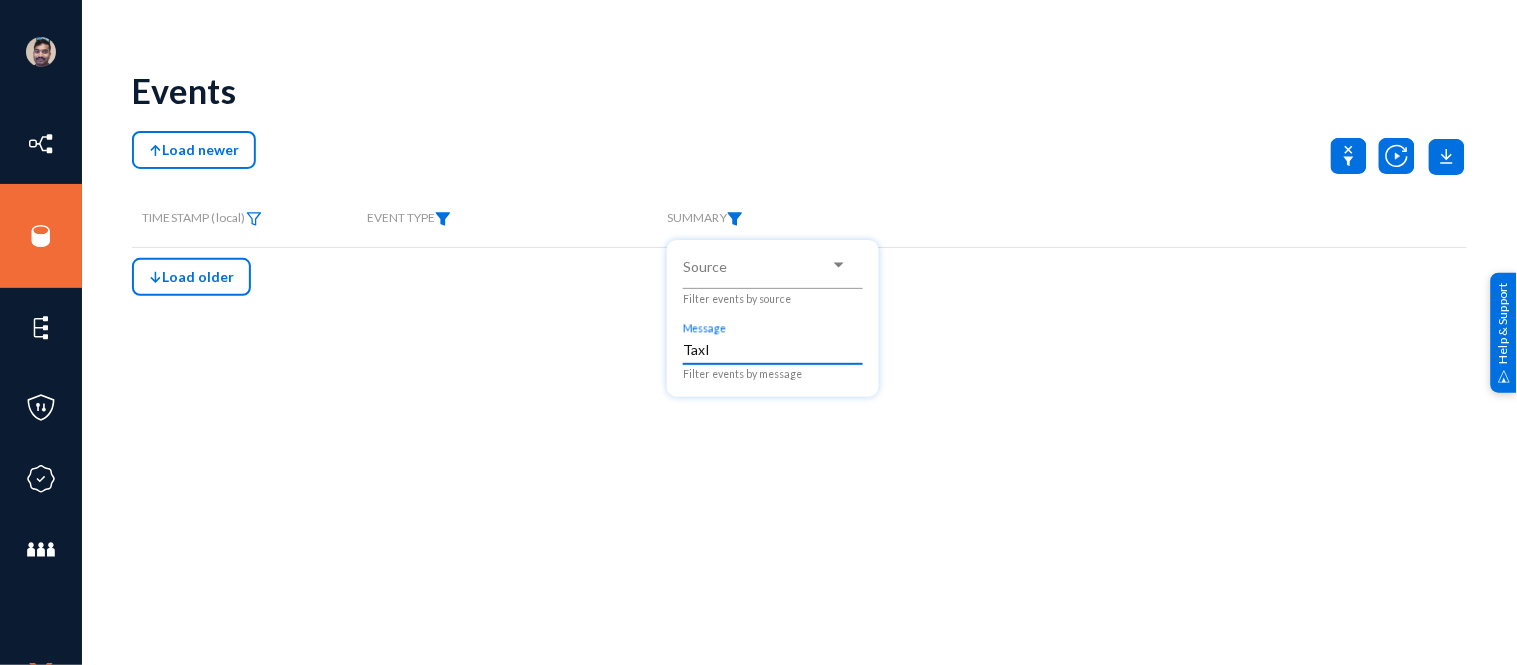 type on "TaxID" 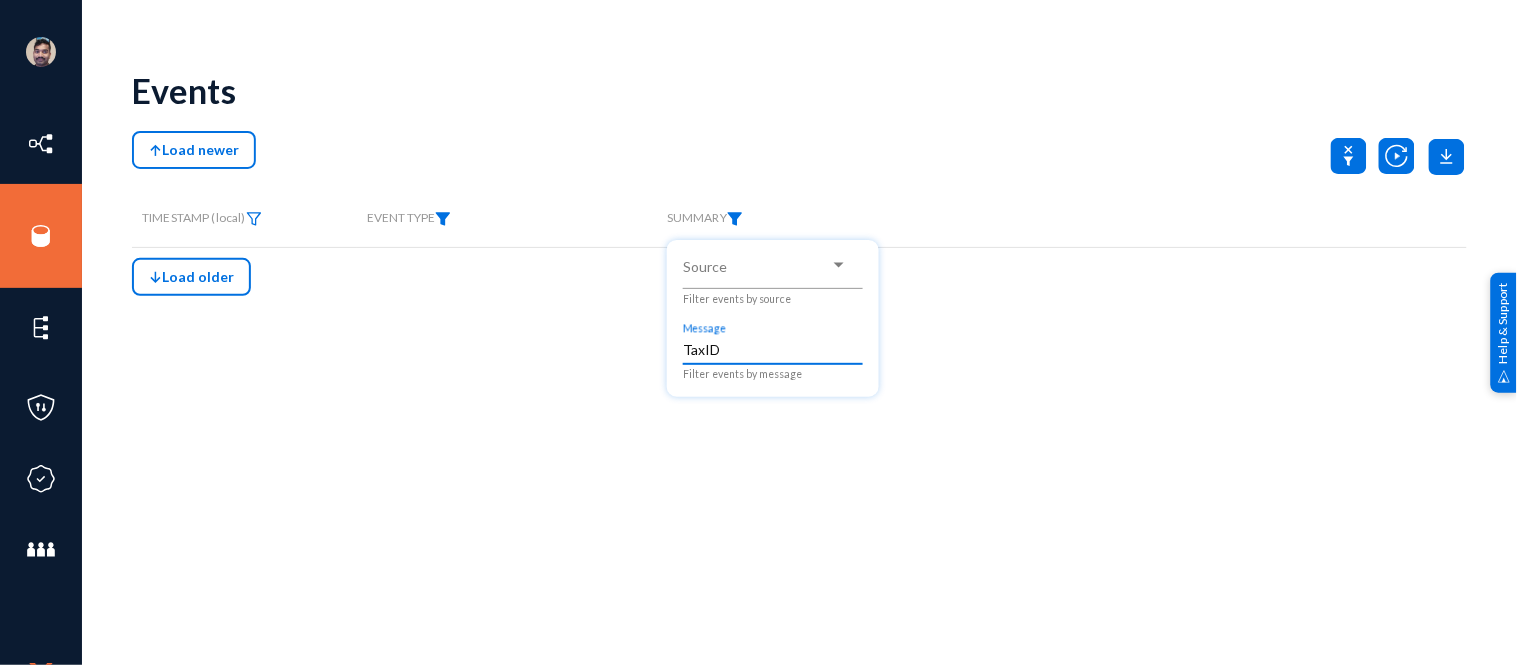 type 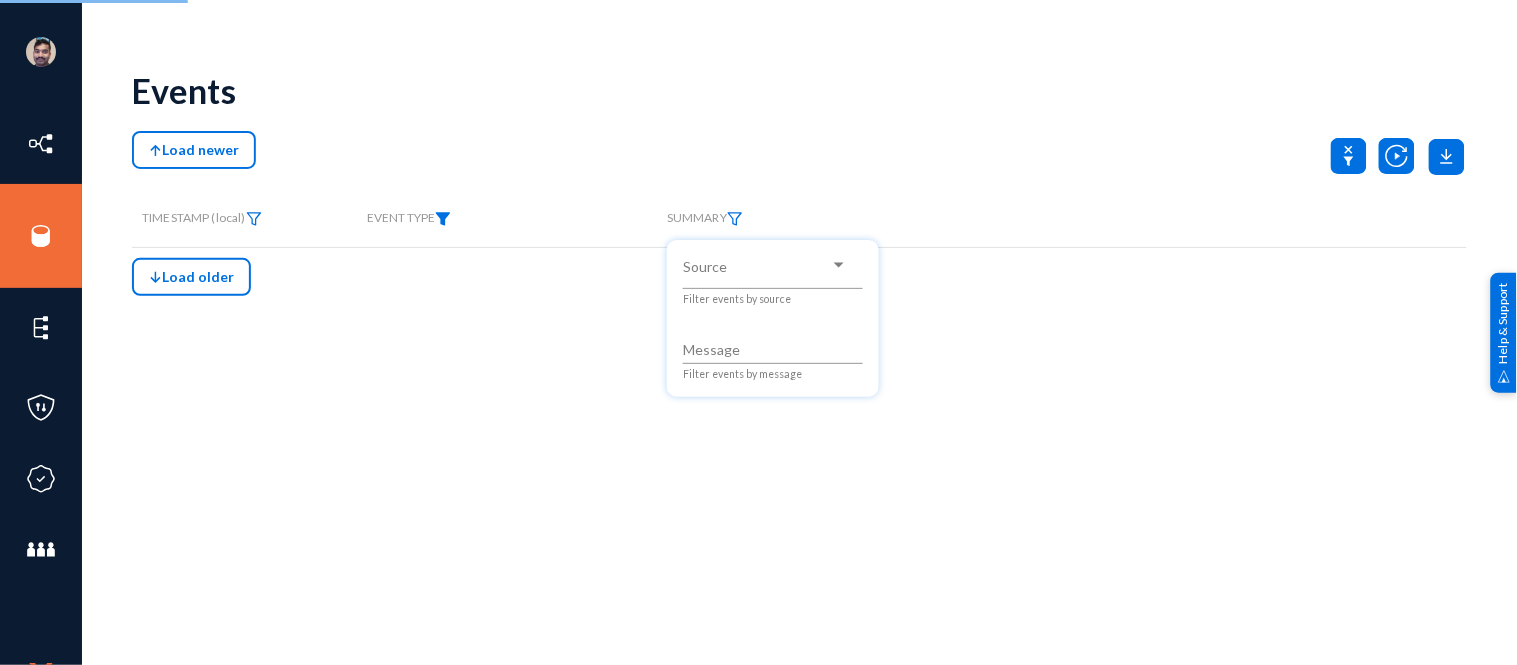 click at bounding box center [758, 332] 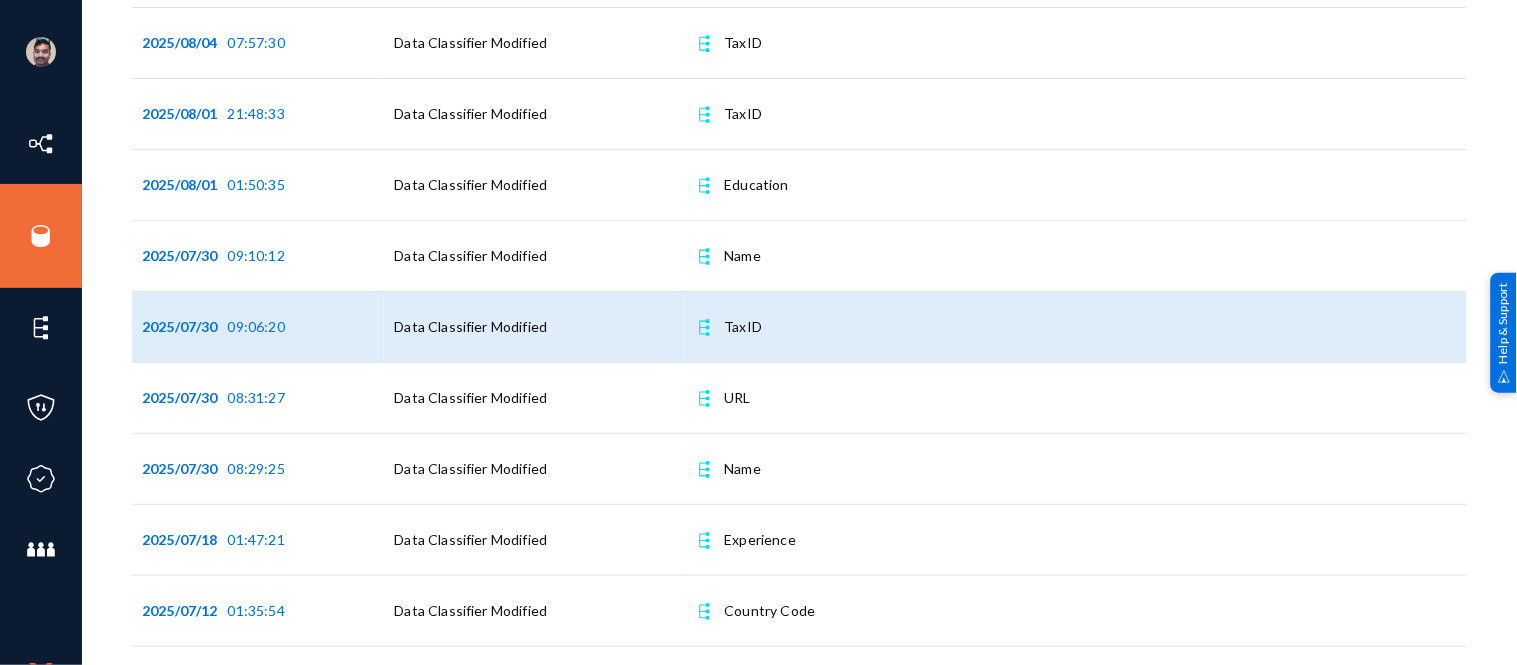 scroll, scrollTop: 238, scrollLeft: 0, axis: vertical 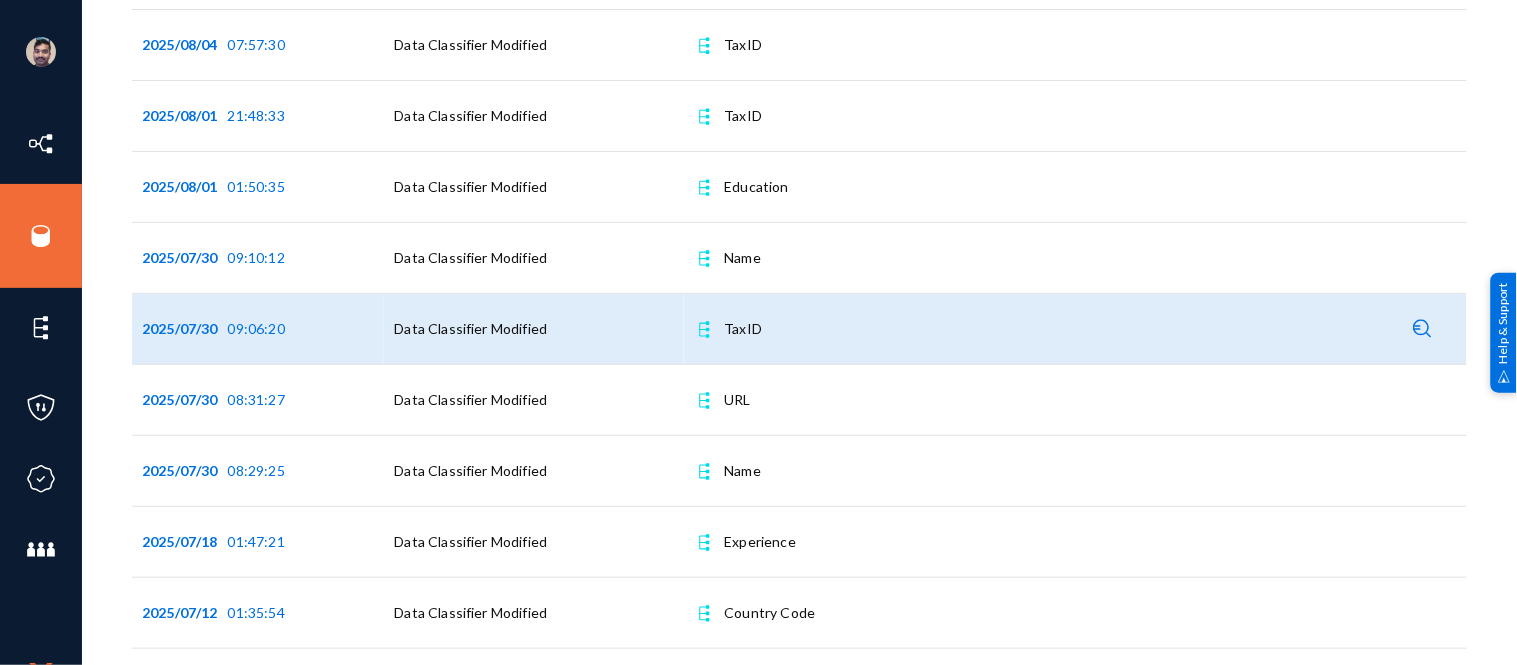 click 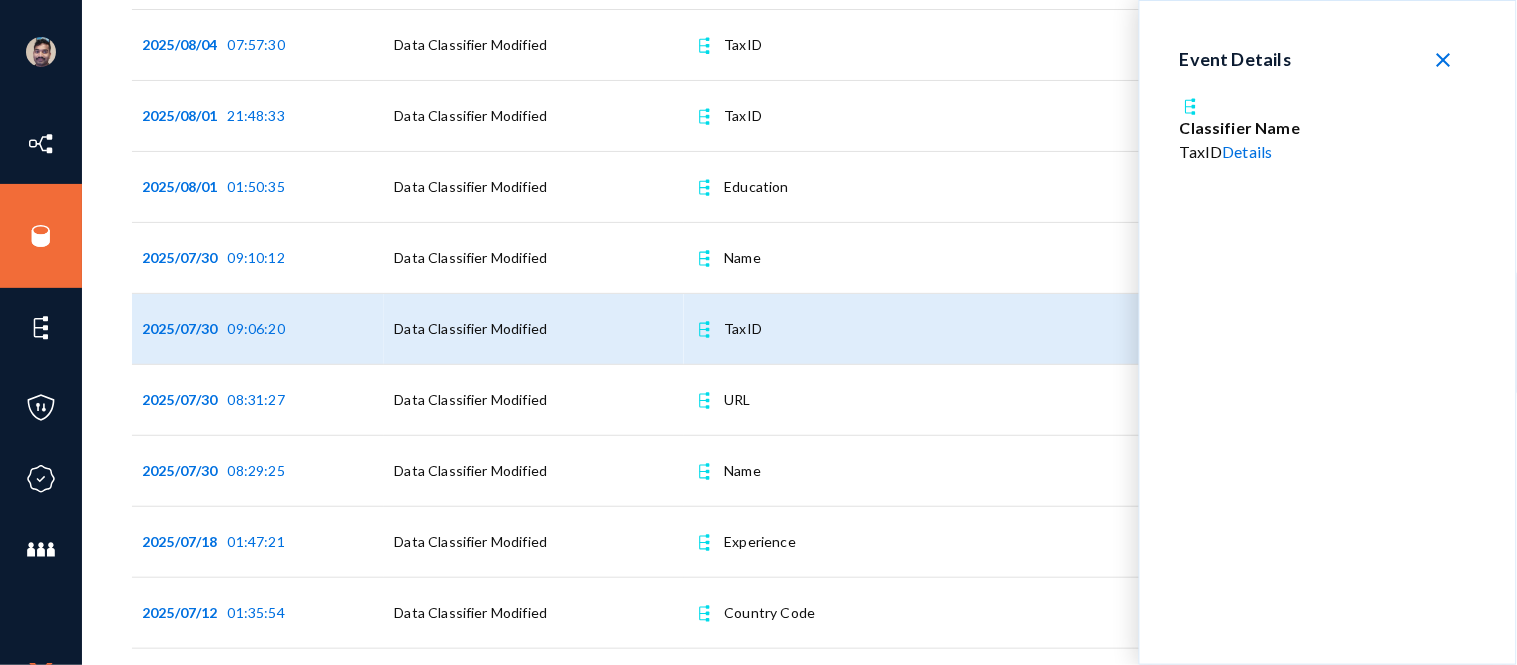 click on "Details" 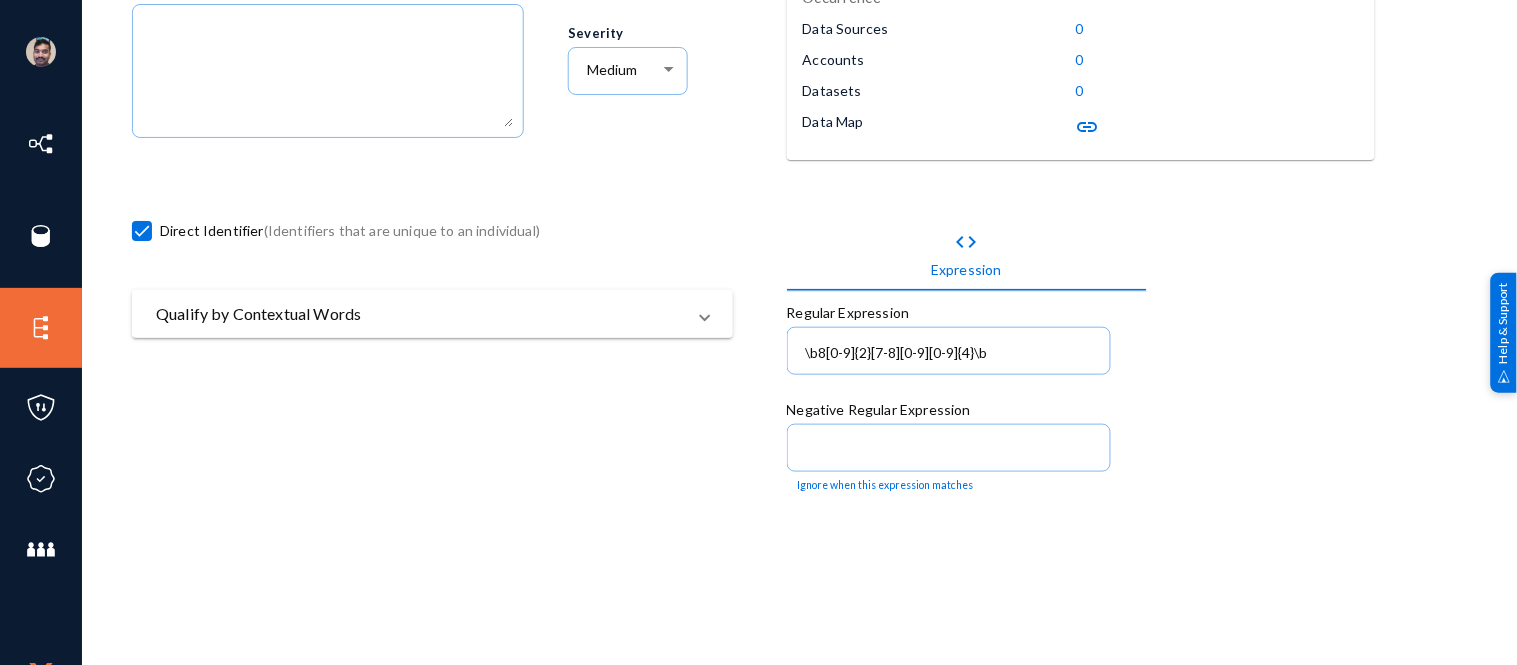 scroll, scrollTop: 324, scrollLeft: 0, axis: vertical 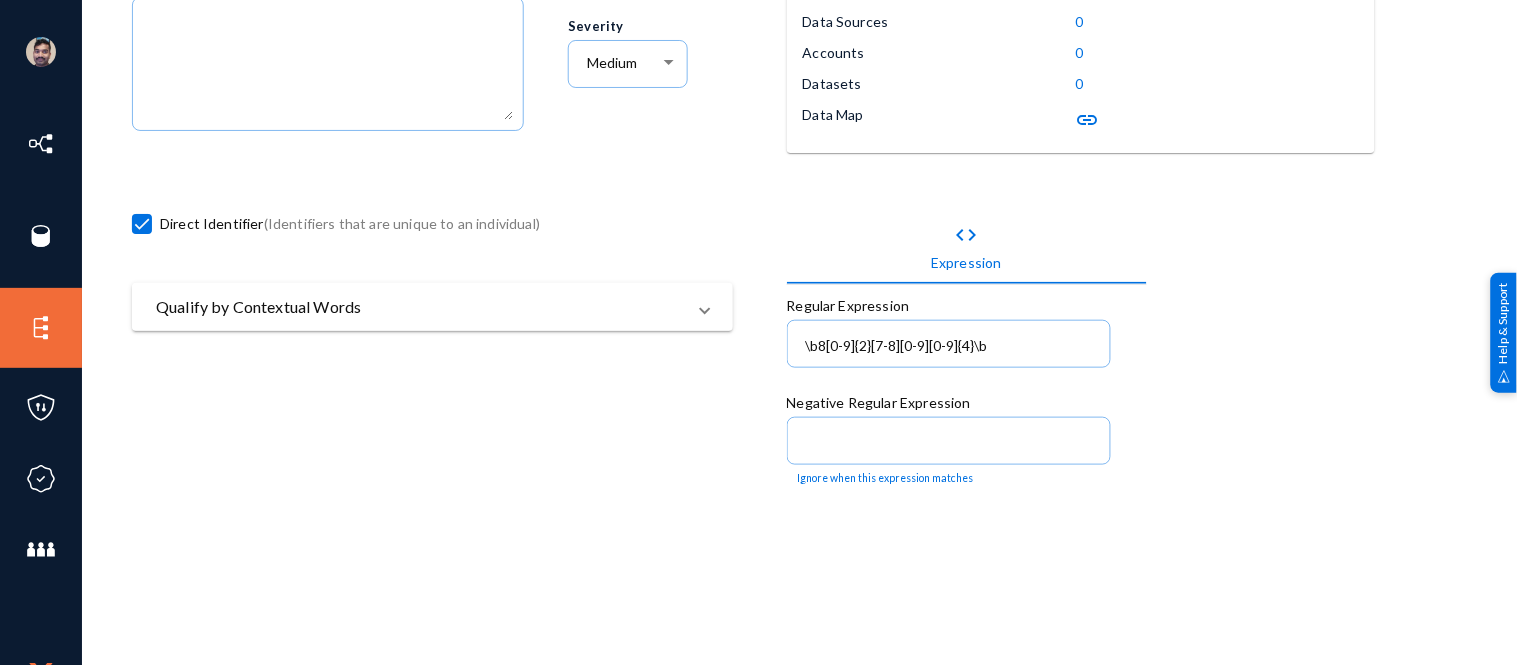 click on "Qualify by Contextual Words" at bounding box center (420, 307) 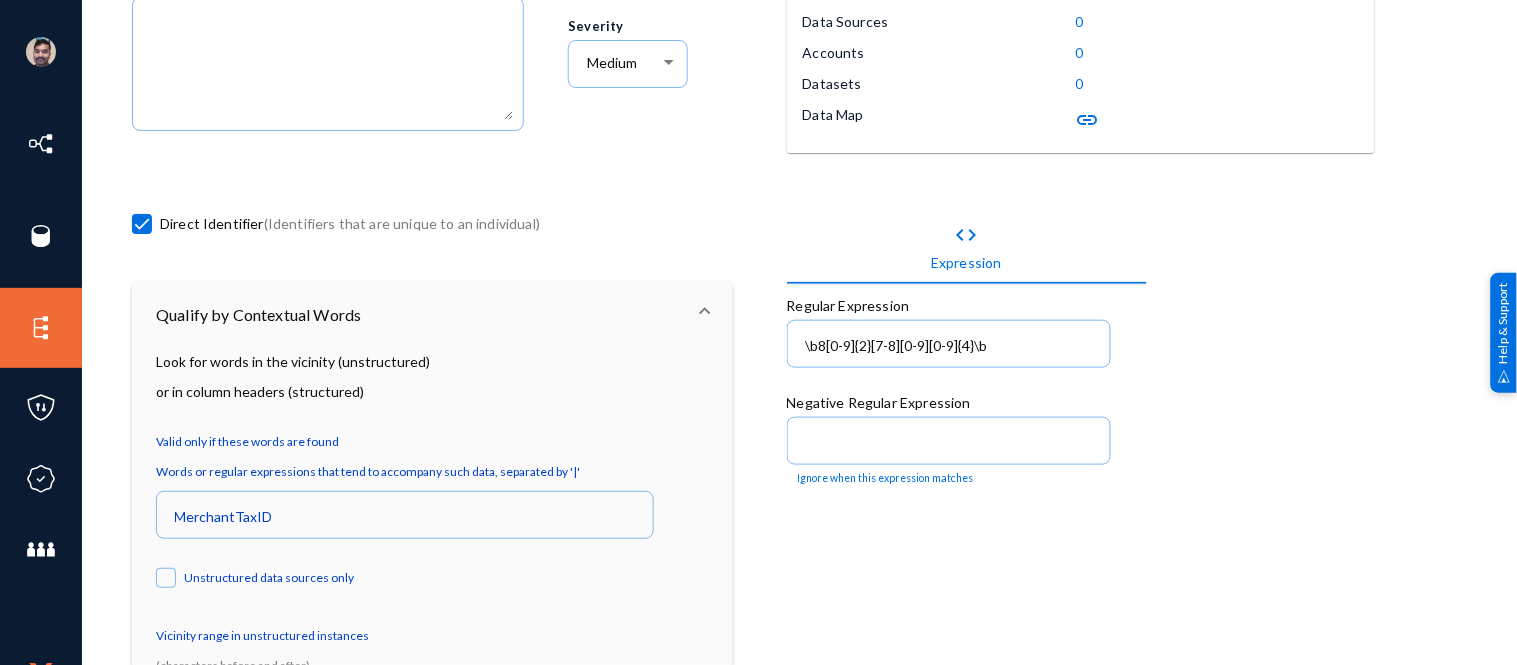 click at bounding box center (166, 578) 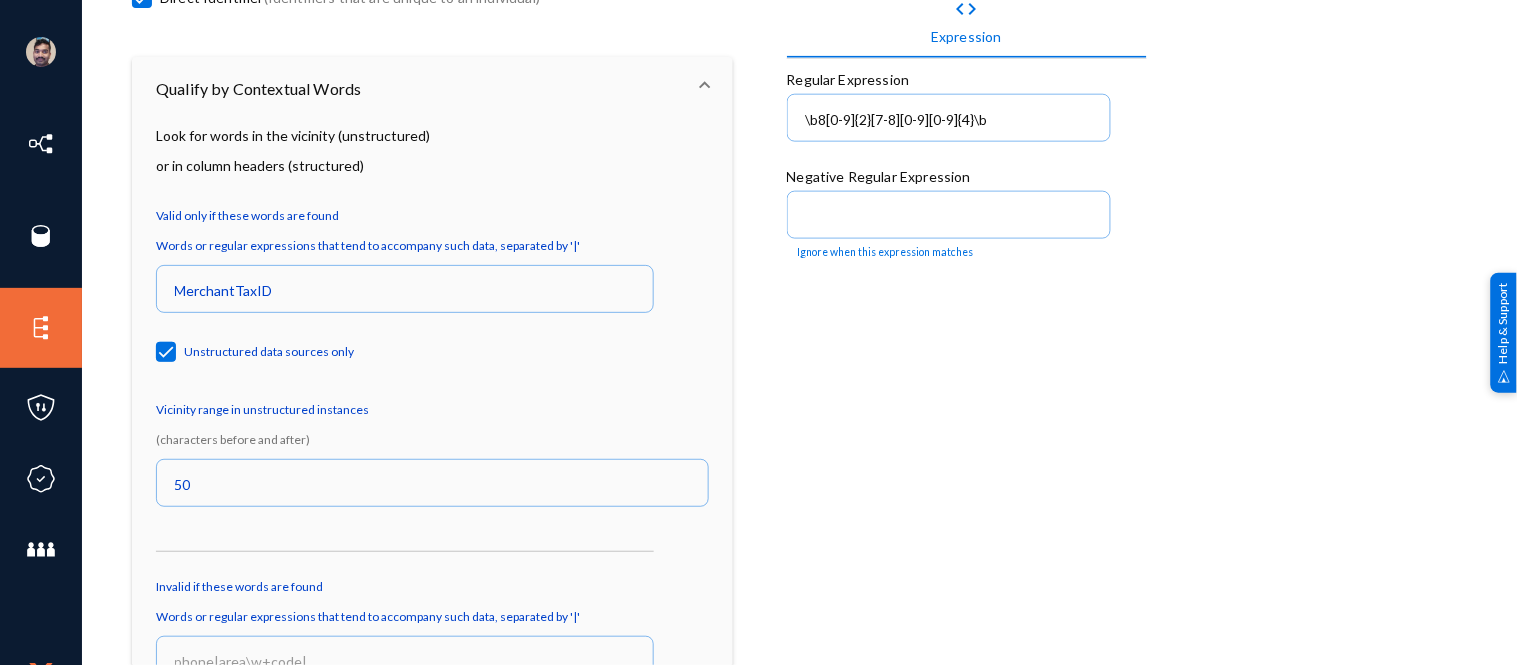 scroll, scrollTop: 551, scrollLeft: 0, axis: vertical 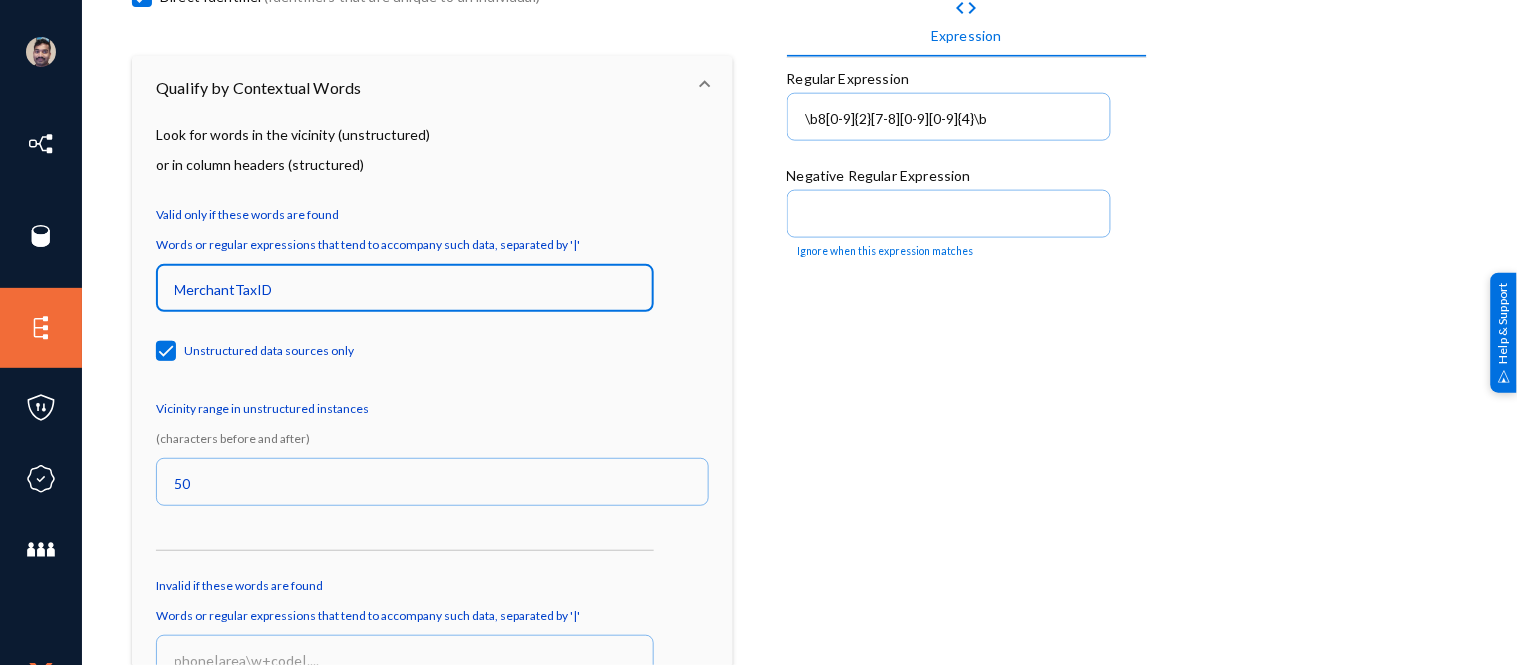 drag, startPoint x: 283, startPoint y: 288, endPoint x: 114, endPoint y: 288, distance: 169 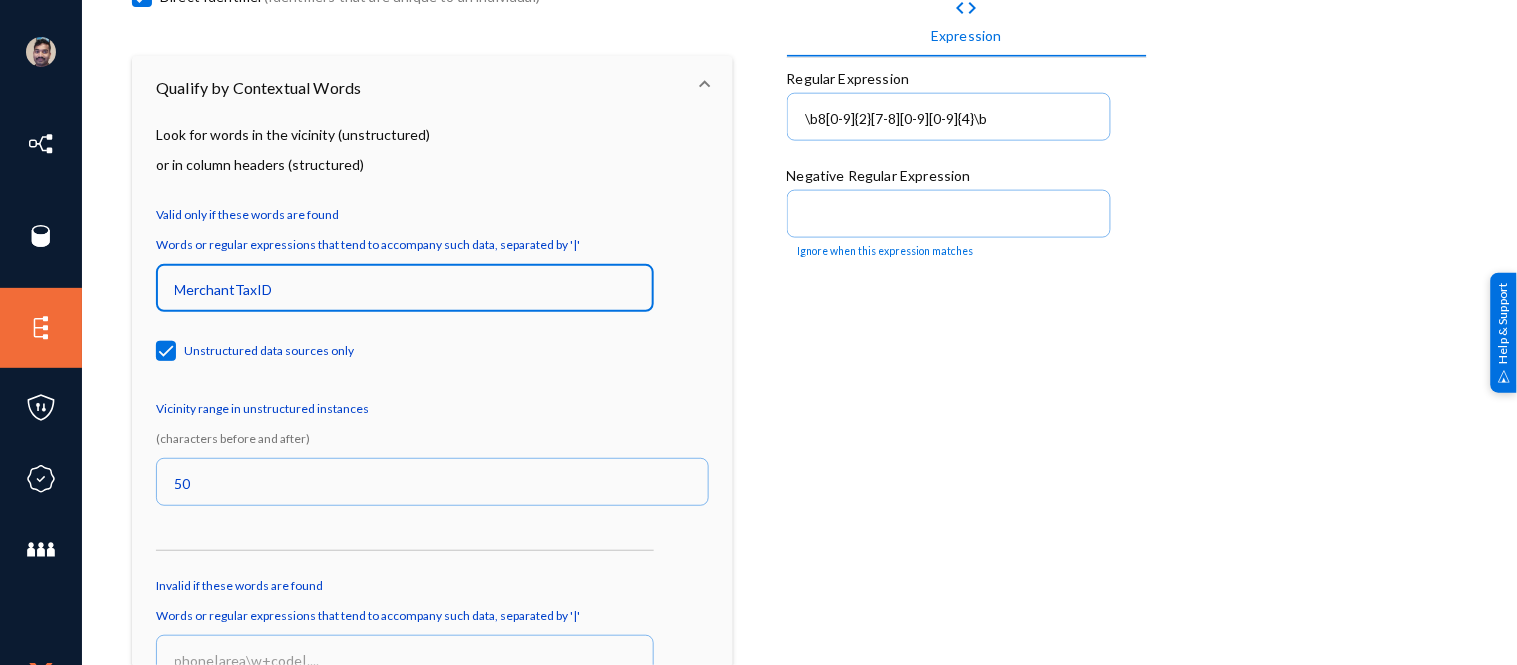click on "Frinad Jelbin russel Log out  Directory   Datasets   Sources   Sensors   Events   Classifiers   Subject Traces   Policies   Attributes   Subject Search   Data Discovery Users  Data Element Classifier  Cancel   Save   Delete  Classifier Name TaxID   Enabled Occurrence Data Sources 0 Accounts 0 Datasets 0 Data Map link Description            Severity Medium   Direct Identifier  (Identifiers that are unique to an individual) code Expression Regular Expression \b8[0-9]{2}[7-8][0-9][0-9]{4}\b Negative Regular Expression Ignore when this expression matches  Qualify by Contextual Words  Look for words in the vicinity (unstructured) or in column headers (structured) Valid only if these words are found Words or regular expressions that tend to accompany such data, separated by '|' MerchantTaxID   Unstructured data sources only  Vicinity range in unstructured instances (characters before and after) 50 Invalid if these words are found Words or regular expressions that tend to accompany such data, separated by '|'" at bounding box center [758, 332] 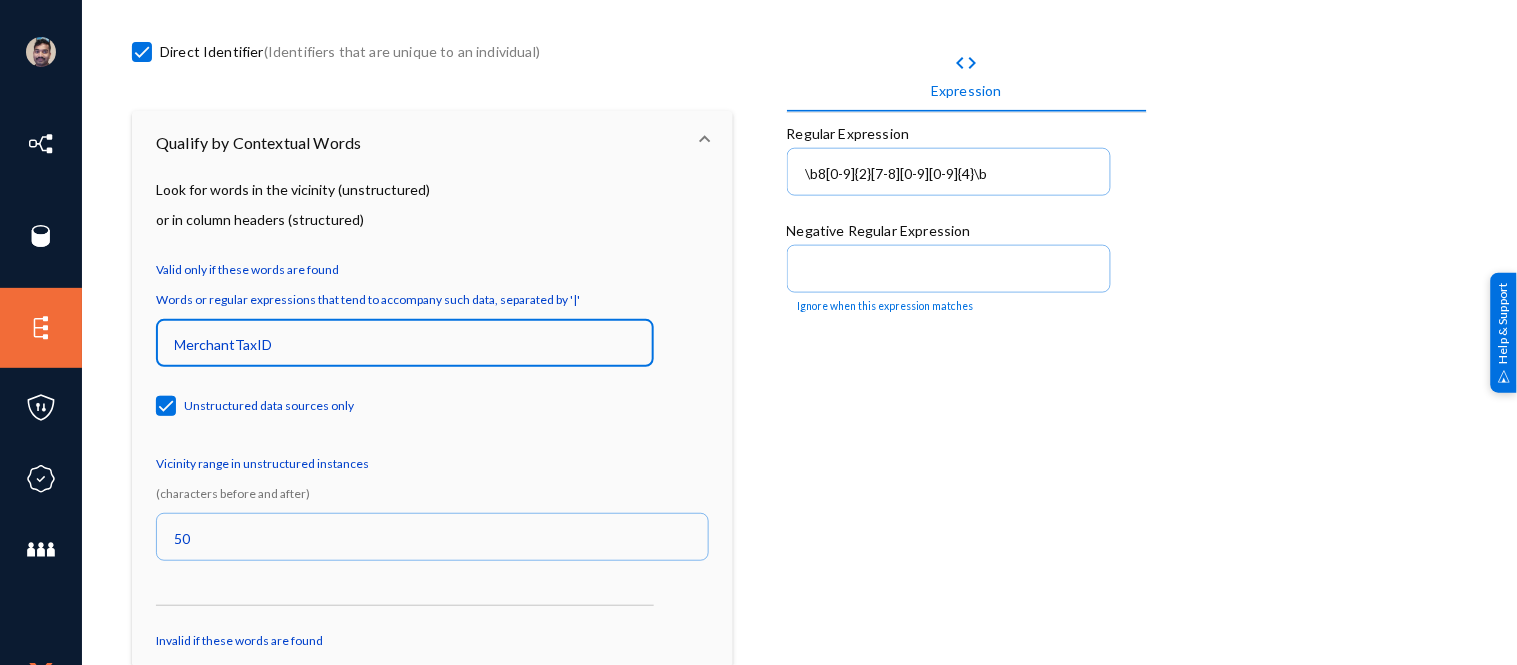scroll, scrollTop: 521, scrollLeft: 0, axis: vertical 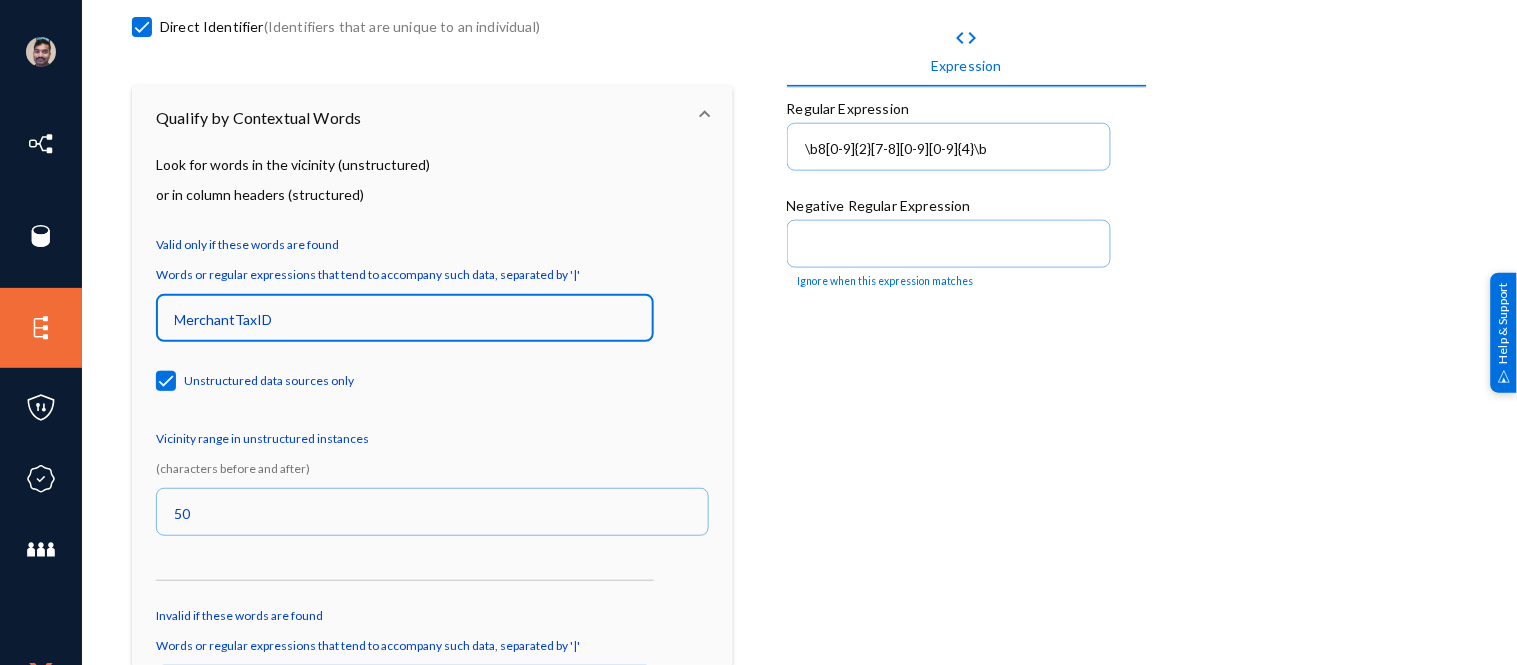 click at bounding box center [166, 381] 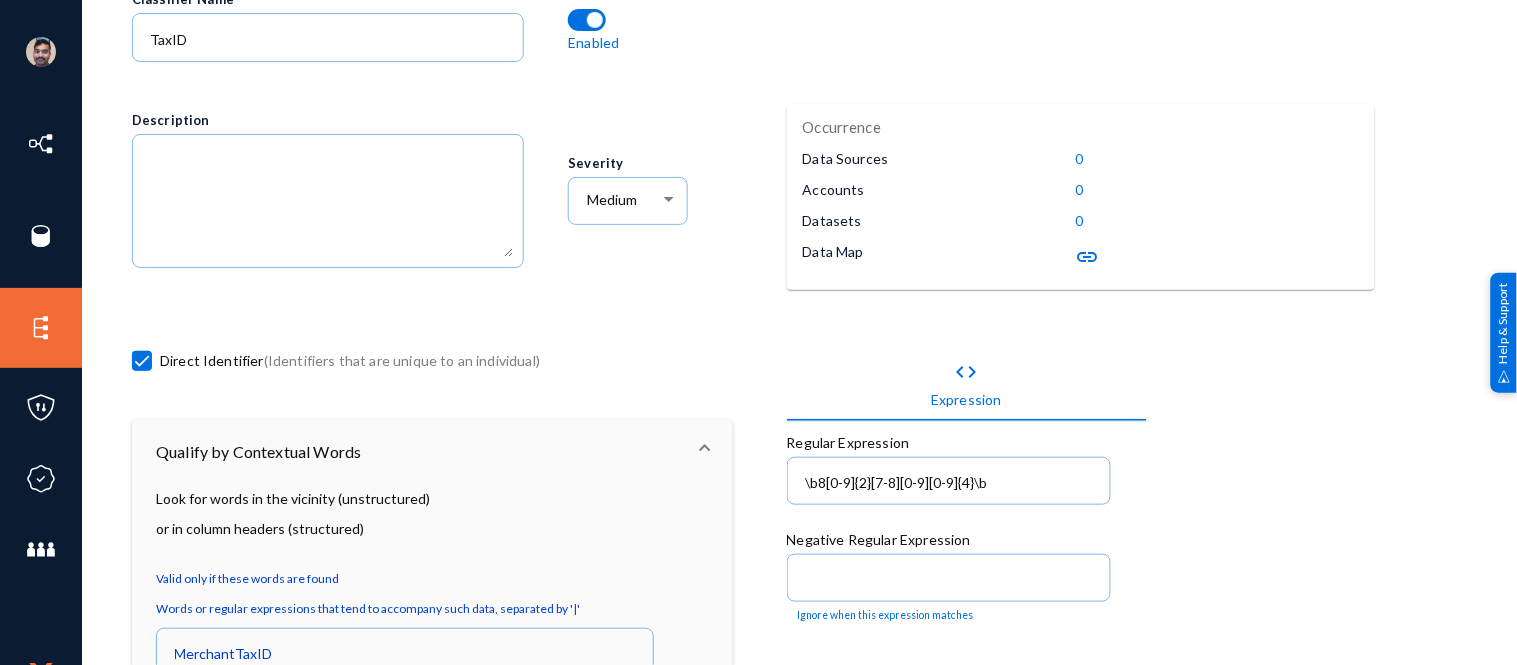 scroll, scrollTop: 0, scrollLeft: 0, axis: both 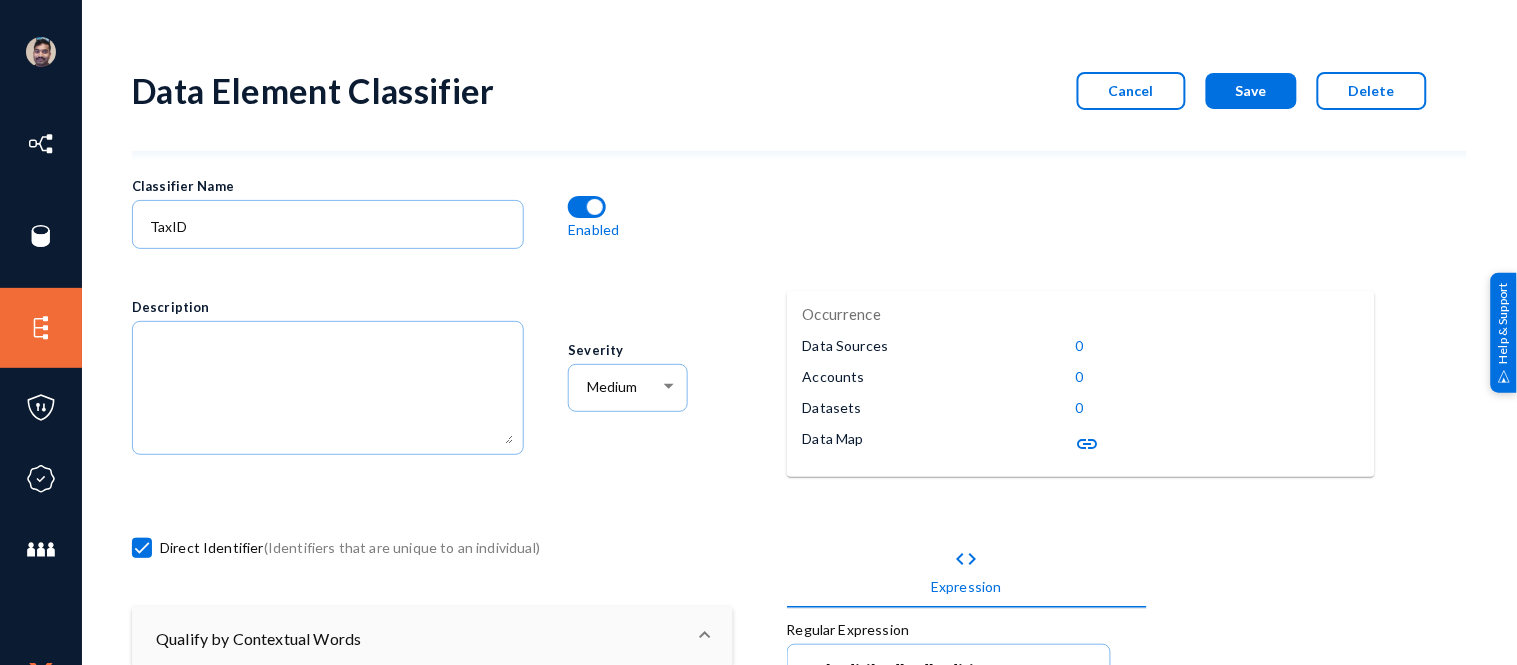 click on "Cancel" 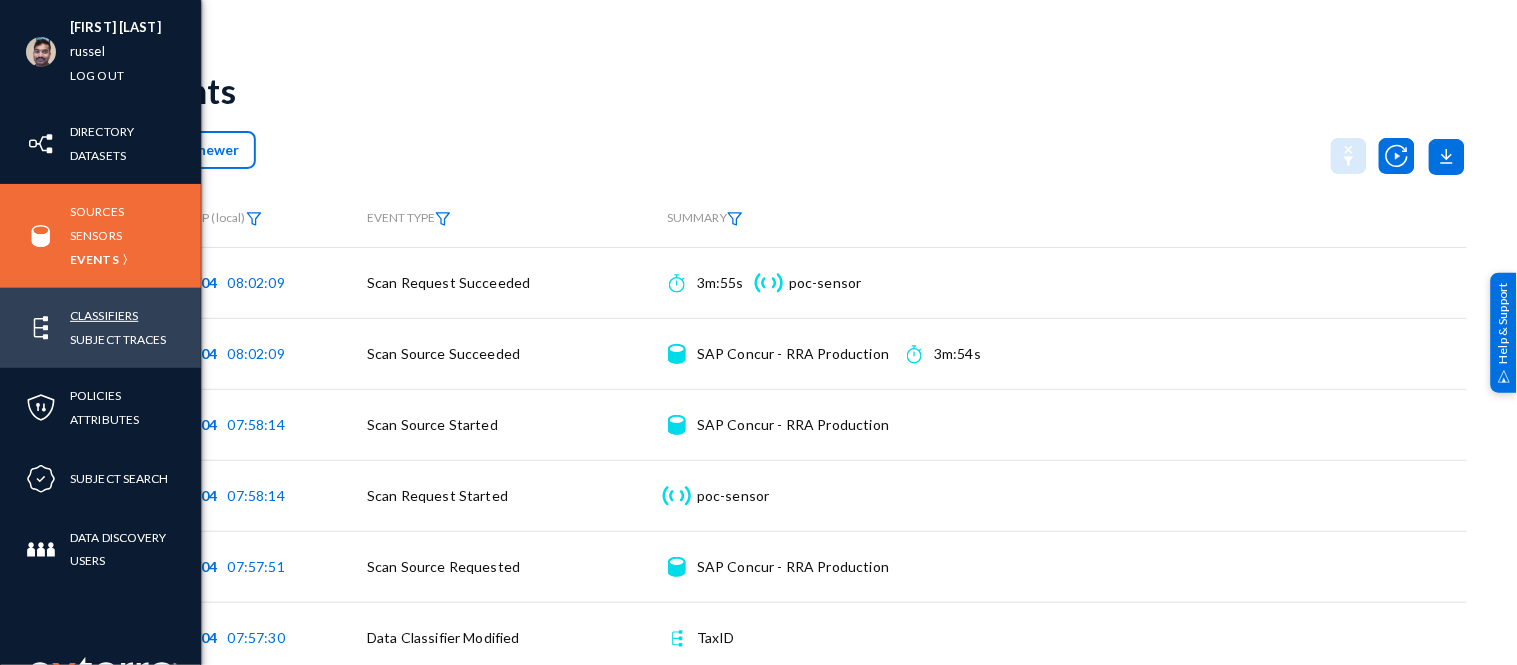 click on "Classifiers" at bounding box center [104, 315] 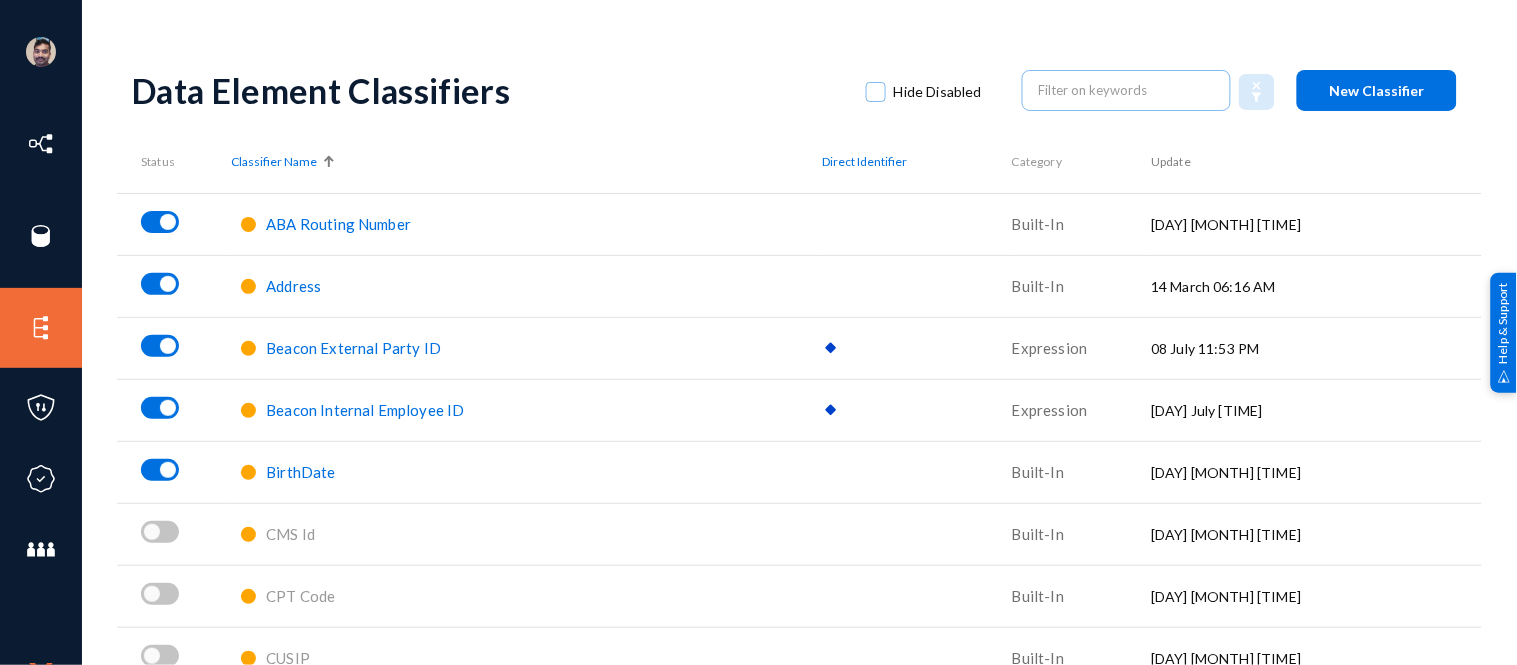click on "Beacon External Party  ID" 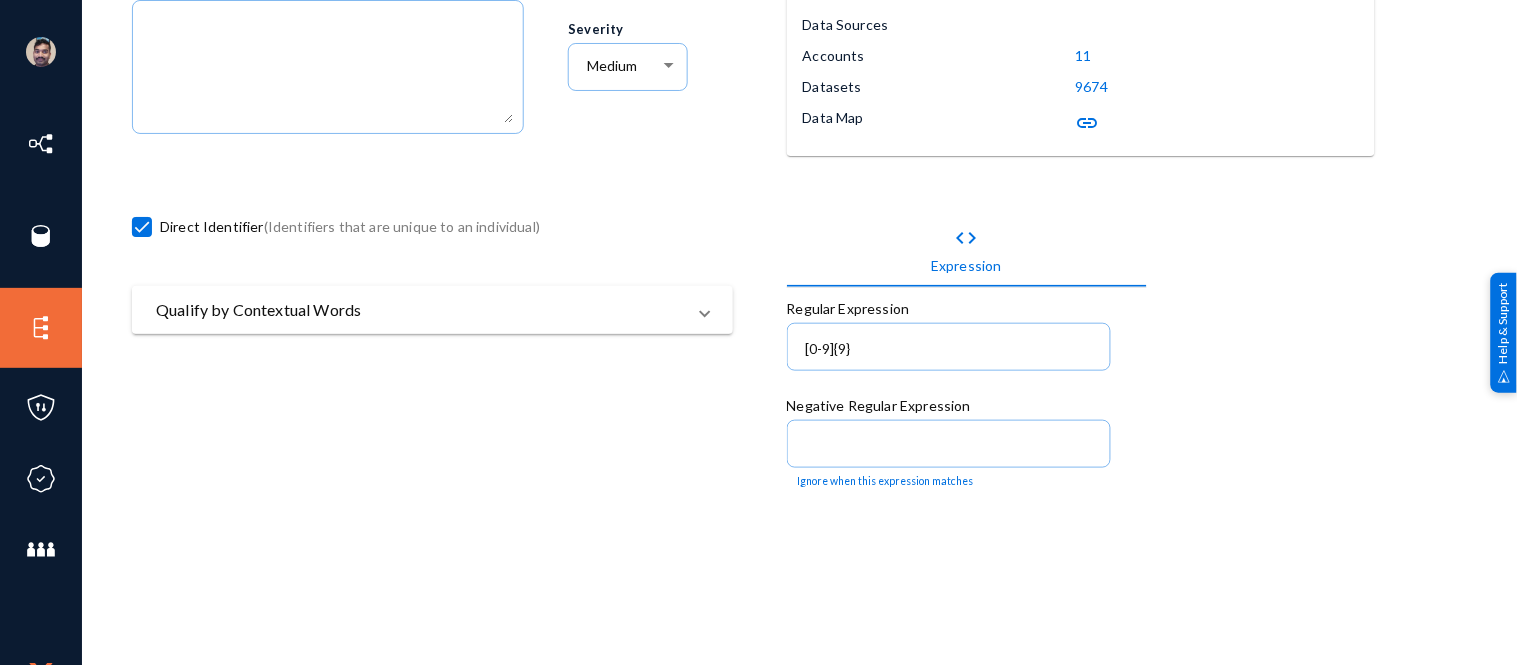 scroll, scrollTop: 322, scrollLeft: 0, axis: vertical 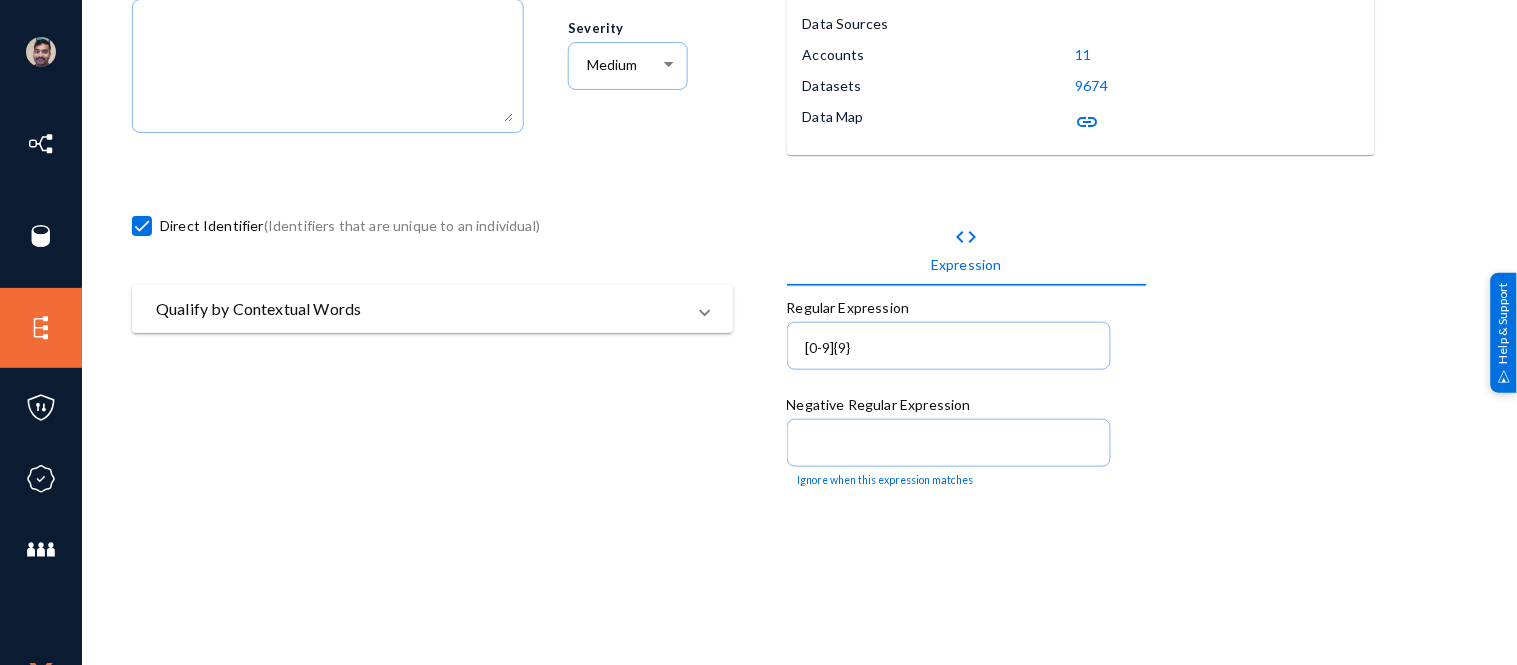 click on "Qualify by Contextual Words" at bounding box center (432, 309) 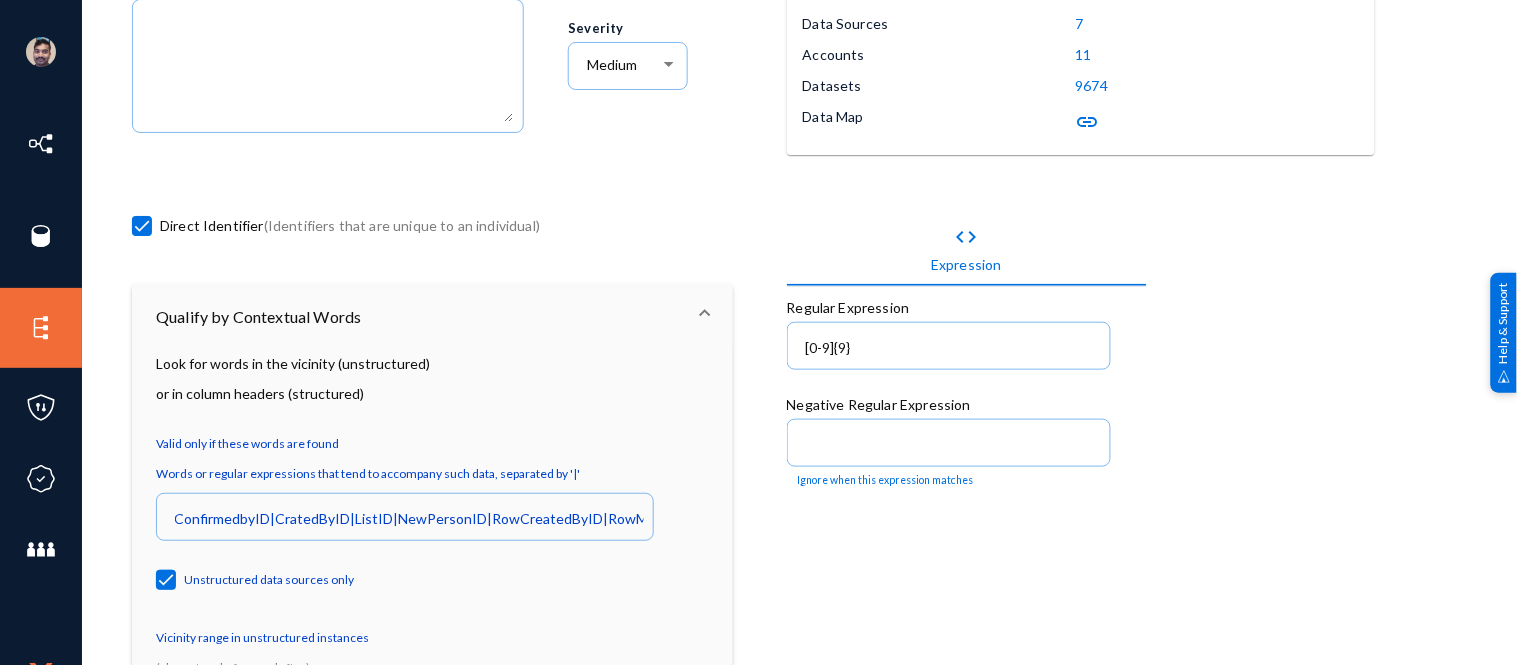 scroll, scrollTop: 0, scrollLeft: 0, axis: both 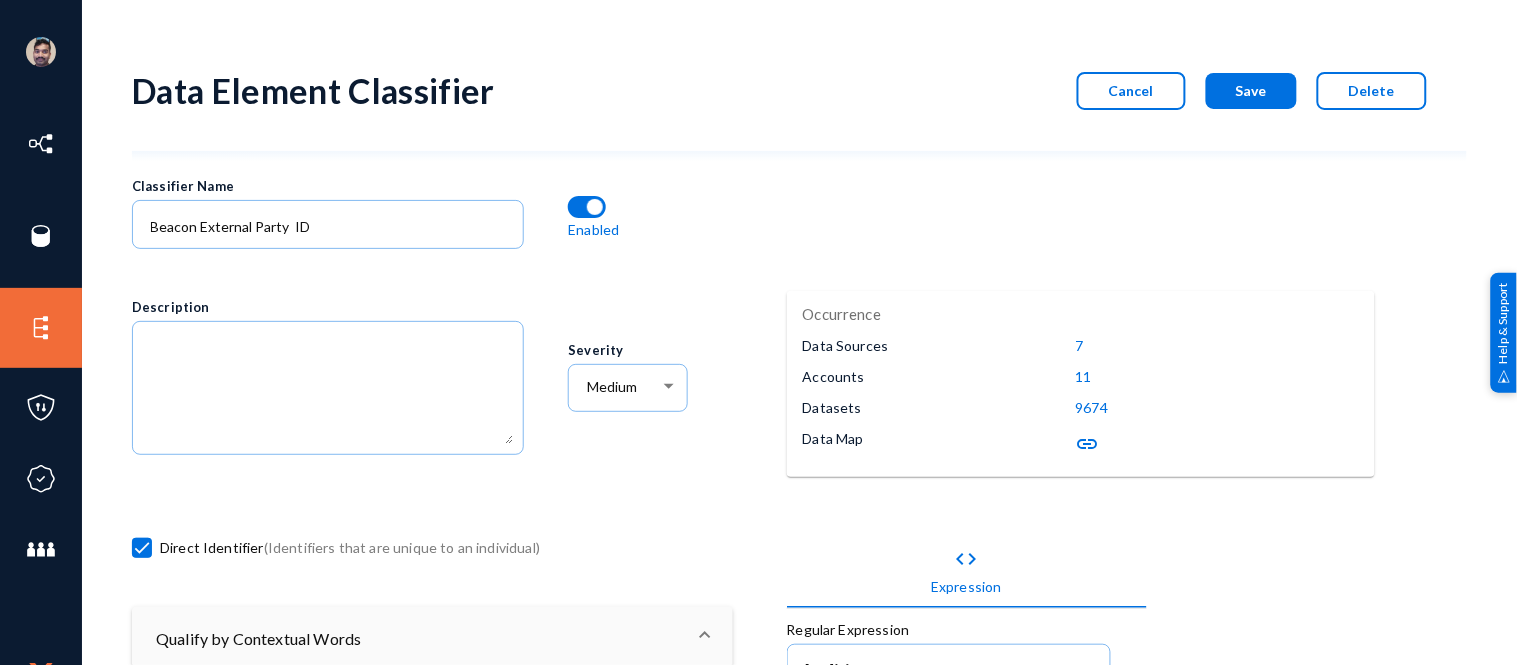 click on "Cancel" 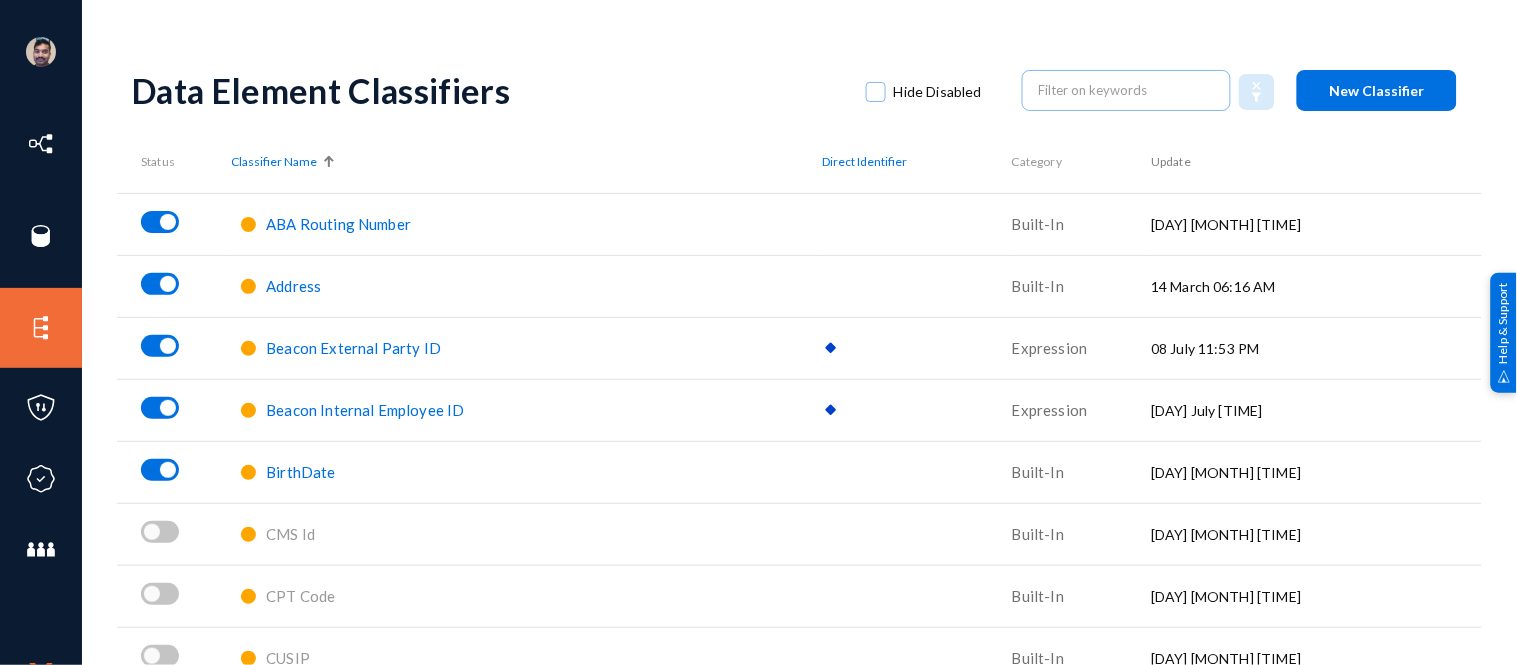 click on "Beacon Internal Employee ID" 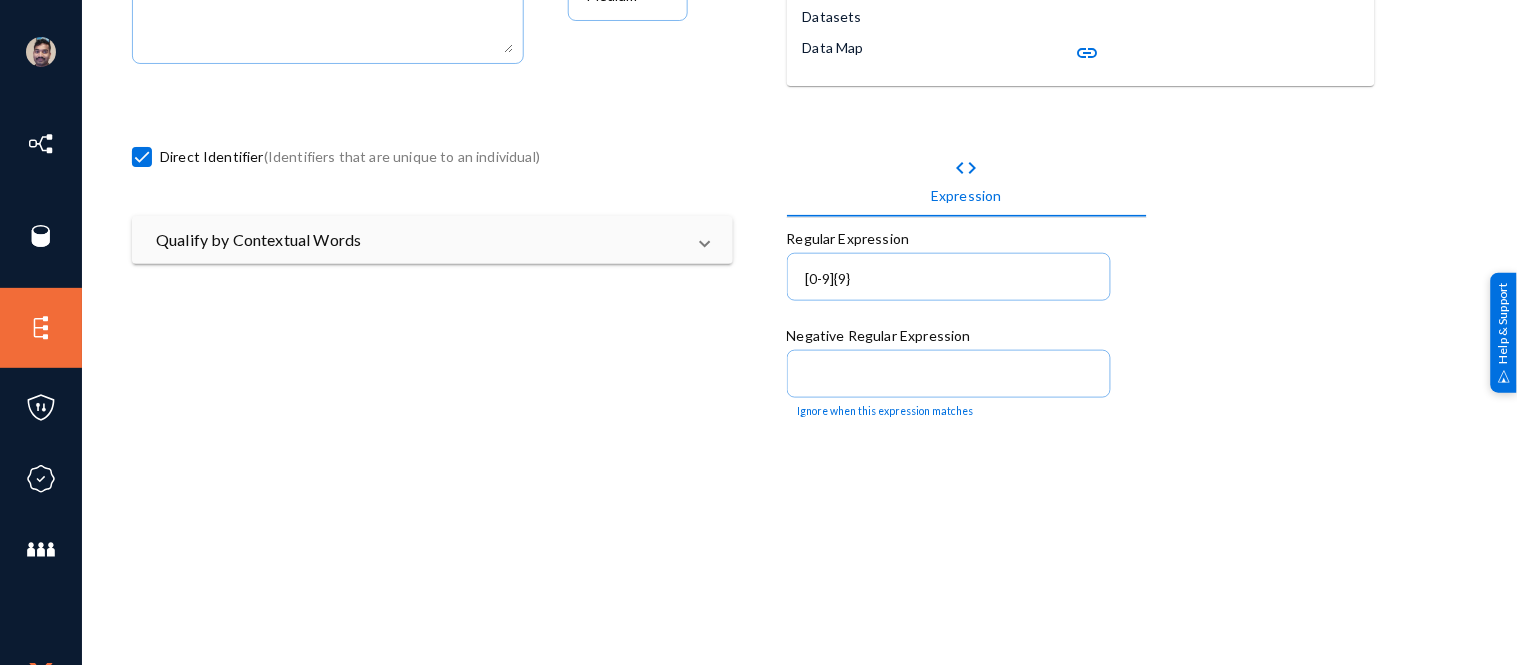 scroll, scrollTop: 416, scrollLeft: 0, axis: vertical 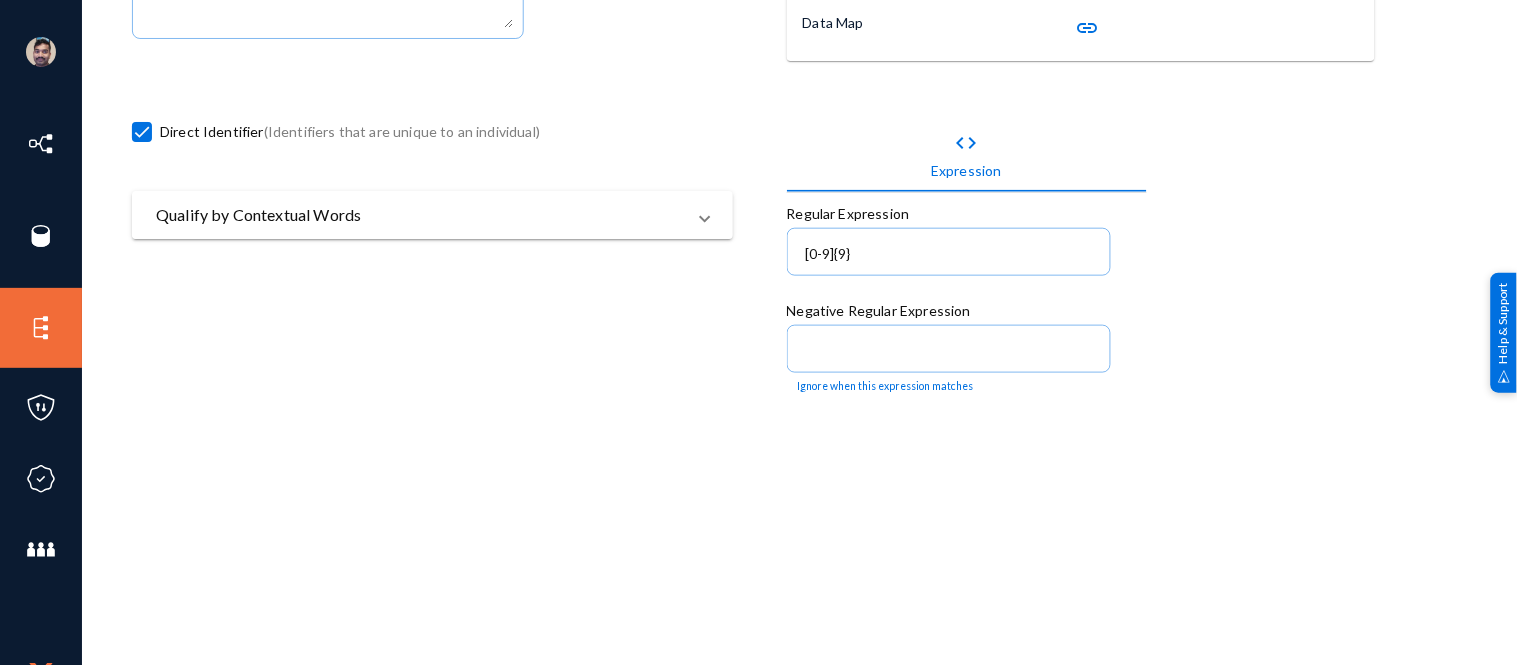 click on "Qualify by Contextual Words" at bounding box center (432, 215) 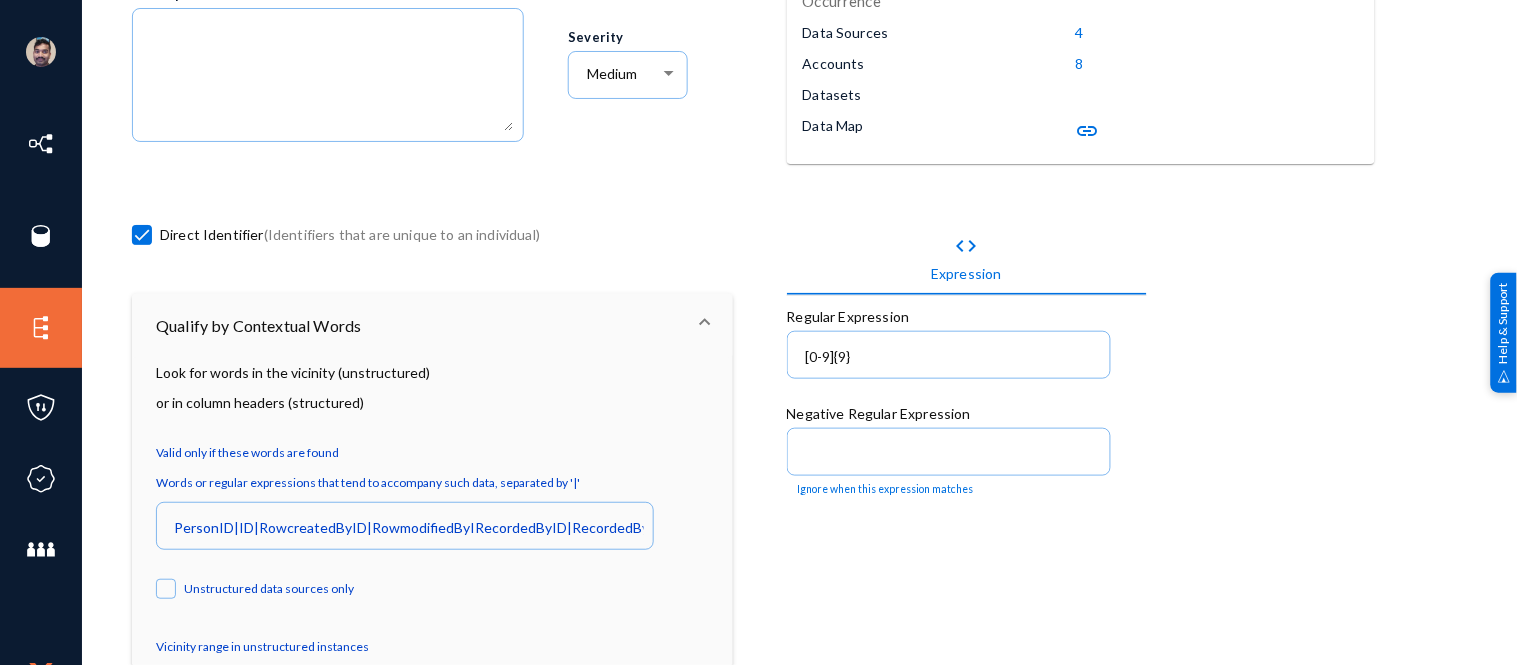 scroll, scrollTop: 313, scrollLeft: 0, axis: vertical 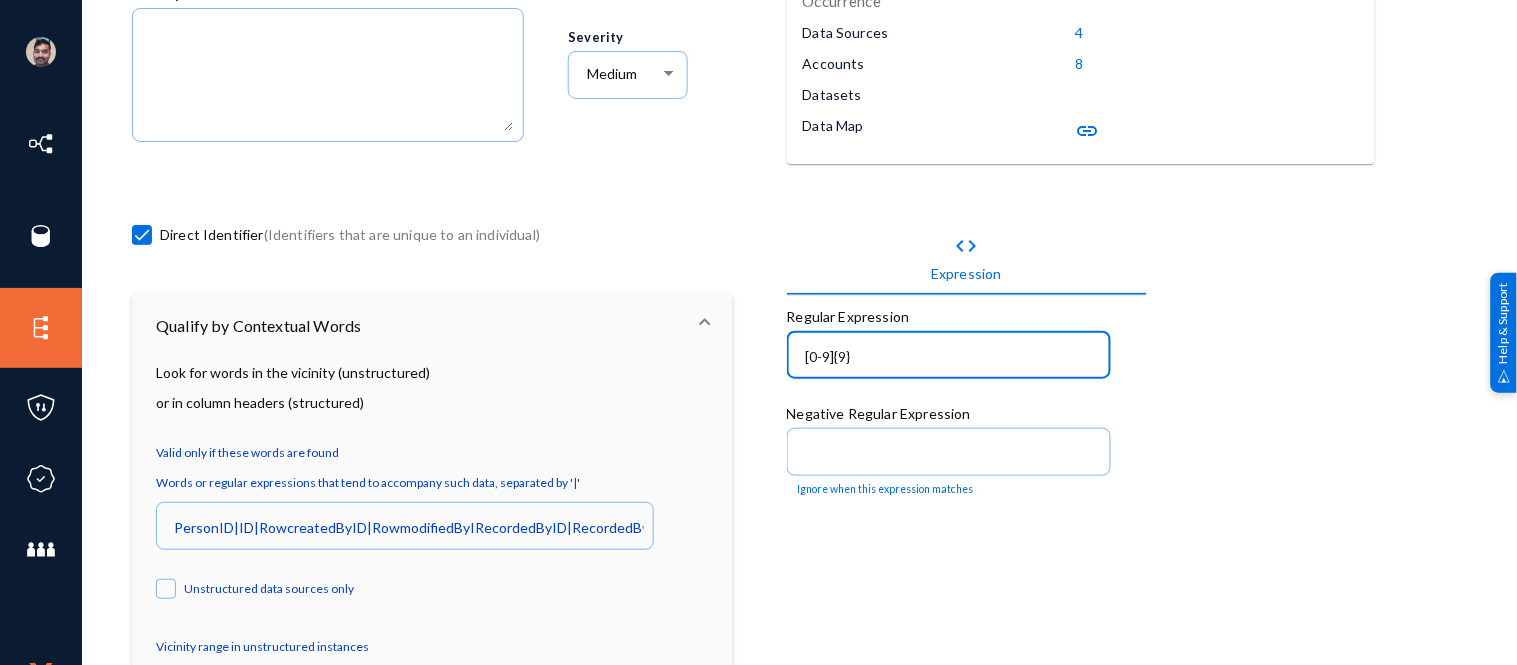 click on "[0-9]{9}" at bounding box center [952, 357] 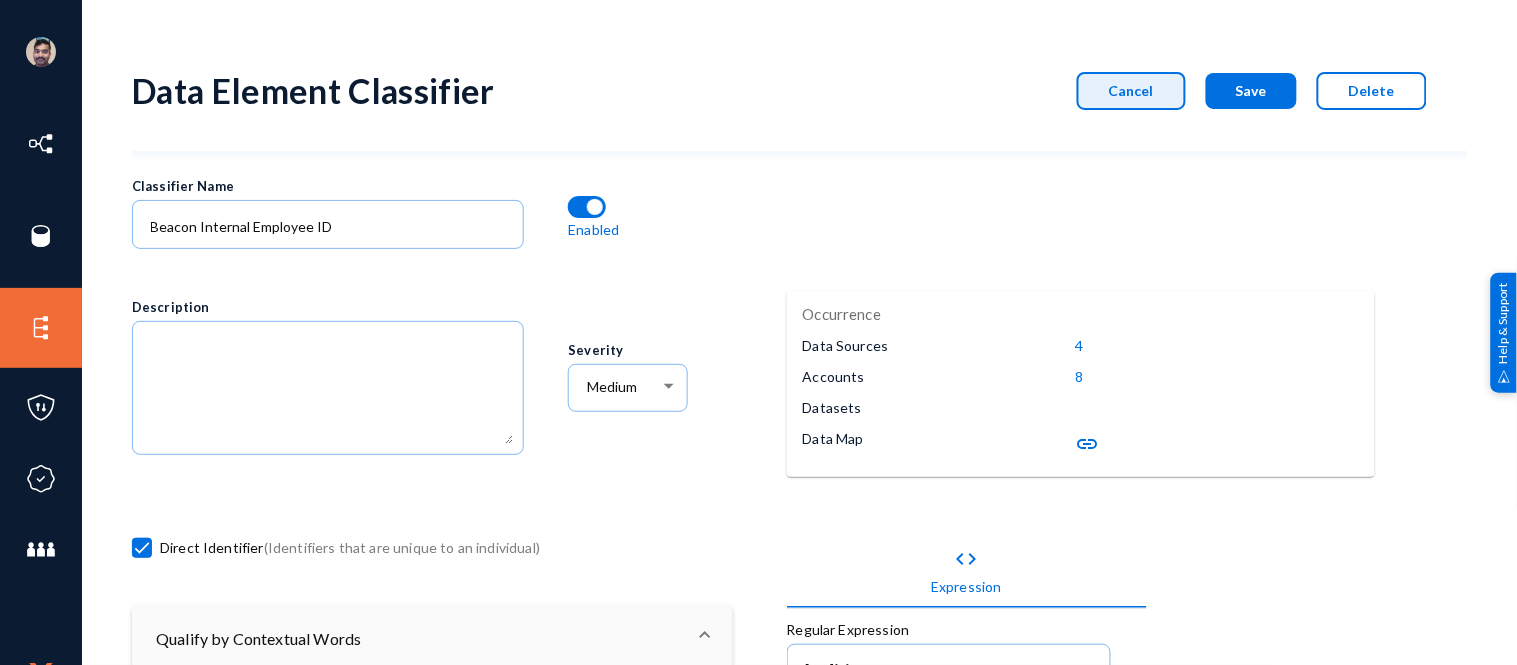 click on "Cancel" 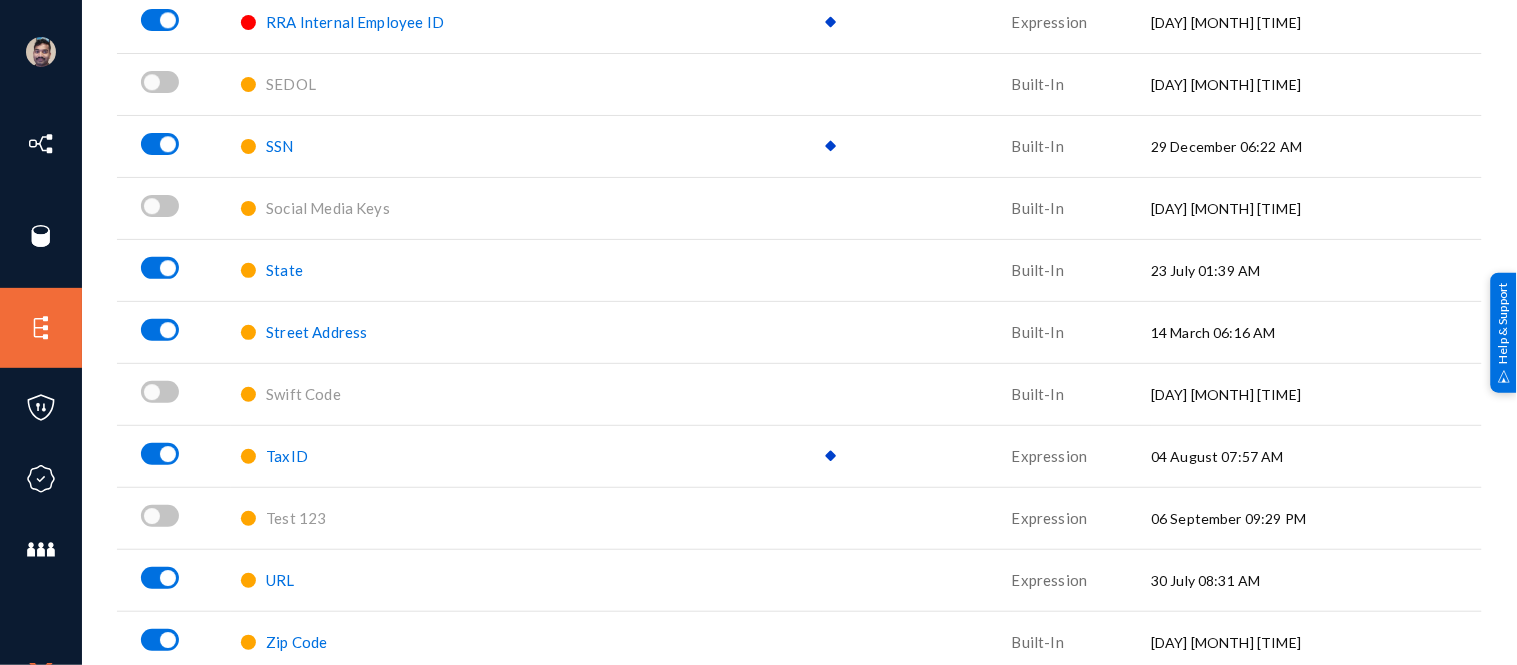 scroll, scrollTop: 3241, scrollLeft: 0, axis: vertical 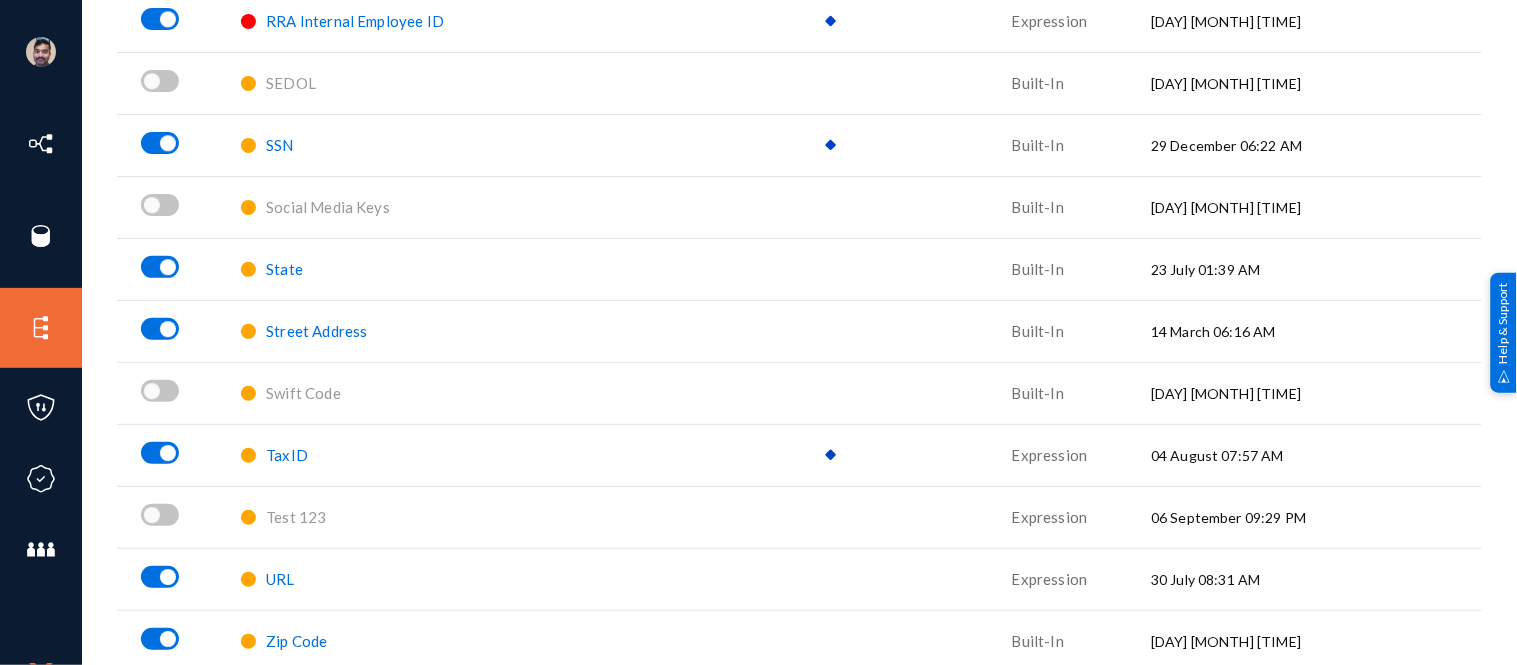 click on "TaxID" 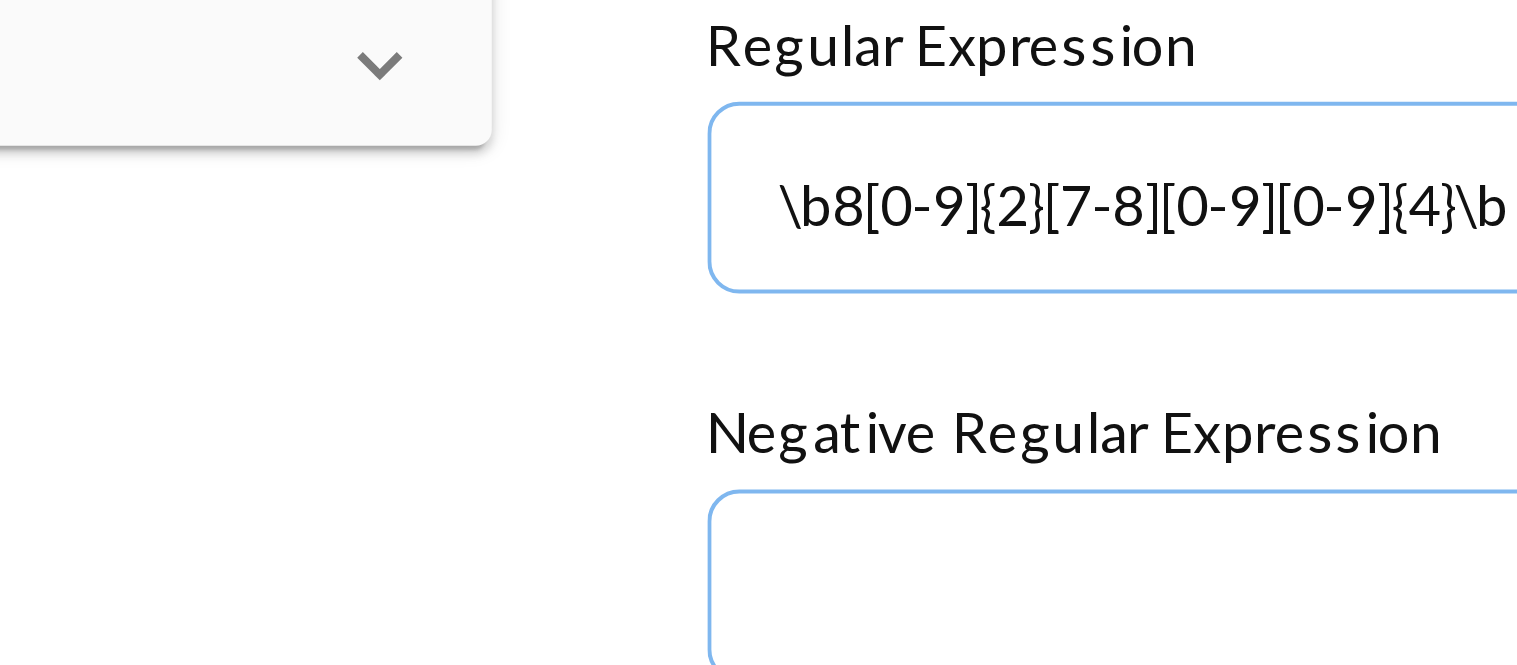 scroll, scrollTop: 527, scrollLeft: 0, axis: vertical 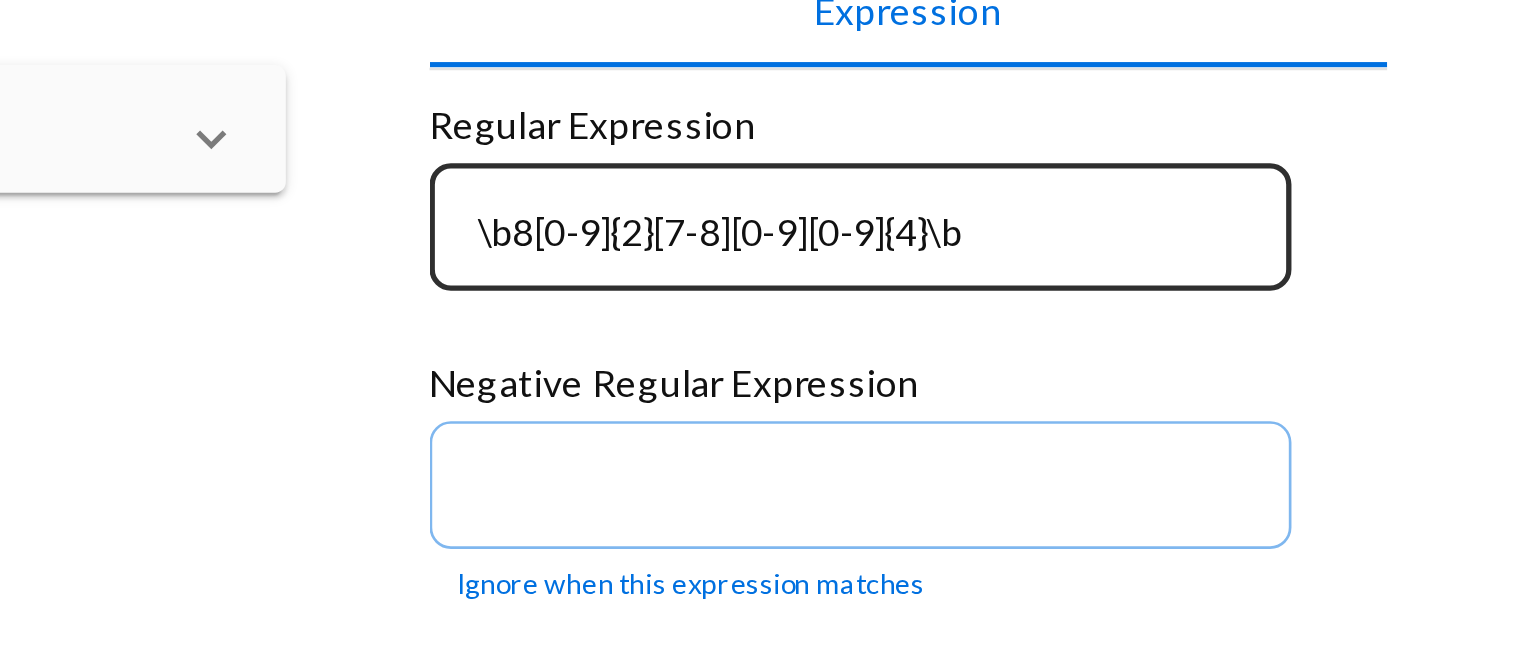 click on "\b8[0-9]{2}[7-8][0-9][0-9]{4}\b" at bounding box center [952, 143] 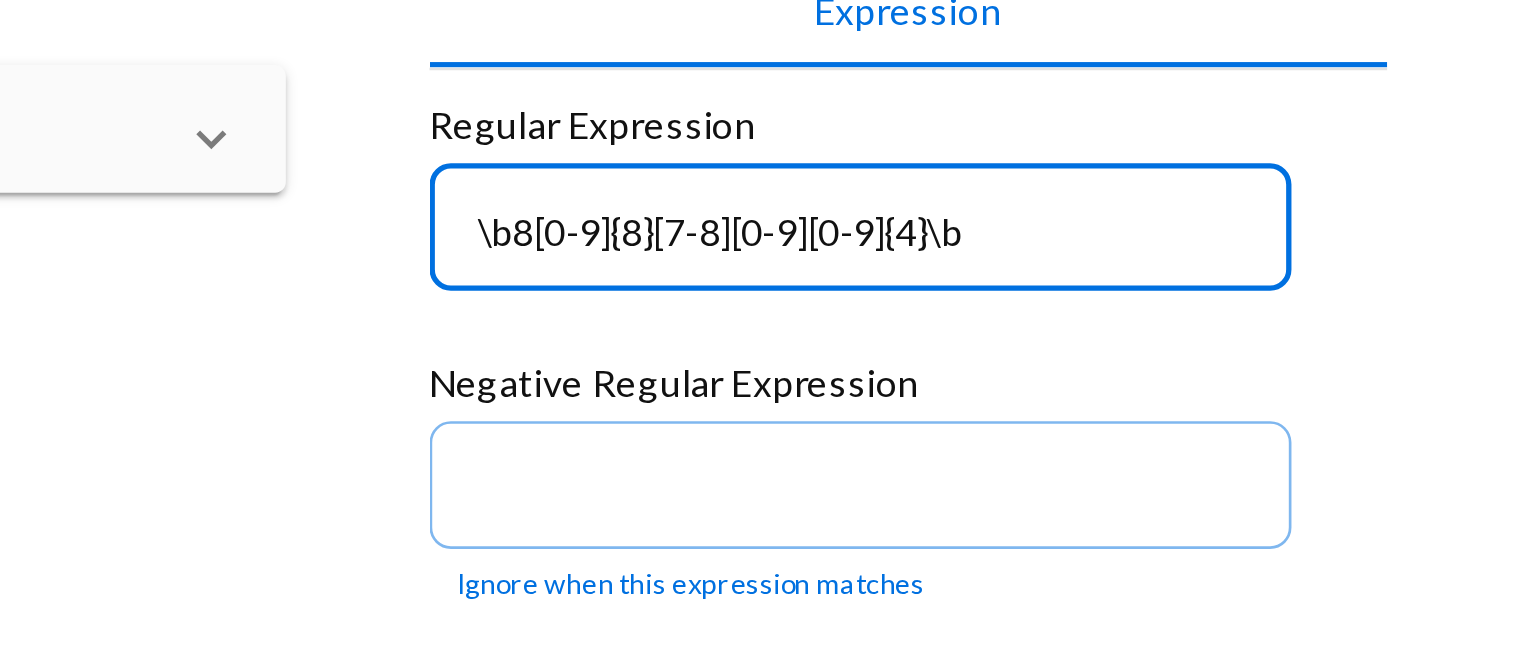 drag, startPoint x: 977, startPoint y: 143, endPoint x: 868, endPoint y: 141, distance: 109.01835 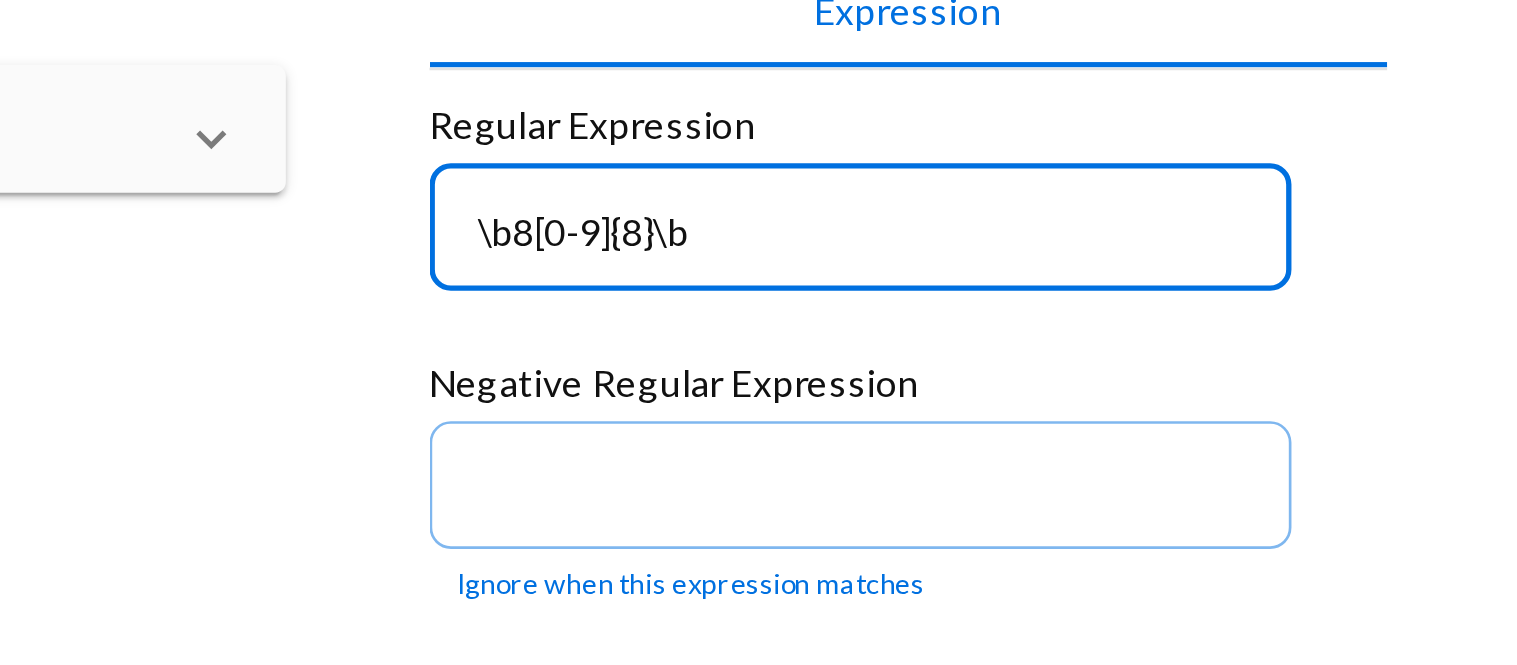 drag, startPoint x: 891, startPoint y: 139, endPoint x: 748, endPoint y: 128, distance: 143.42245 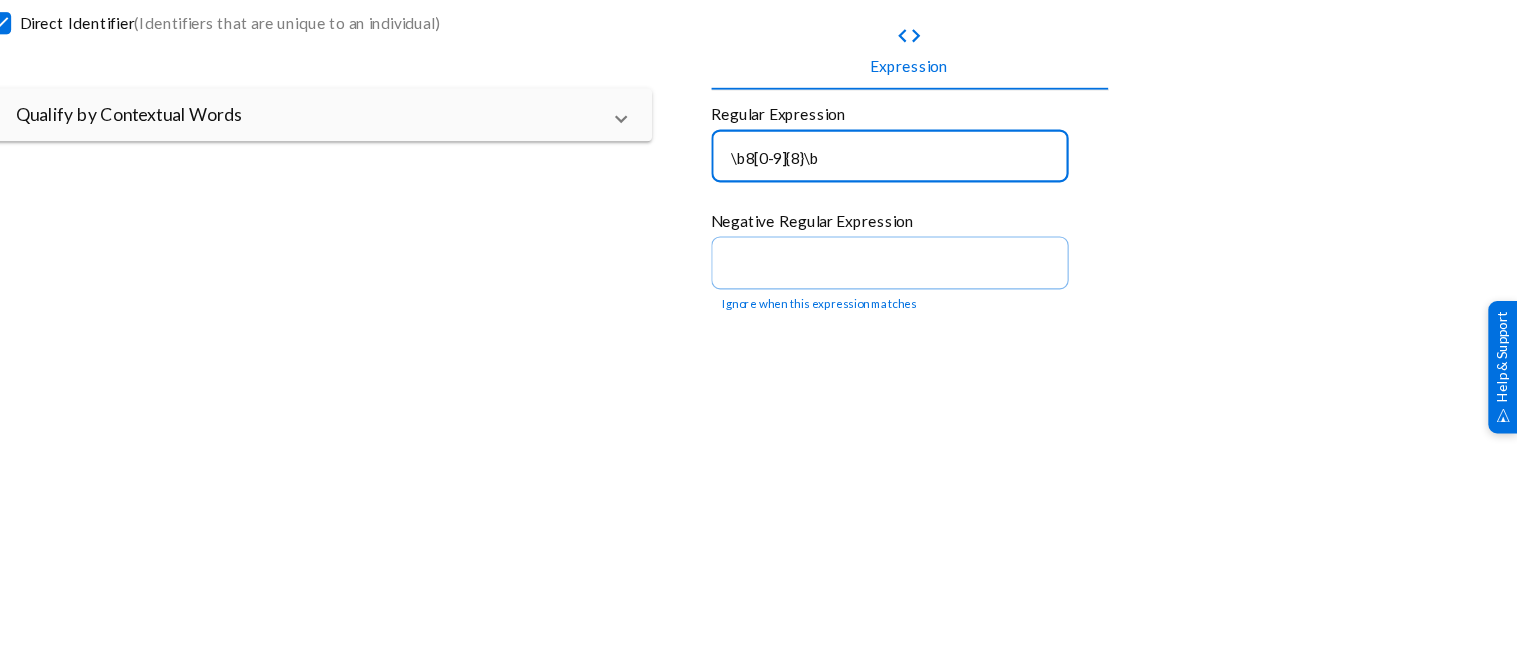 scroll, scrollTop: 0, scrollLeft: 0, axis: both 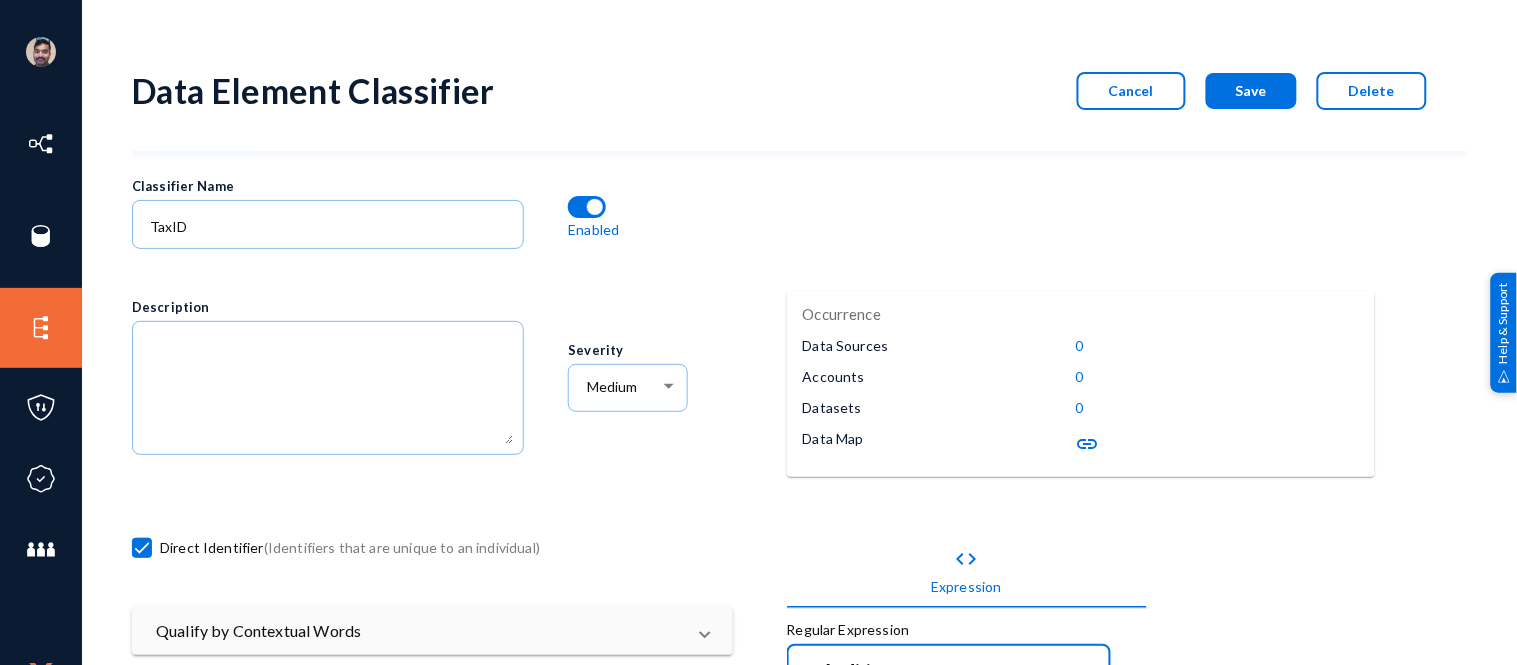 type on "\b8[0-9]{8}\b" 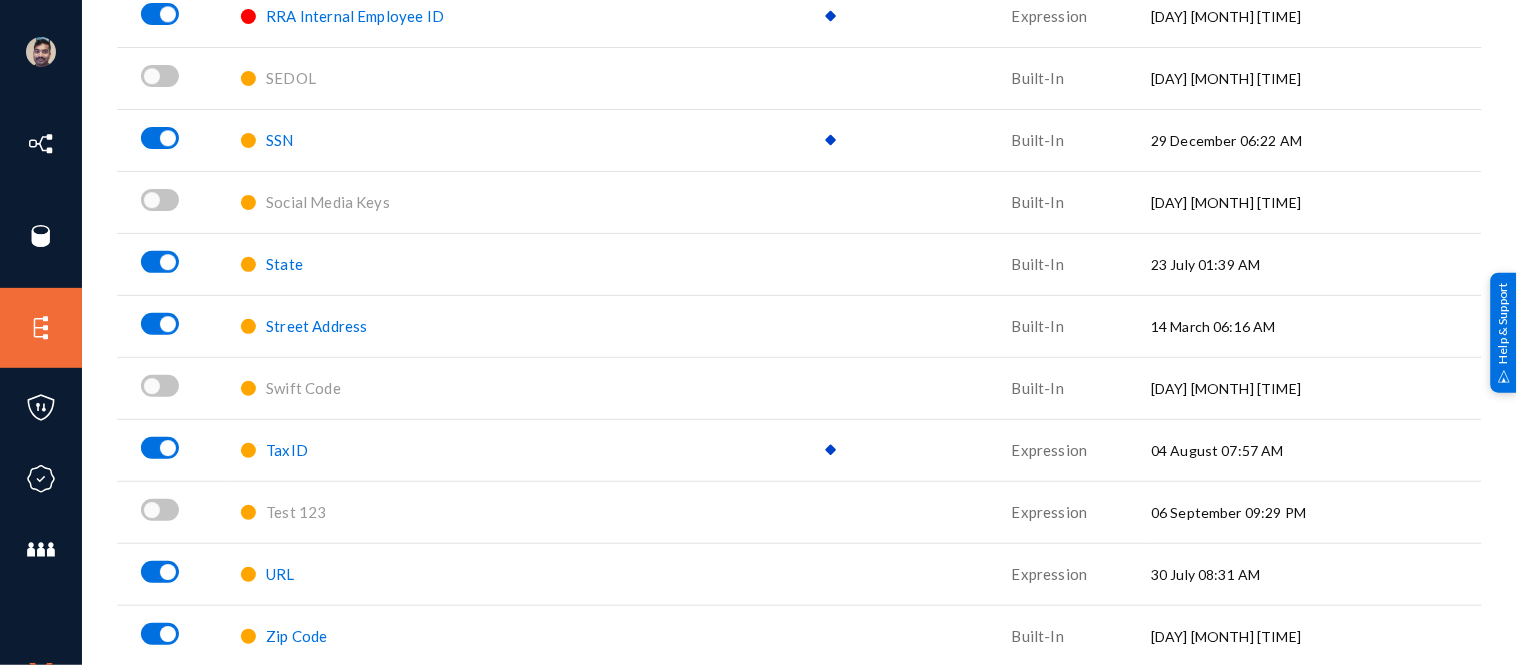 scroll, scrollTop: 3247, scrollLeft: 0, axis: vertical 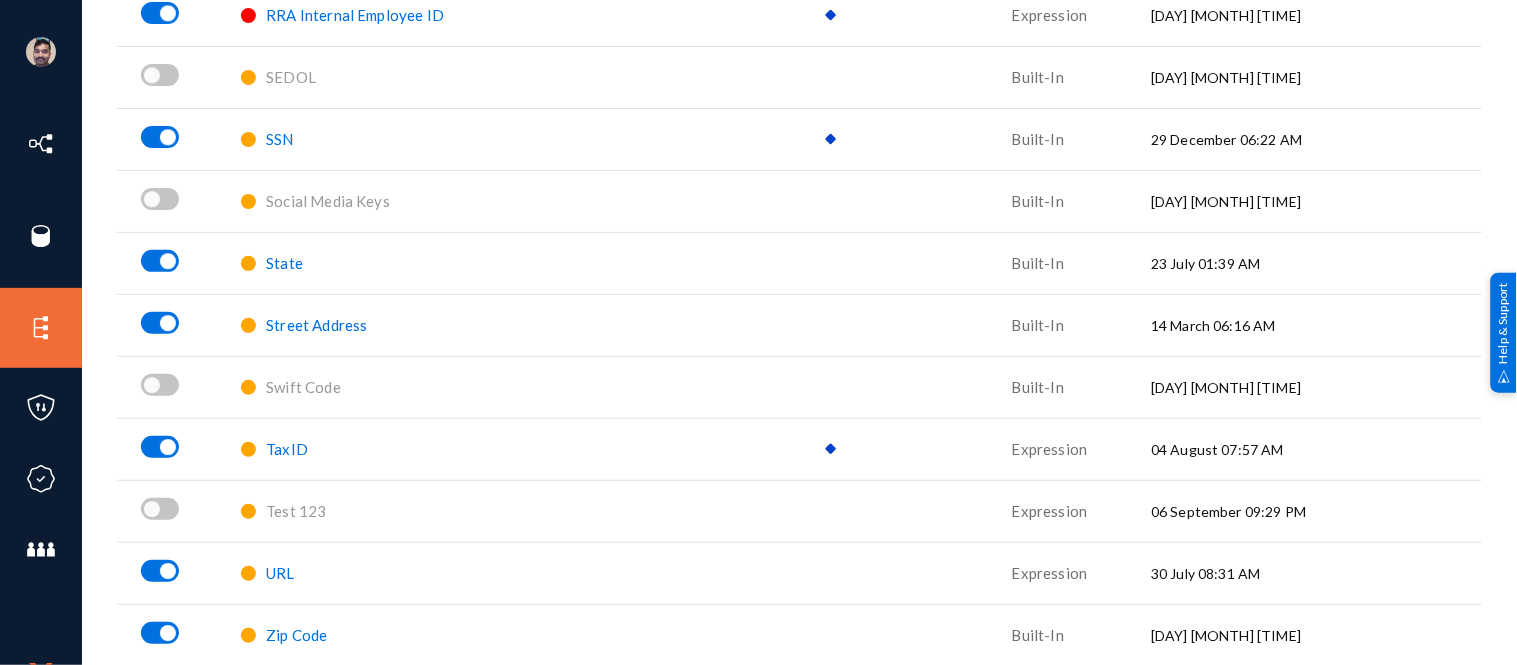click on "TaxID" 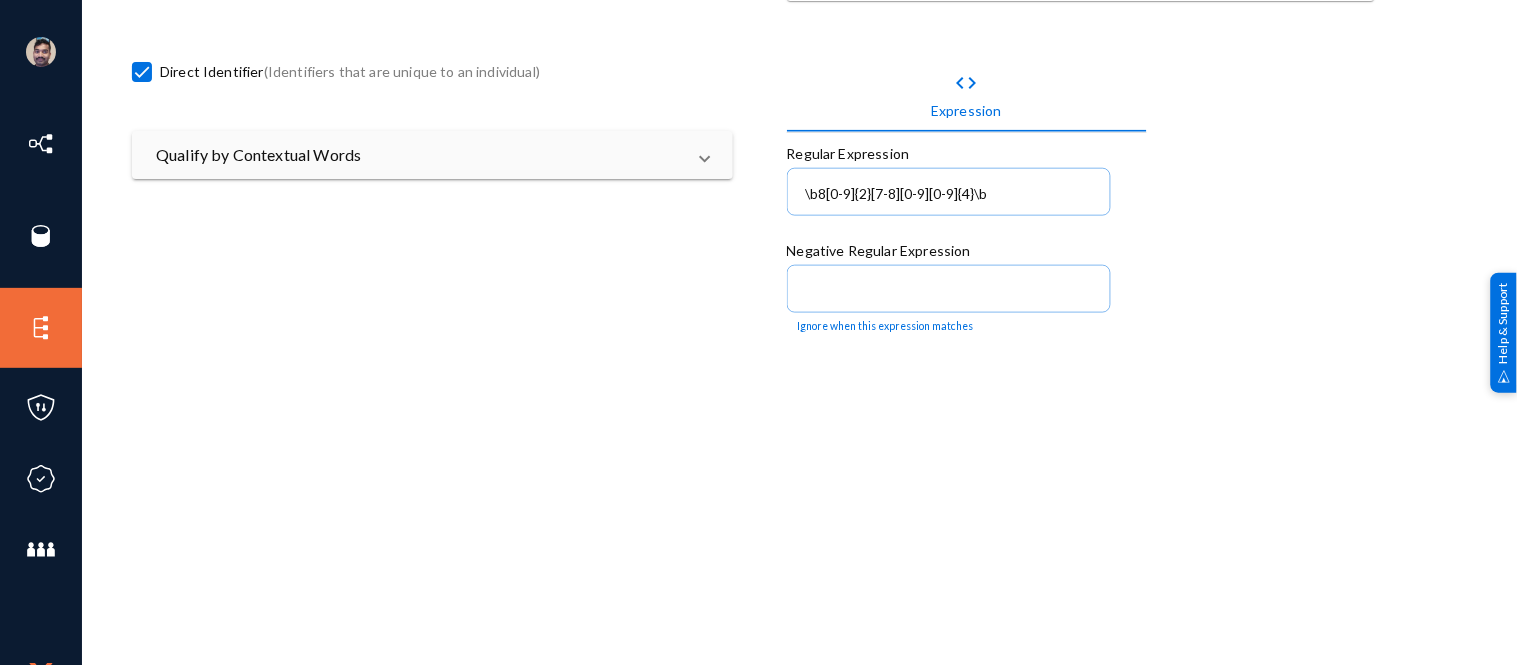 scroll, scrollTop: 471, scrollLeft: 0, axis: vertical 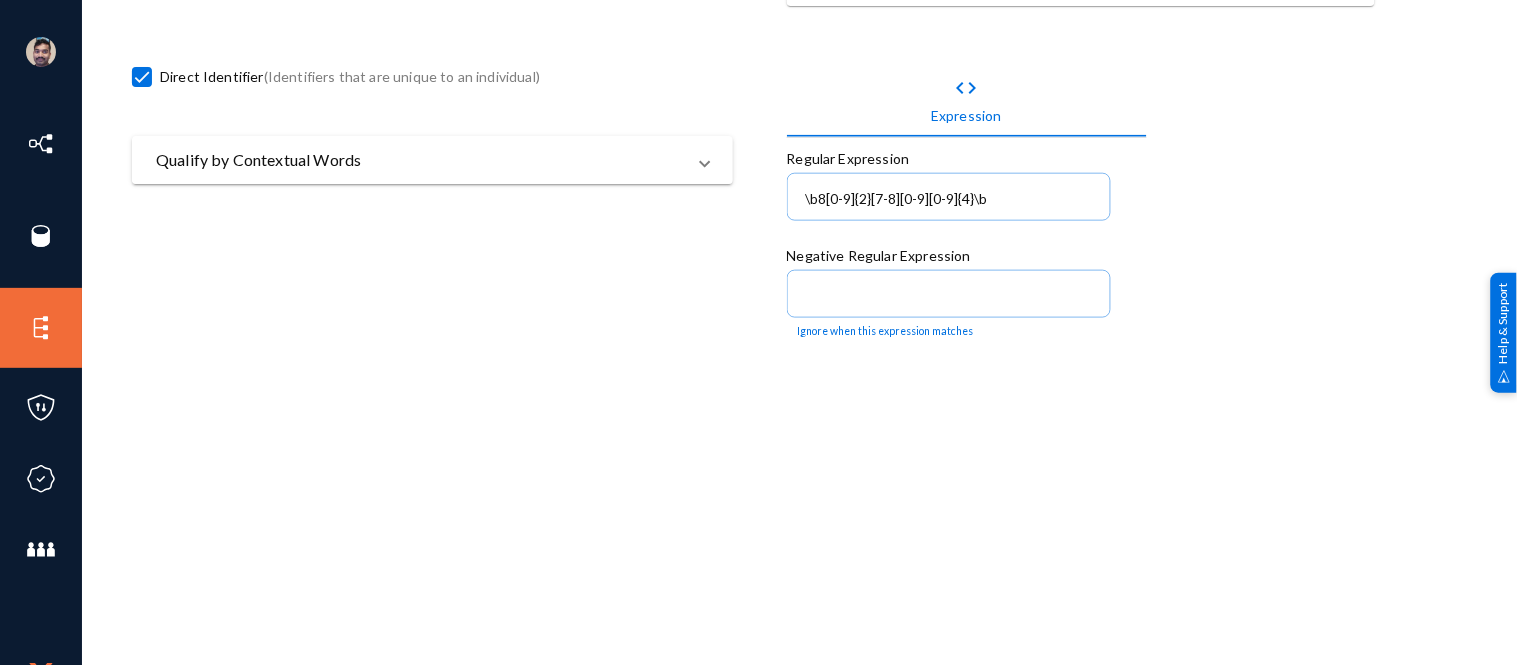 click on "Qualify by Contextual Words" at bounding box center [420, 160] 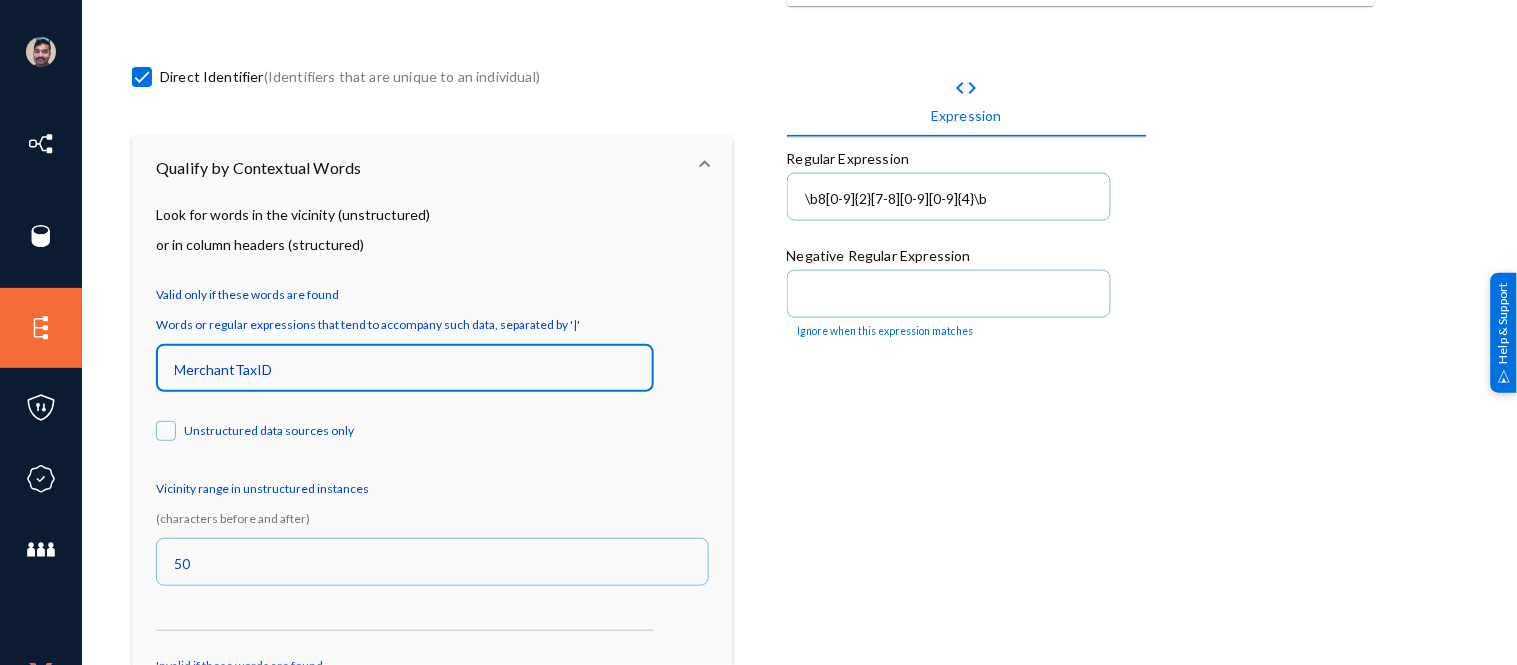 drag, startPoint x: 281, startPoint y: 373, endPoint x: 136, endPoint y: 367, distance: 145.12408 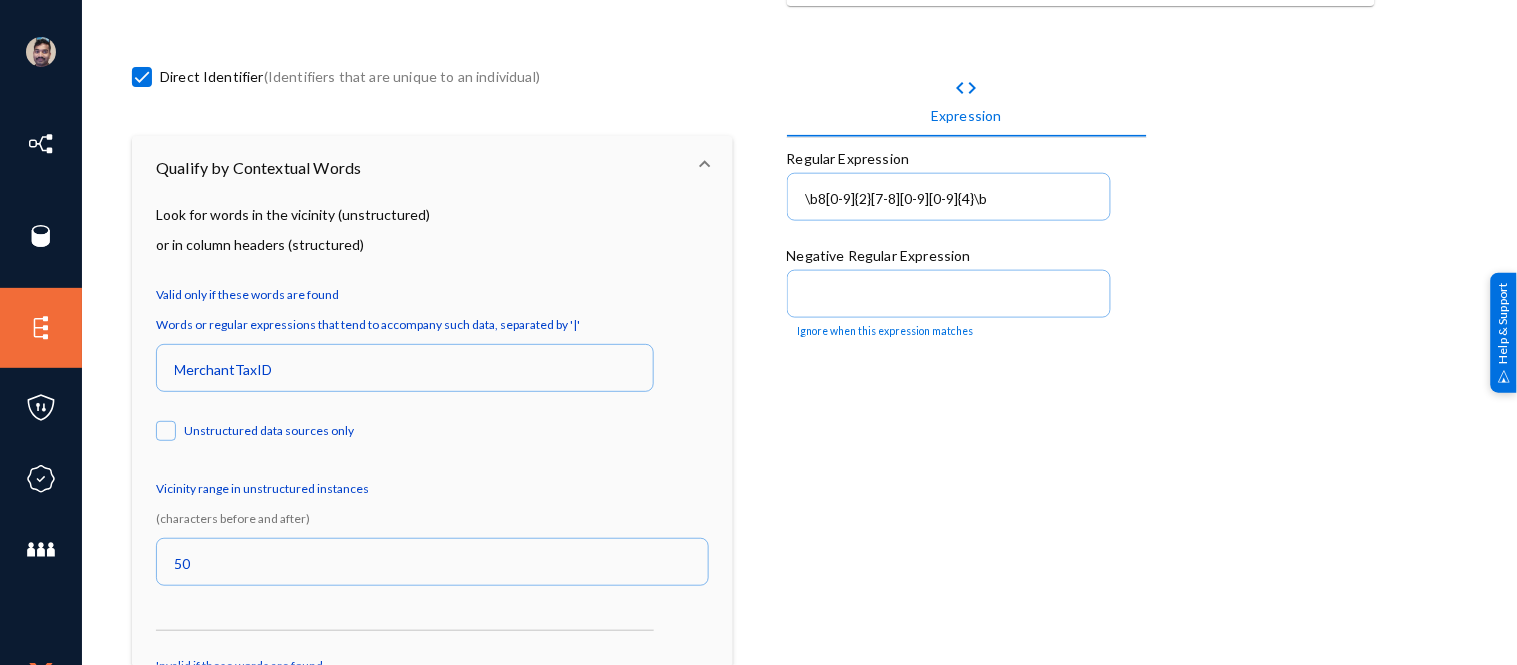 scroll, scrollTop: 0, scrollLeft: 0, axis: both 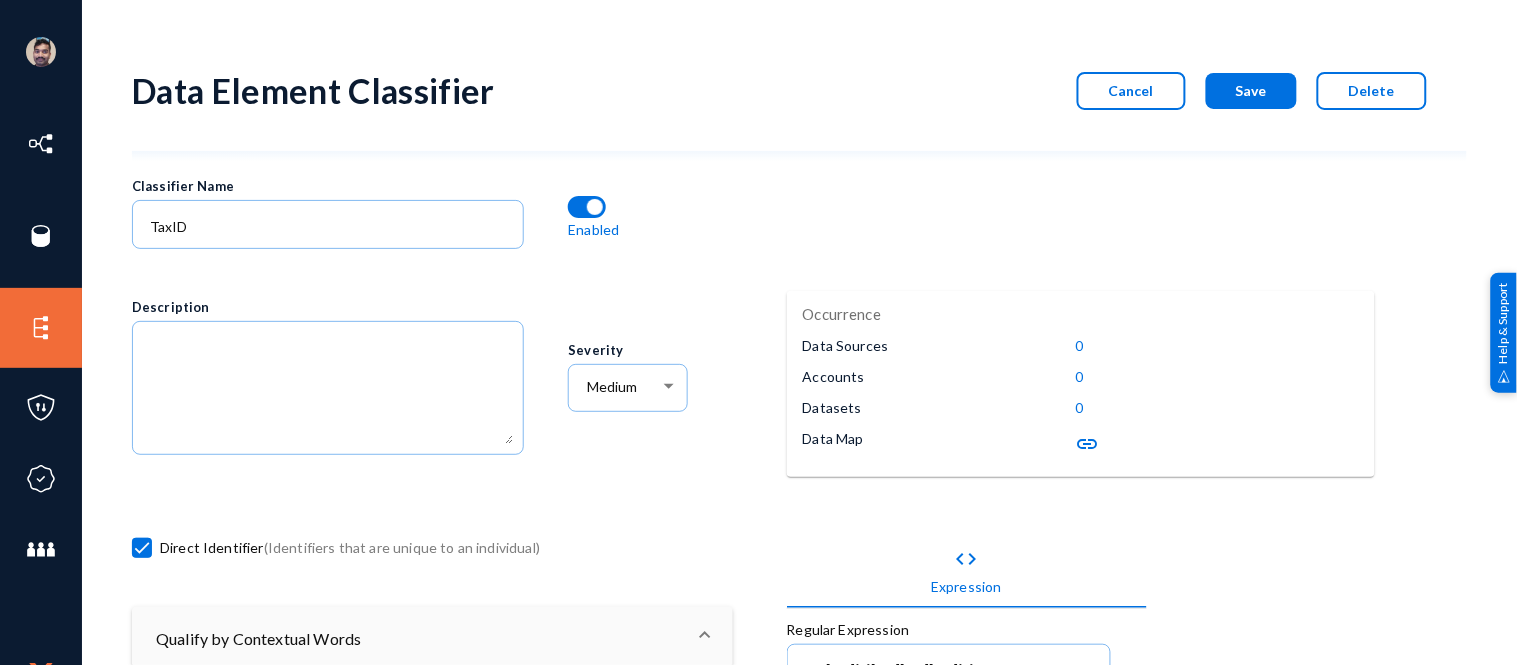 click on "Cancel" 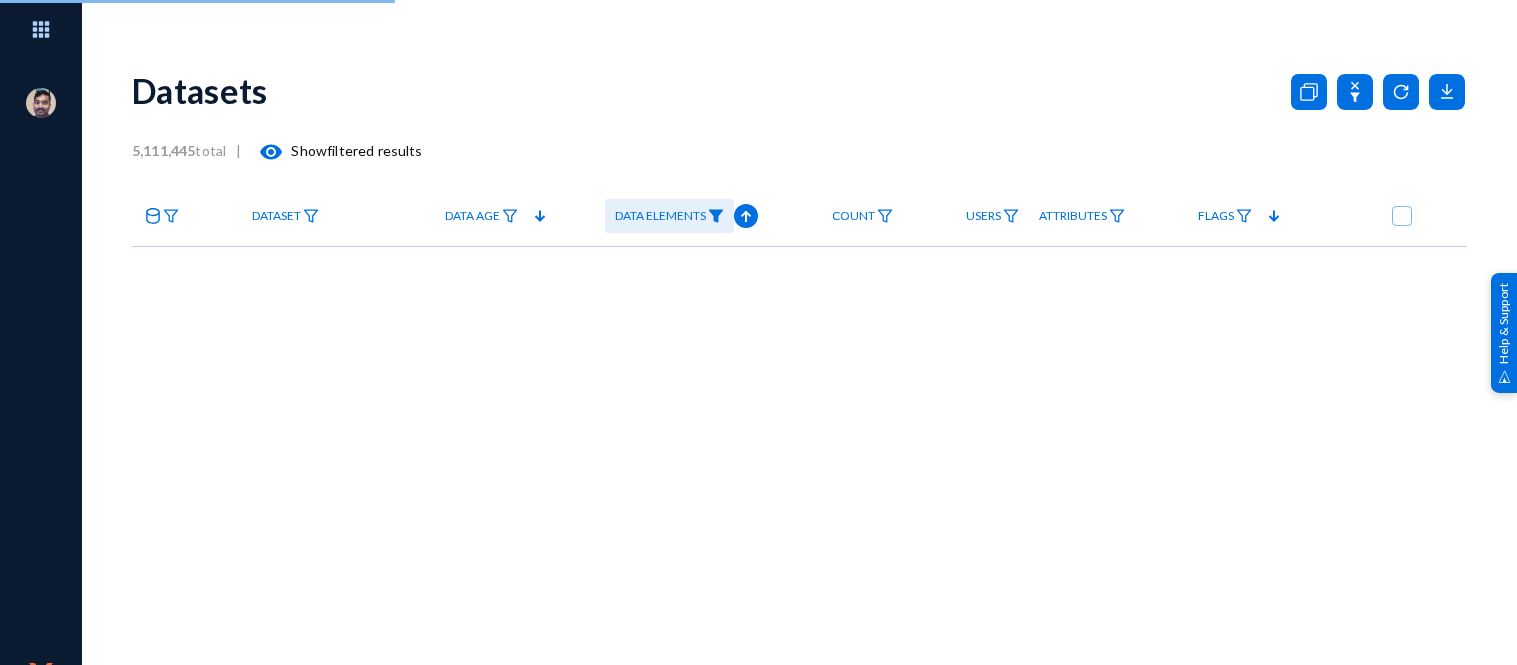 scroll, scrollTop: 0, scrollLeft: 0, axis: both 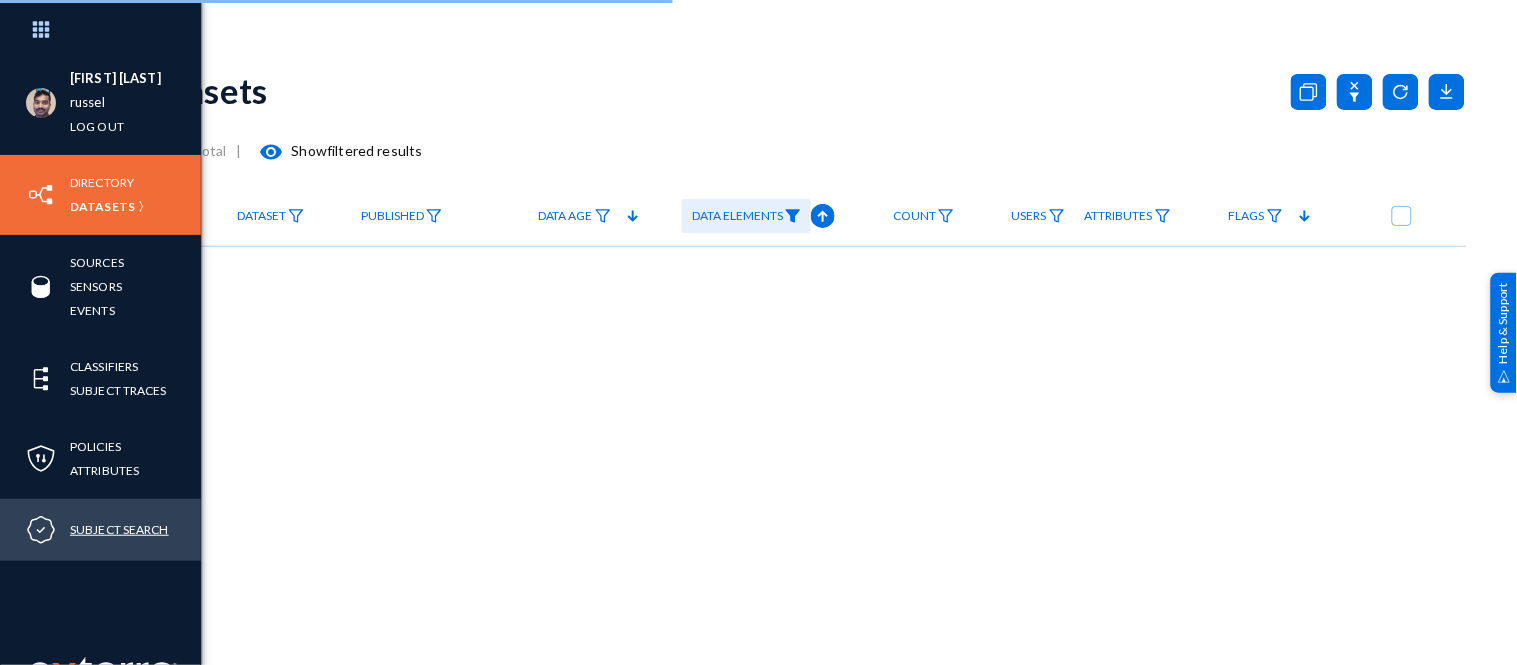 click on "Subject Search" at bounding box center (119, 529) 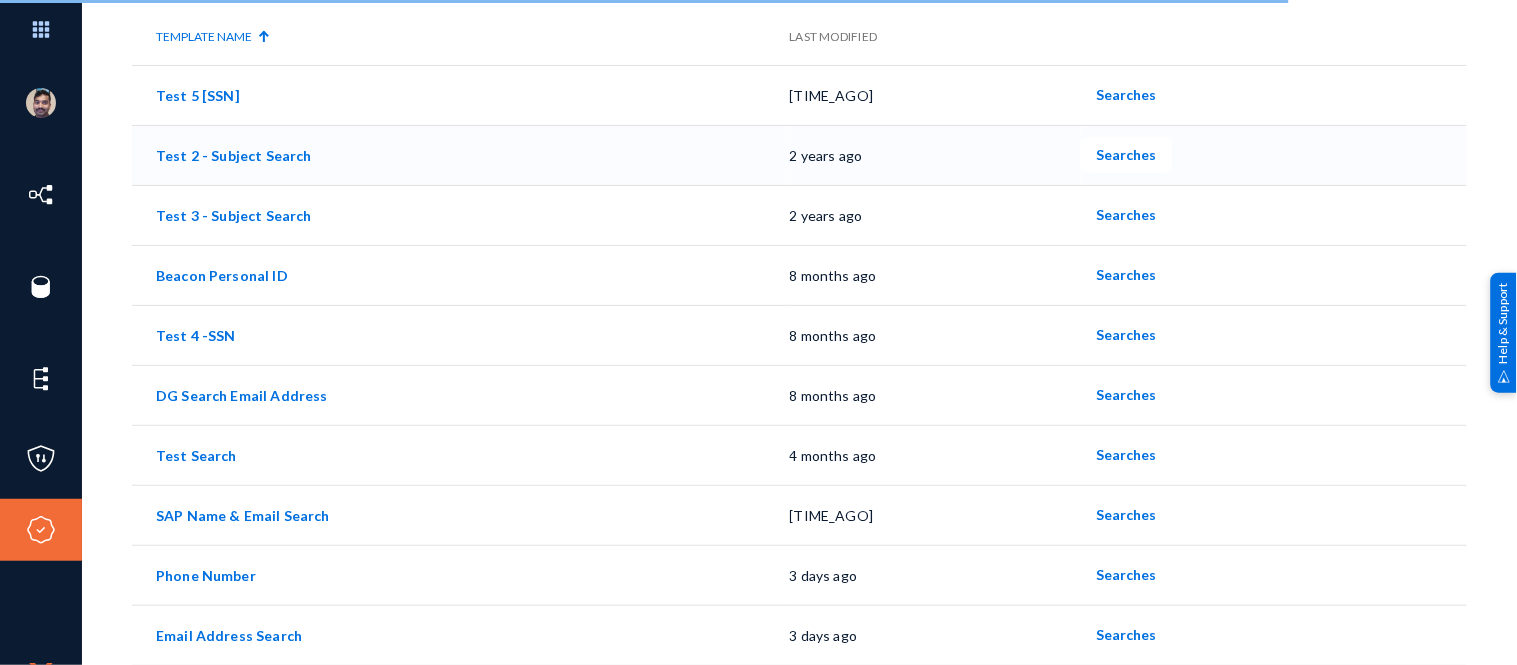 scroll, scrollTop: 0, scrollLeft: 0, axis: both 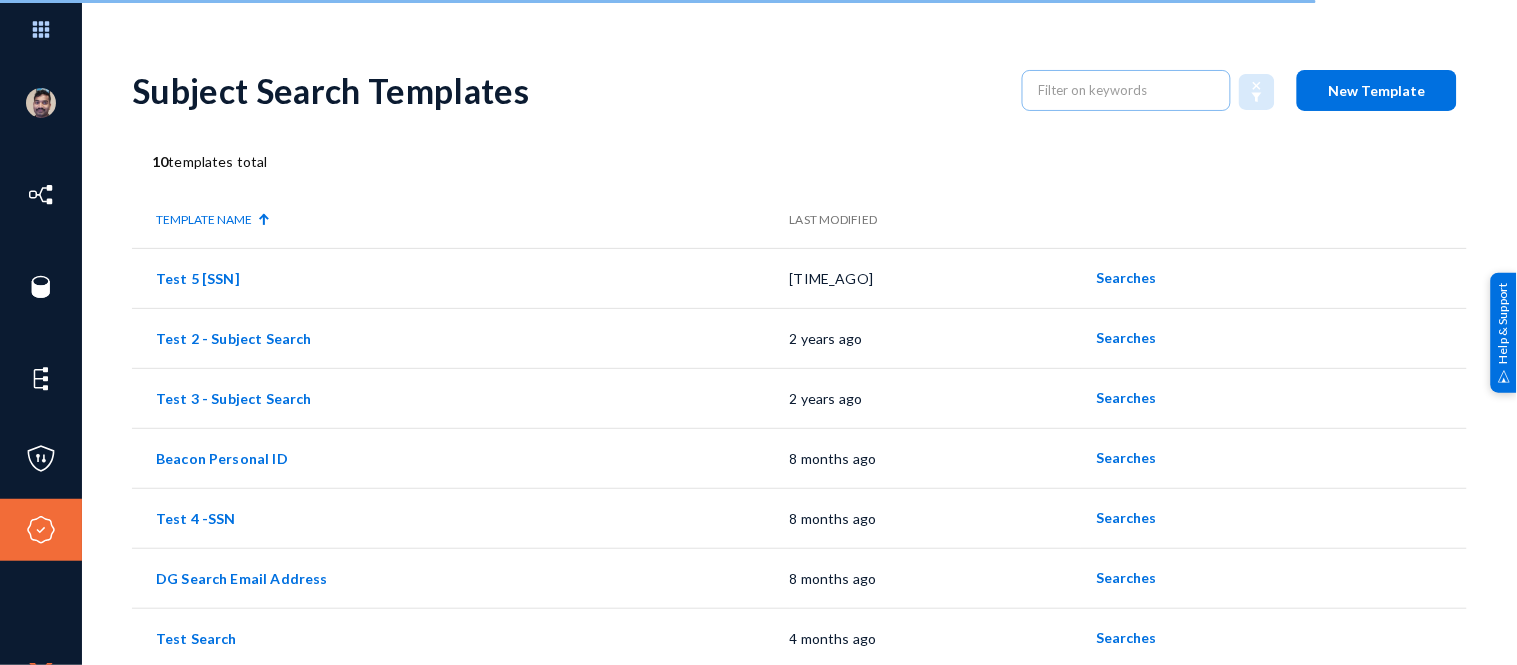 click on "New Template" 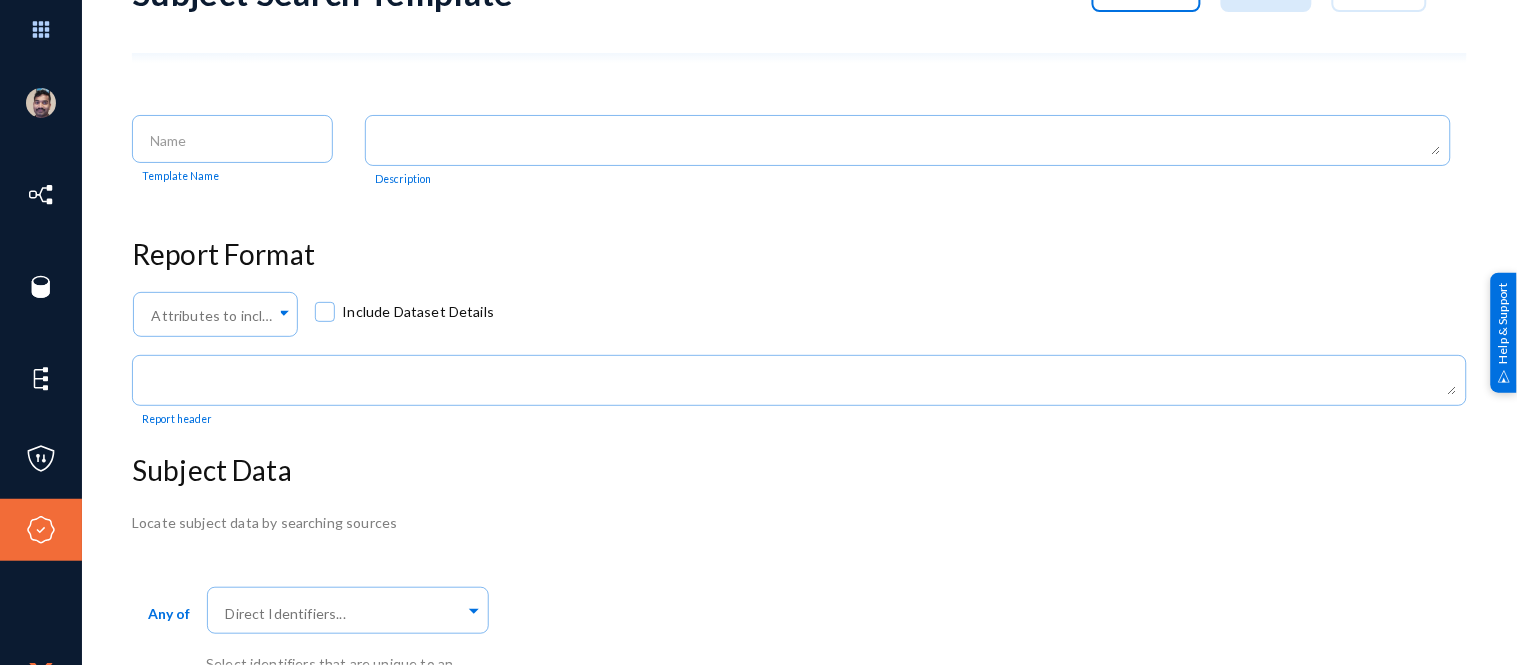 scroll, scrollTop: 0, scrollLeft: 0, axis: both 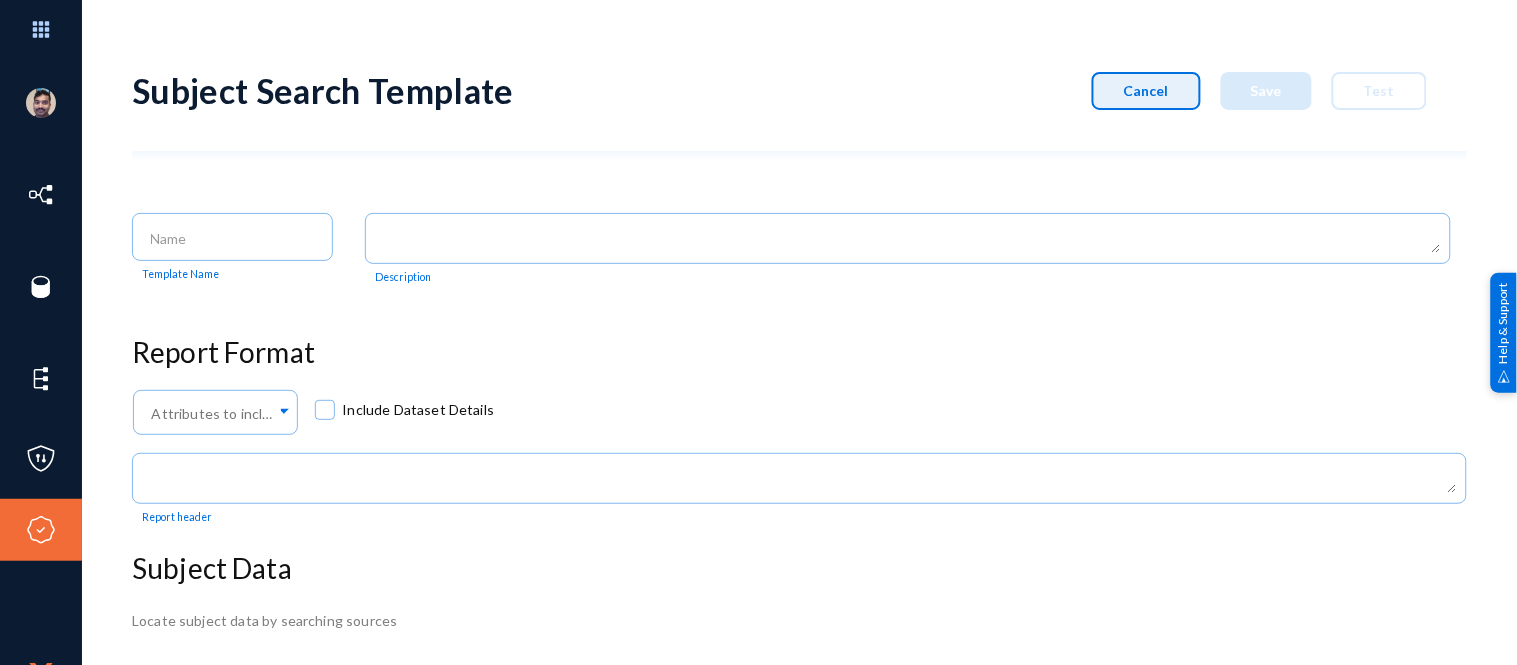 click on "Cancel" 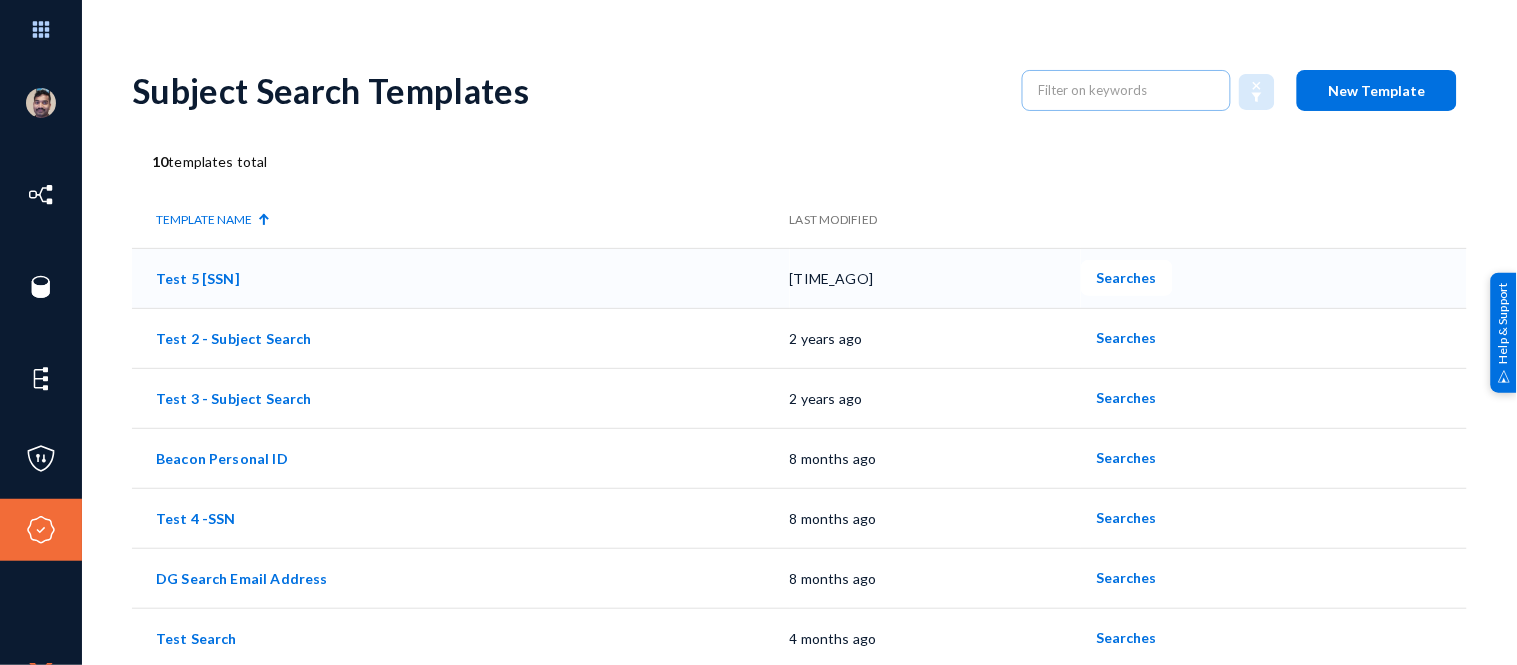 click on "Test 5 [SSN]" 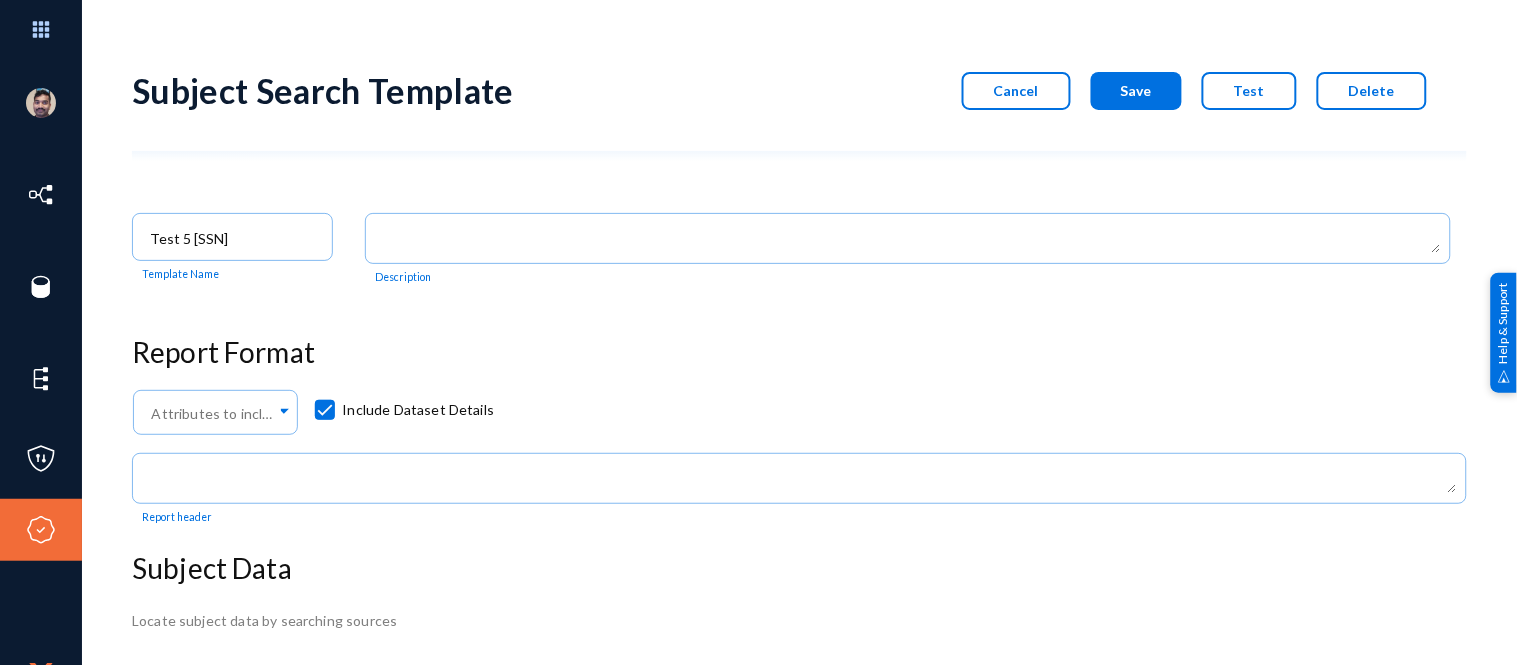 click on "Cancel" 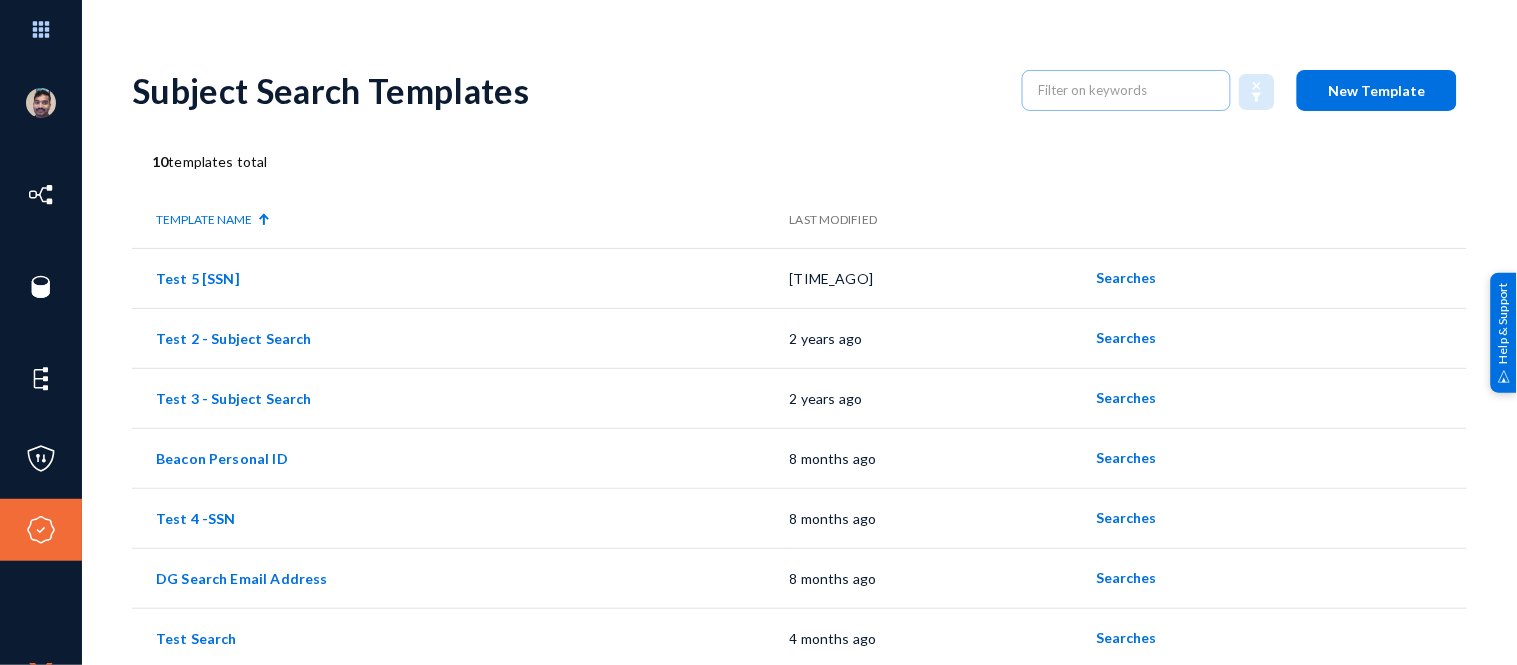 click on "New Template" 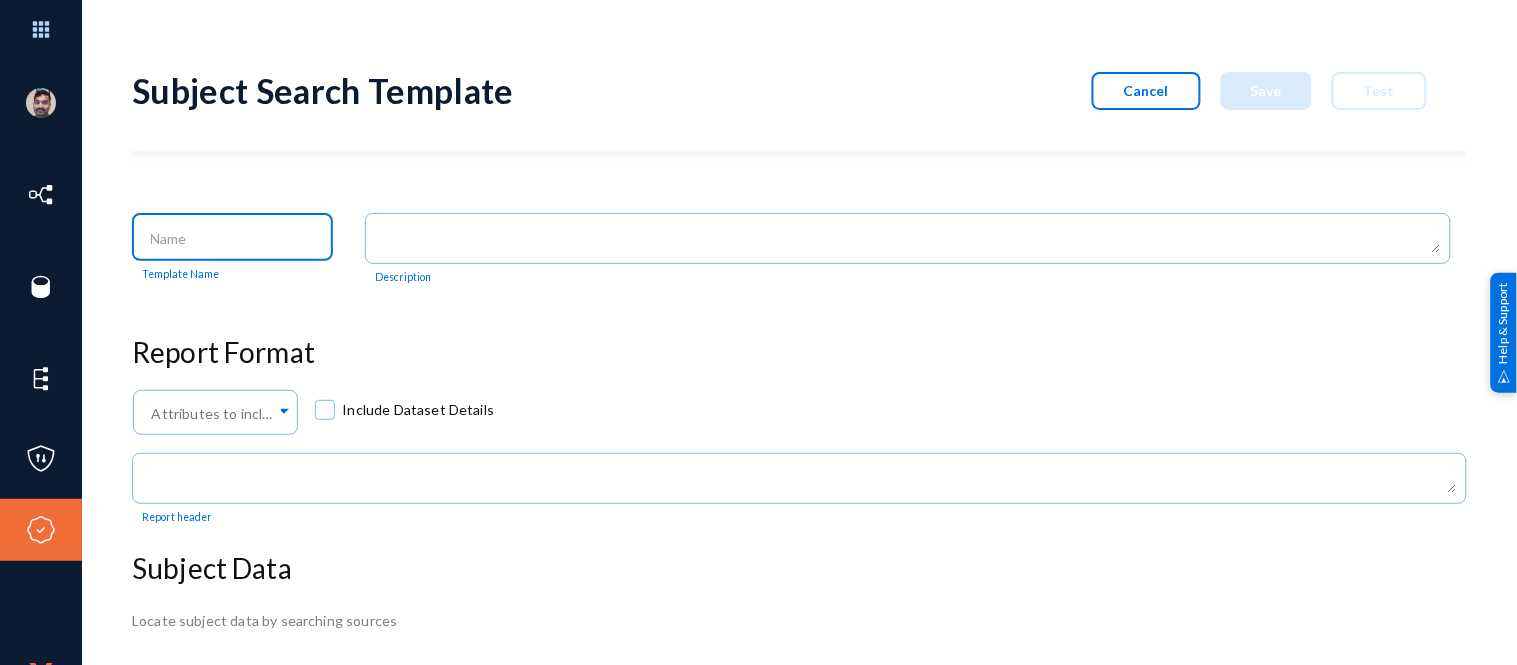 click at bounding box center [237, 239] 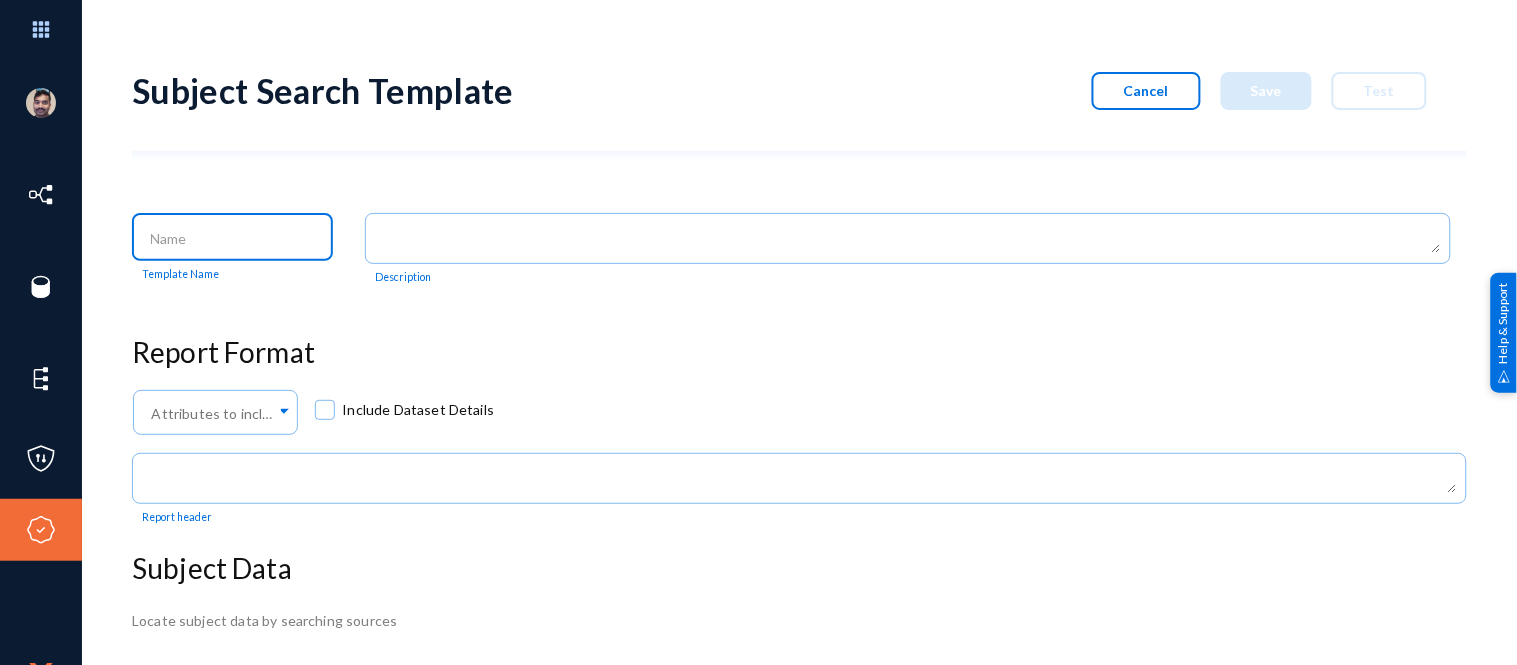 click at bounding box center [237, 239] 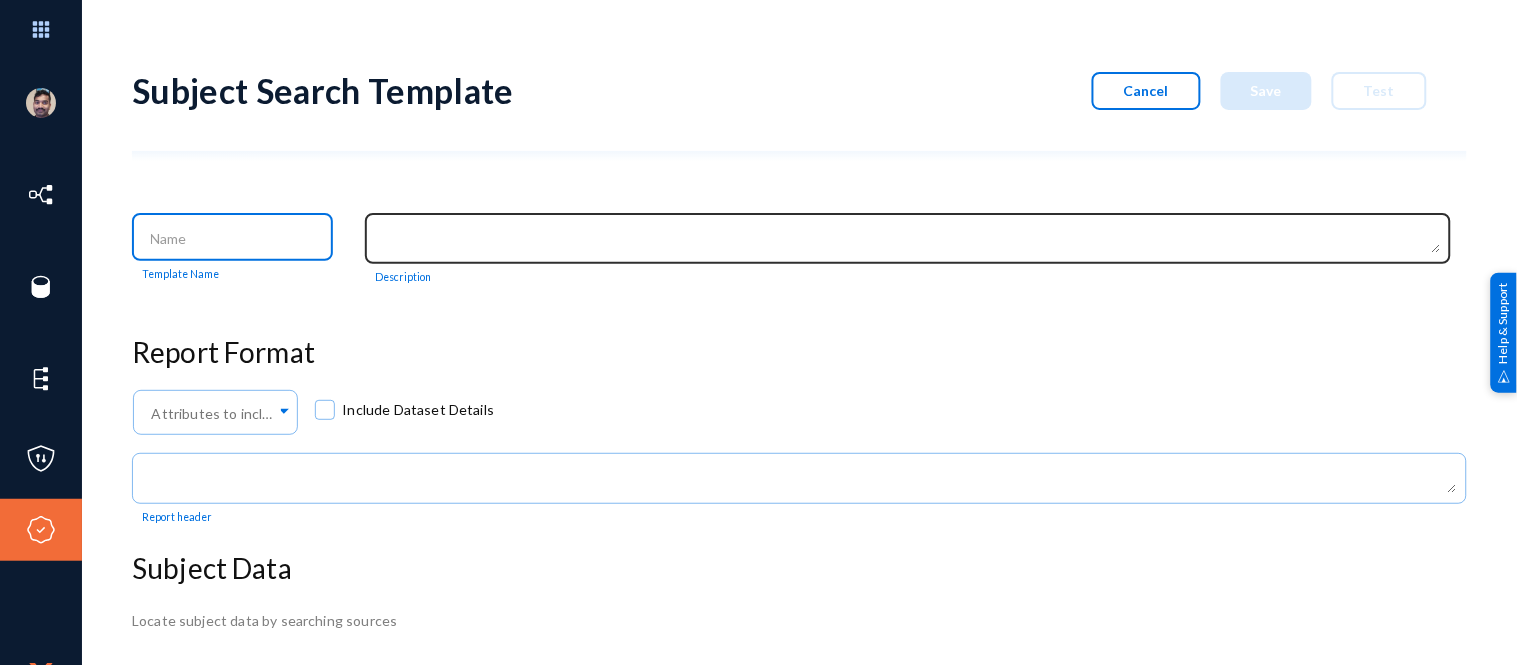 click at bounding box center [912, 240] 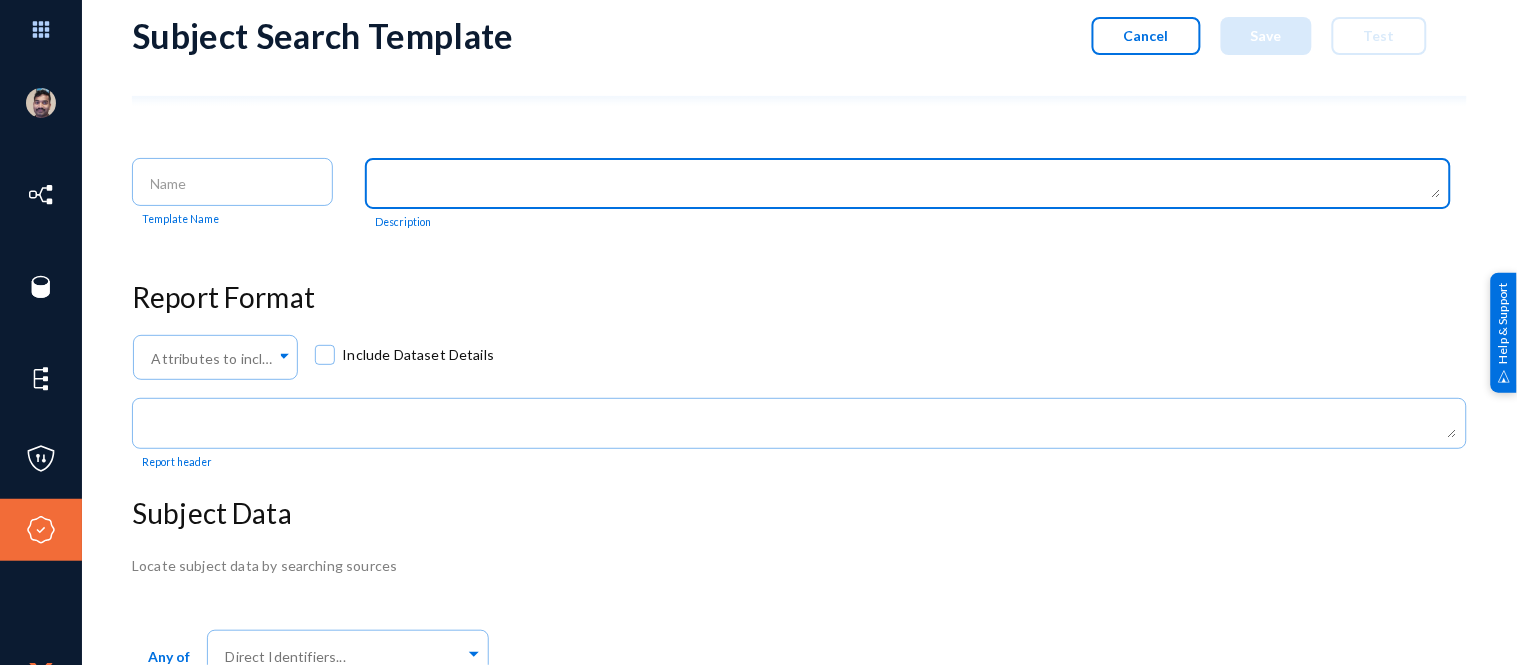 scroll, scrollTop: 56, scrollLeft: 0, axis: vertical 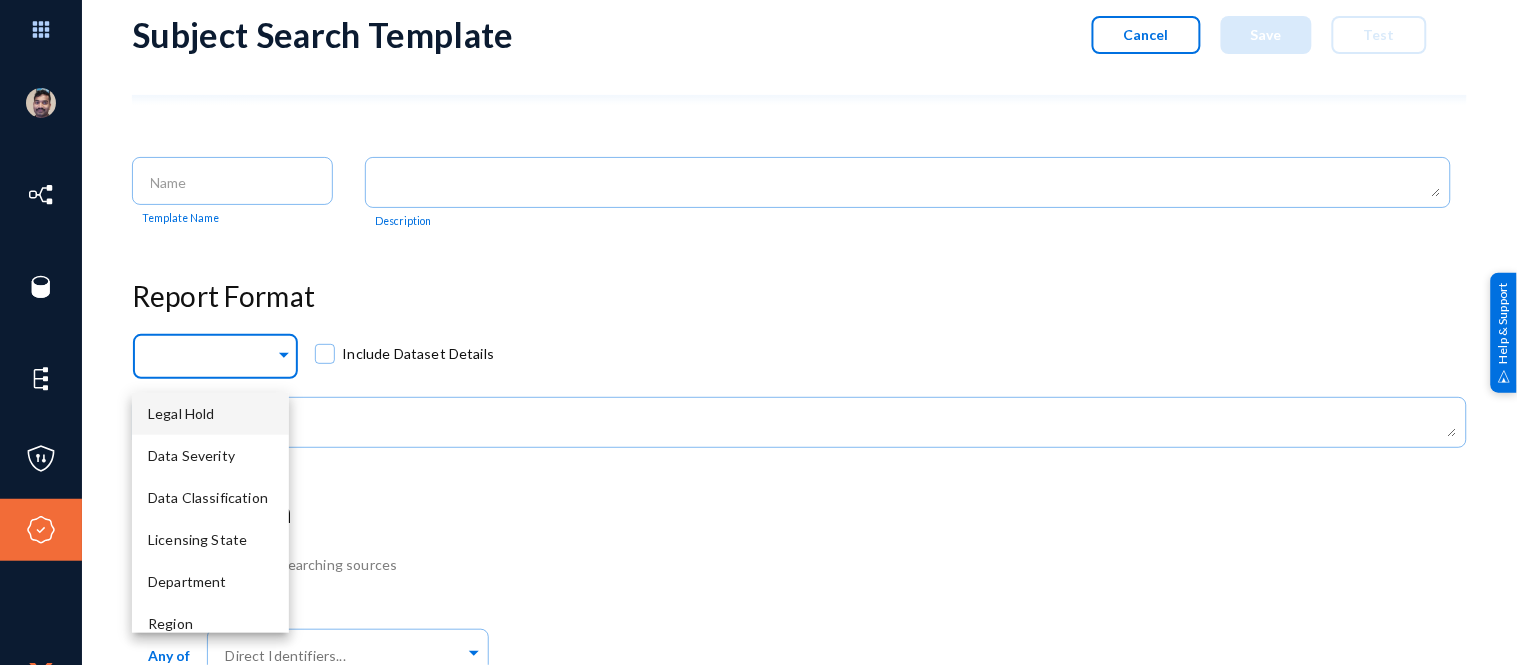 click 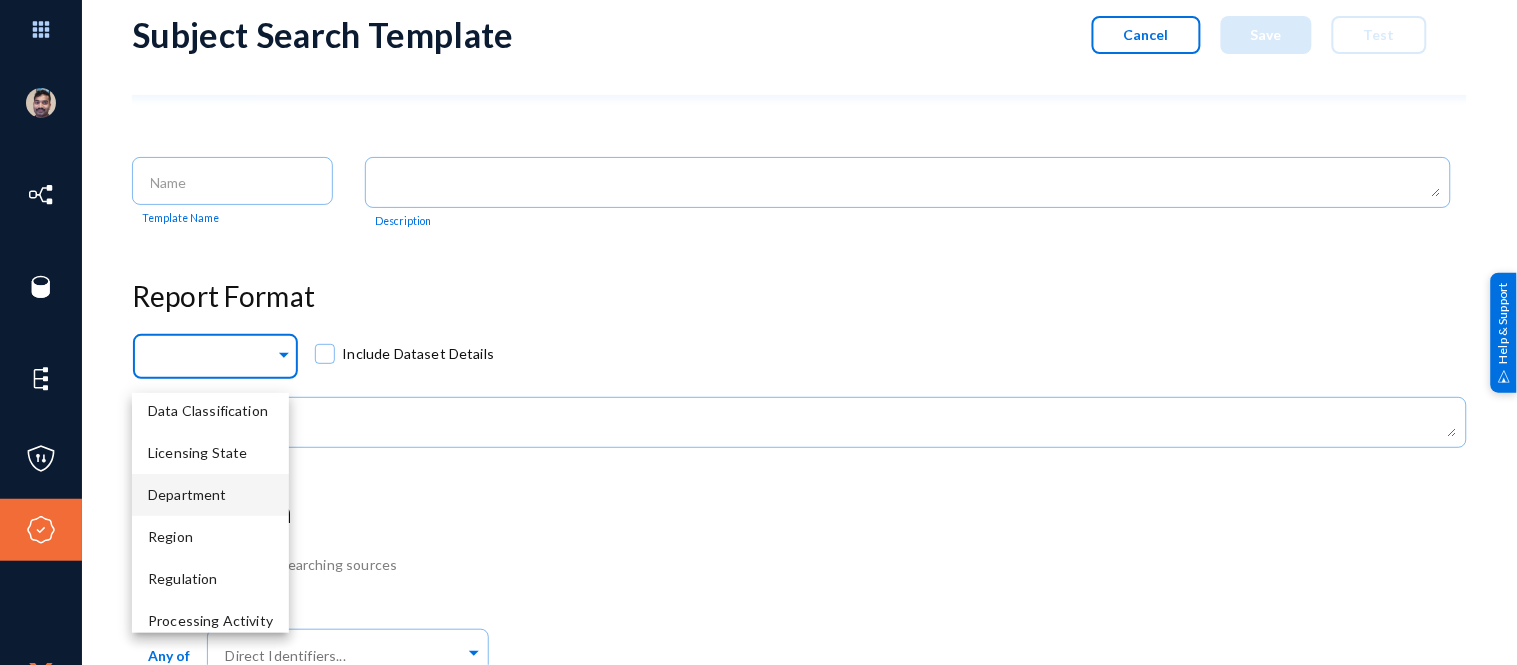 scroll, scrollTop: 95, scrollLeft: 0, axis: vertical 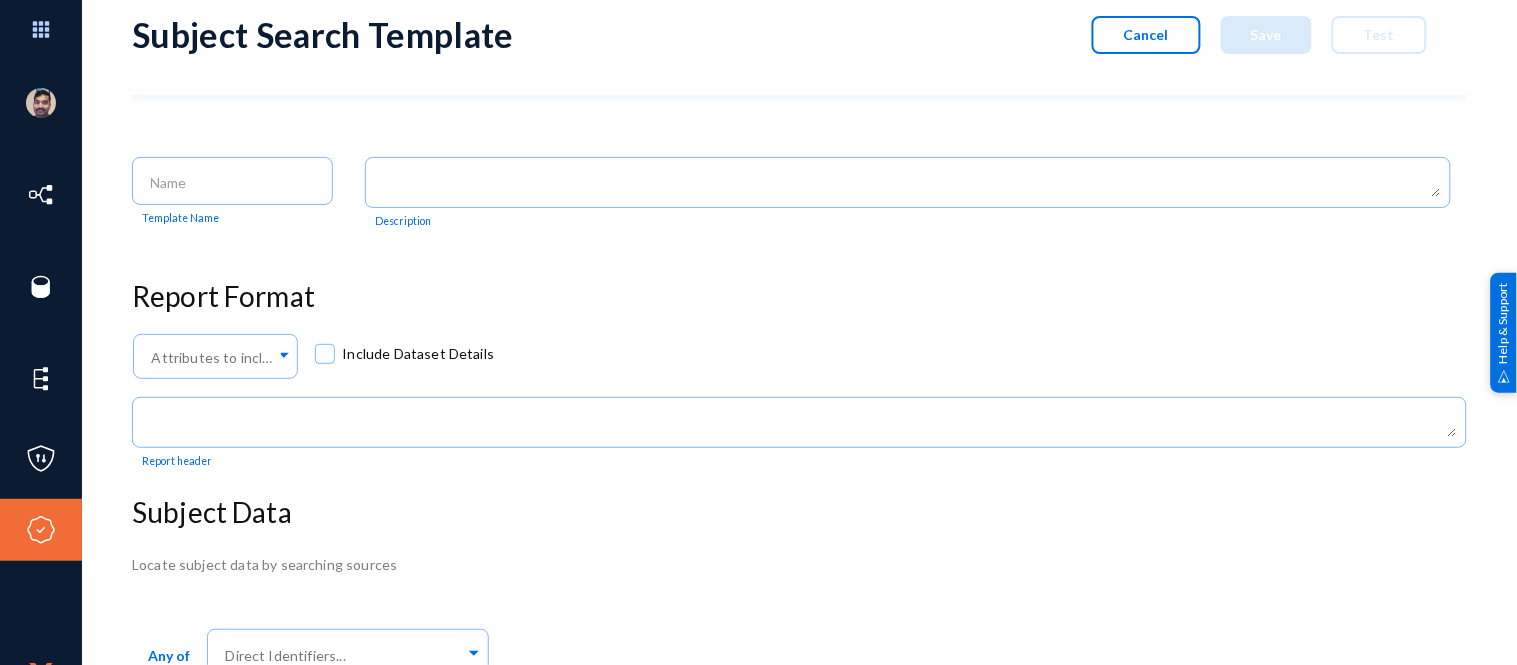 click on "Subject Search Template  Cancel   Save   Test  Template Name        Description Report Format Attributes to include in report...   Include Dataset Details        Report header Subject Data Locate subject data by searching sources  Any of  Direct Identifiers... Select identifiers that are unique to an individual like [SSN]" 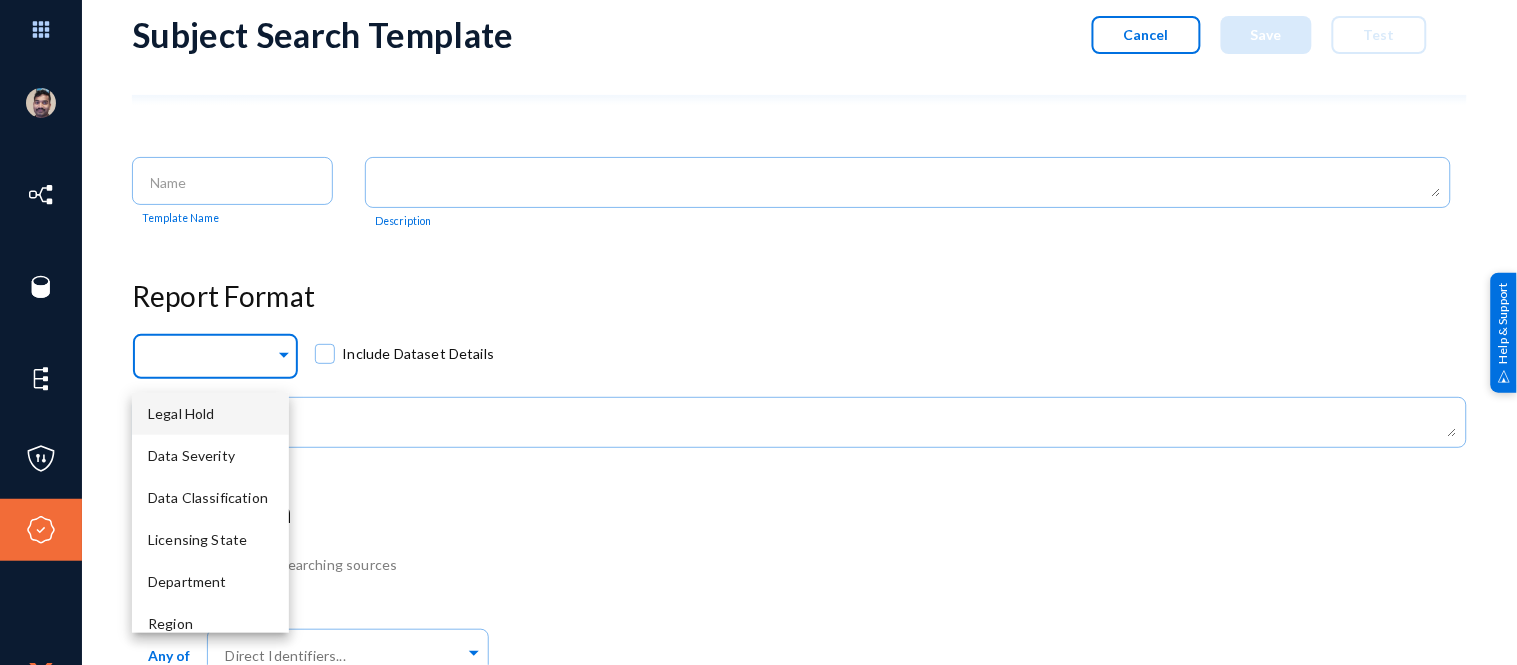 click 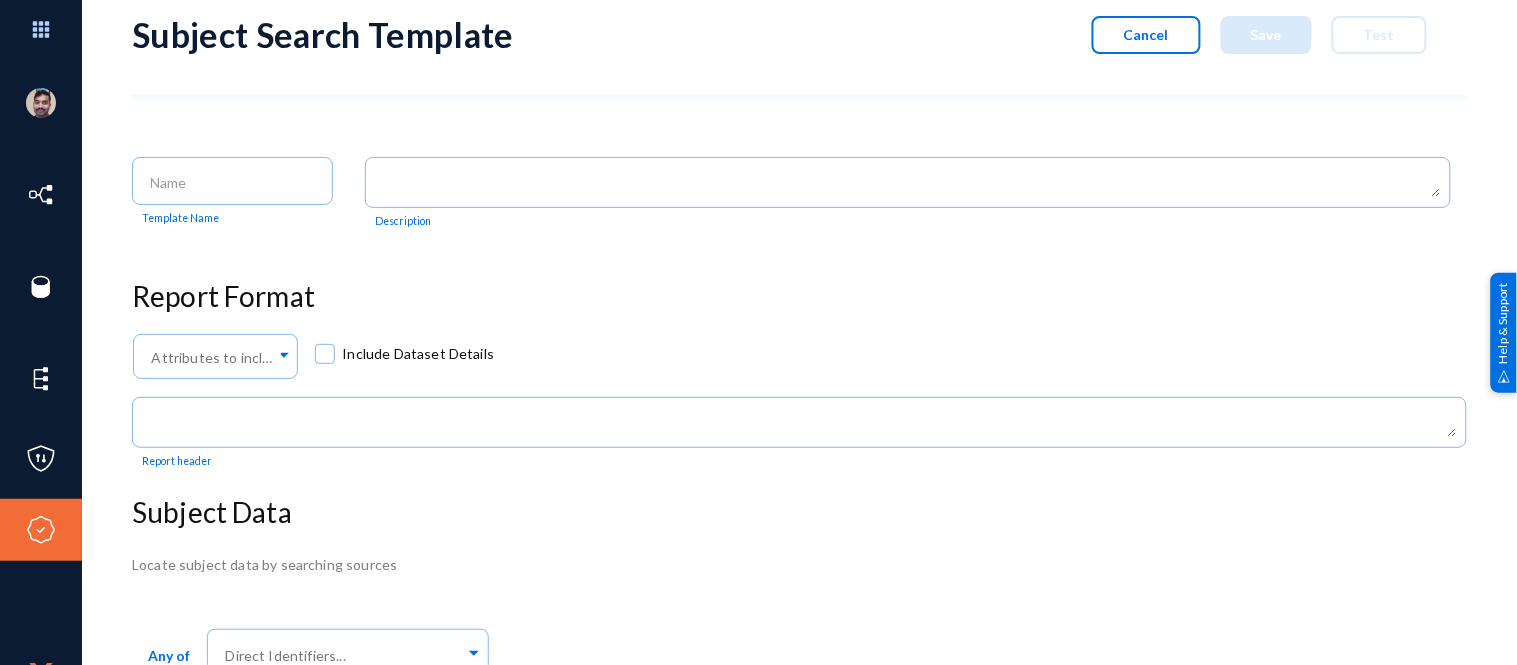 click on "Report Format" 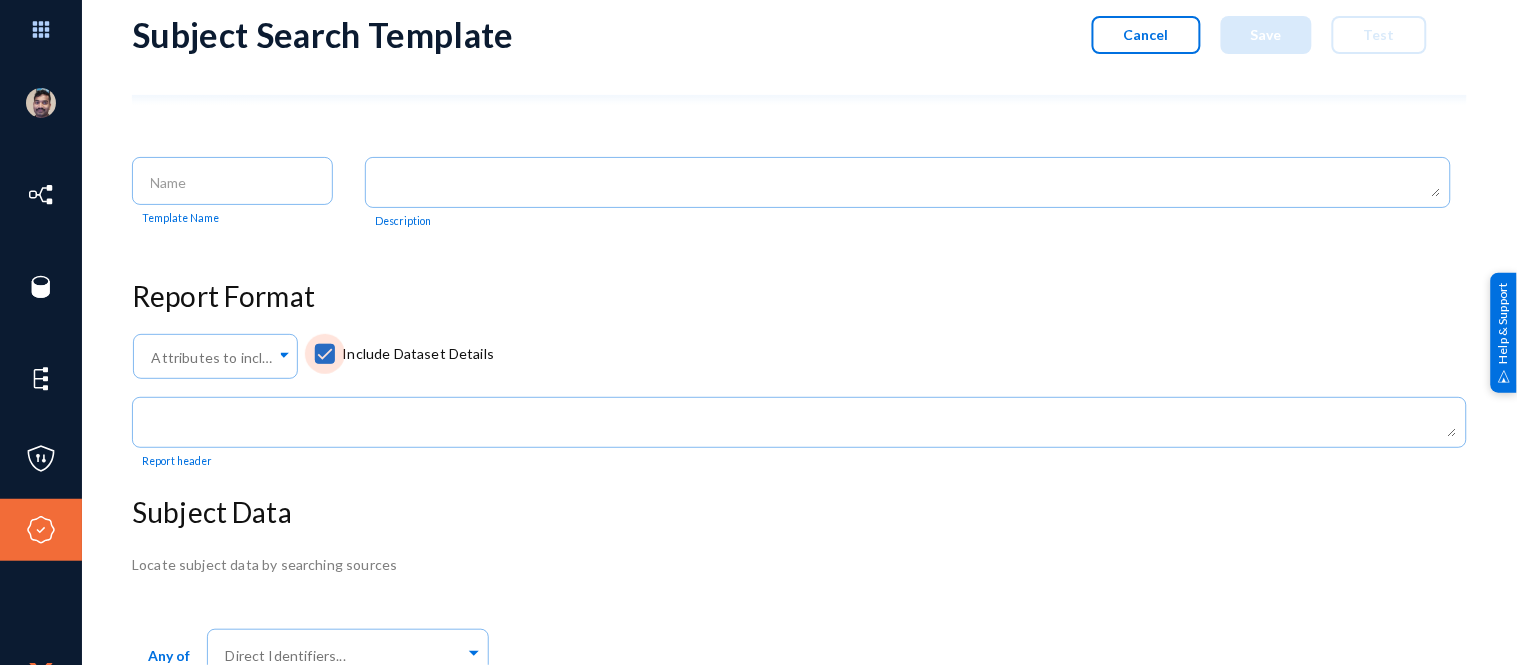 click at bounding box center [325, 354] 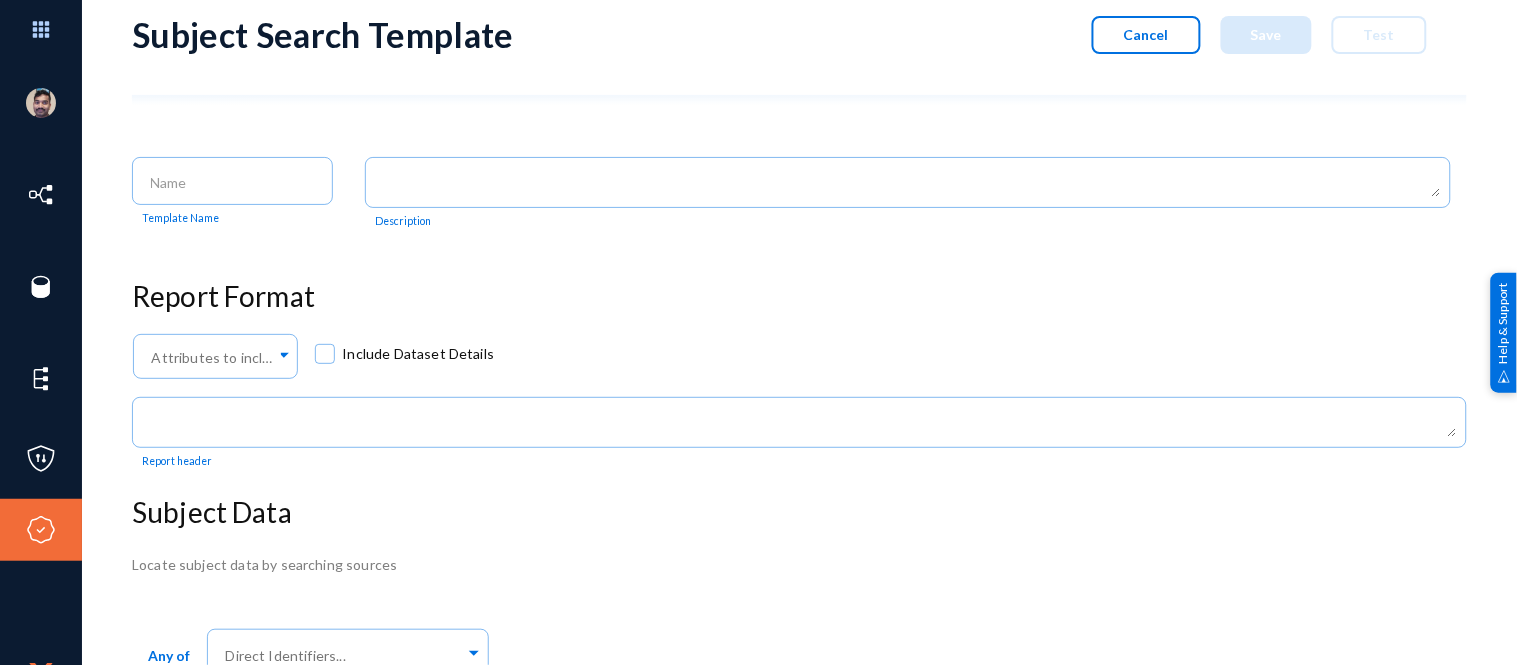 click at bounding box center (325, 354) 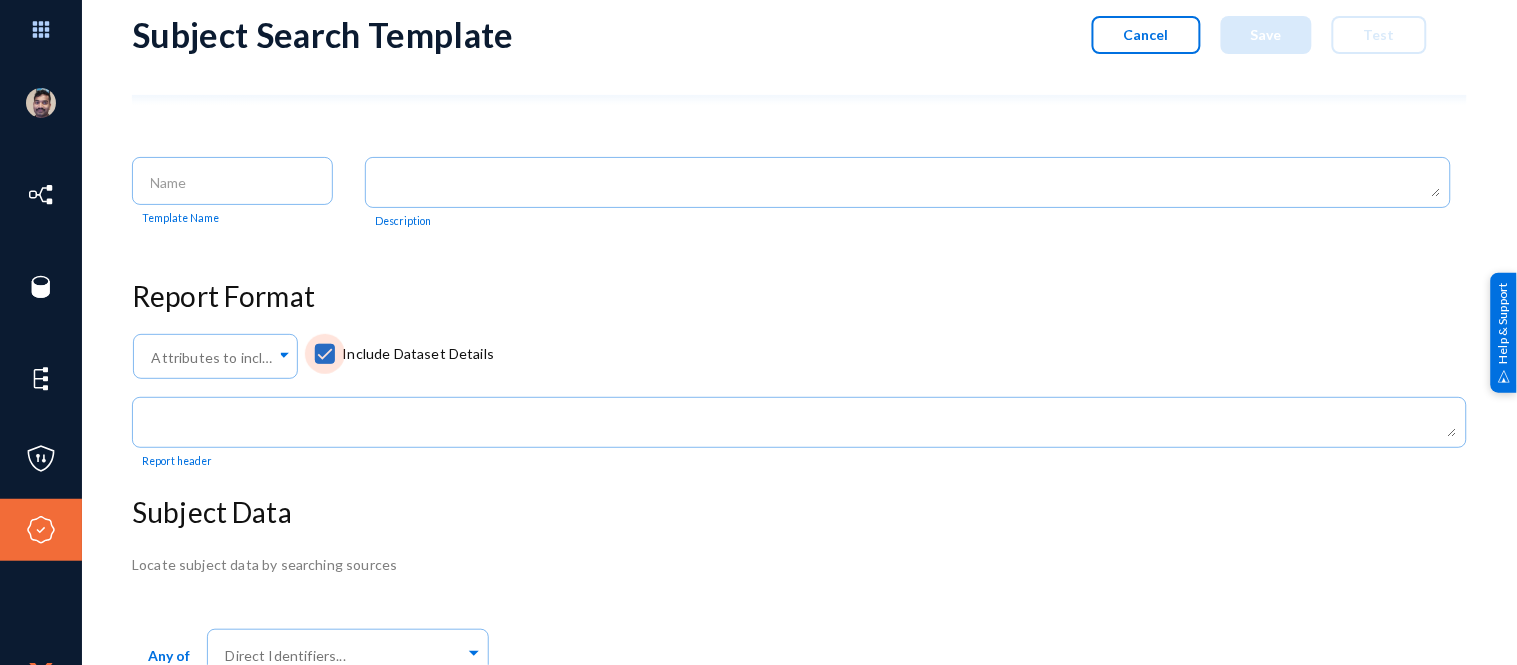 click at bounding box center (325, 354) 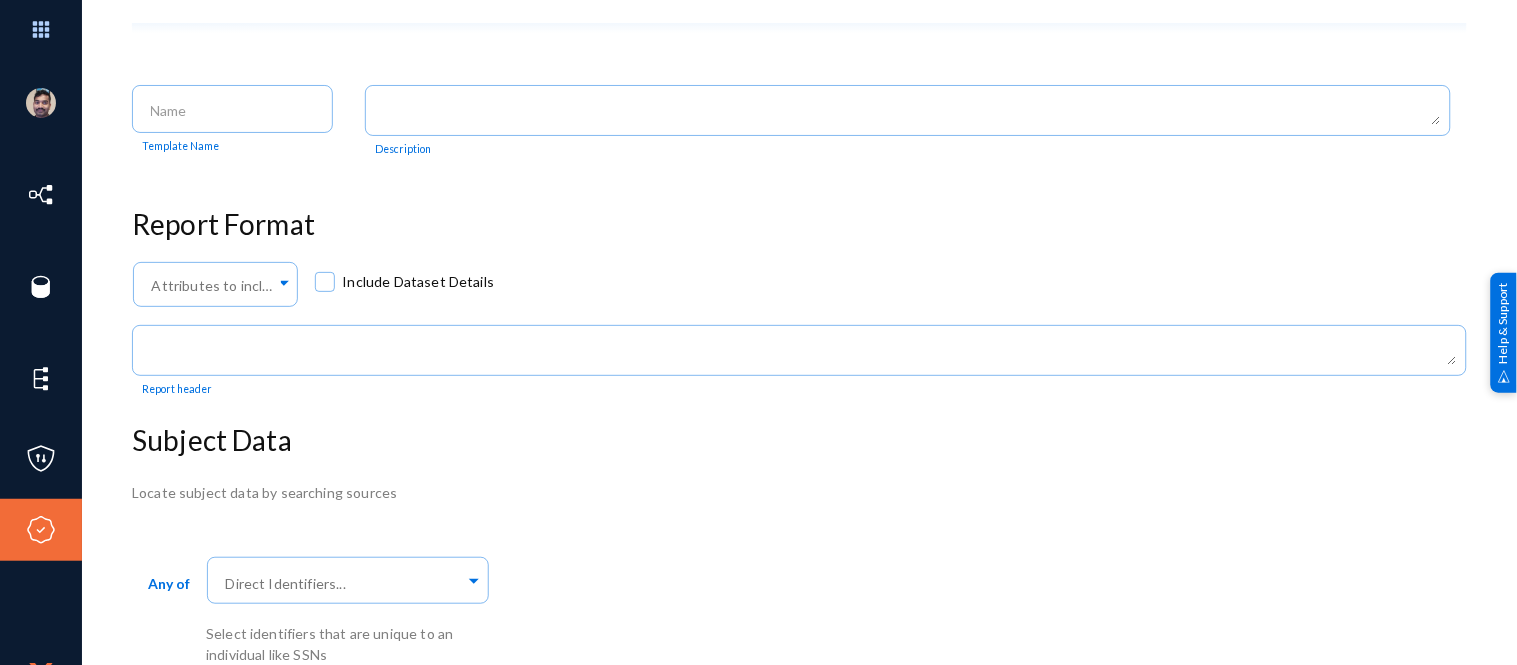 scroll, scrollTop: 135, scrollLeft: 0, axis: vertical 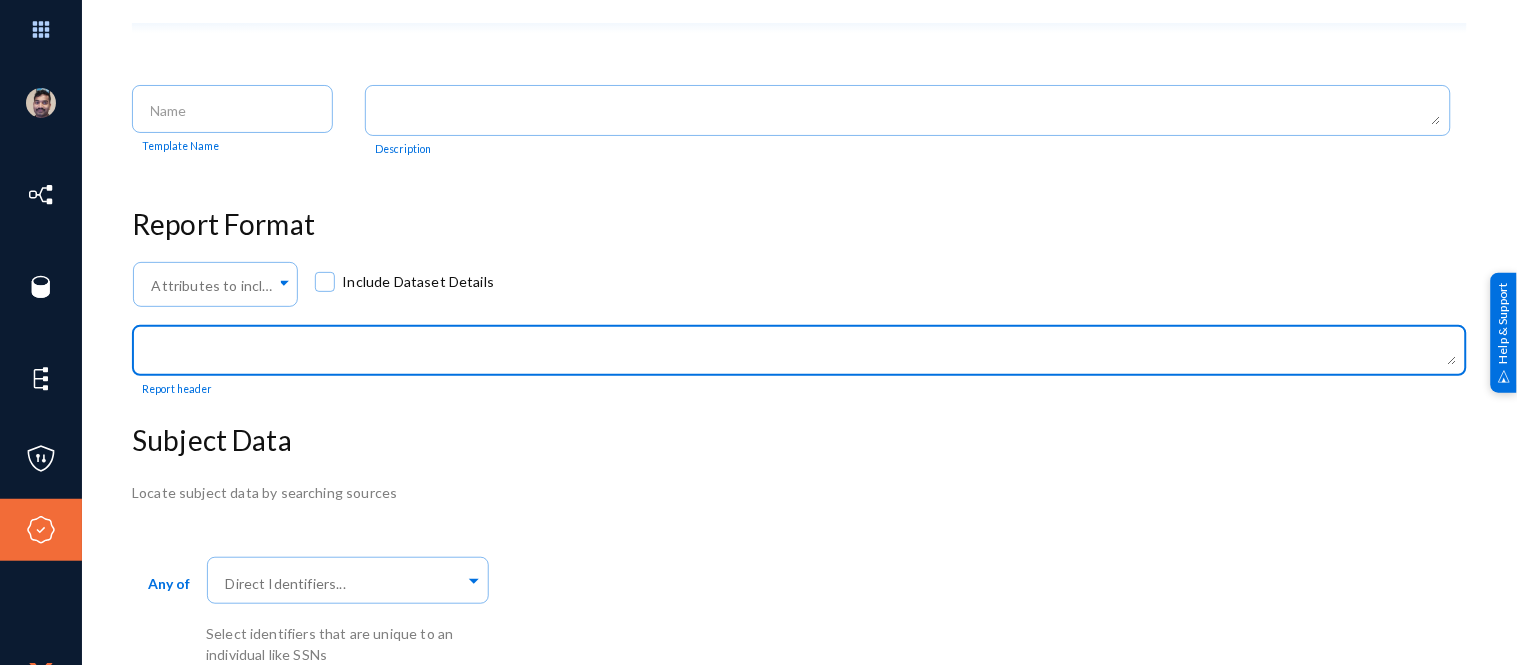 click at bounding box center (804, 352) 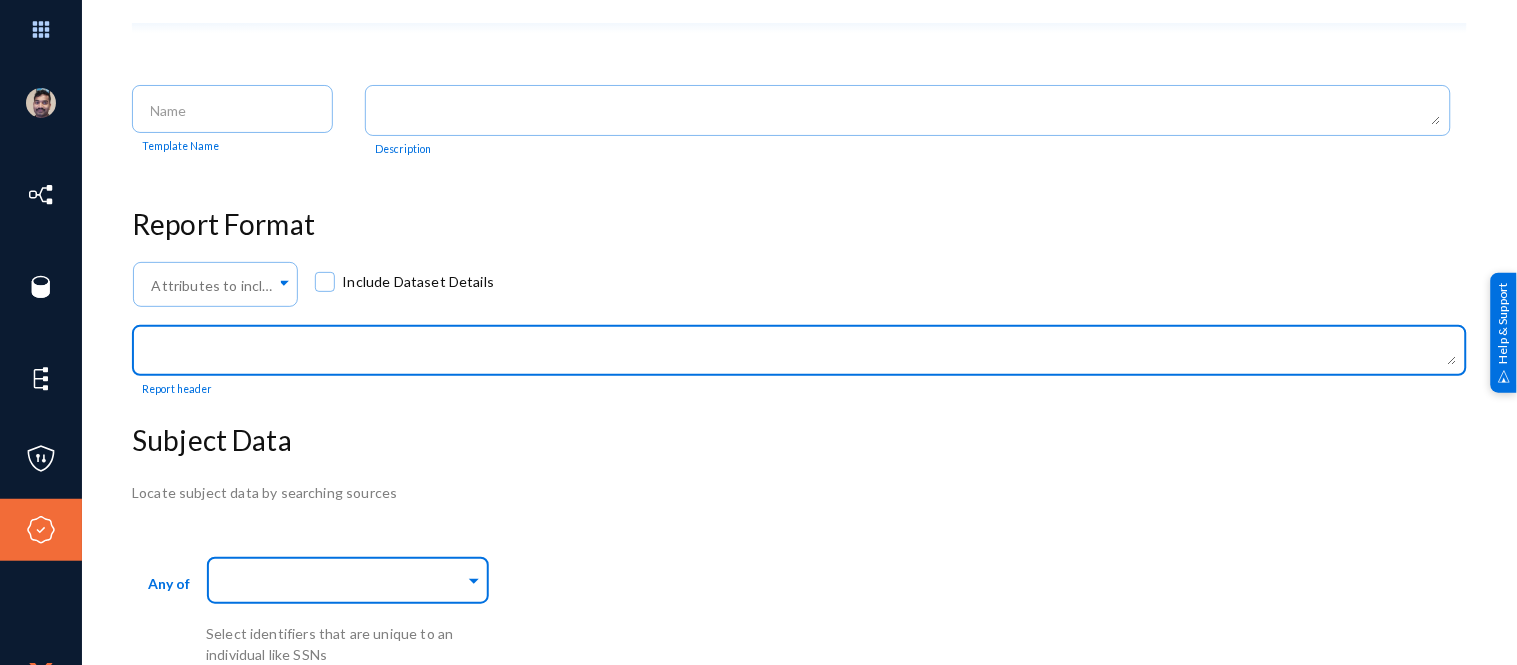 click 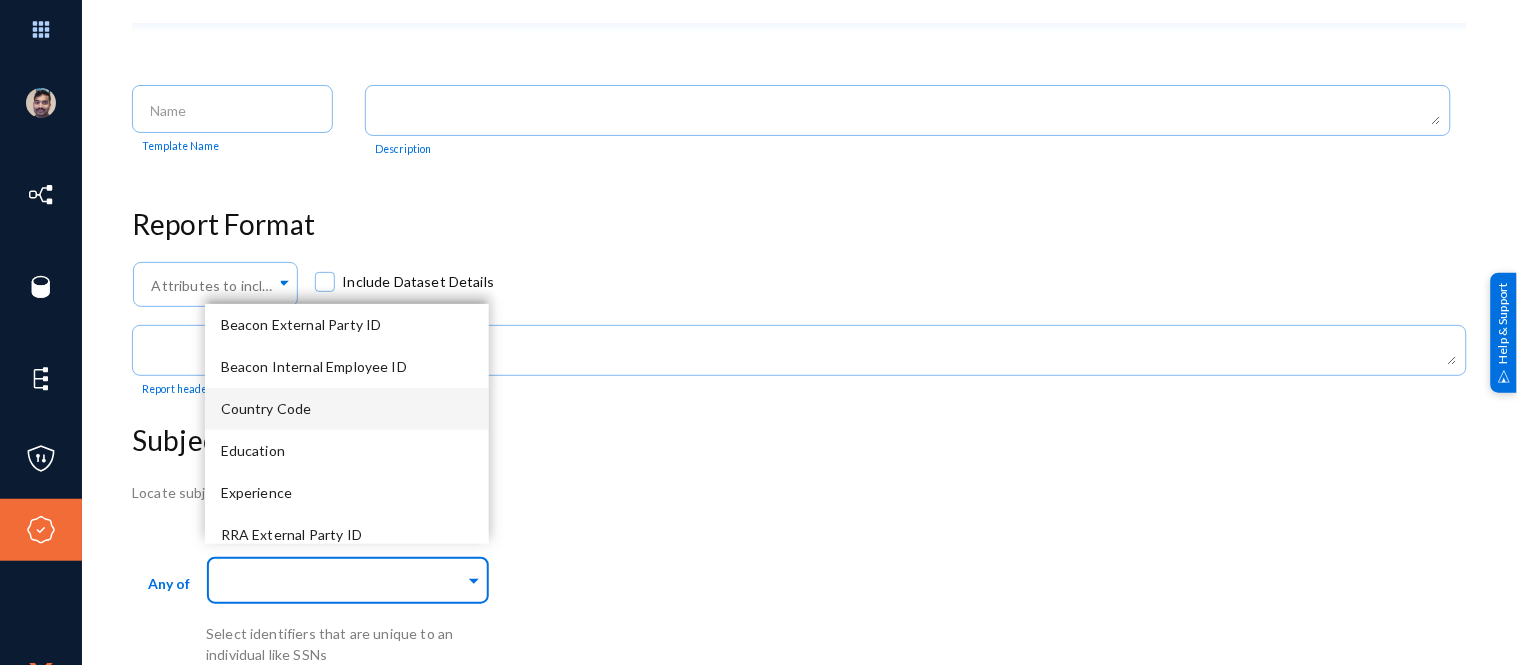 click on "Subject Search Template  Cancel   Save   Test  Template Name        Description Report Format Attributes to include in report...   Include Dataset Details        Report header Subject Data Locate subject data by searching sources  Any of  Direct Identifiers... Select identifiers that are unique to an individual like [SSN]" 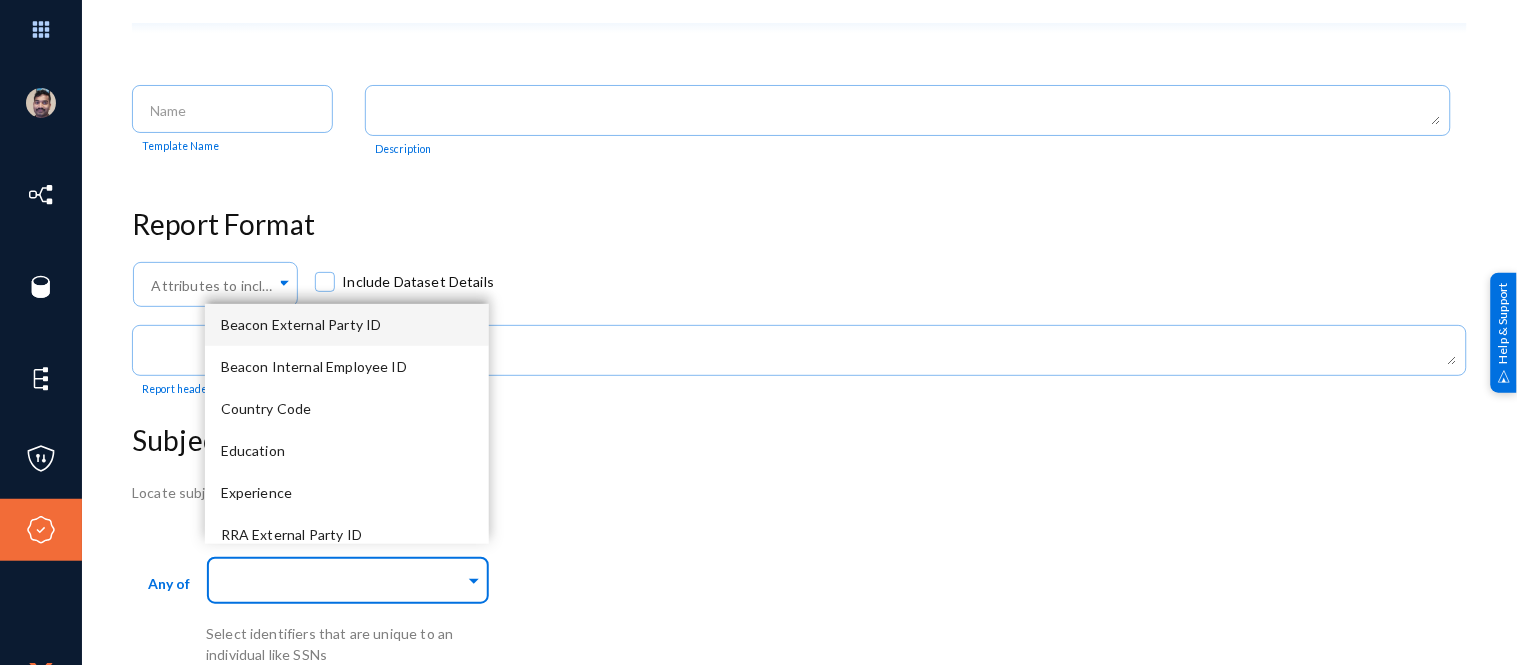 click 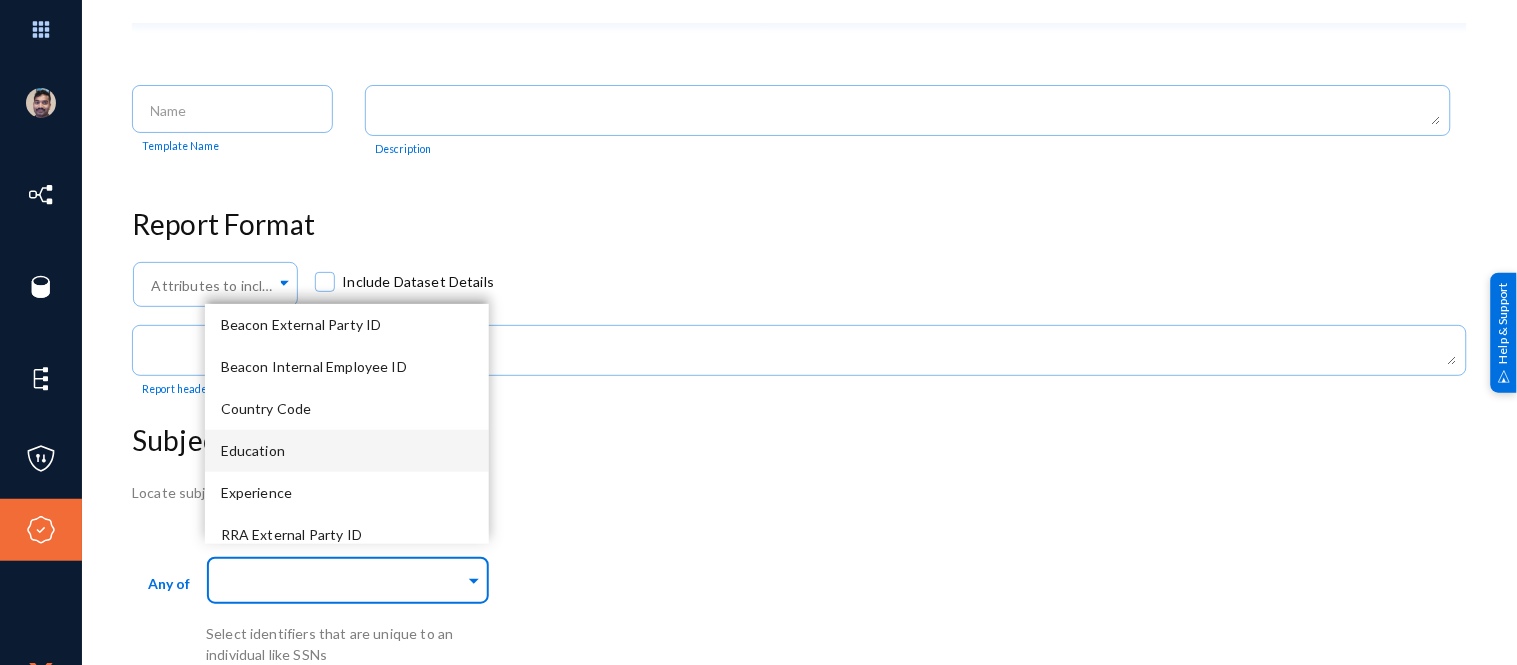scroll, scrollTop: 347, scrollLeft: 0, axis: vertical 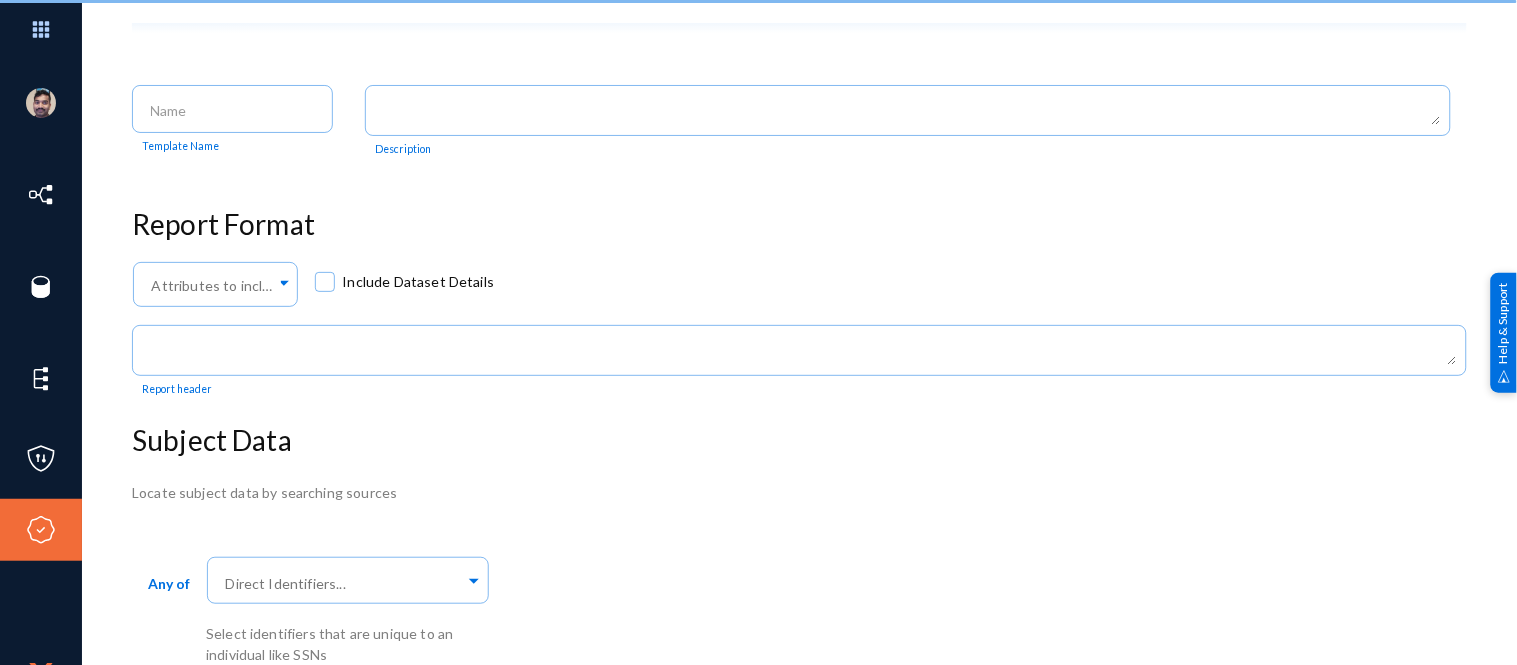 click on "Subject Search Template  Cancel   Save   Test  Template Name        Description Report Format Attributes to include in report...   Include Dataset Details        Report header Subject Data Locate subject data by searching sources  Any of  Direct Identifiers... Select identifiers that are unique to an individual like [SSN]" 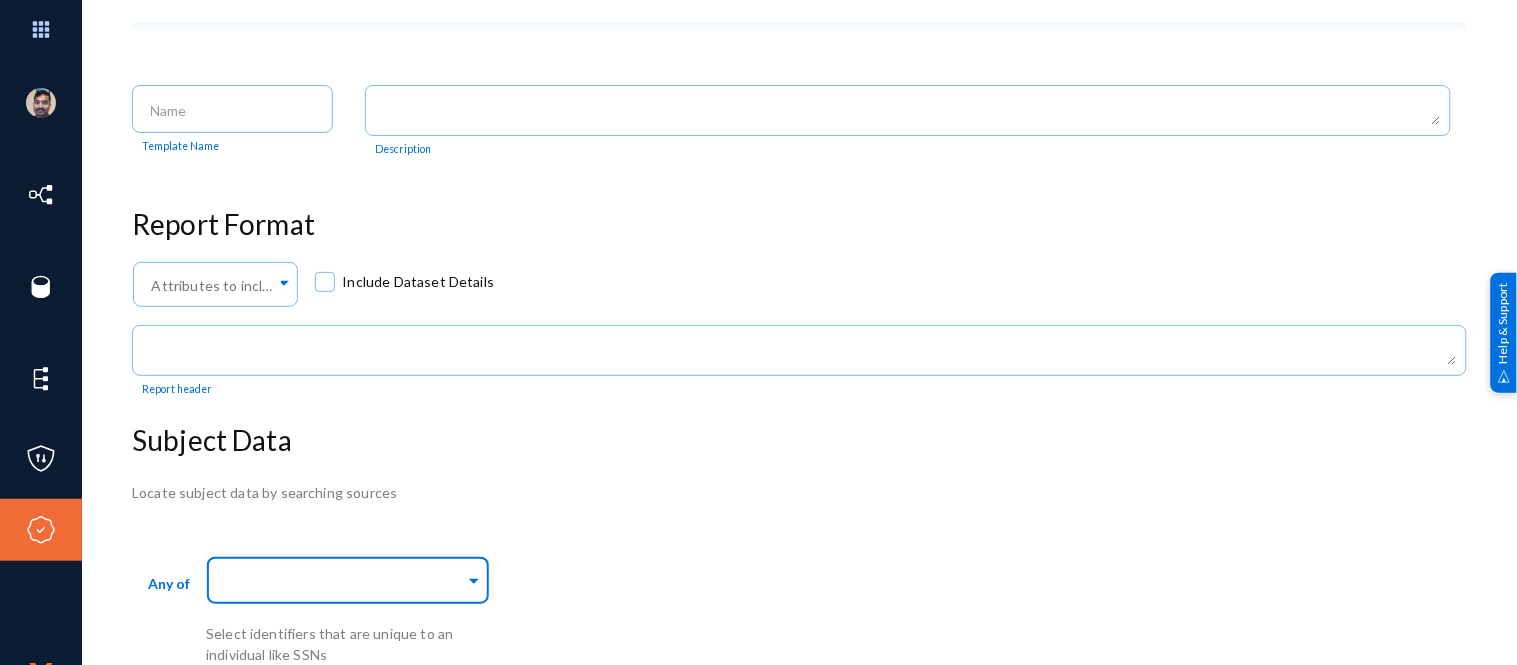 click 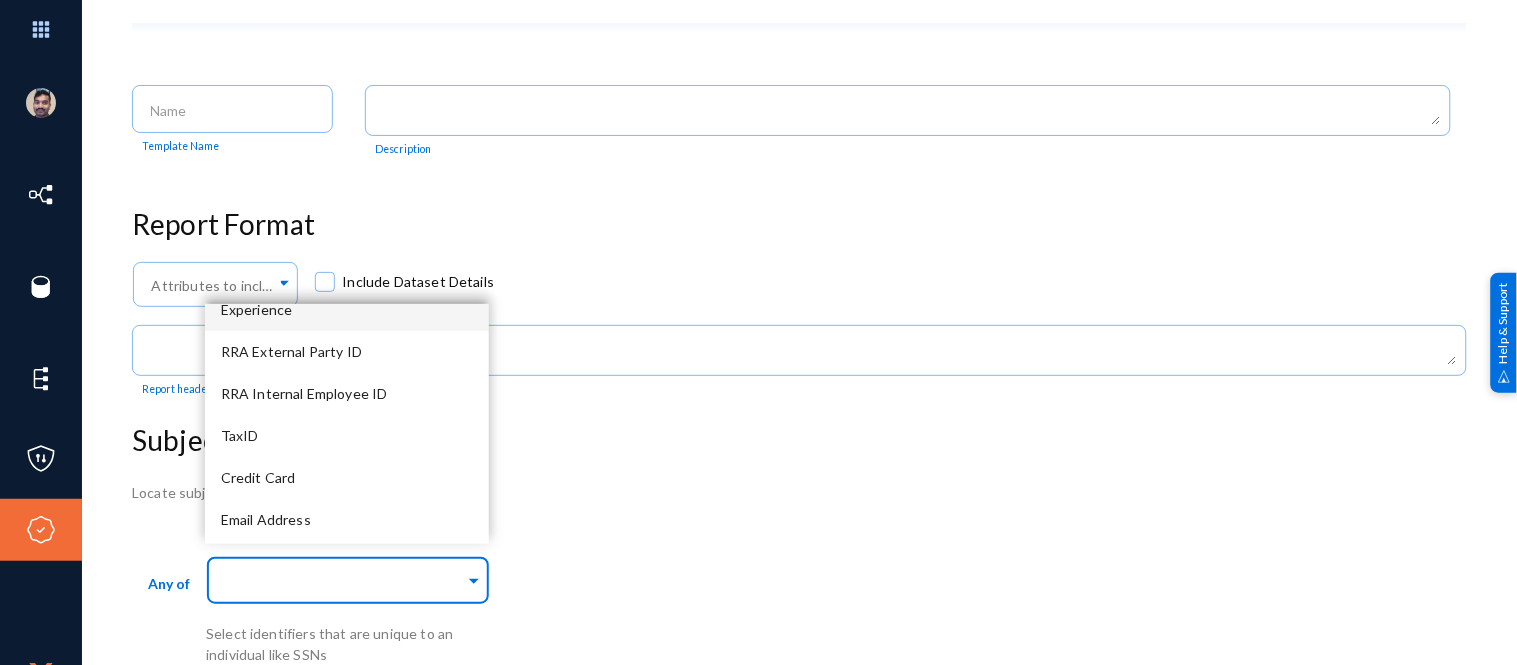 scroll, scrollTop: 185, scrollLeft: 0, axis: vertical 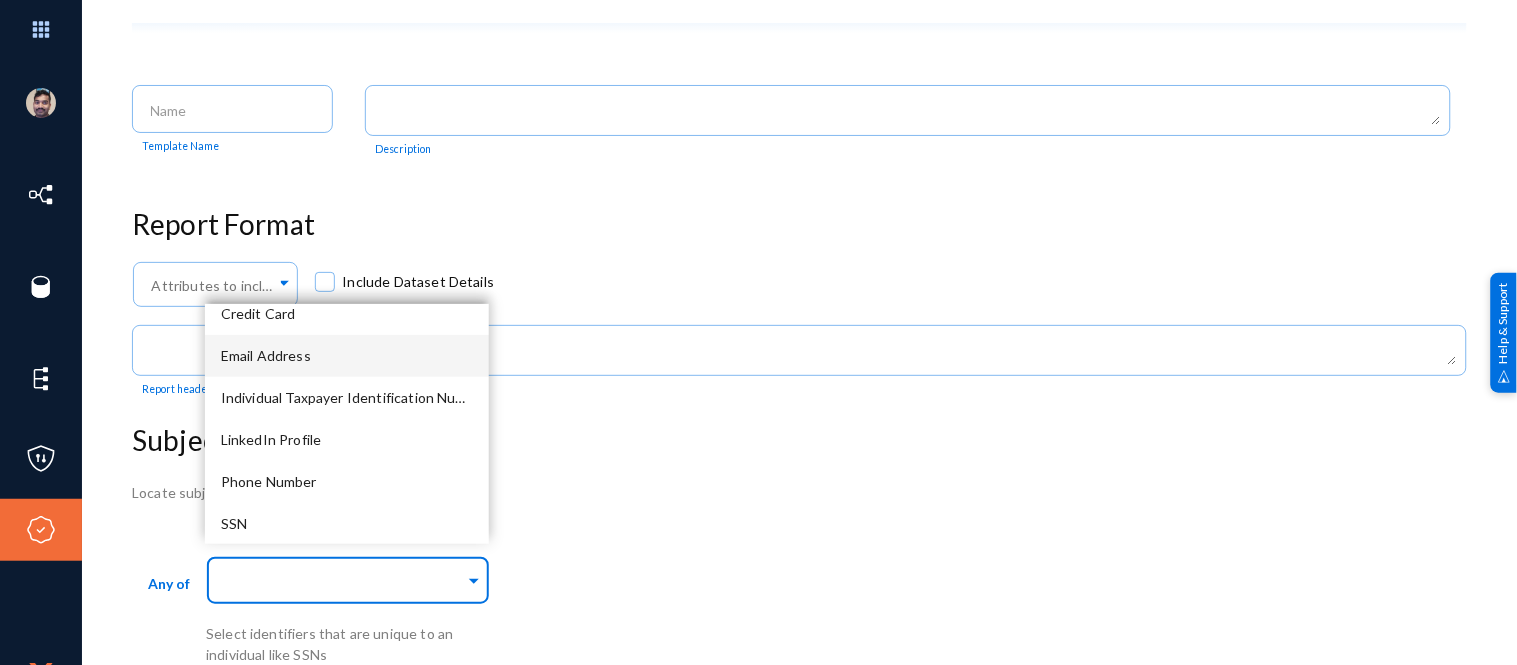 click on "Email Address" at bounding box center (347, 356) 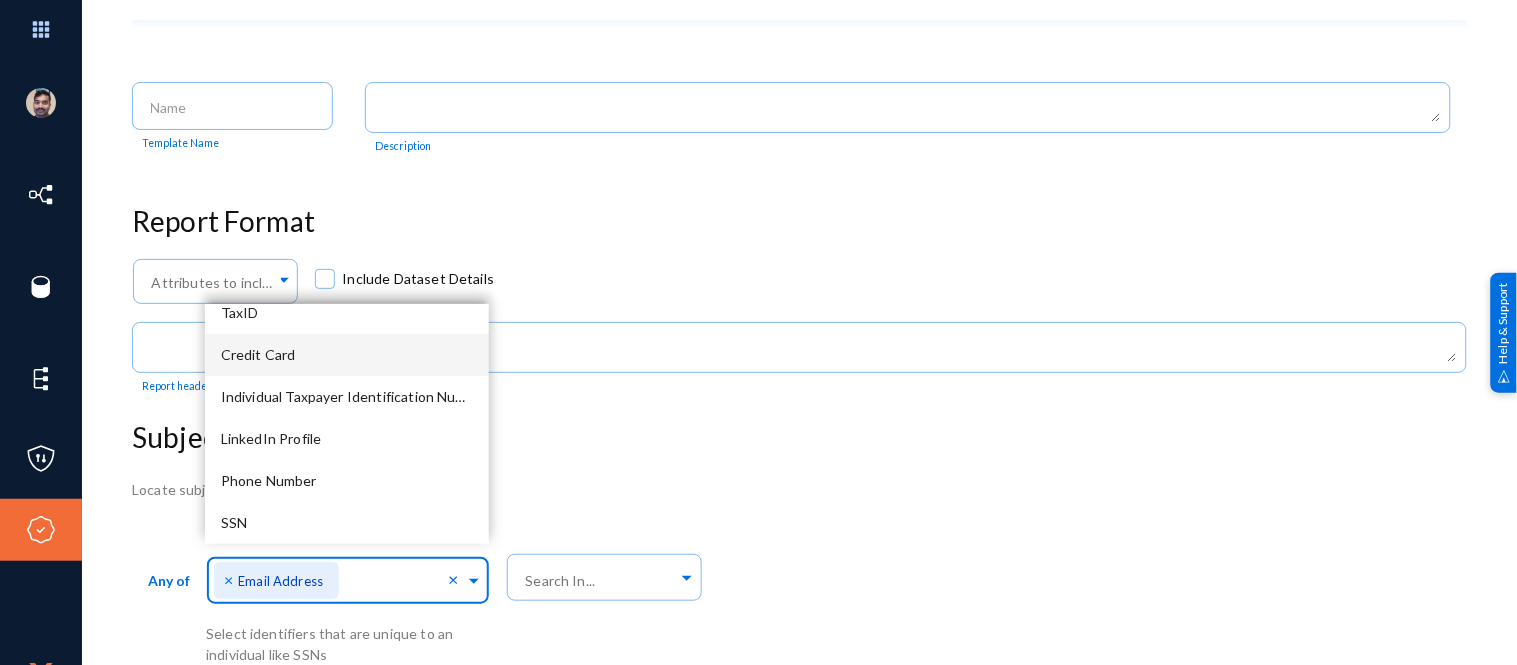 scroll, scrollTop: 305, scrollLeft: 0, axis: vertical 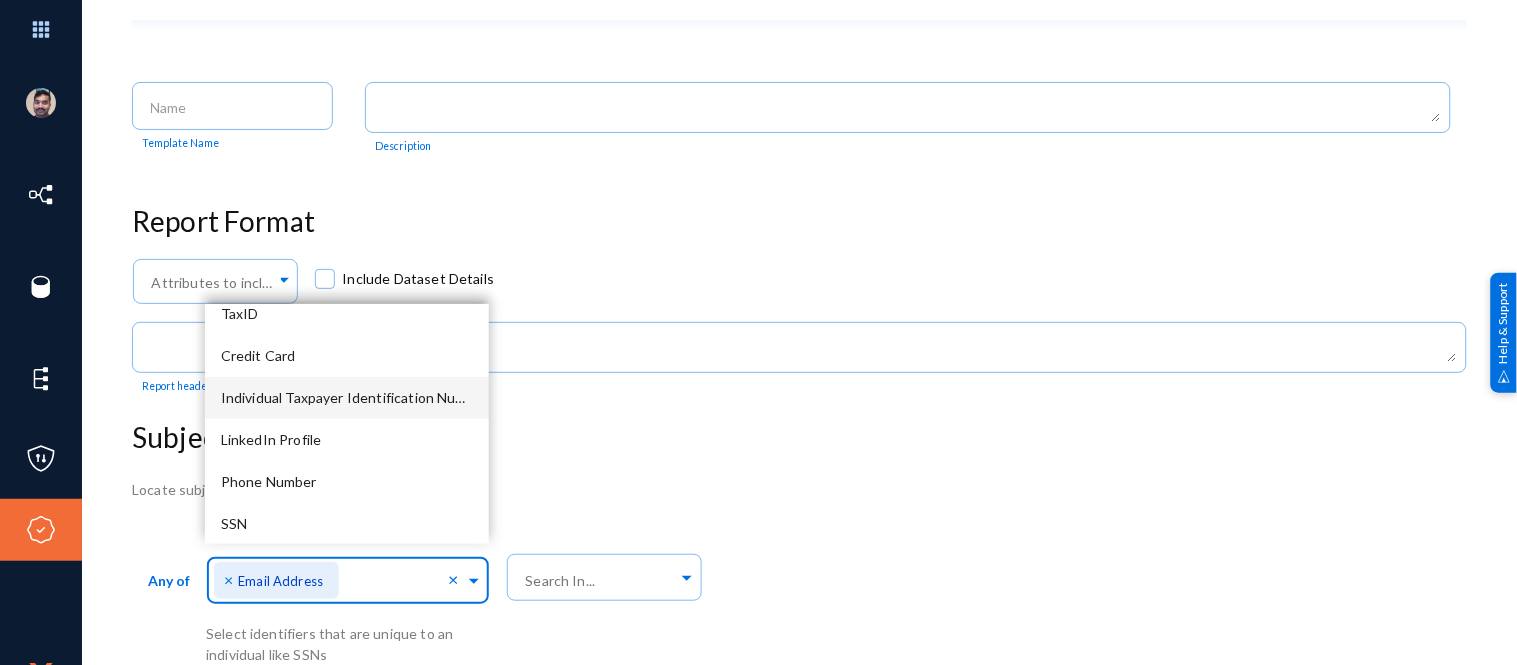 click on "[FIRST] [LAST] russel Log out  Directory   Datasets   Sources   Sensors   Events   Classifiers   Subject Traces   Policies   Attributes   Subject Search  Subject Search Template  Cancel   Save   Test  Template Name        Description Report Format Attributes to include in report...   Include Dataset Details        Report header Subject Data Locate subject data by searching sources  Any of  Direct Identifiers... × Email Address × Select identifiers that are unique to an individual like [SSN]  Search In... close Update Attributes Save Cancel    arrow_drop_down Legal Hold Clear   Off   On arrow_drop_down Data Severity Clear   Tier 2   Tier 3   Tier 1 arrow_drop_down Data Classification Clear   Restricted   PII   Confidential   Internal   Public arrow_drop_down Licensing State Clear   New York   New Jersey   California arrow_drop_down Department Clear   Legal   Human Resources   Product Development   Marketing   Finance   Engineering   Data Governance arrow_drop_down Region Clear   LATAM" at bounding box center (758, 332) 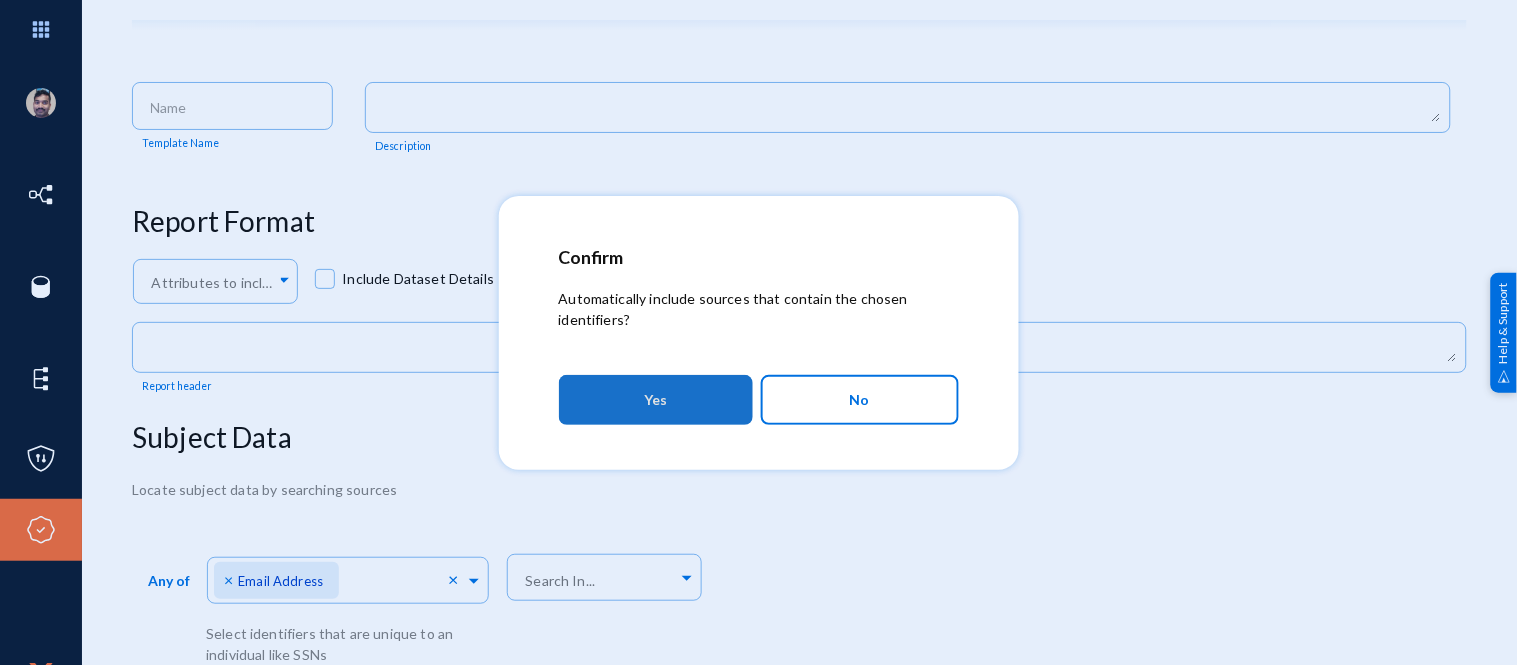 click on "Yes" at bounding box center (656, 400) 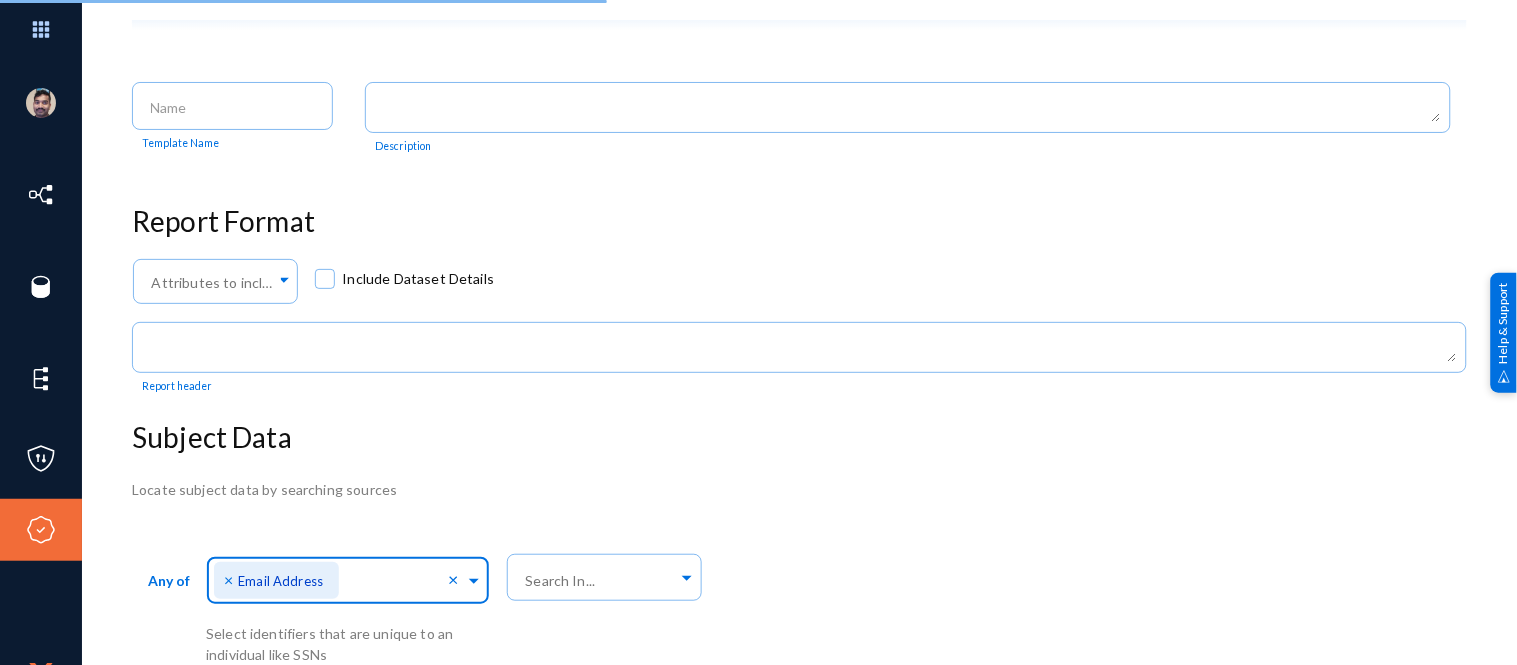 scroll, scrollTop: 138, scrollLeft: 0, axis: vertical 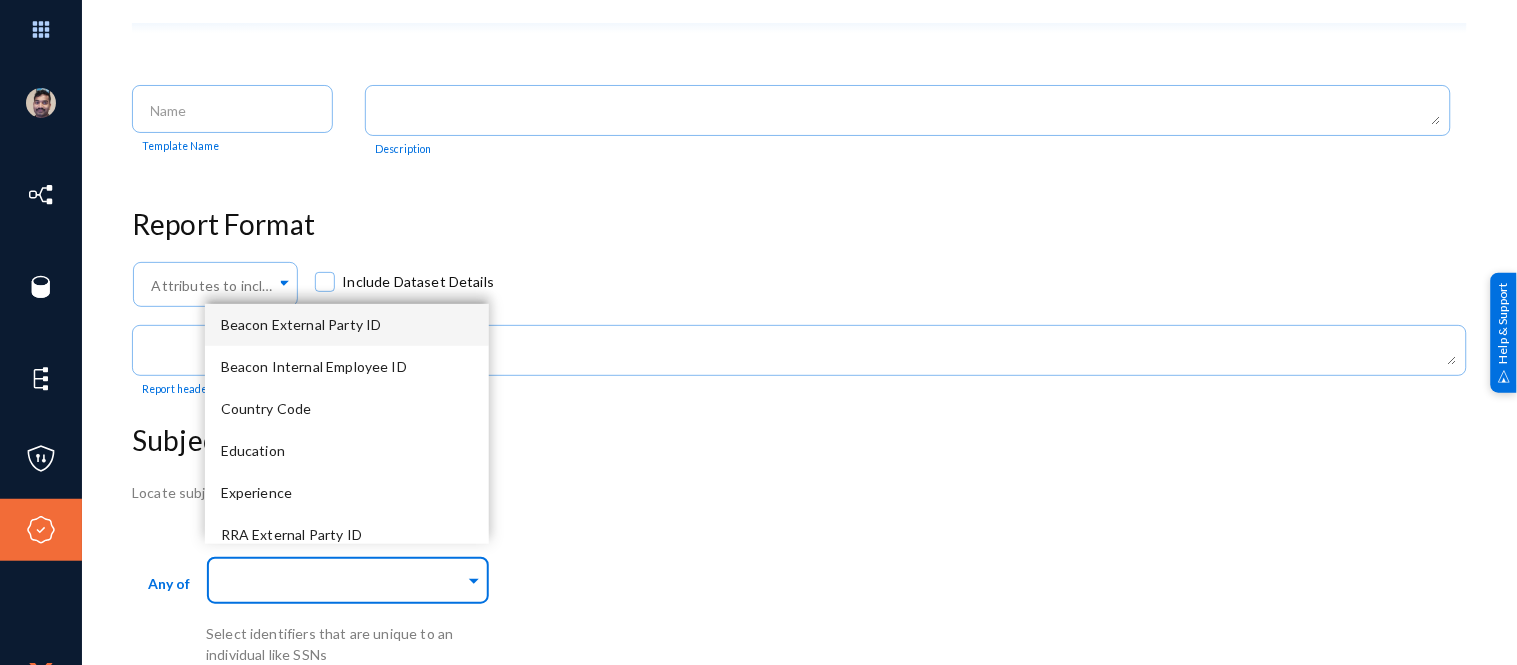 click 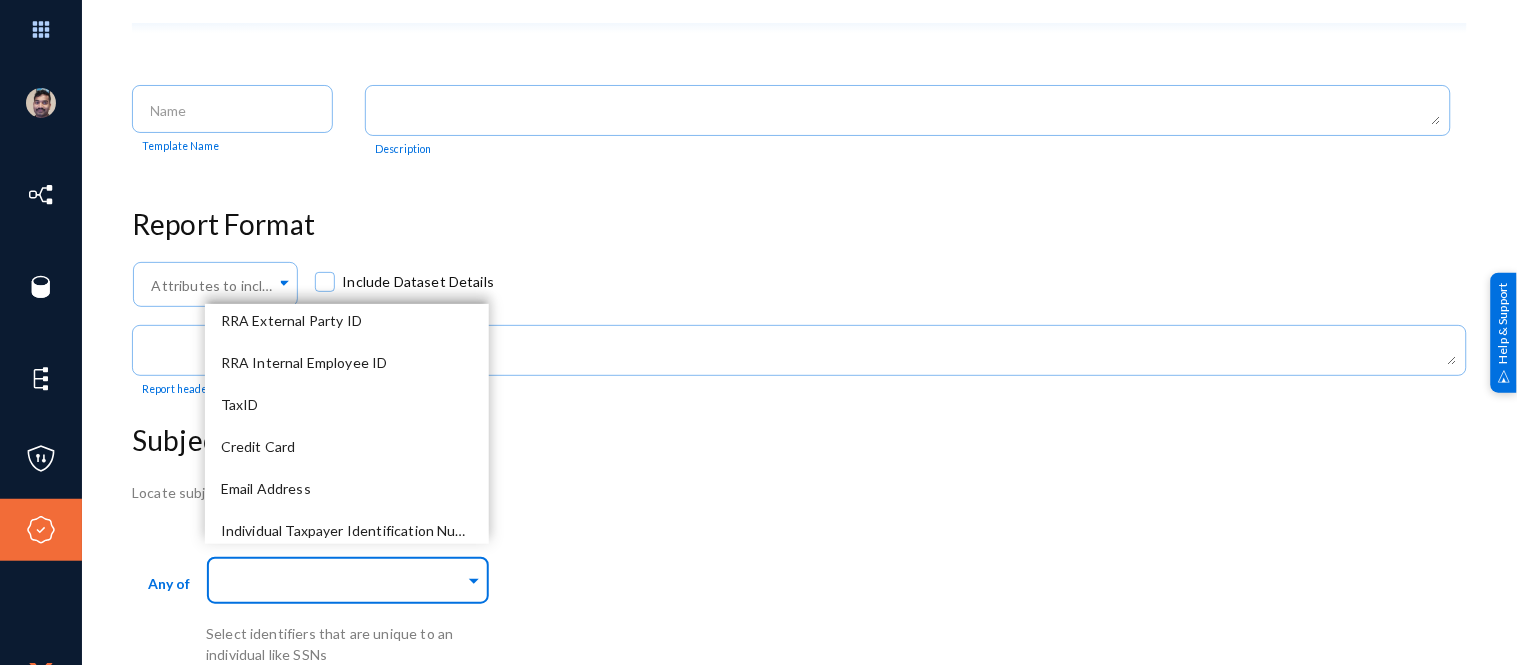 scroll, scrollTop: 218, scrollLeft: 0, axis: vertical 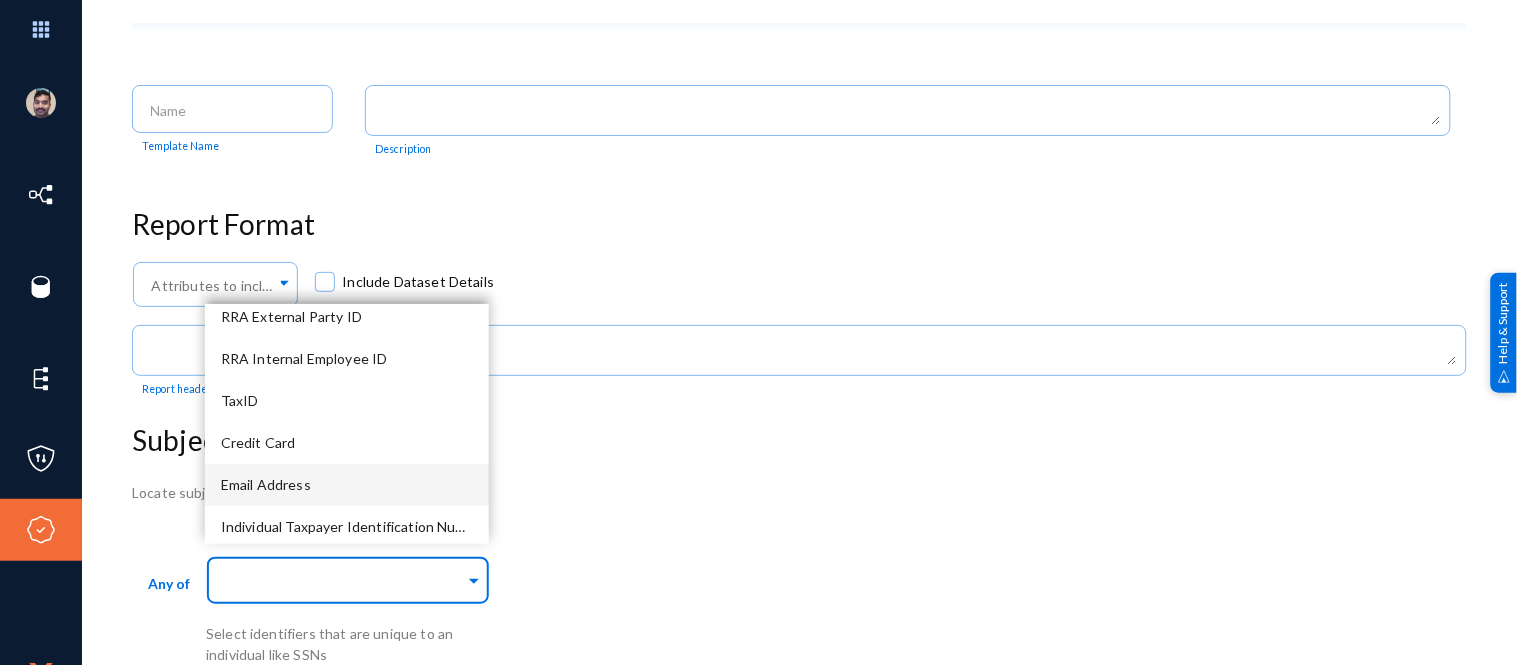 click on "Email Address" at bounding box center [266, 484] 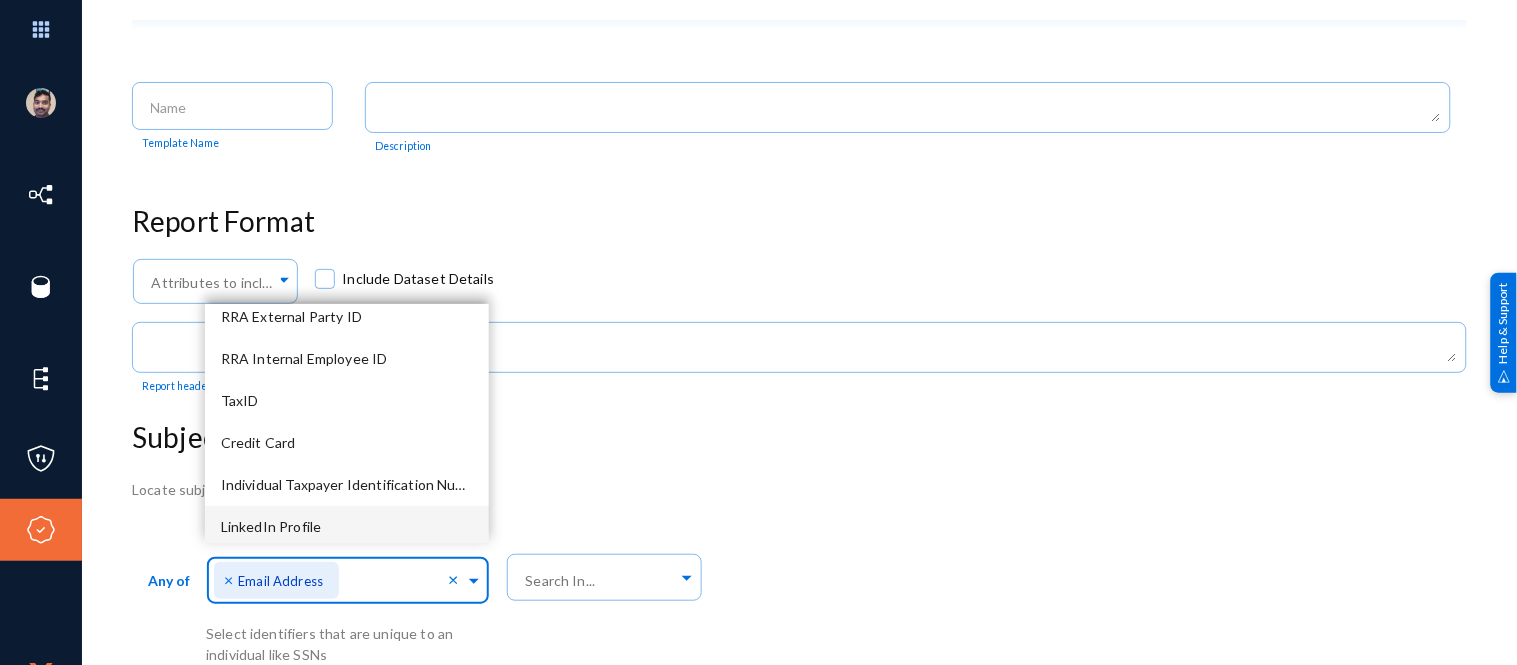 click on "[FIRST] [LAST] russel Log out  Directory   Datasets   Sources   Sensors   Events   Classifiers   Subject Traces   Policies   Attributes   Subject Search  Subject Search Template  Cancel   Save   Test  Template Name        Description Report Format Attributes to include in report...   Include Dataset Details        Report header Subject Data Locate subject data by searching sources  Any of  Direct Identifiers... × Email Address × Select identifiers that are unique to an individual like [SSN]  Search In... close Update Attributes Save Cancel    arrow_drop_down Legal Hold Clear   Off   On arrow_drop_down Data Severity Clear   Tier 2   Tier 3   Tier 1 arrow_drop_down Data Classification Clear   Restricted   PII   Confidential   Internal   Public arrow_drop_down Licensing State Clear   New York   New Jersey   California arrow_drop_down Department Clear   Legal   Human Resources   Product Development   Marketing   Finance   Engineering   Data Governance arrow_drop_down Region Clear   LATAM" at bounding box center (758, 332) 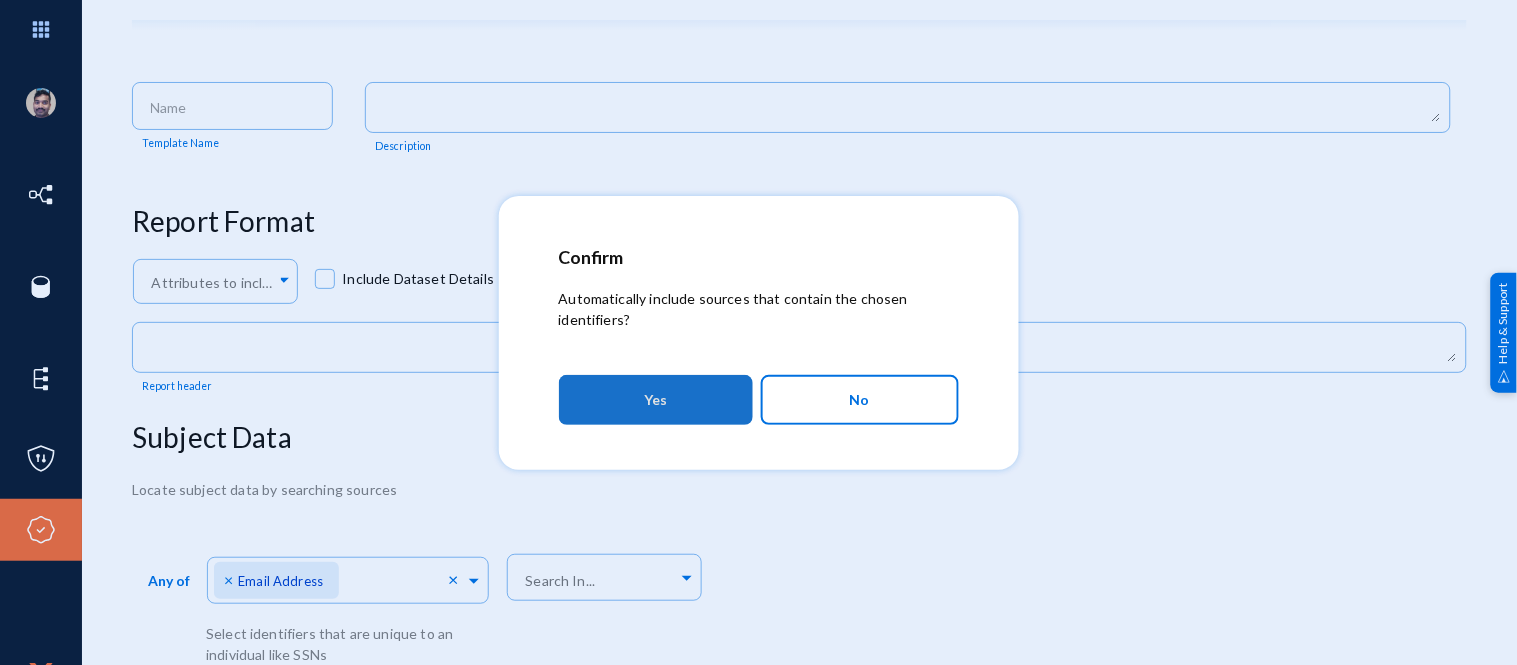 click on "Yes" at bounding box center (656, 400) 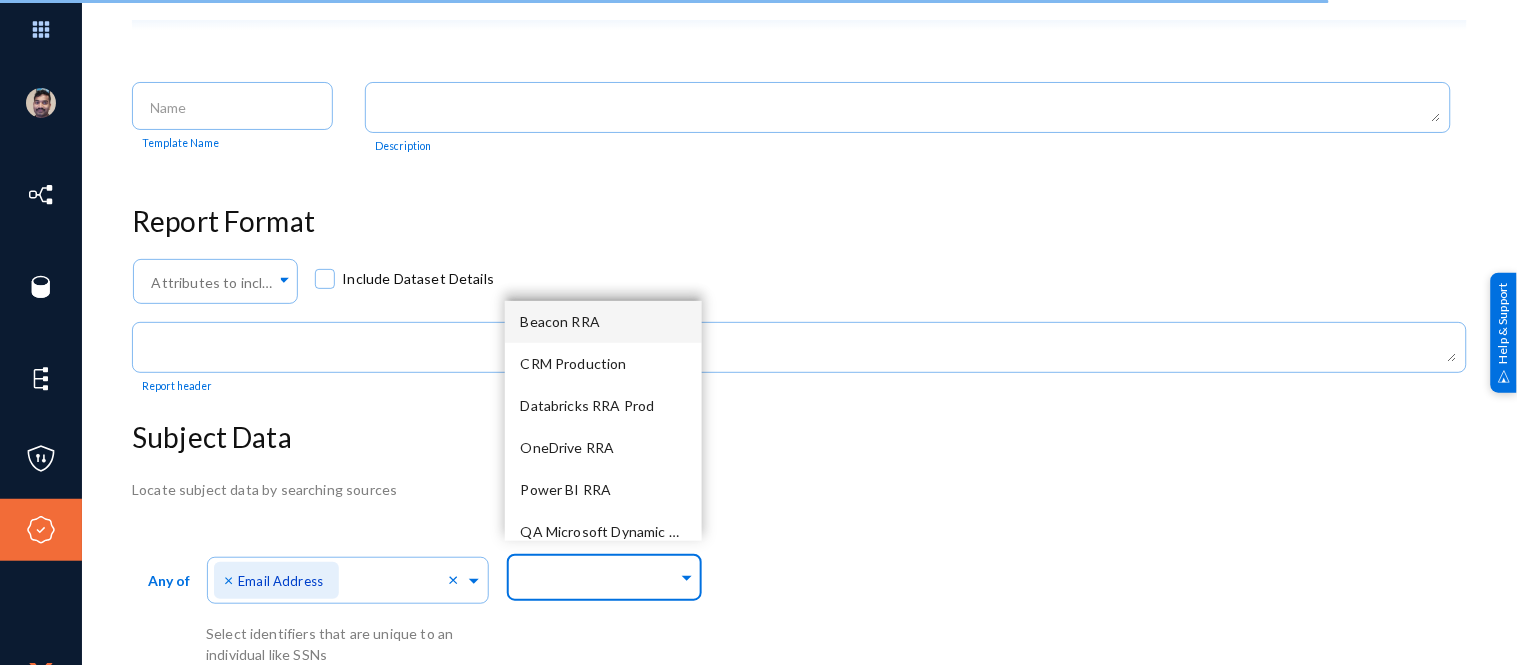 click 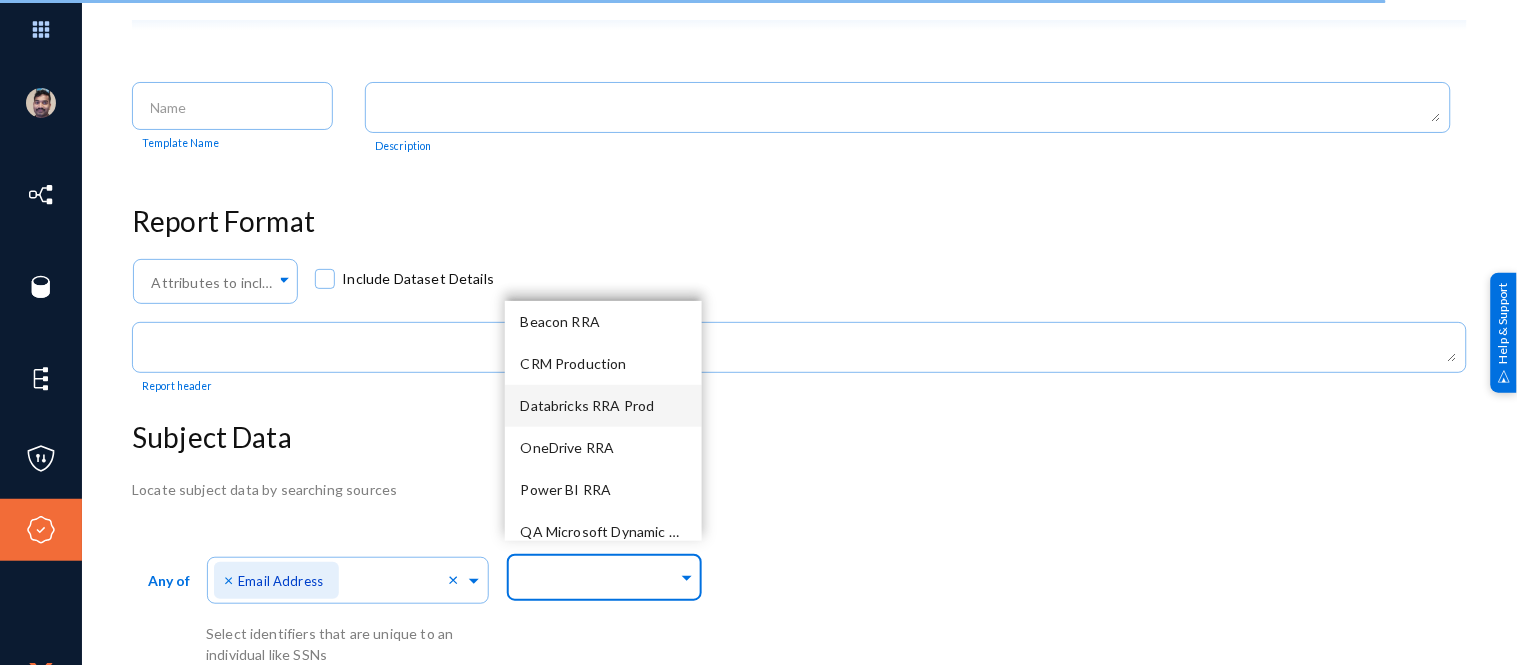 click on "Any of  Direct Identifiers... × Email Address × Select identifiers that are unique to an individual like [SSN]  Search In..." 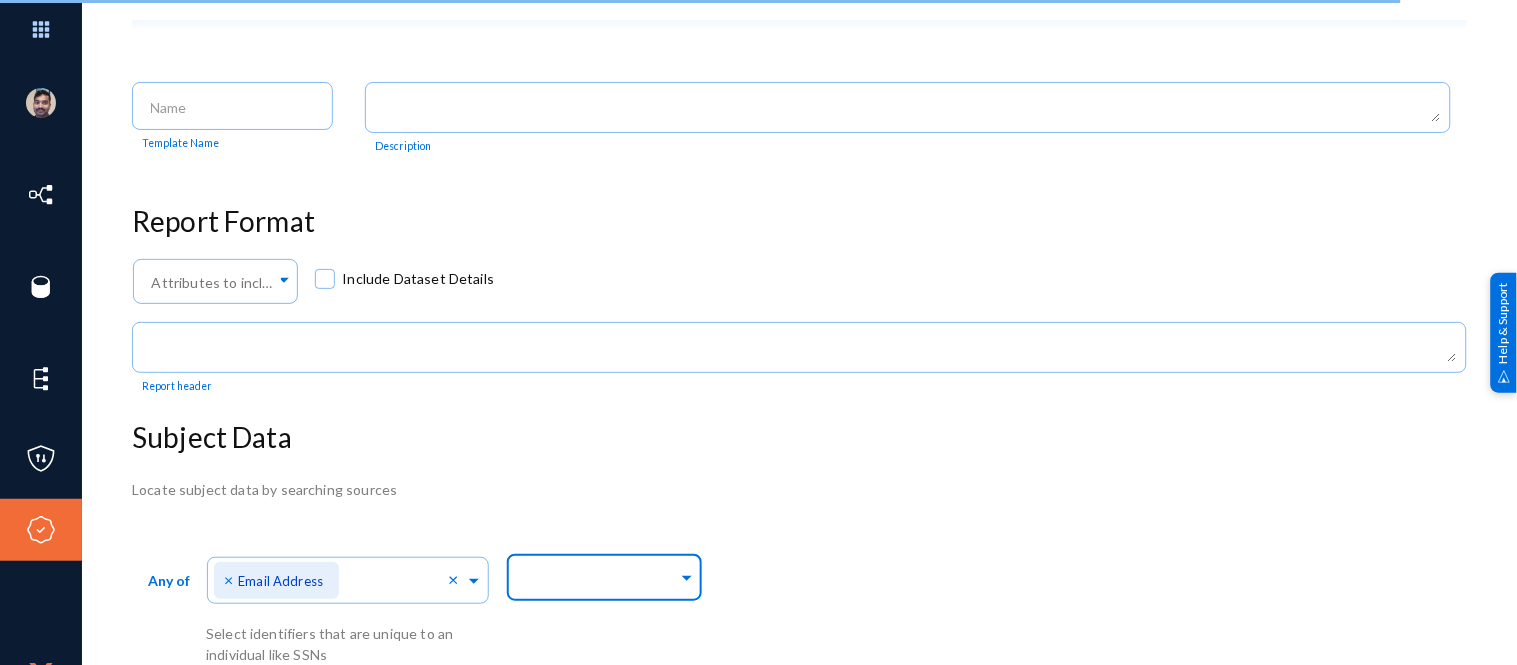 click 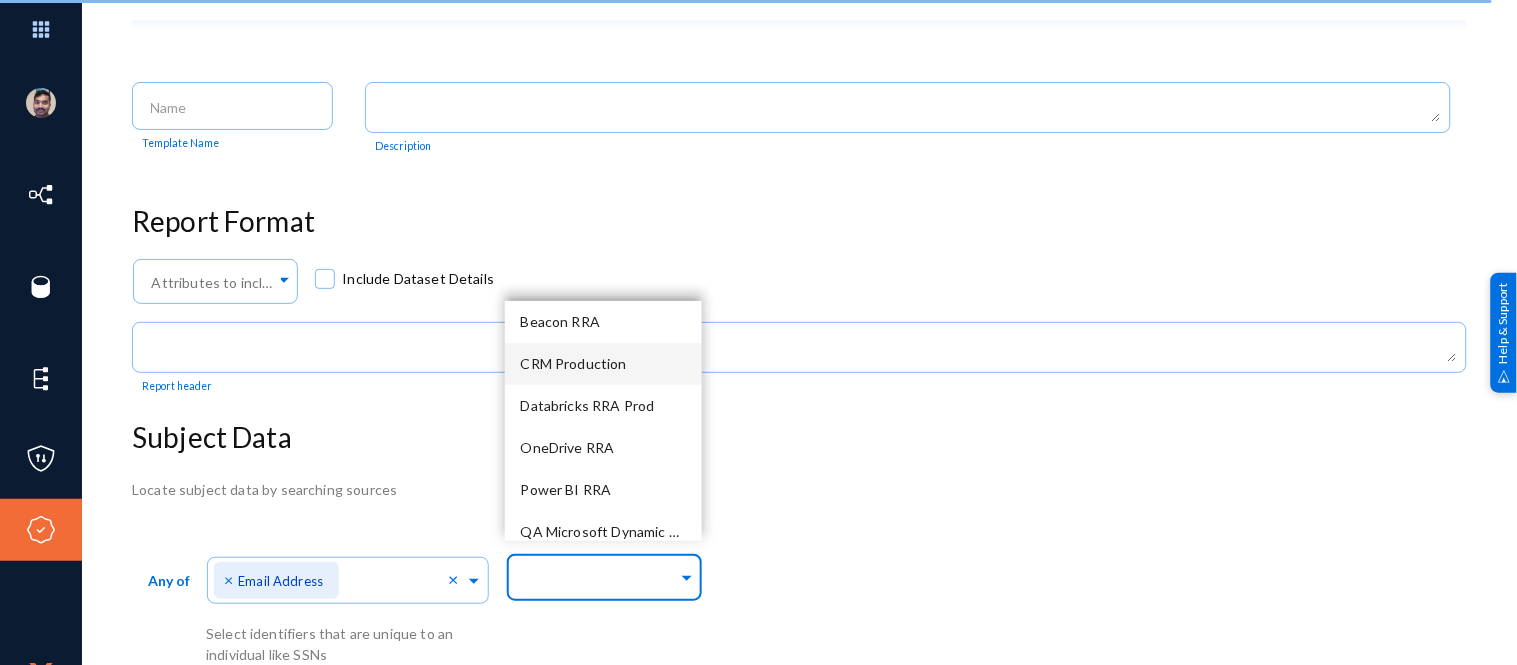 click on "CRM Production" at bounding box center (574, 363) 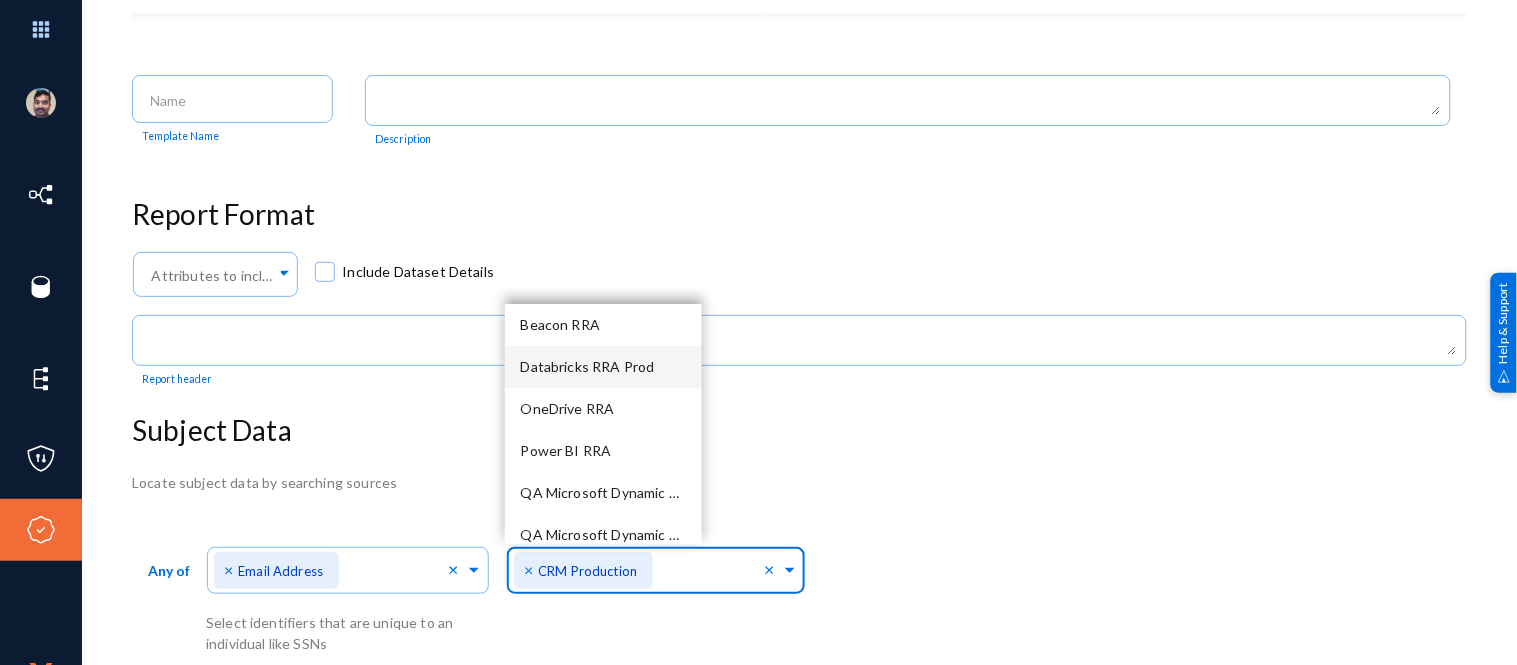 click on "Locate subject data by searching sources  Any of  Direct Identifiers... × Email Address × Select identifiers that are unique to an individual like [SSN]  Search In... × CRM Production × Searched Sources CRM Production" 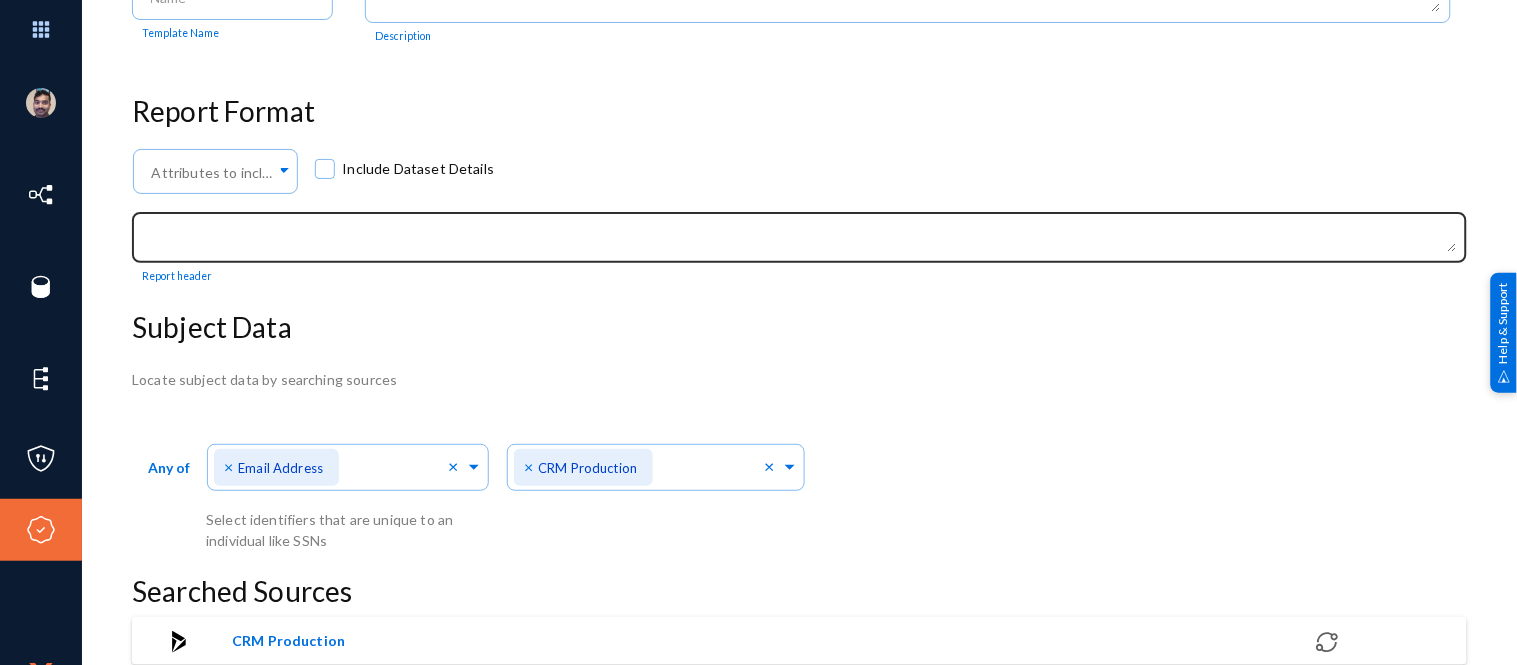 scroll, scrollTop: 0, scrollLeft: 0, axis: both 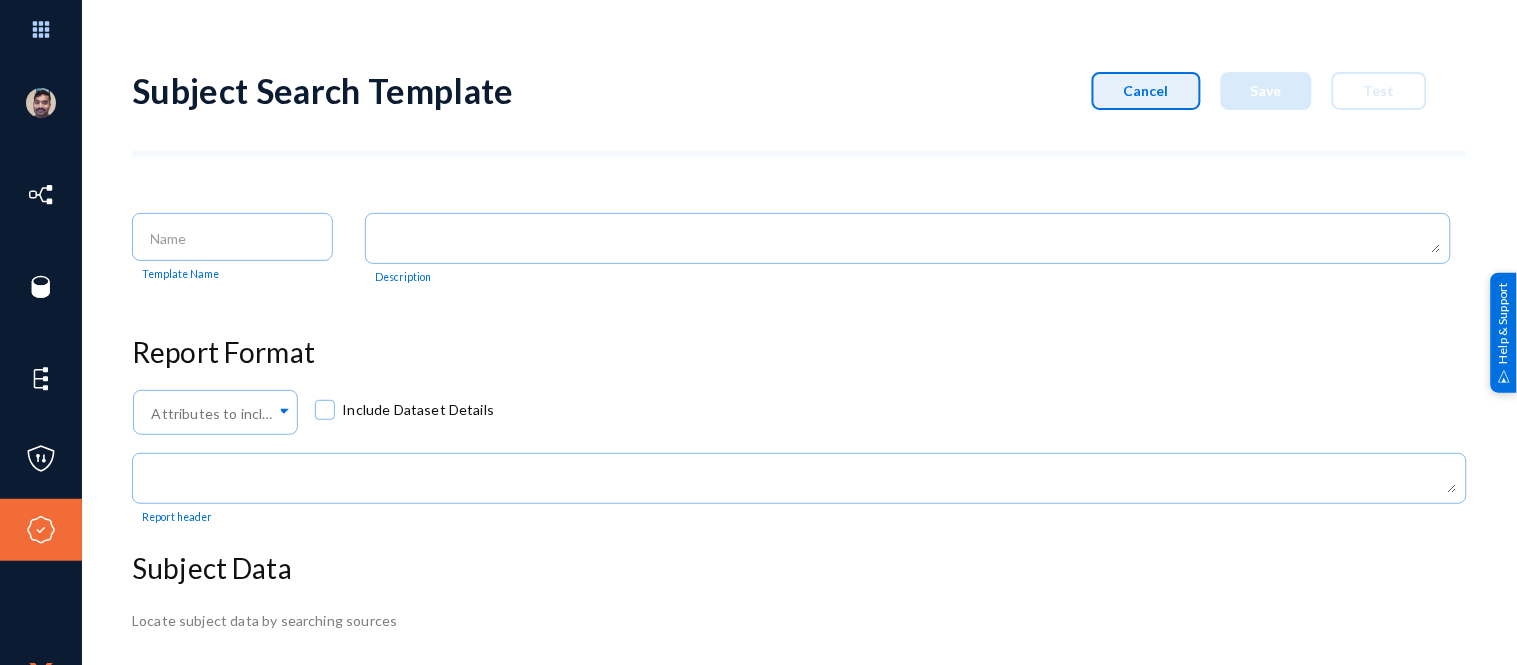 click on "Cancel" 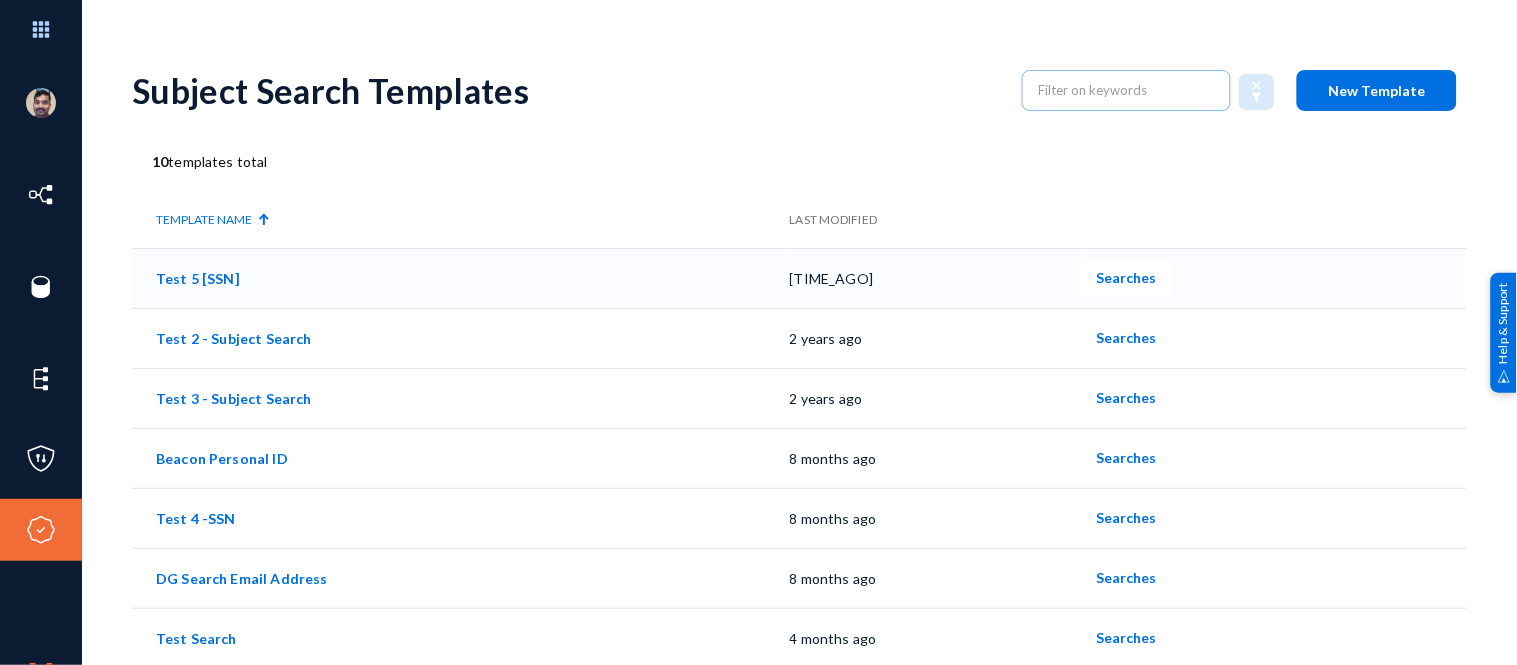 click on "Test 5 [SSN]" 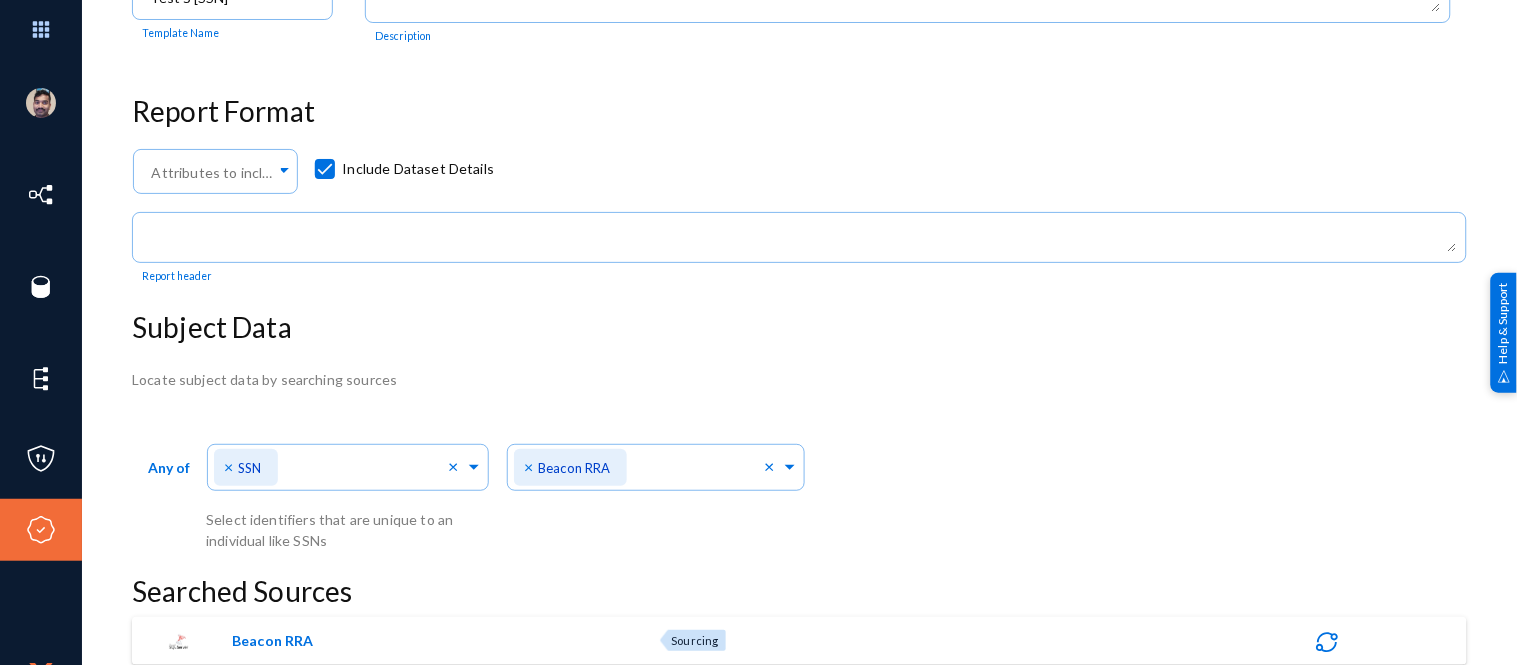 scroll, scrollTop: 0, scrollLeft: 0, axis: both 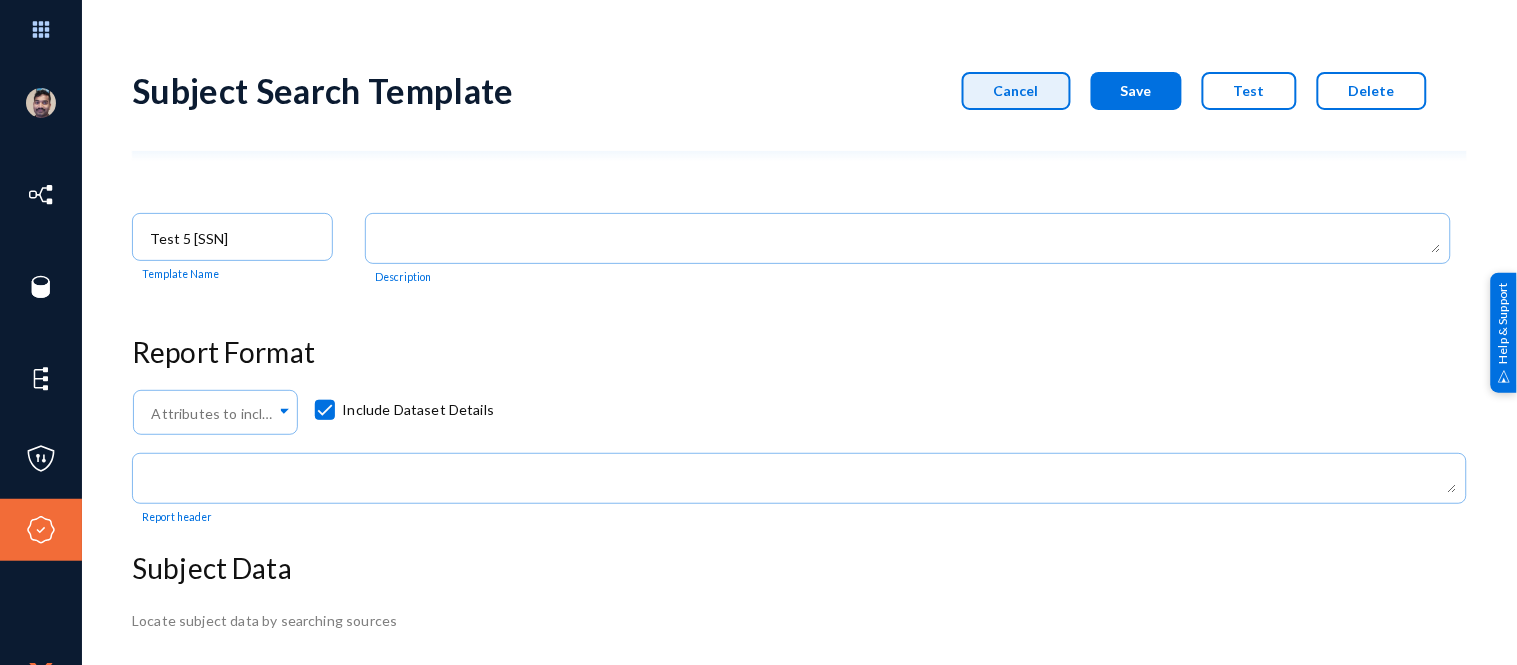 click on "Cancel" 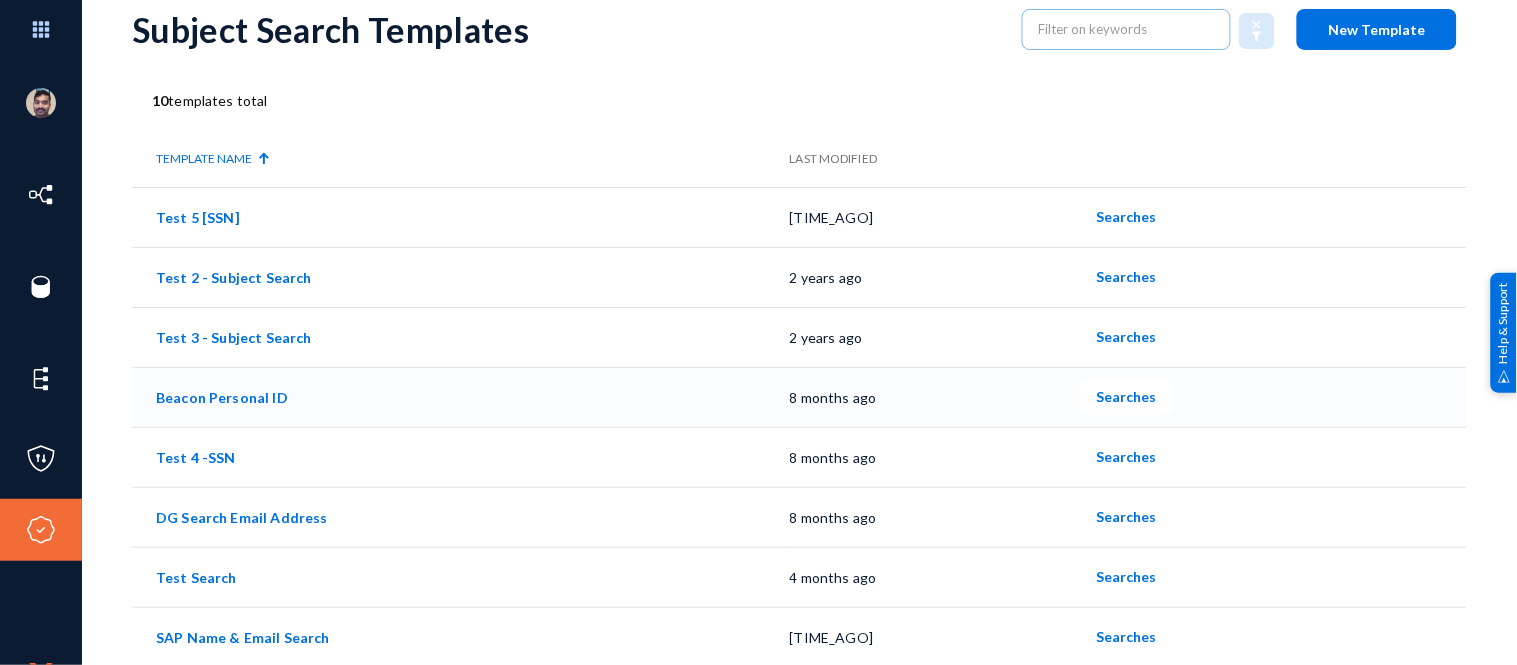 scroll, scrollTop: 183, scrollLeft: 0, axis: vertical 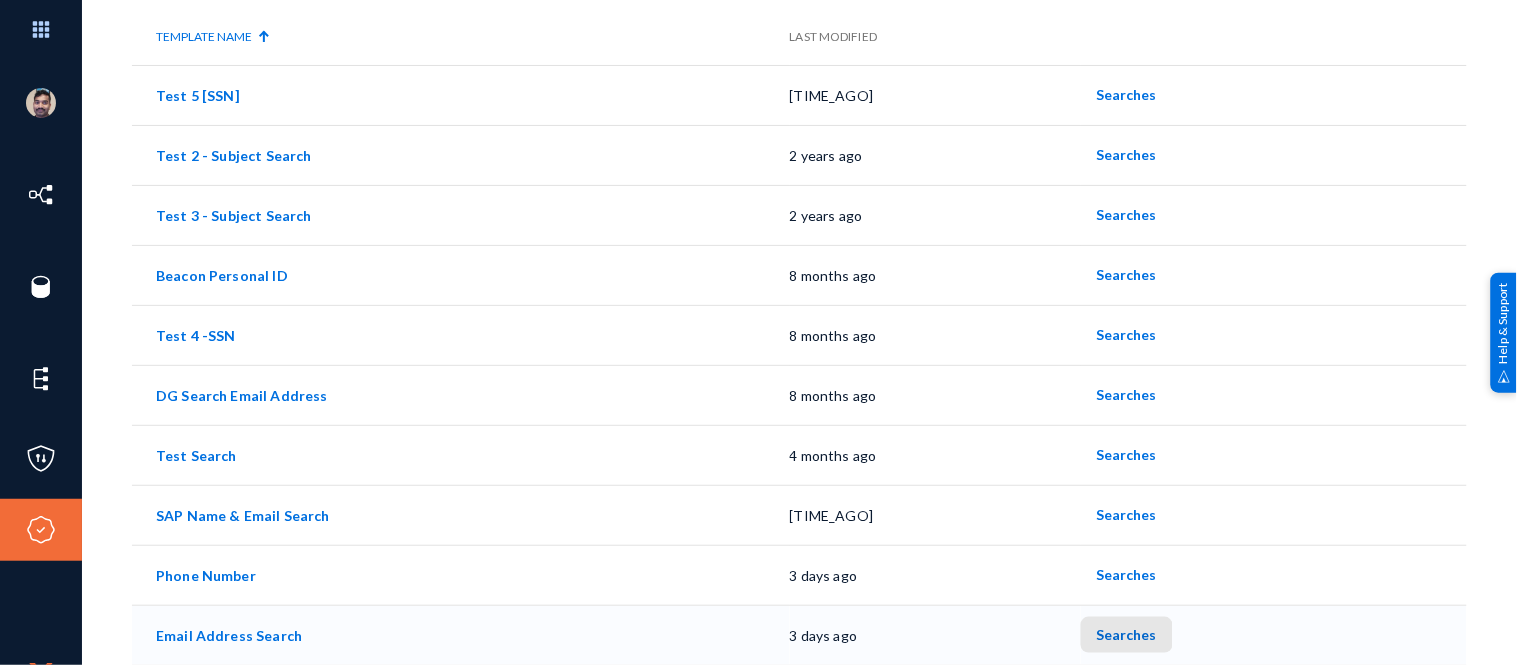 click on "Searches" 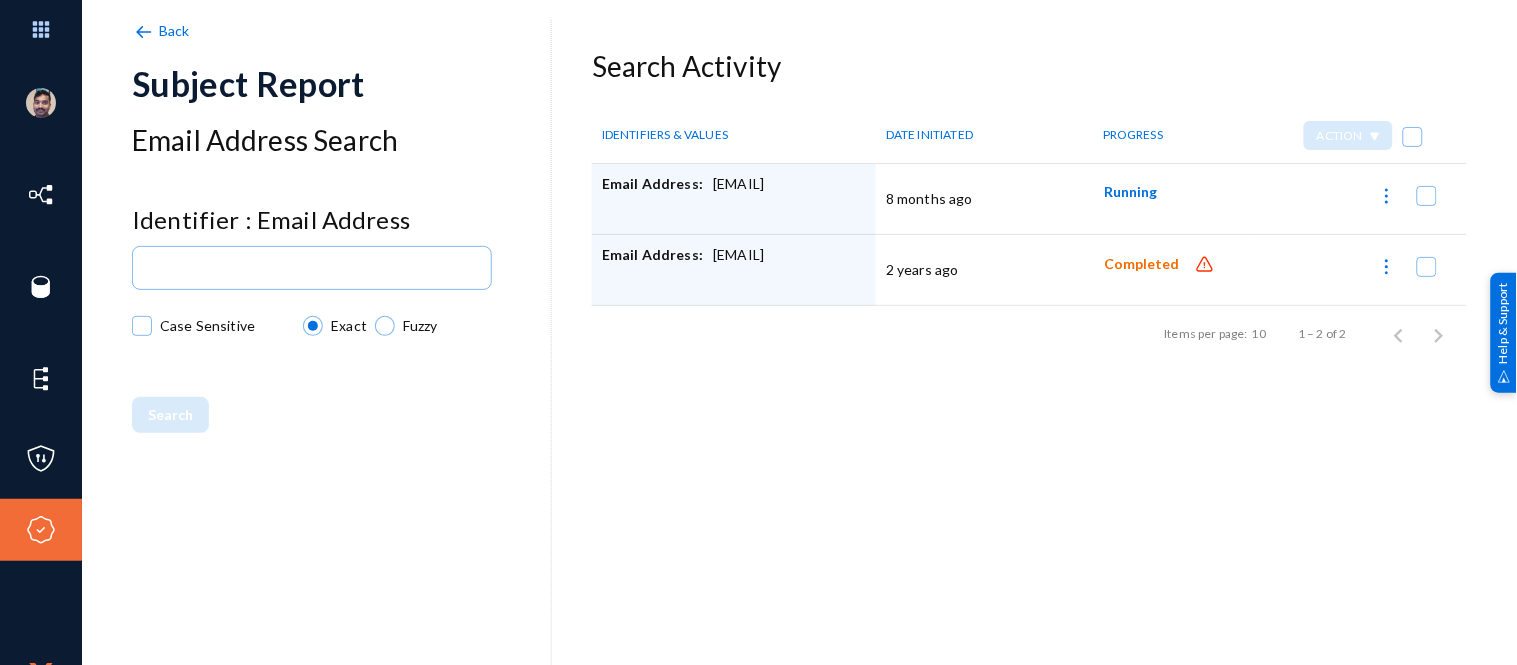 click 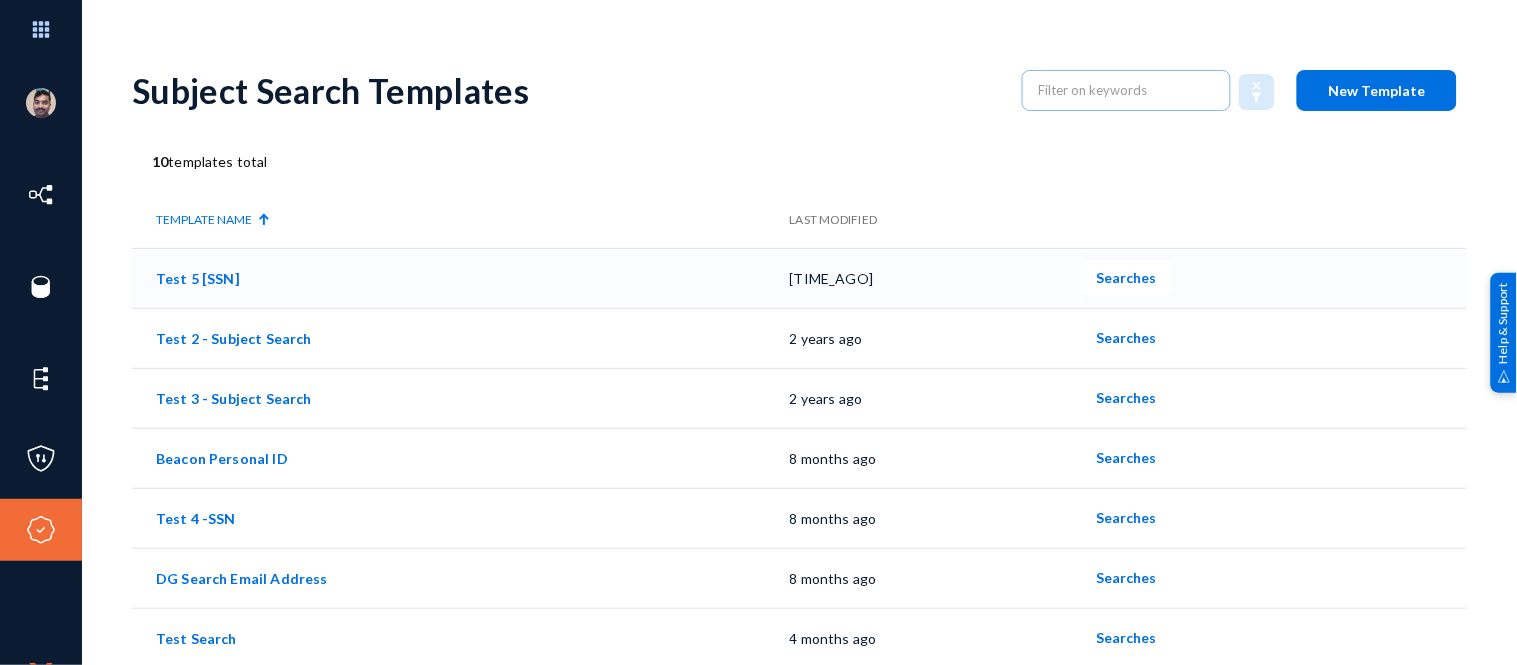 click on "Test 5 [SSN]" 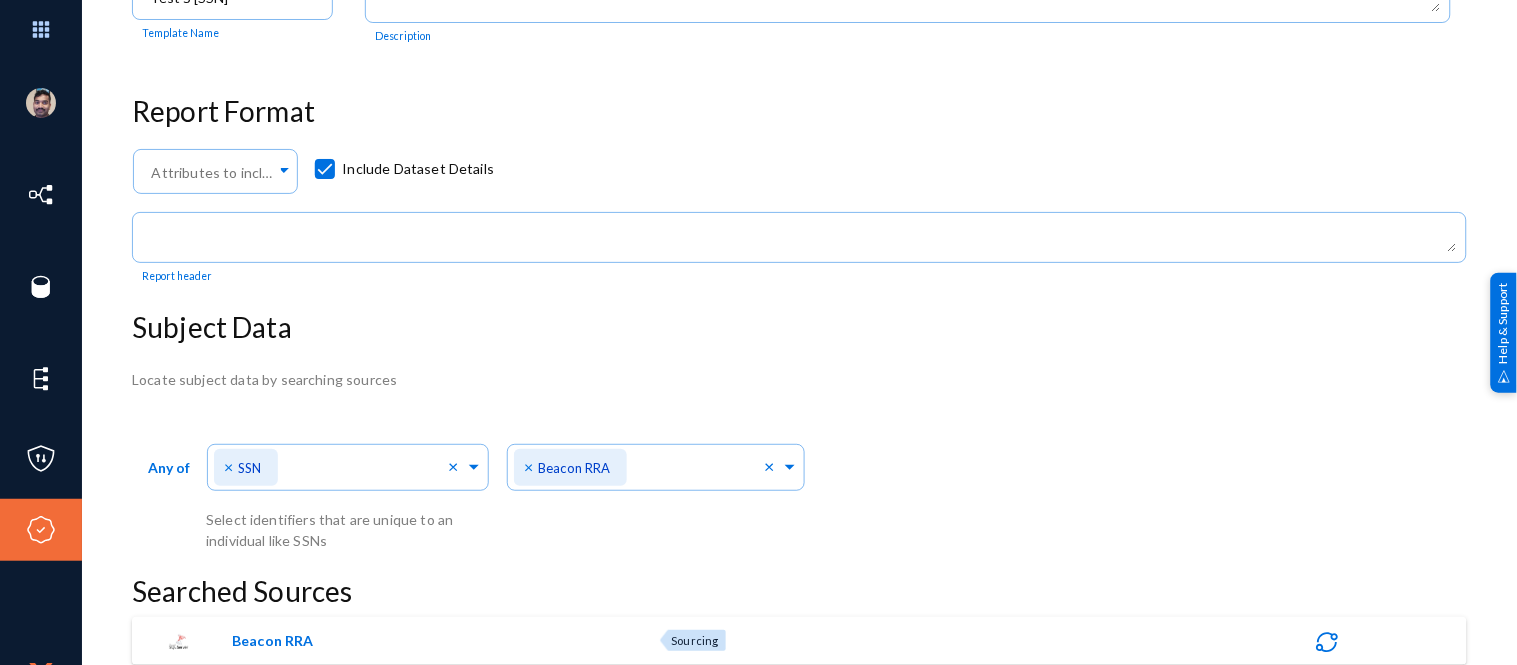 scroll, scrollTop: 0, scrollLeft: 0, axis: both 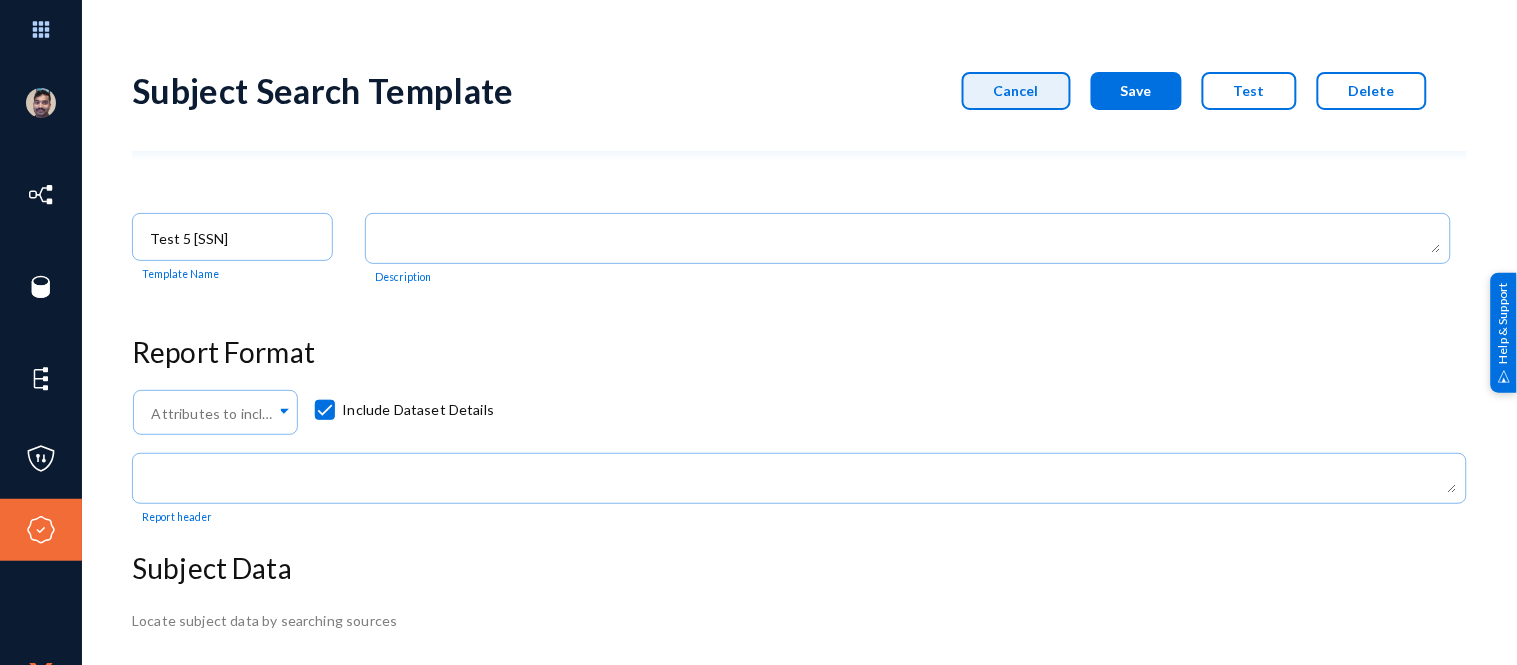 click on "Cancel" 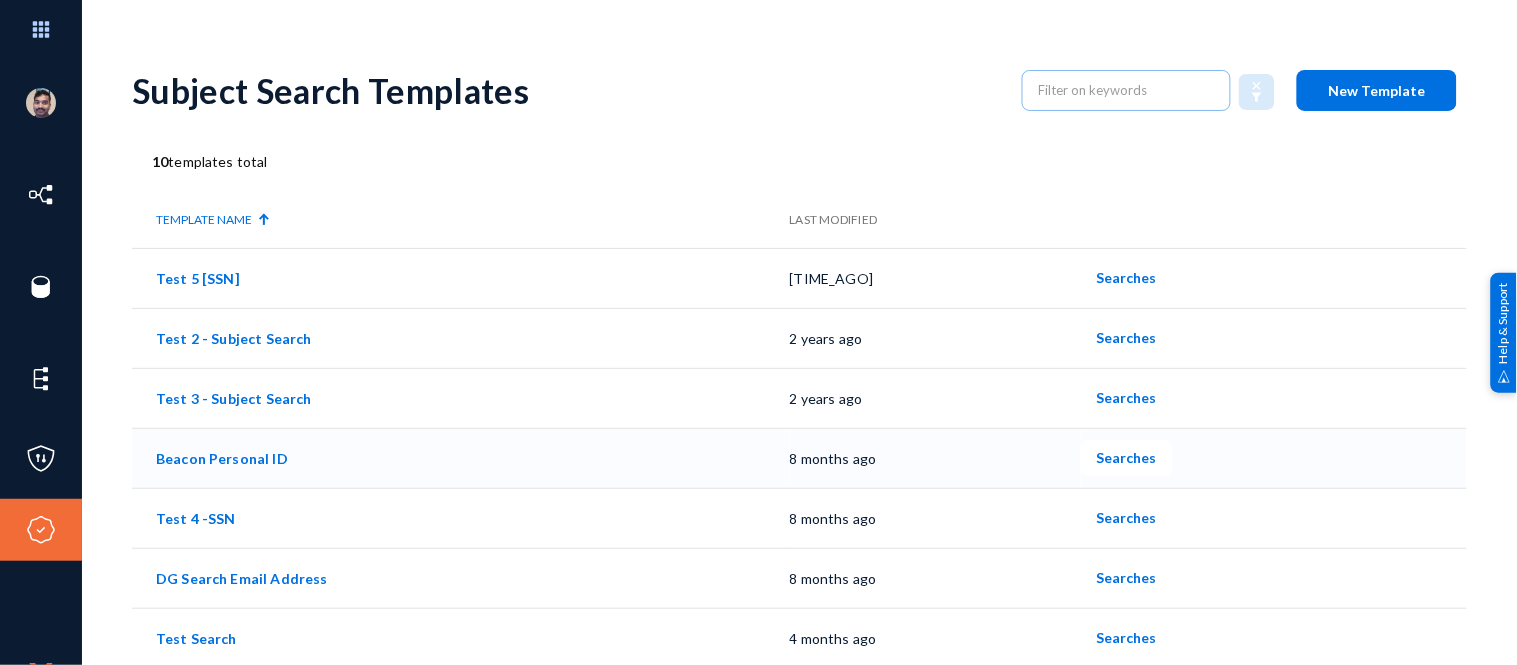 scroll, scrollTop: 183, scrollLeft: 0, axis: vertical 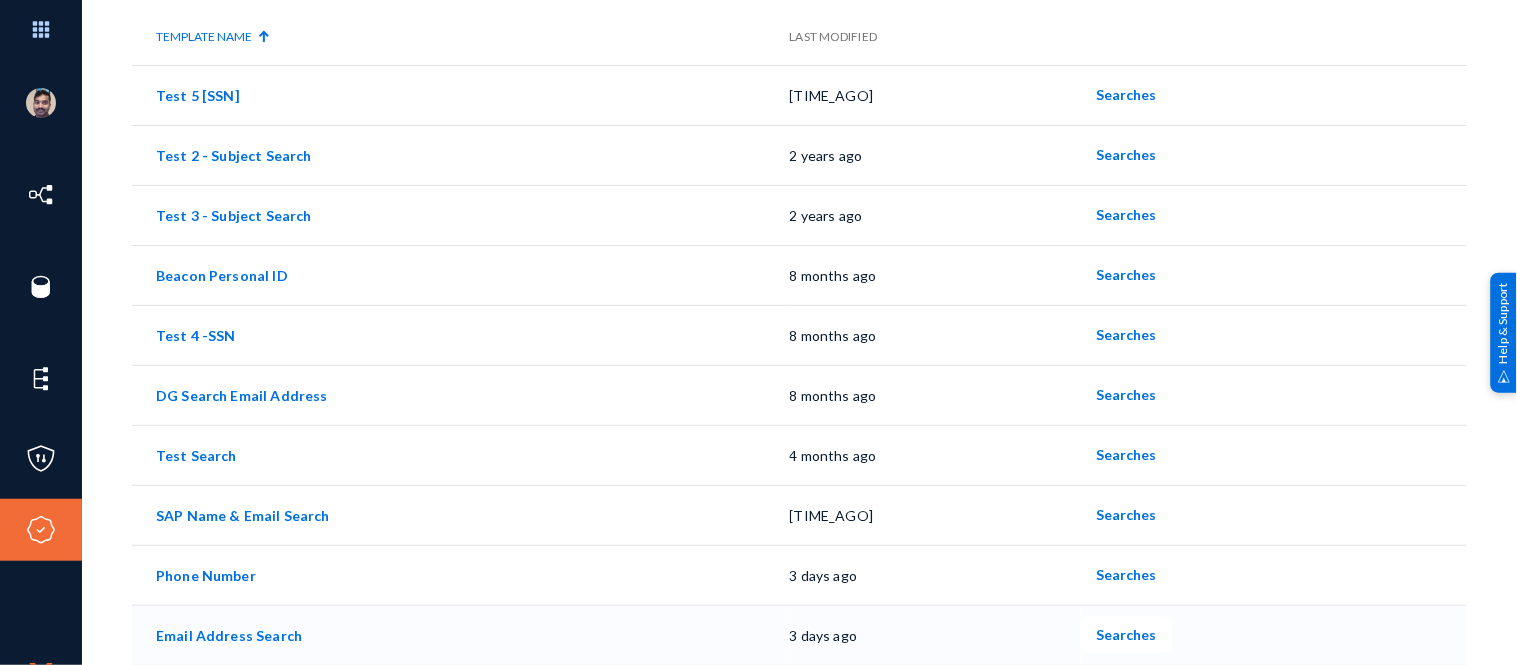 click on "Email Address Search" 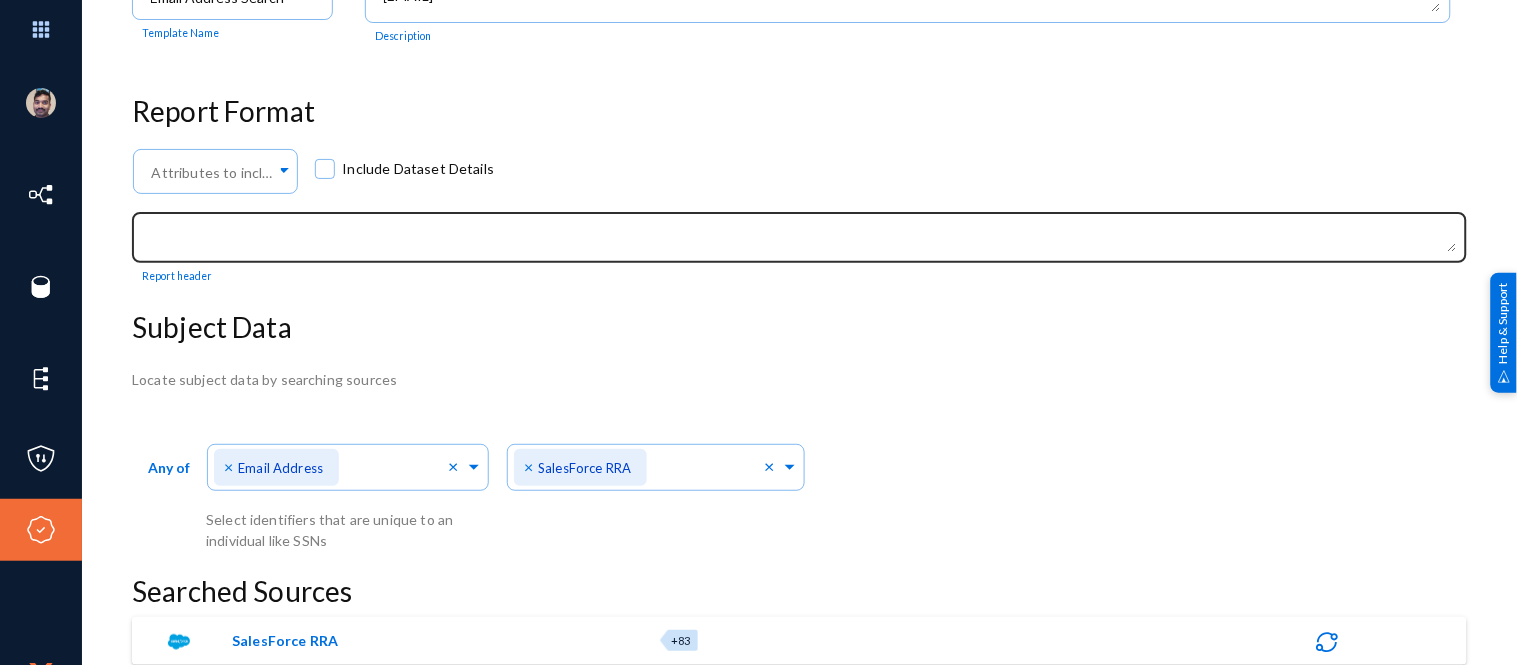 scroll, scrollTop: 0, scrollLeft: 0, axis: both 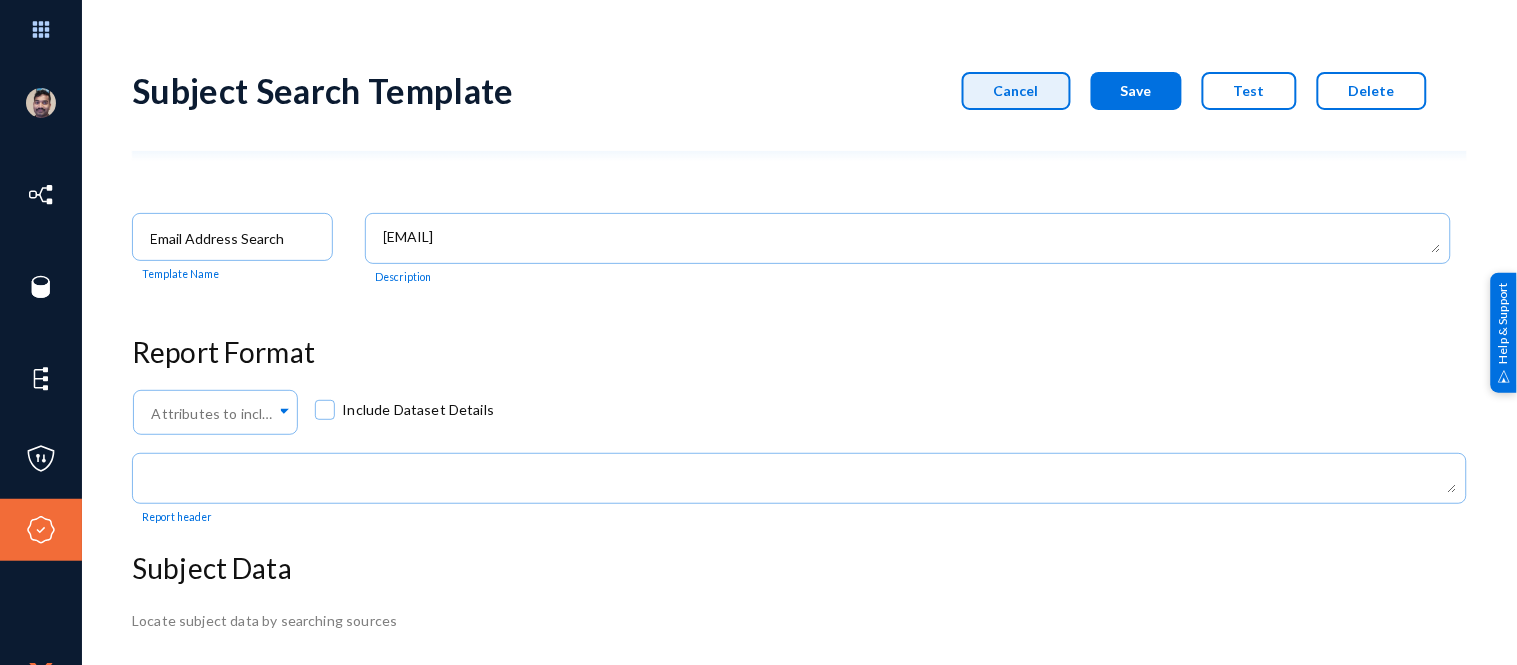 click on "Cancel" 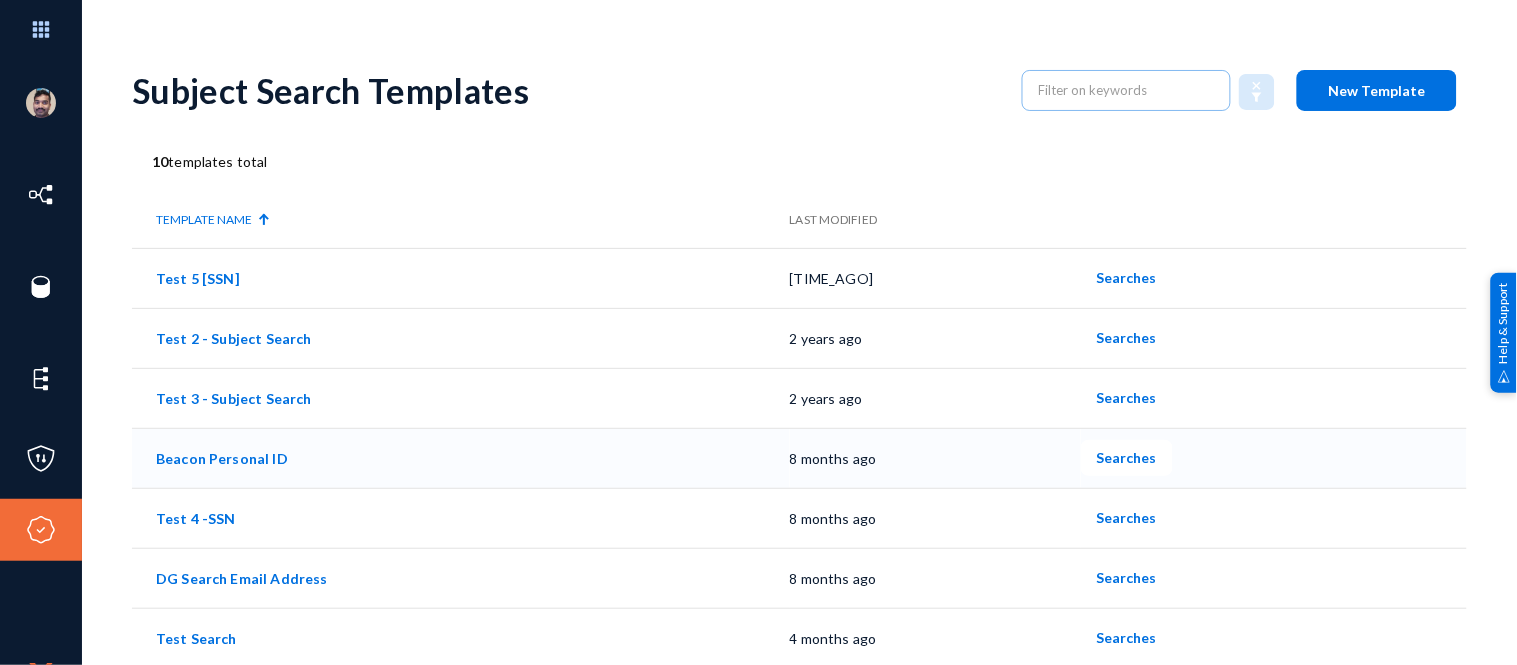 scroll, scrollTop: 183, scrollLeft: 0, axis: vertical 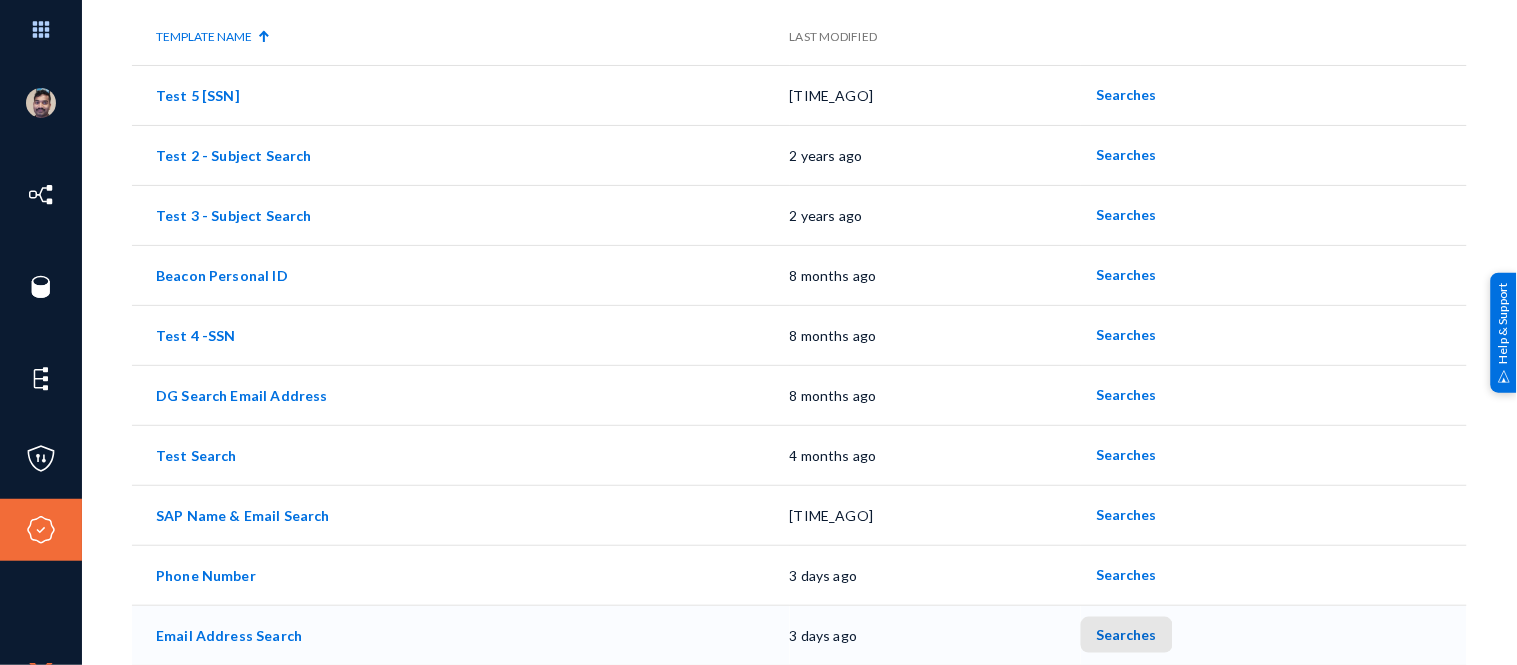 click on "Searches" 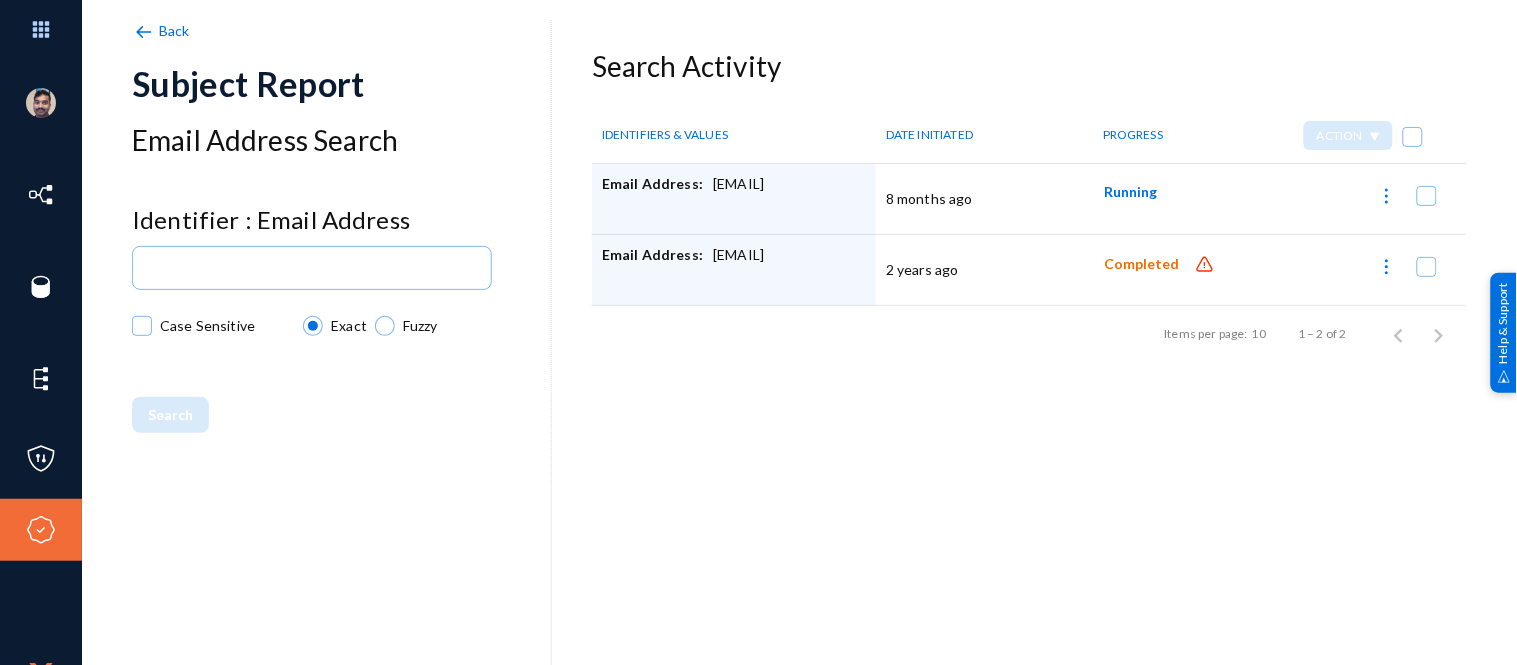 click 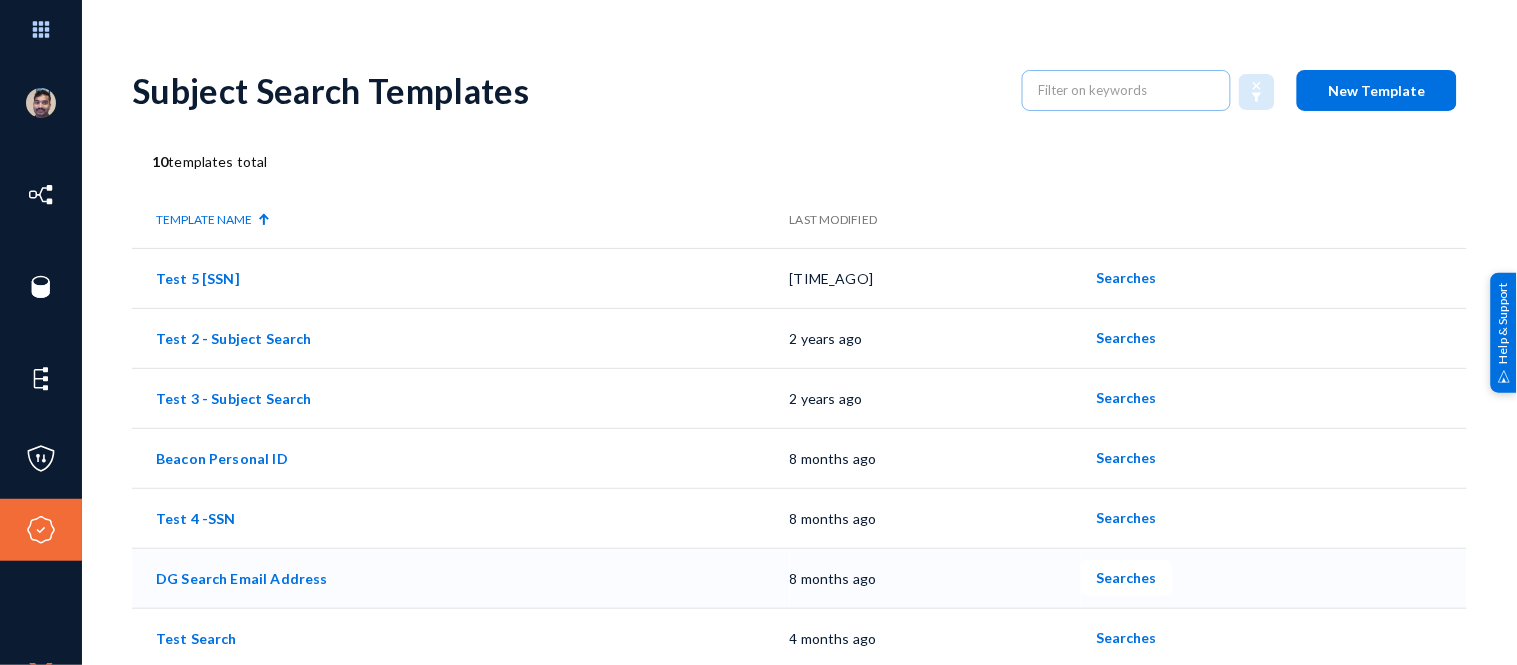 scroll, scrollTop: 183, scrollLeft: 0, axis: vertical 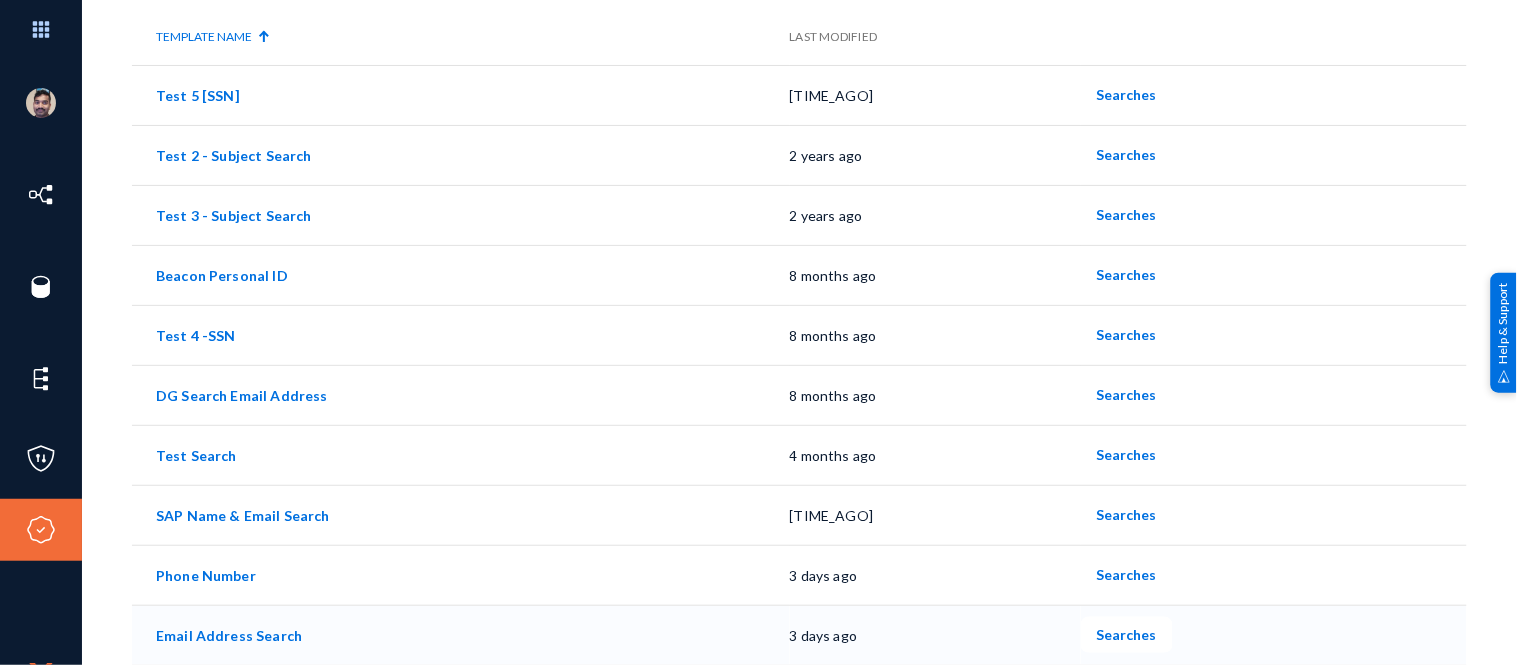 click on "Email Address Search" 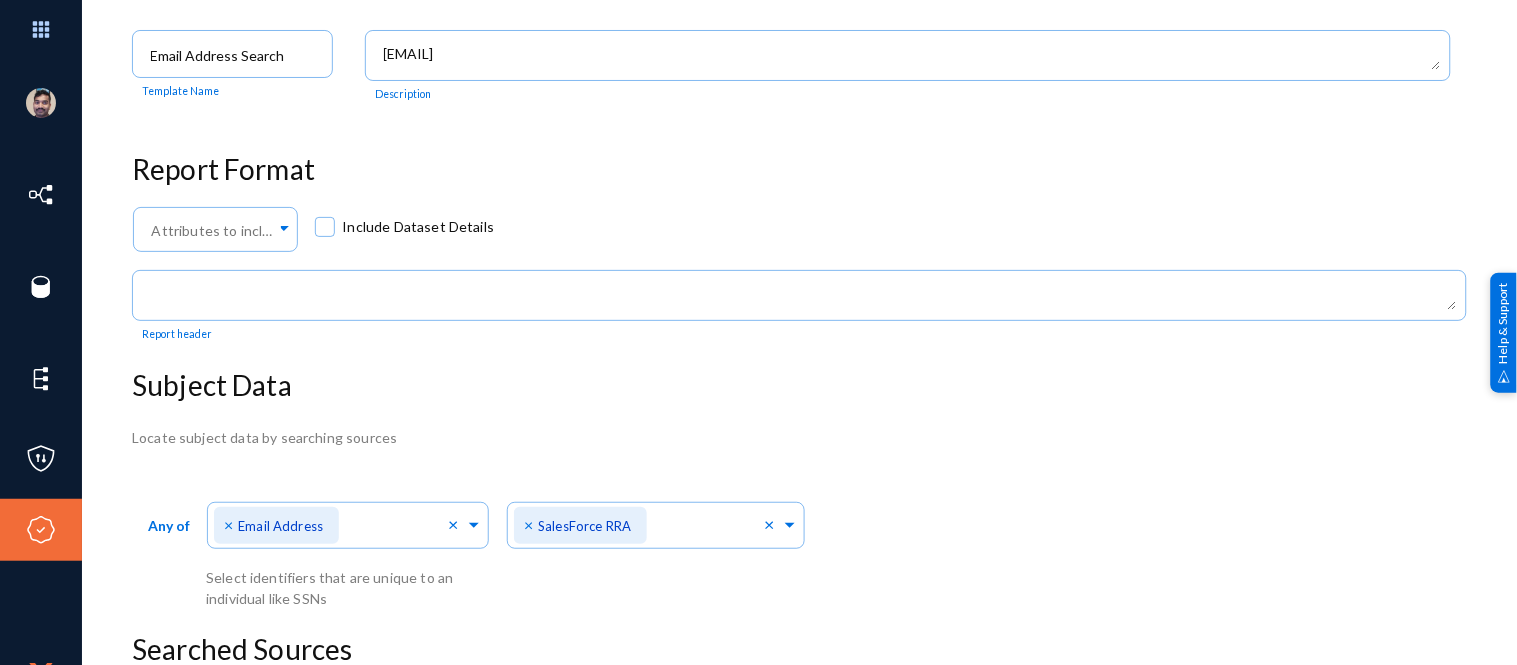 scroll, scrollTop: 0, scrollLeft: 0, axis: both 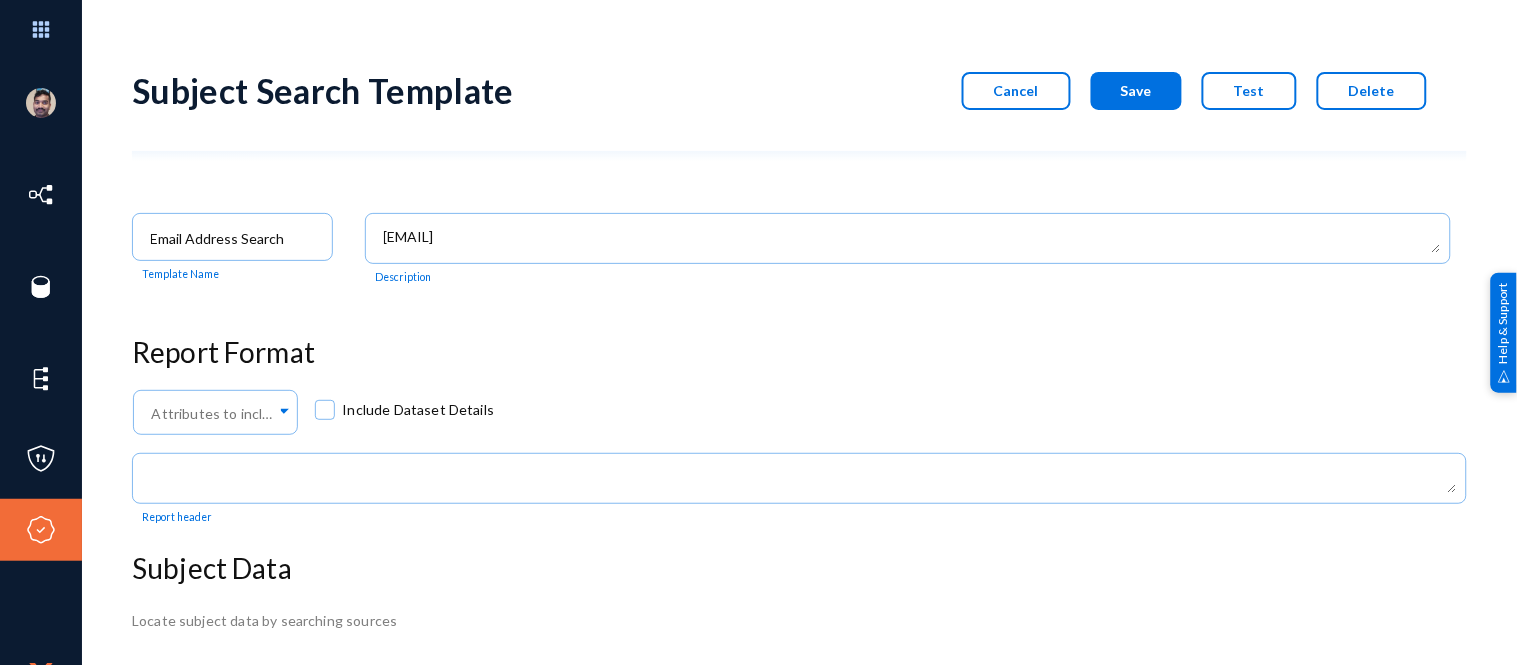 click on "Cancel" 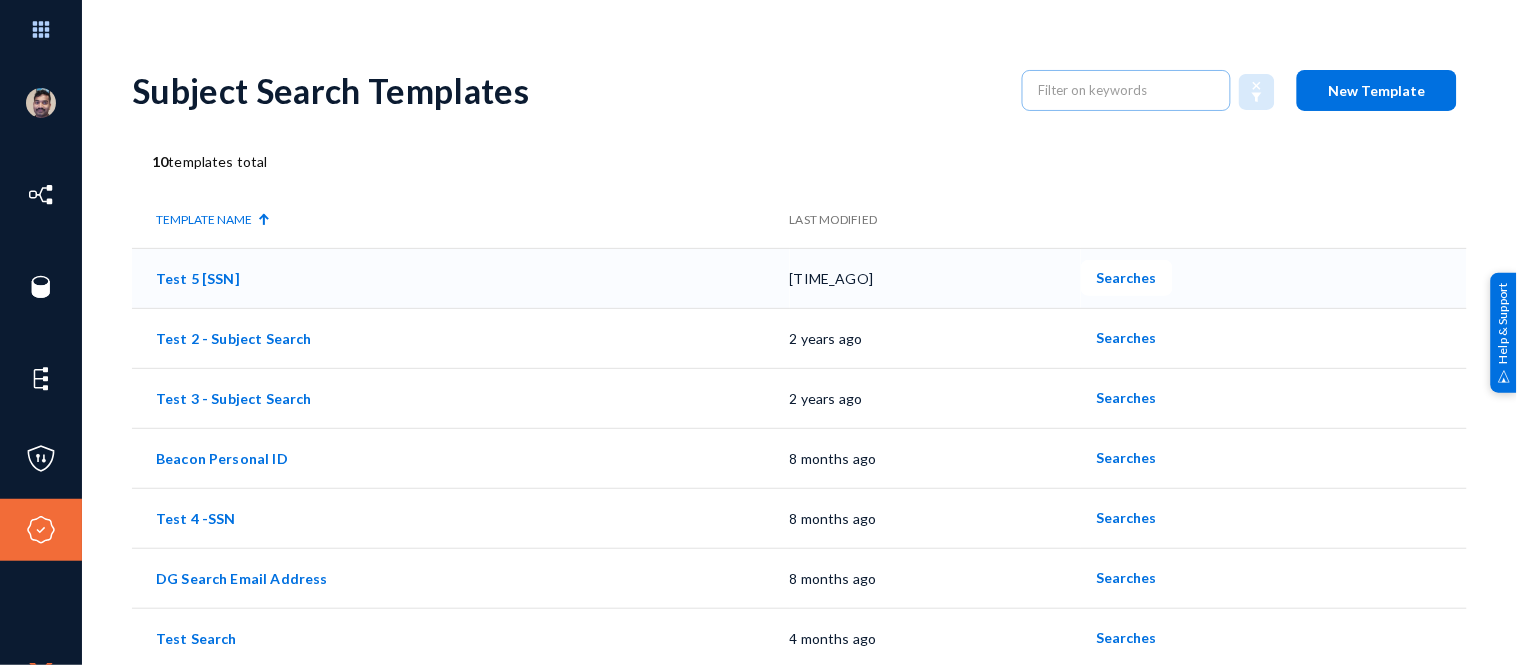 scroll, scrollTop: 183, scrollLeft: 0, axis: vertical 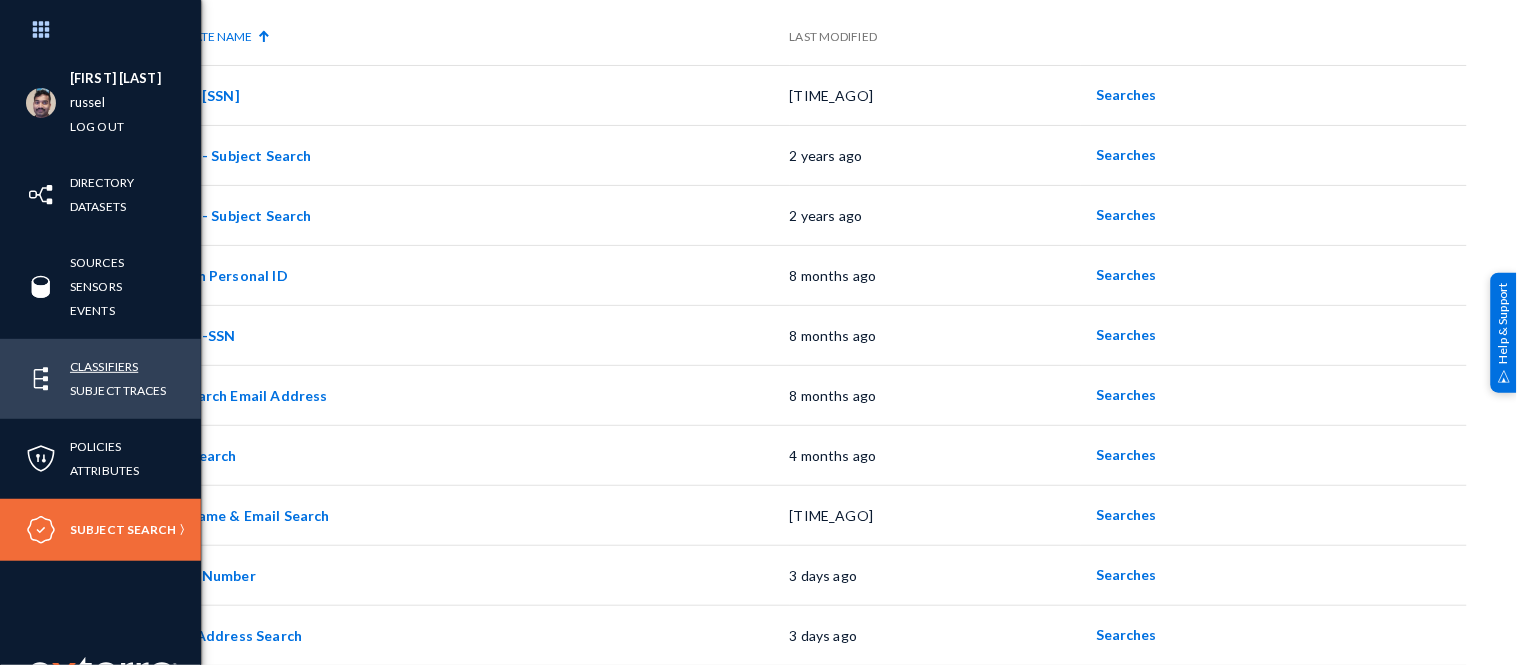 click on "Classifiers" at bounding box center (104, 366) 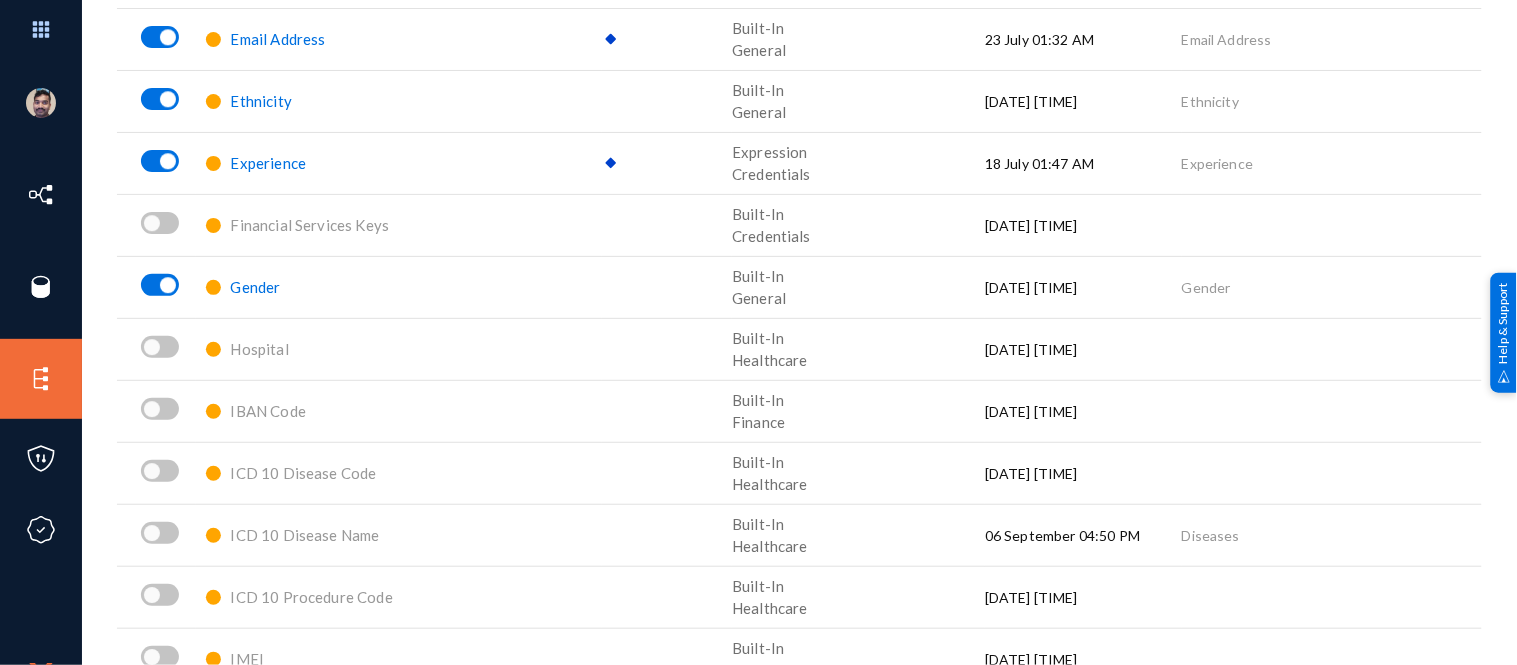 scroll, scrollTop: 1310, scrollLeft: 0, axis: vertical 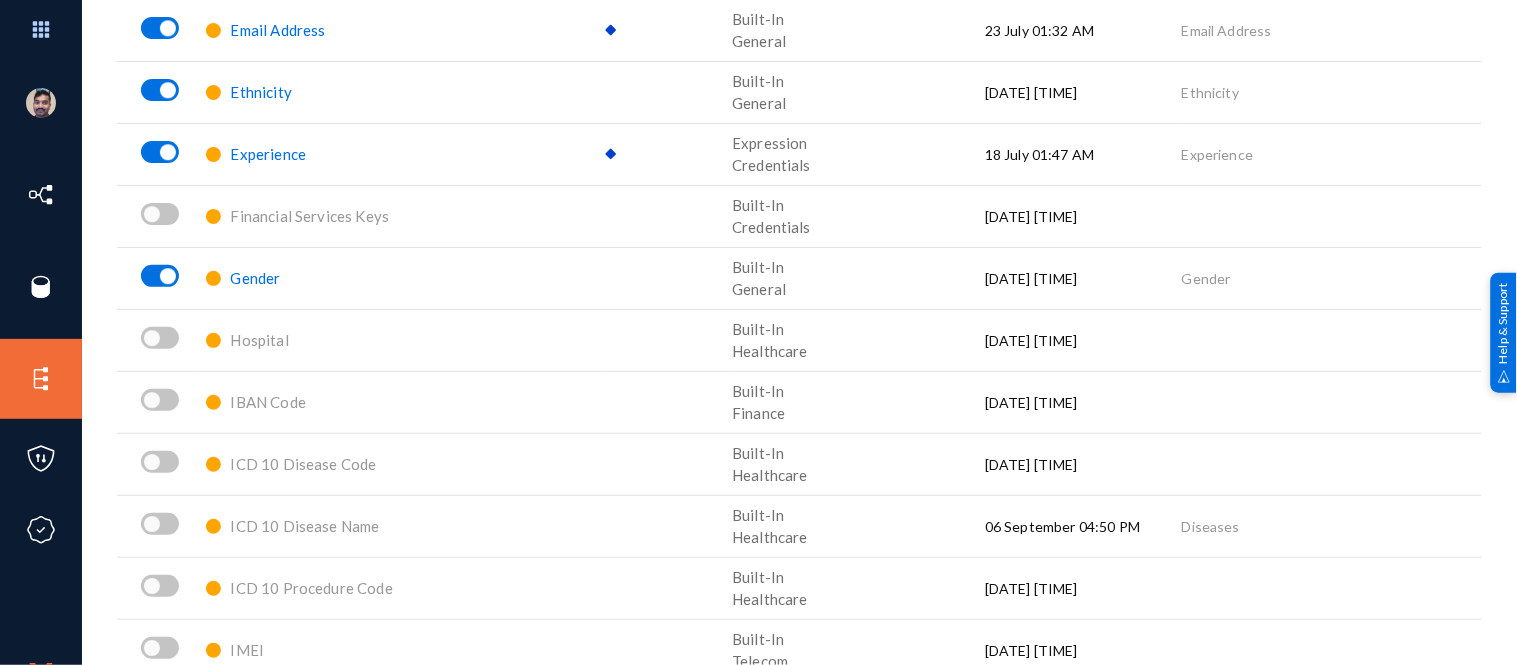 click on "Gender" 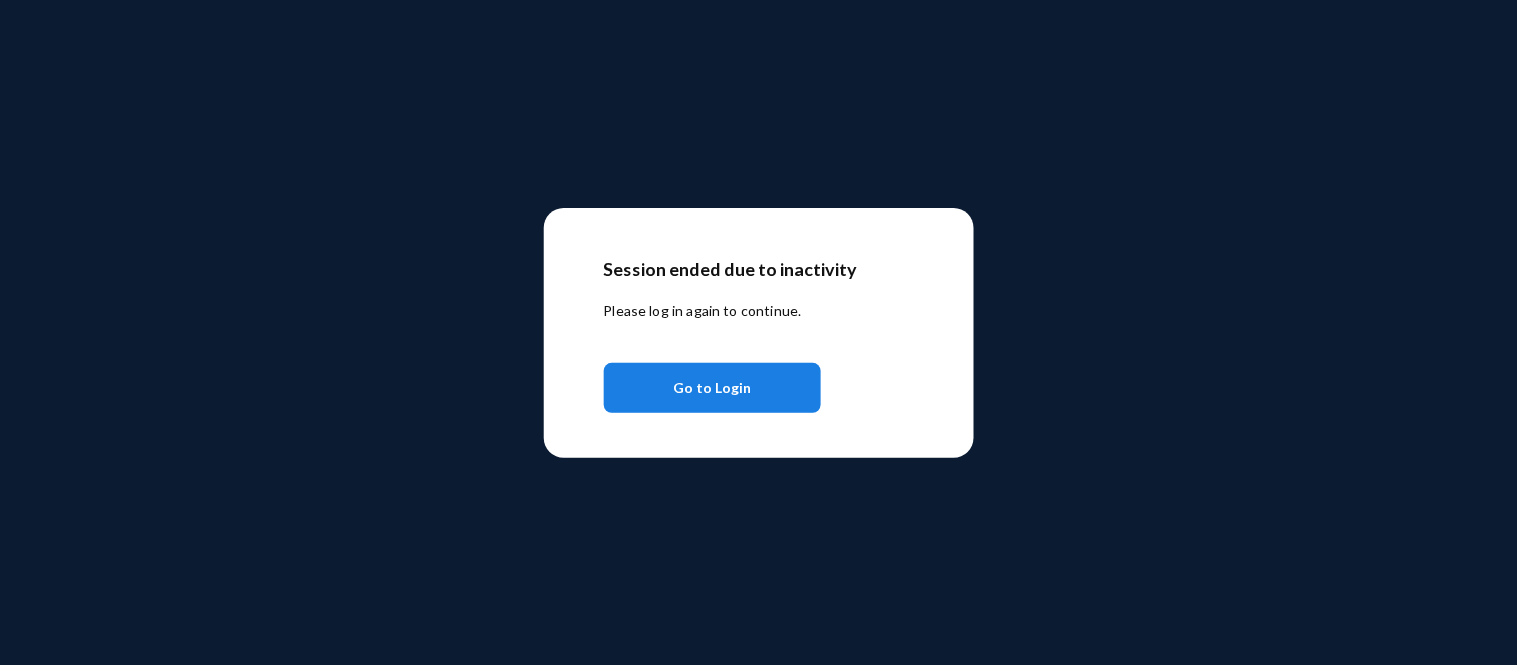 click on "Go to Login" 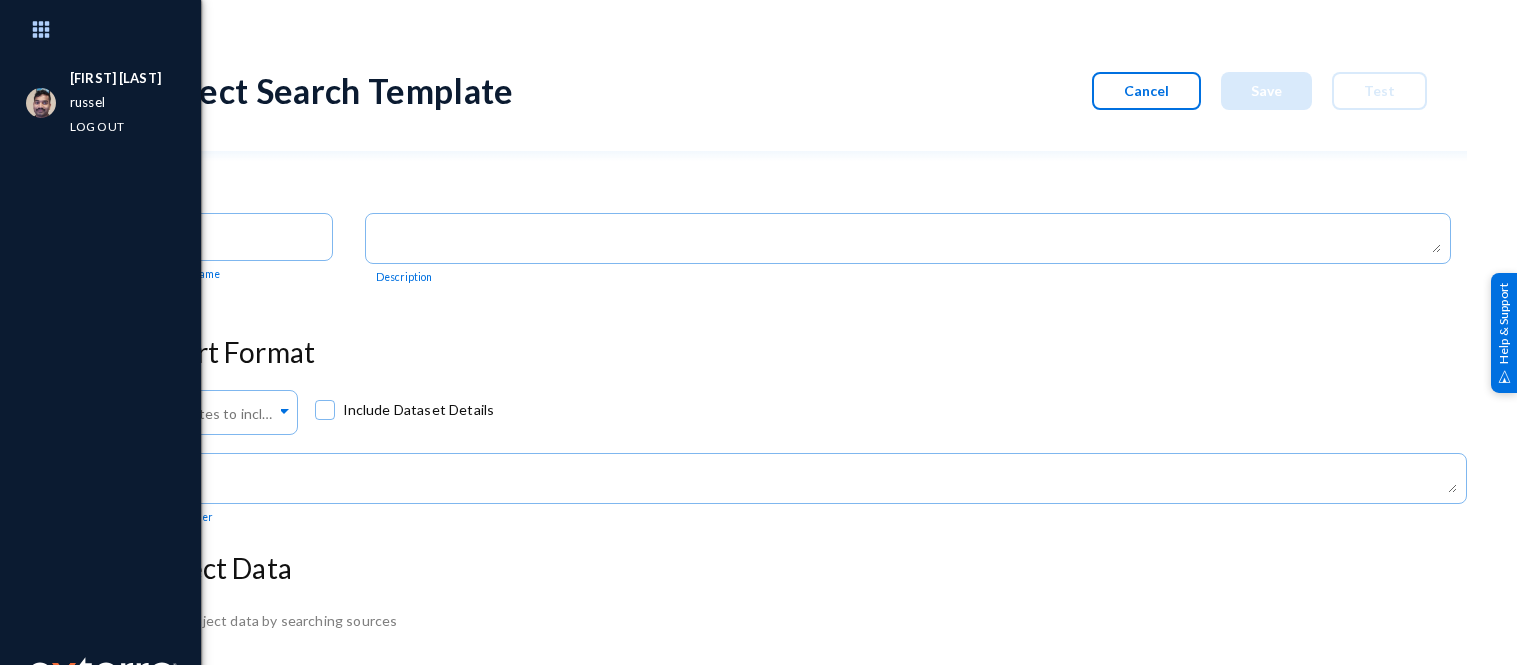 scroll, scrollTop: 0, scrollLeft: 0, axis: both 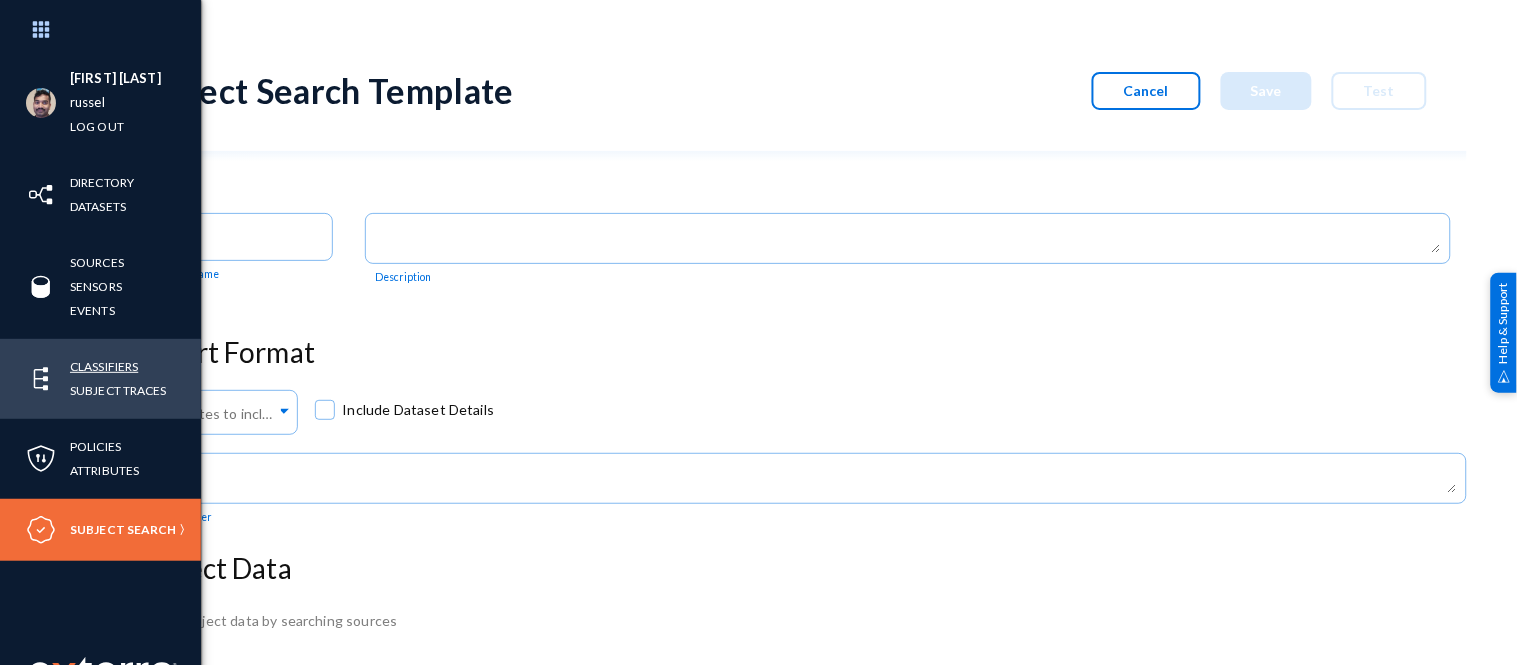 click on "Classifiers" at bounding box center (104, 366) 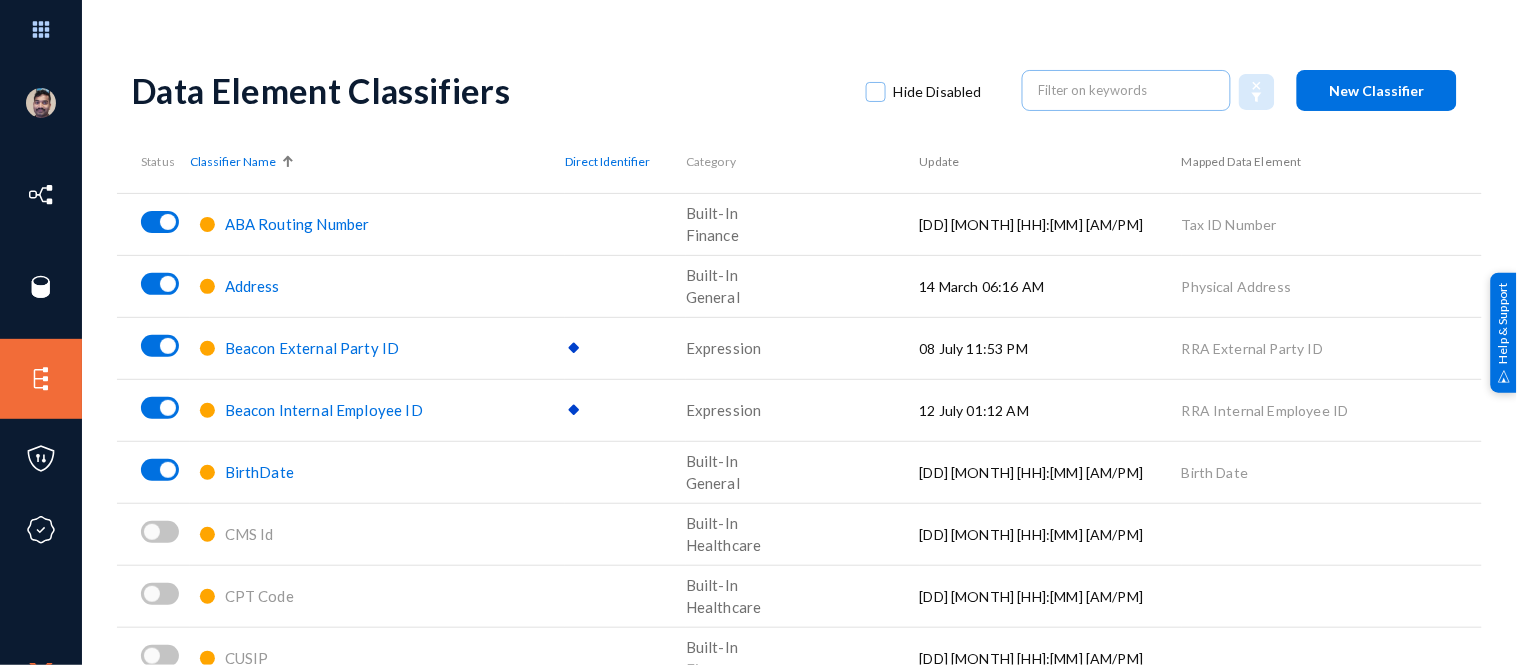 click on "Beacon External Party  ID" 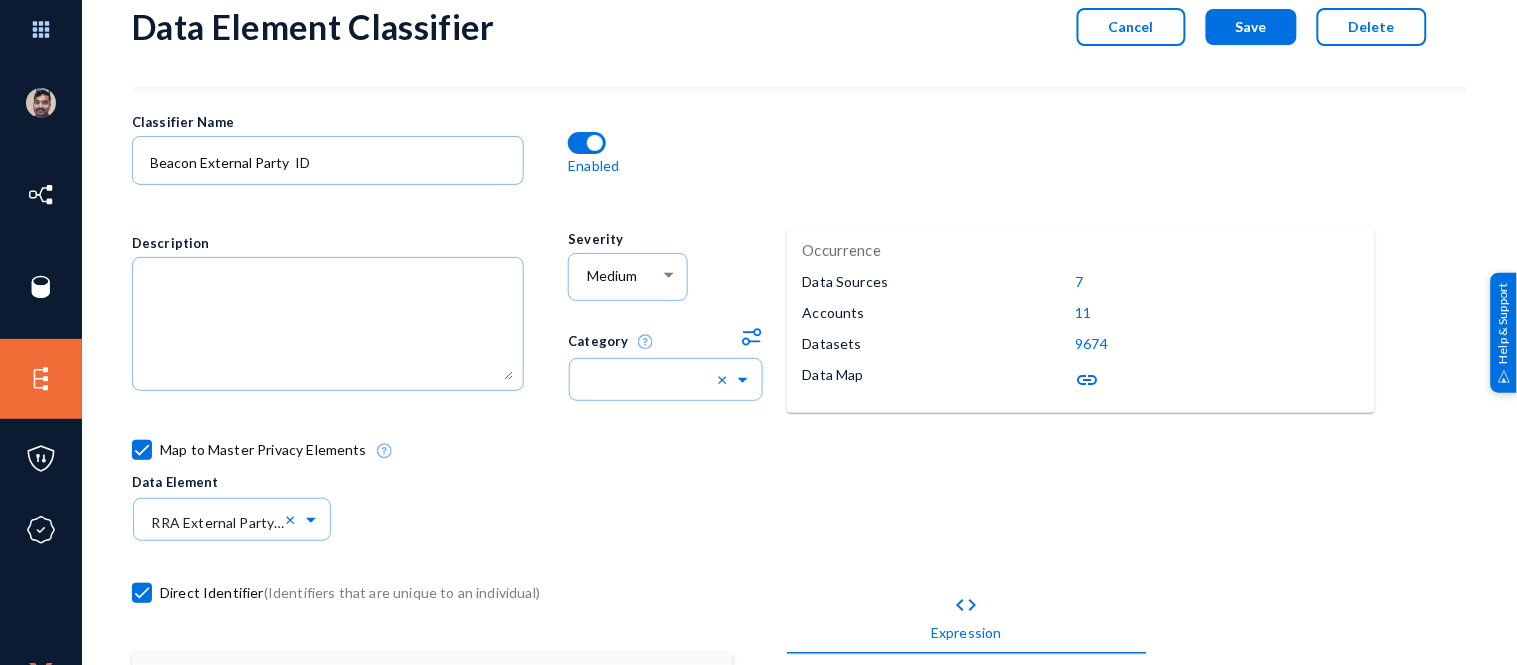 scroll, scrollTop: 62, scrollLeft: 0, axis: vertical 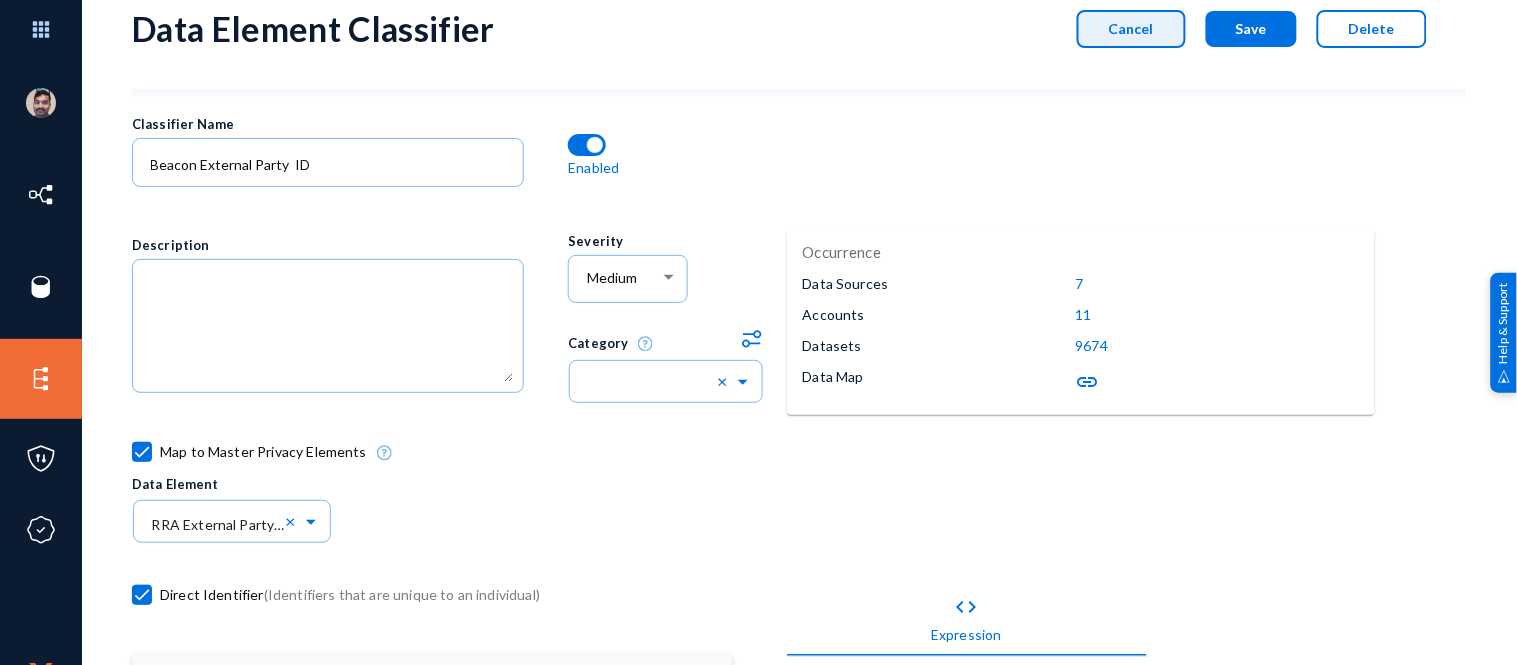 click on "Cancel" 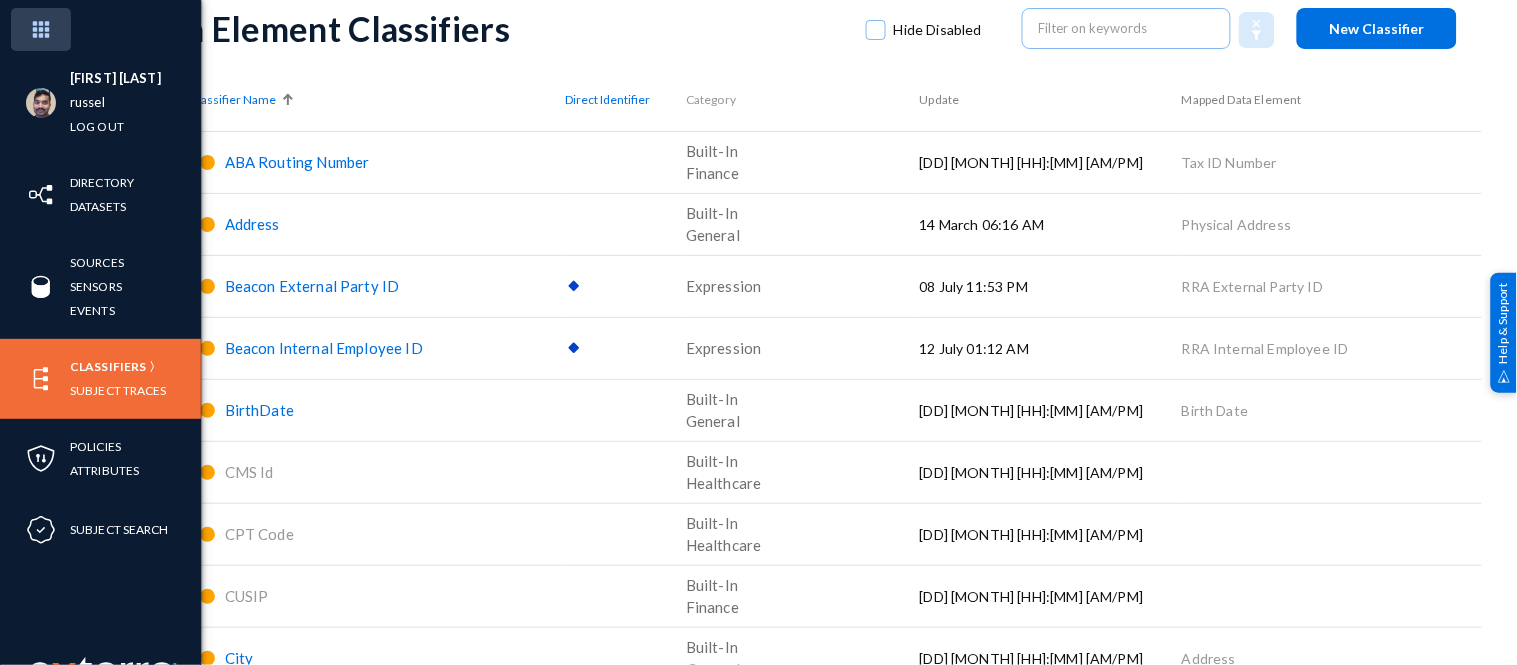click at bounding box center [41, 29] 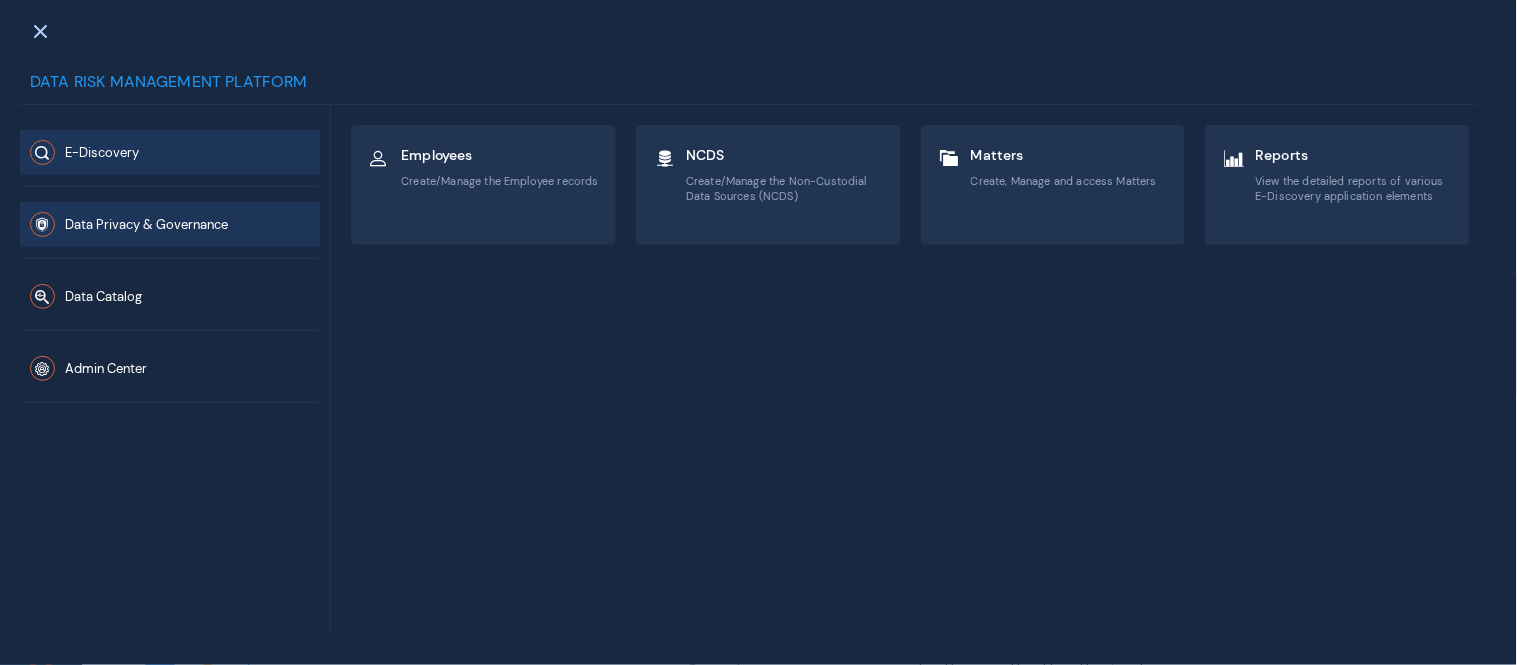 click on "Data Privacy & Governance" at bounding box center [170, 224] 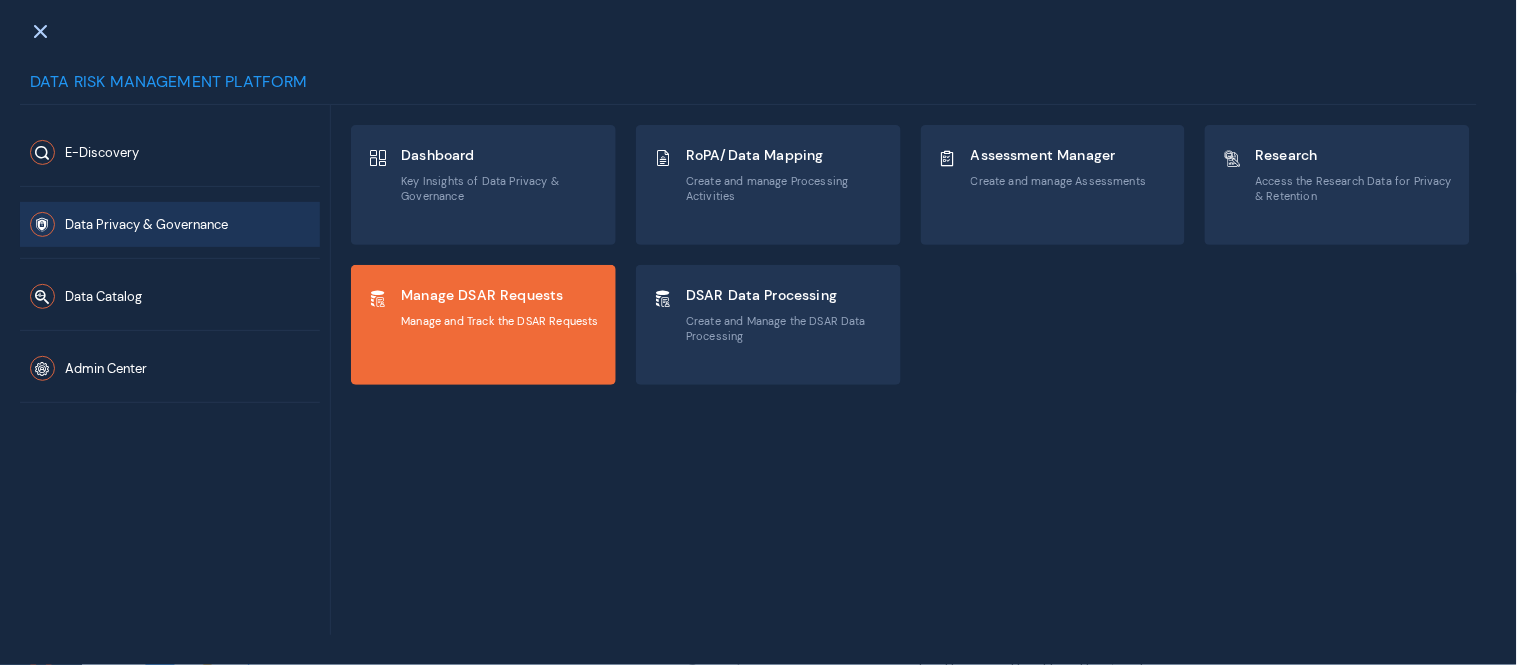 click on "Manage DSAR Requests Manage and Track the DSAR Requests" at bounding box center (499, 307) 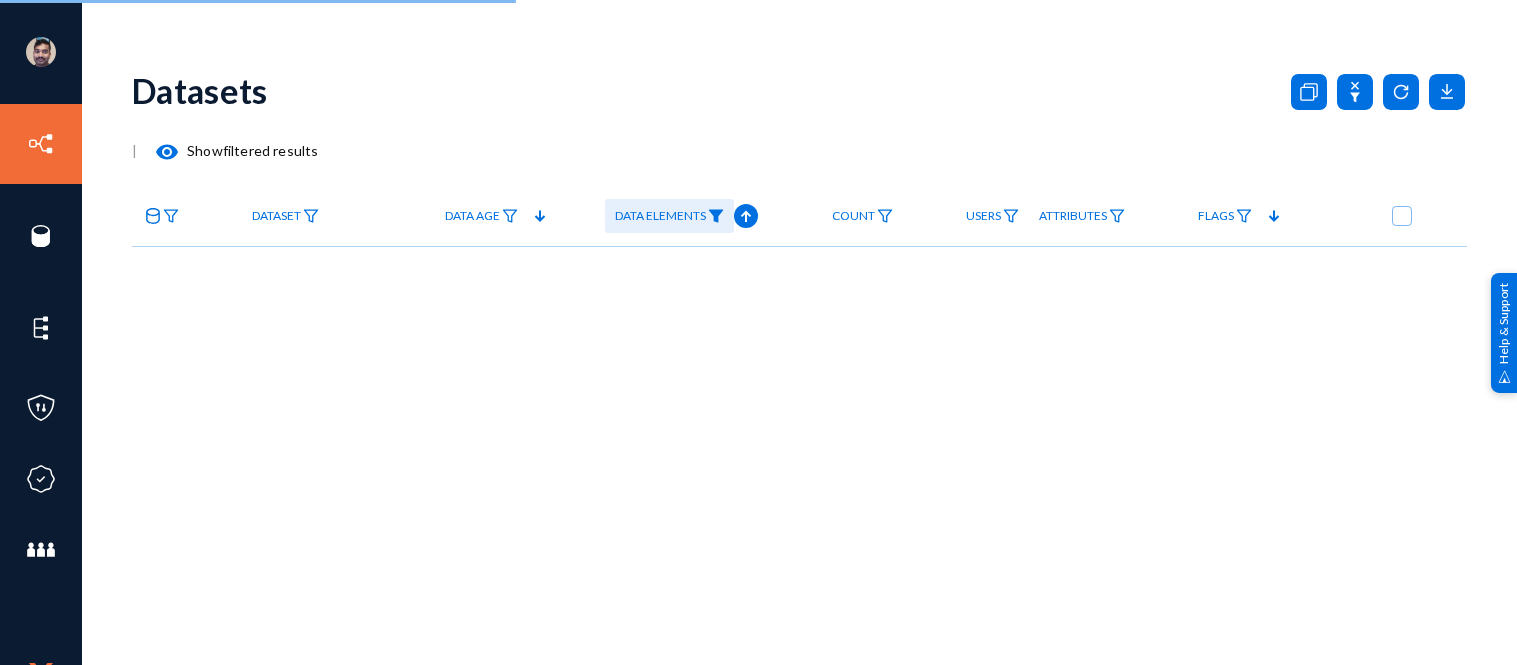 scroll, scrollTop: 0, scrollLeft: 0, axis: both 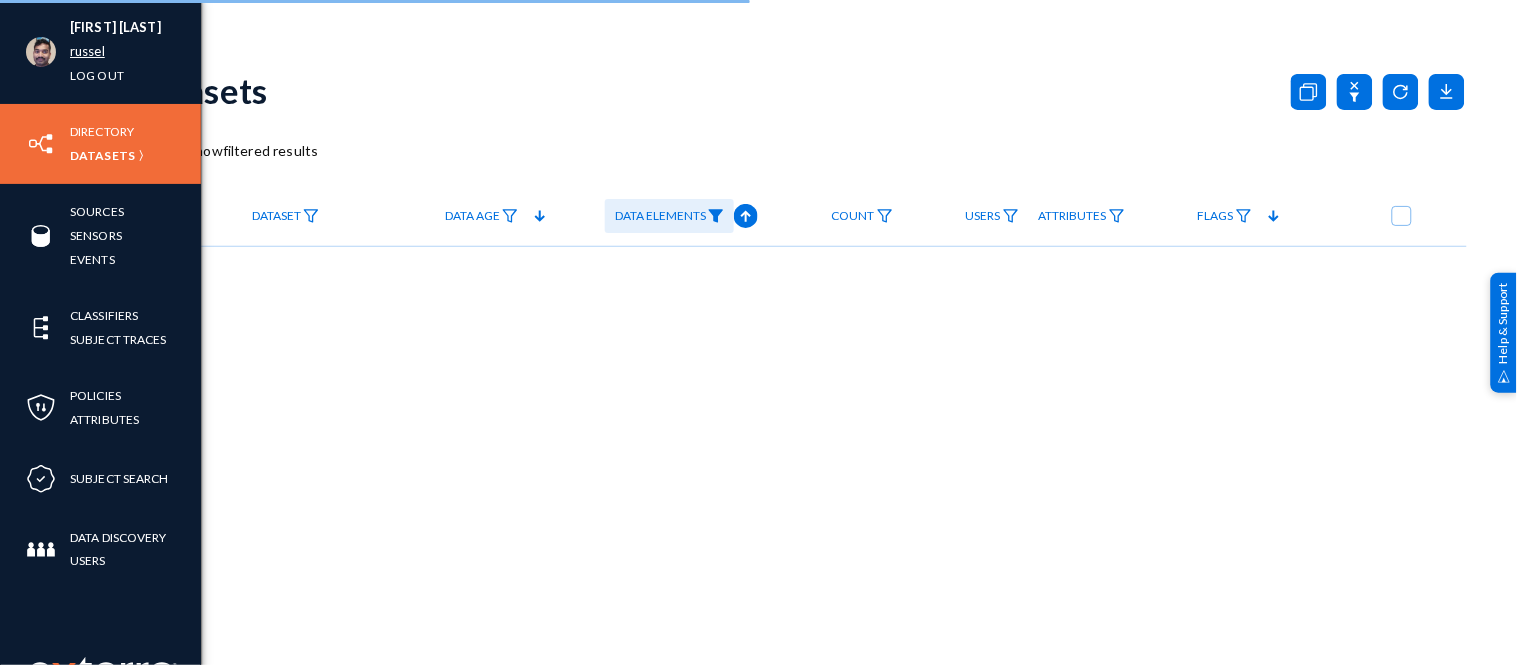 click on "russel" at bounding box center [87, 51] 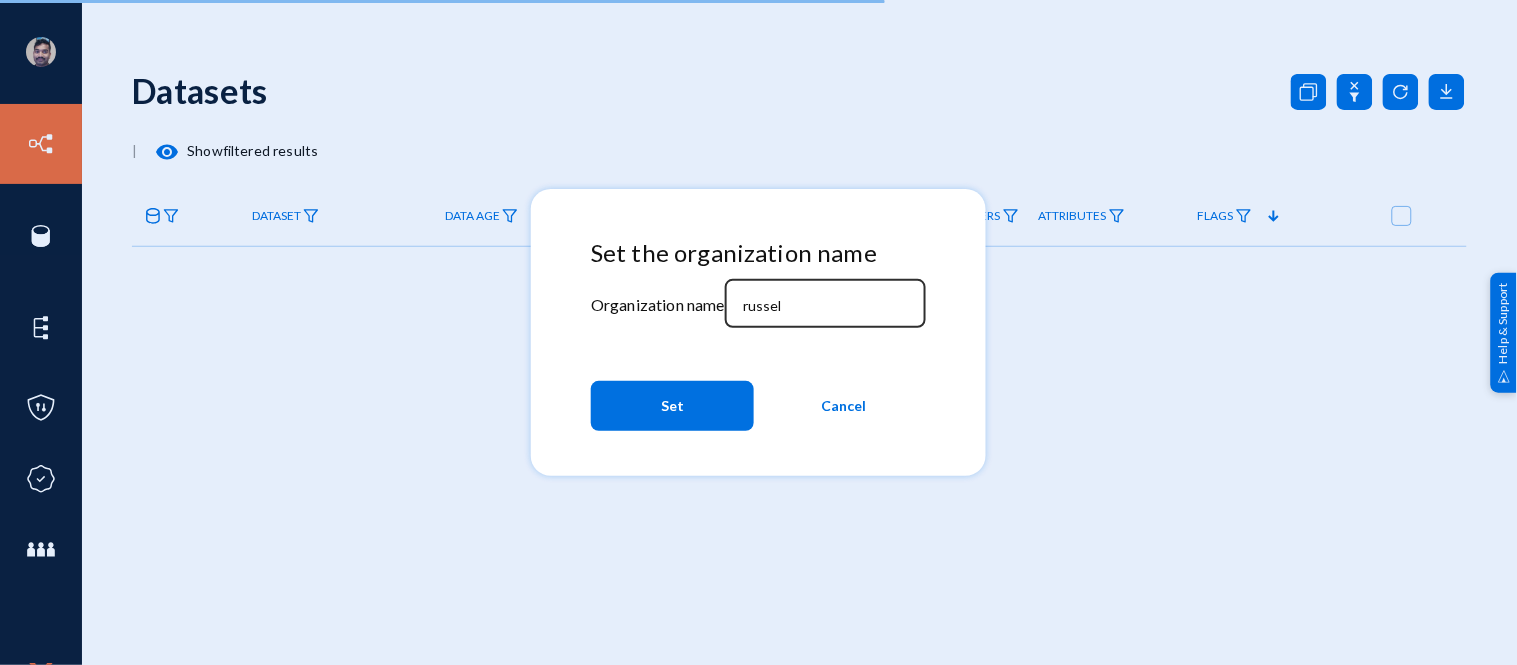 click on "russel" at bounding box center (829, 306) 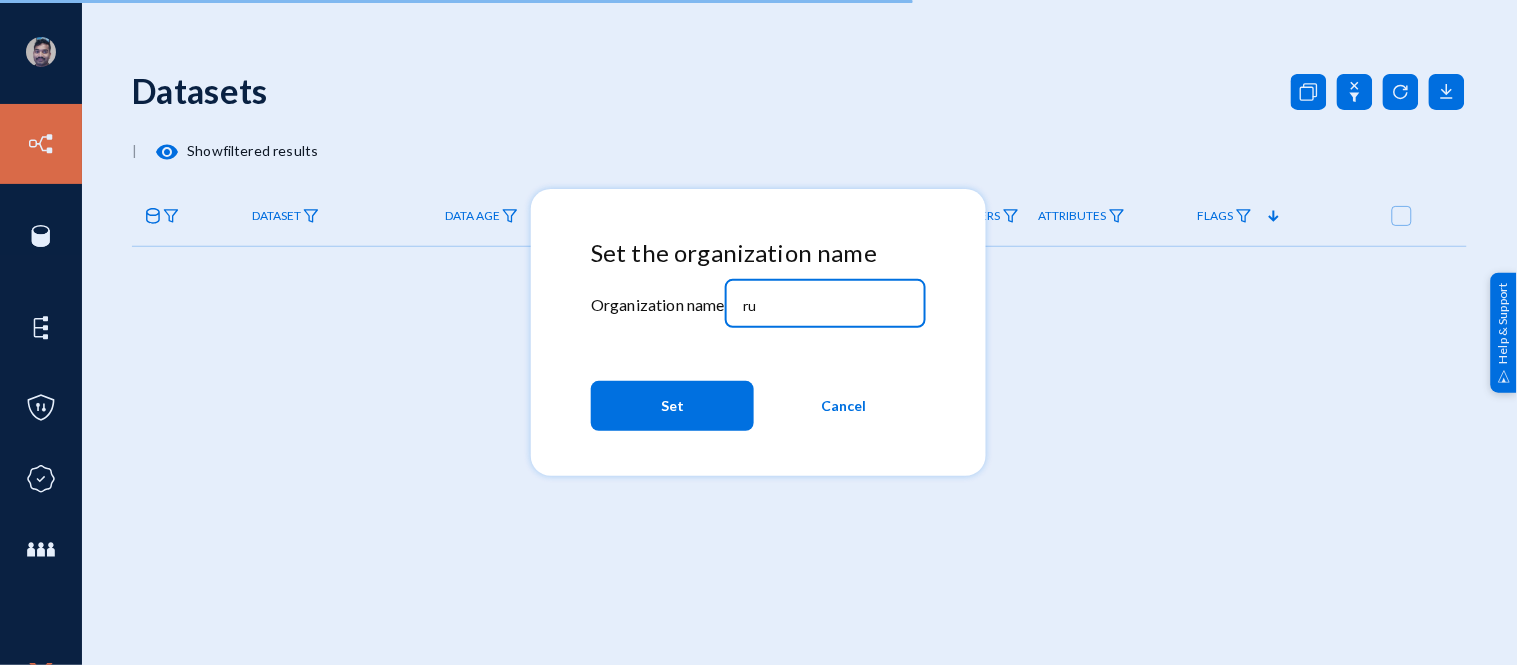 type on "r" 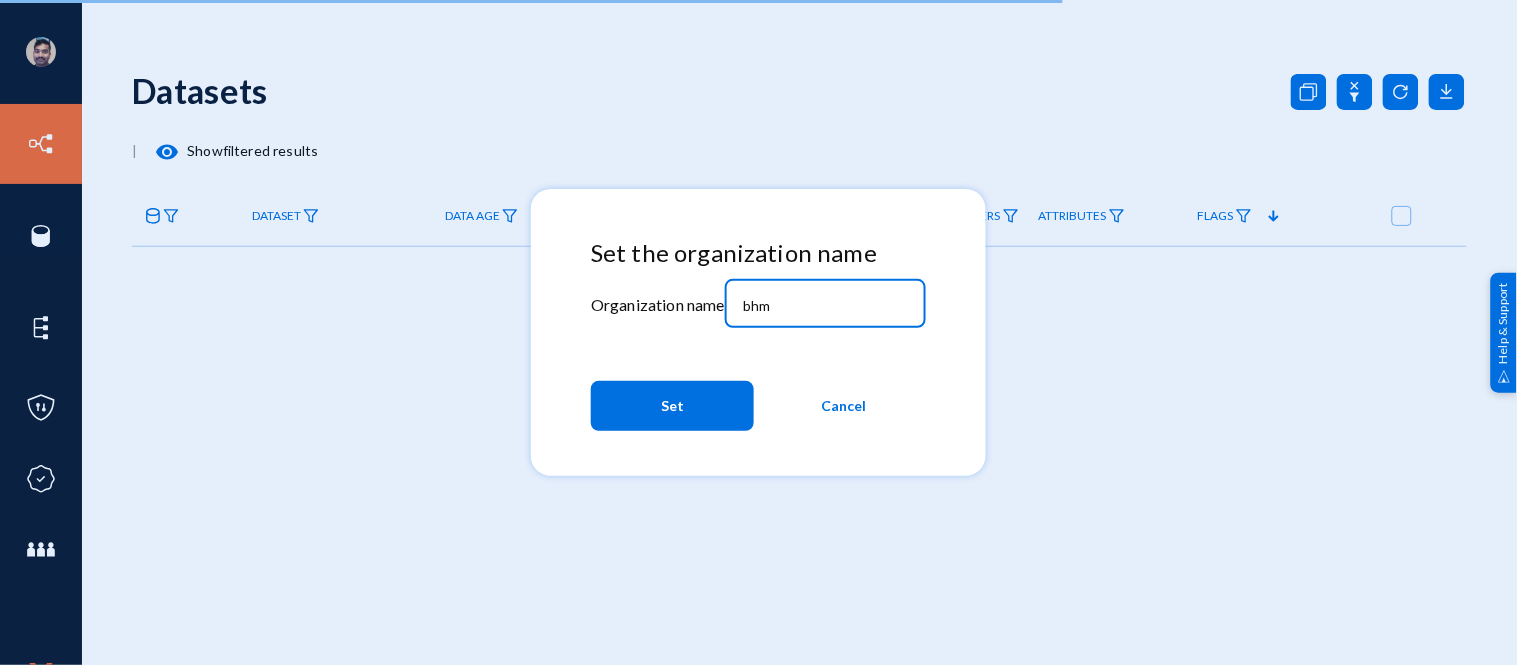 type on "bhm" 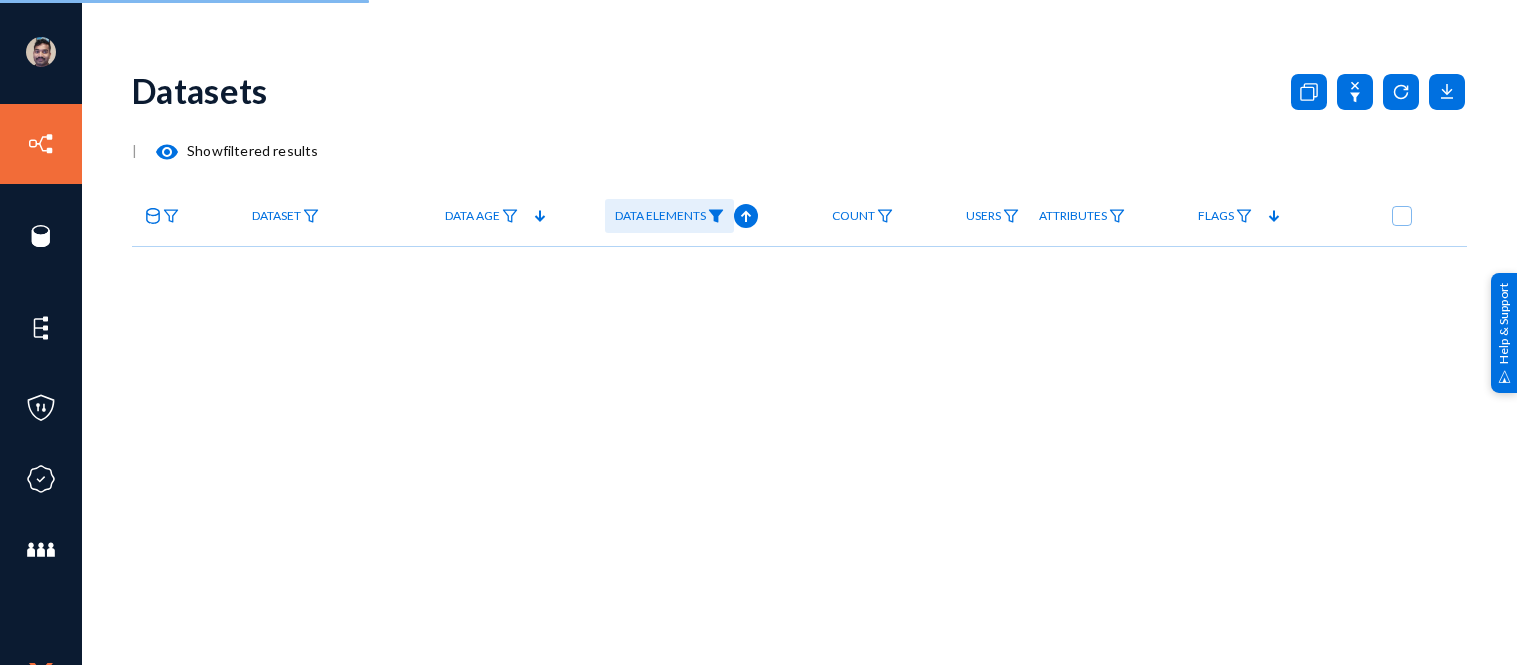 scroll, scrollTop: 0, scrollLeft: 0, axis: both 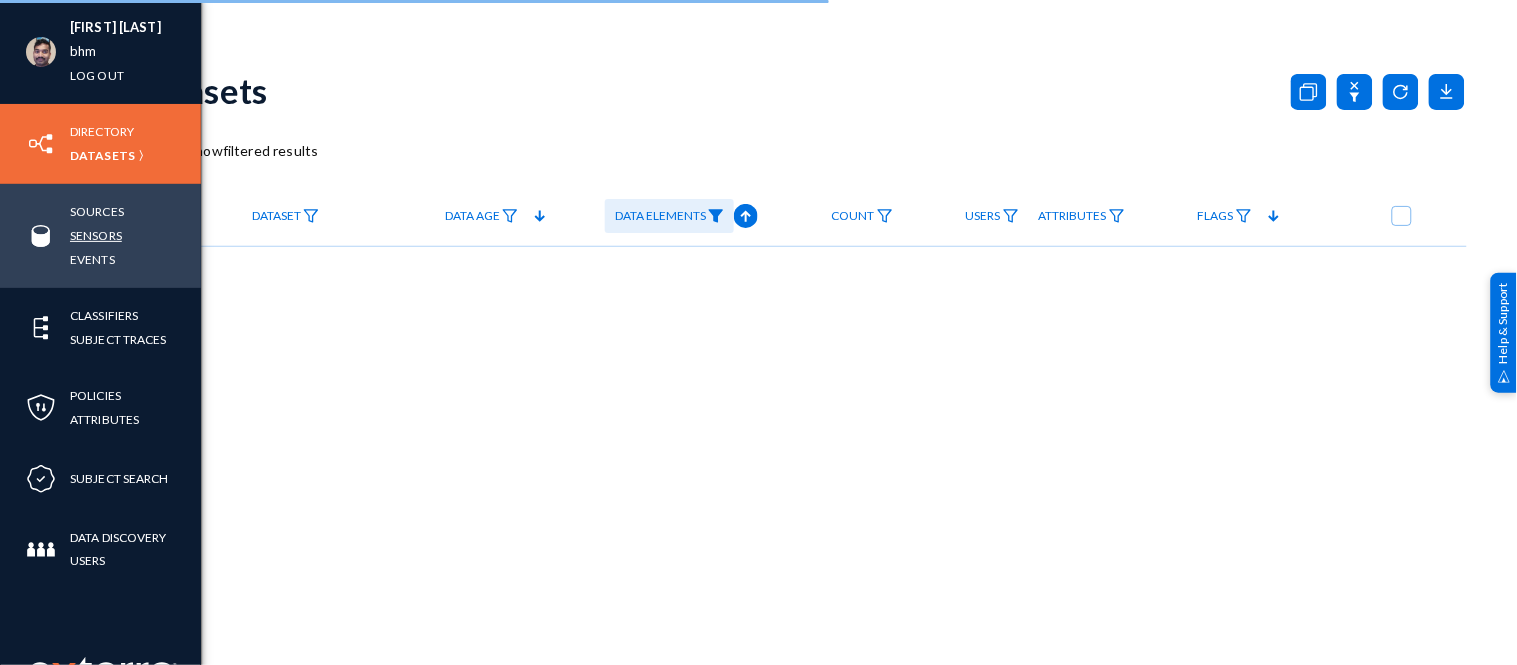 click on "Sensors" at bounding box center [96, 235] 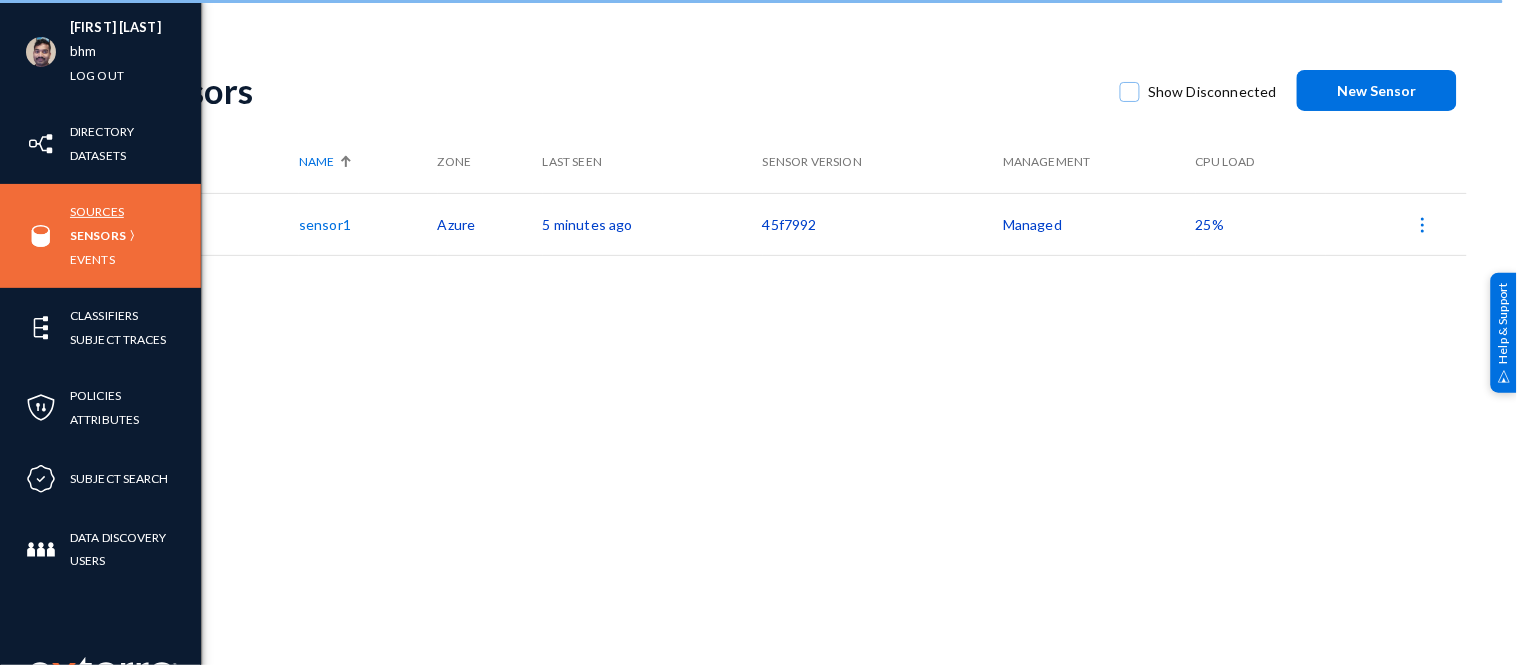 click on "Sources" at bounding box center [97, 211] 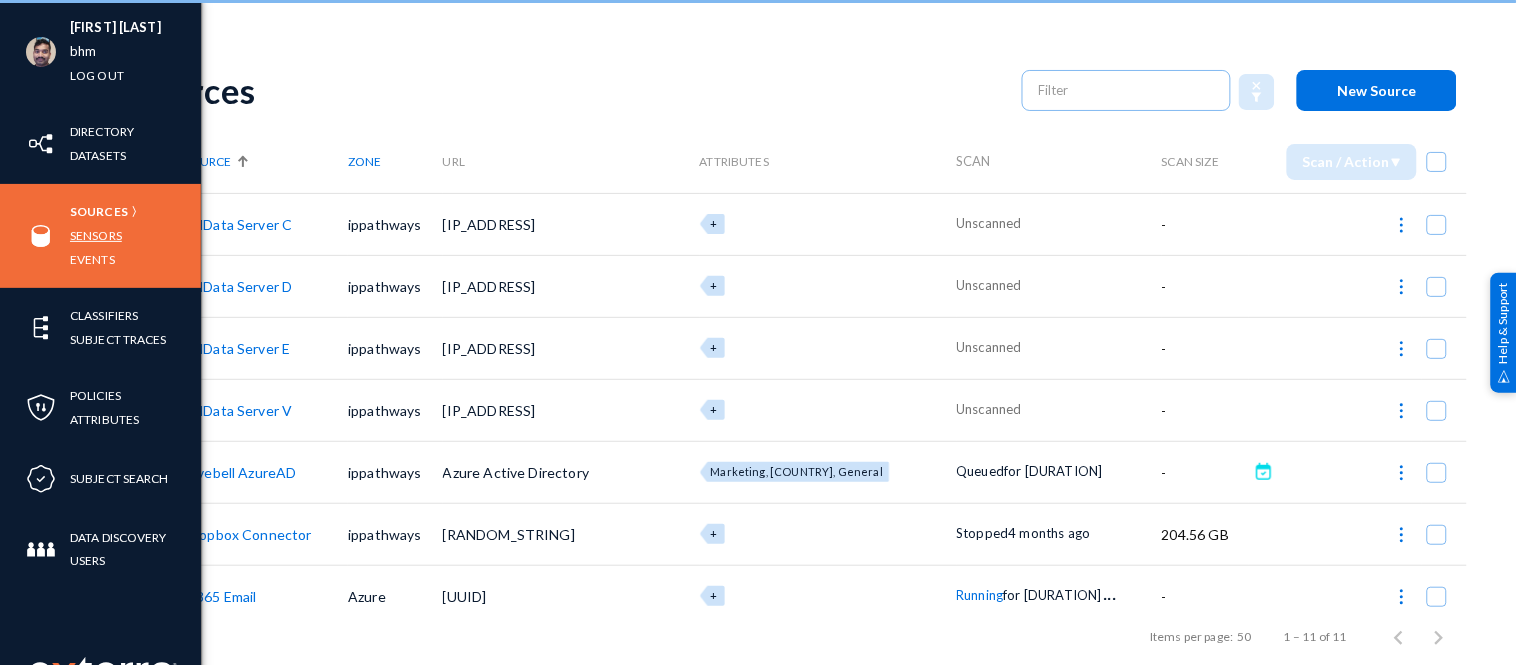 click on "Sensors" at bounding box center (96, 235) 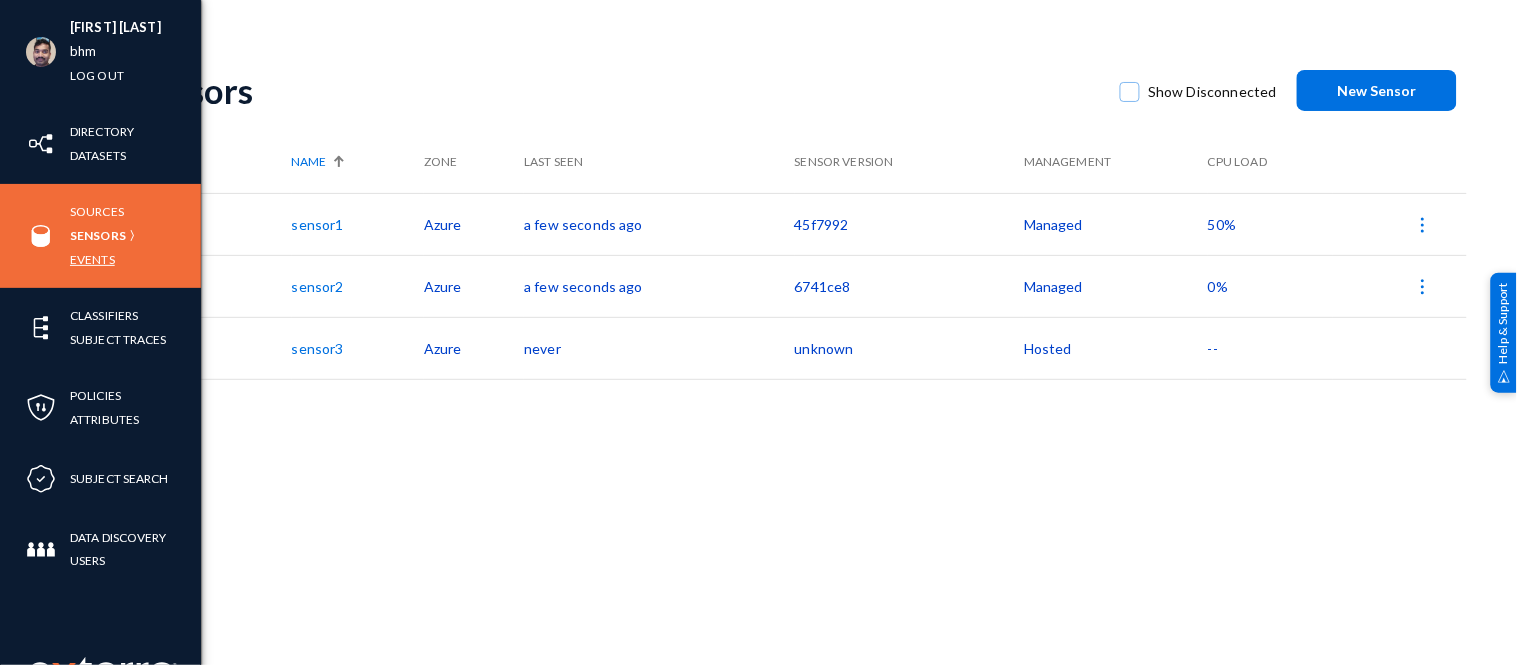 click on "Events" at bounding box center [92, 259] 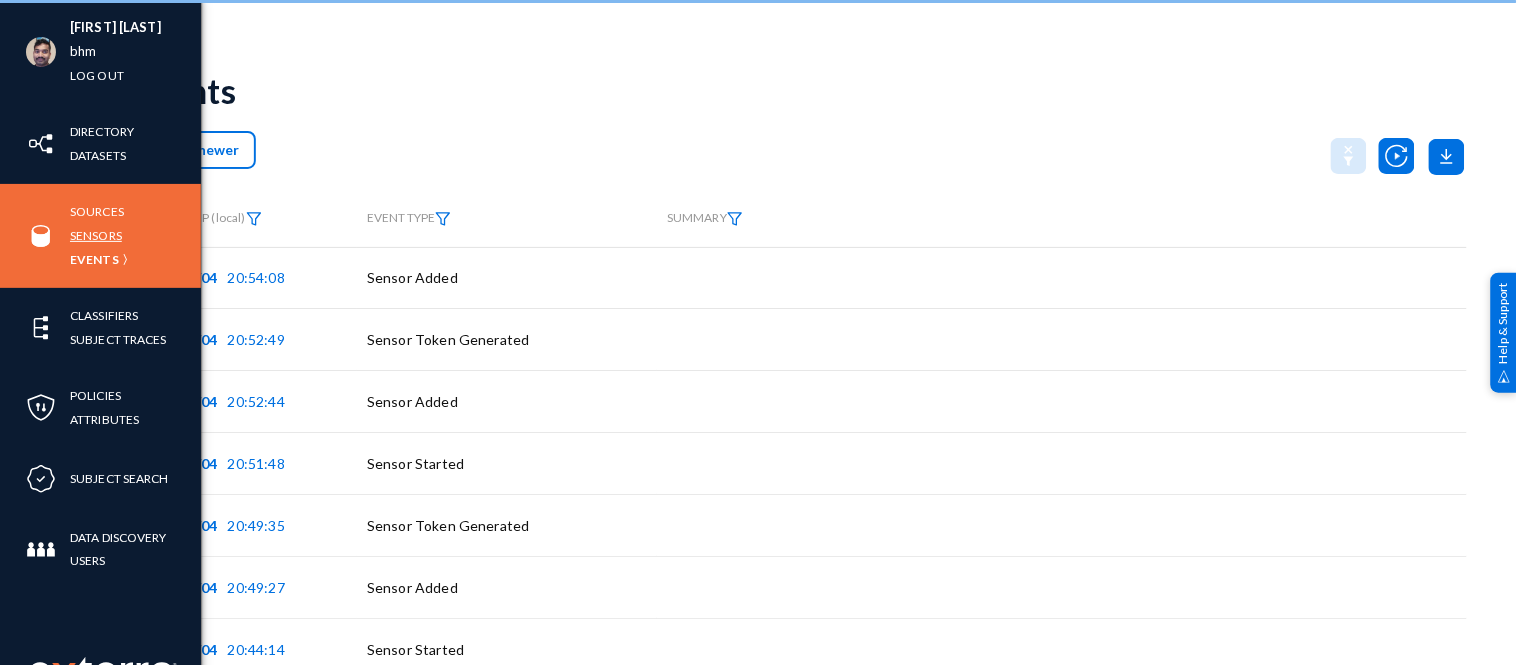 click on "Sensors" at bounding box center (96, 235) 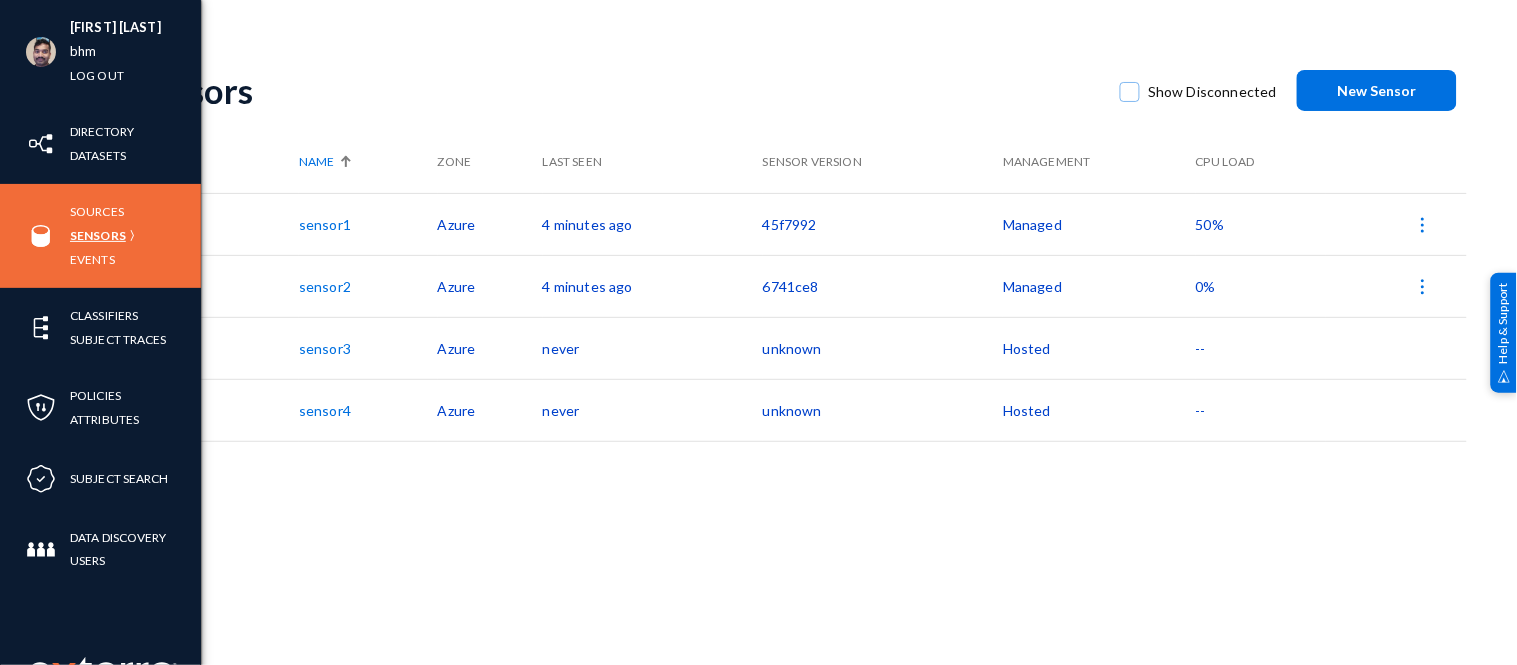 click on "Sensors" at bounding box center [98, 235] 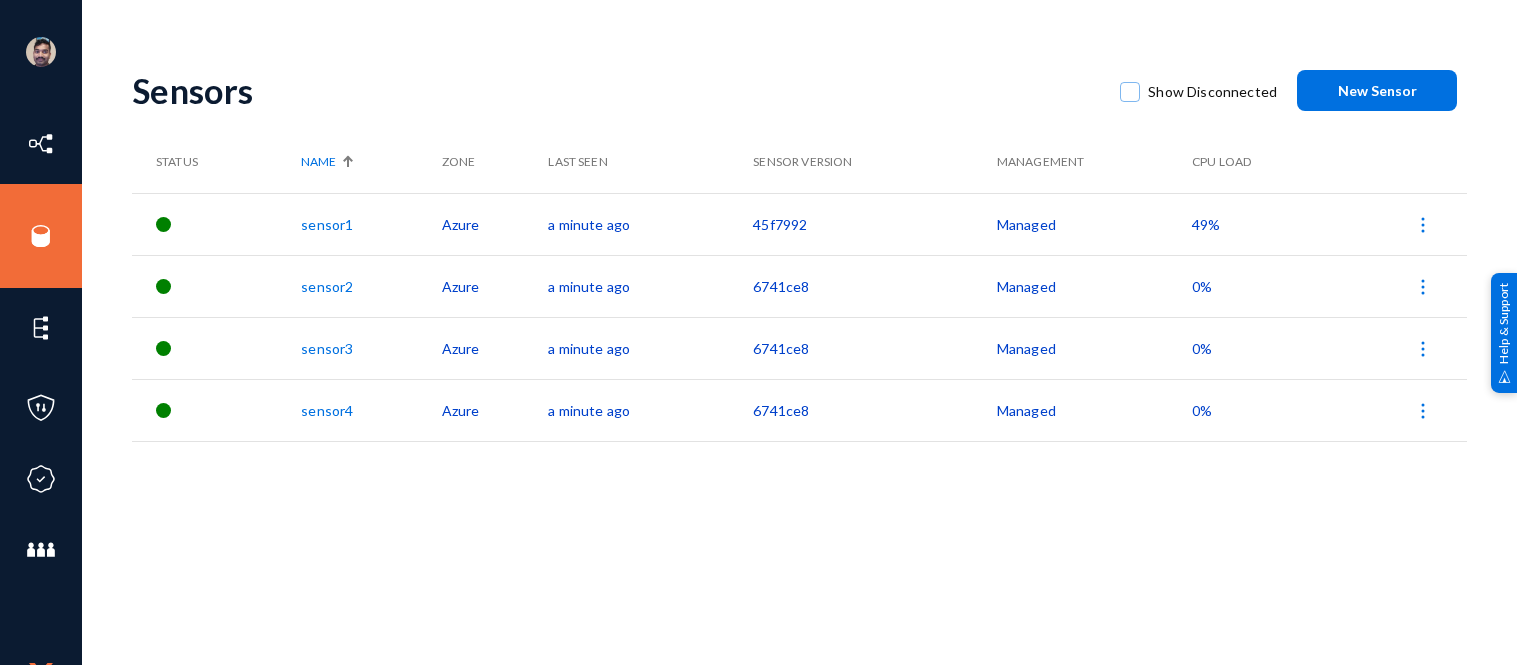 scroll, scrollTop: 0, scrollLeft: 0, axis: both 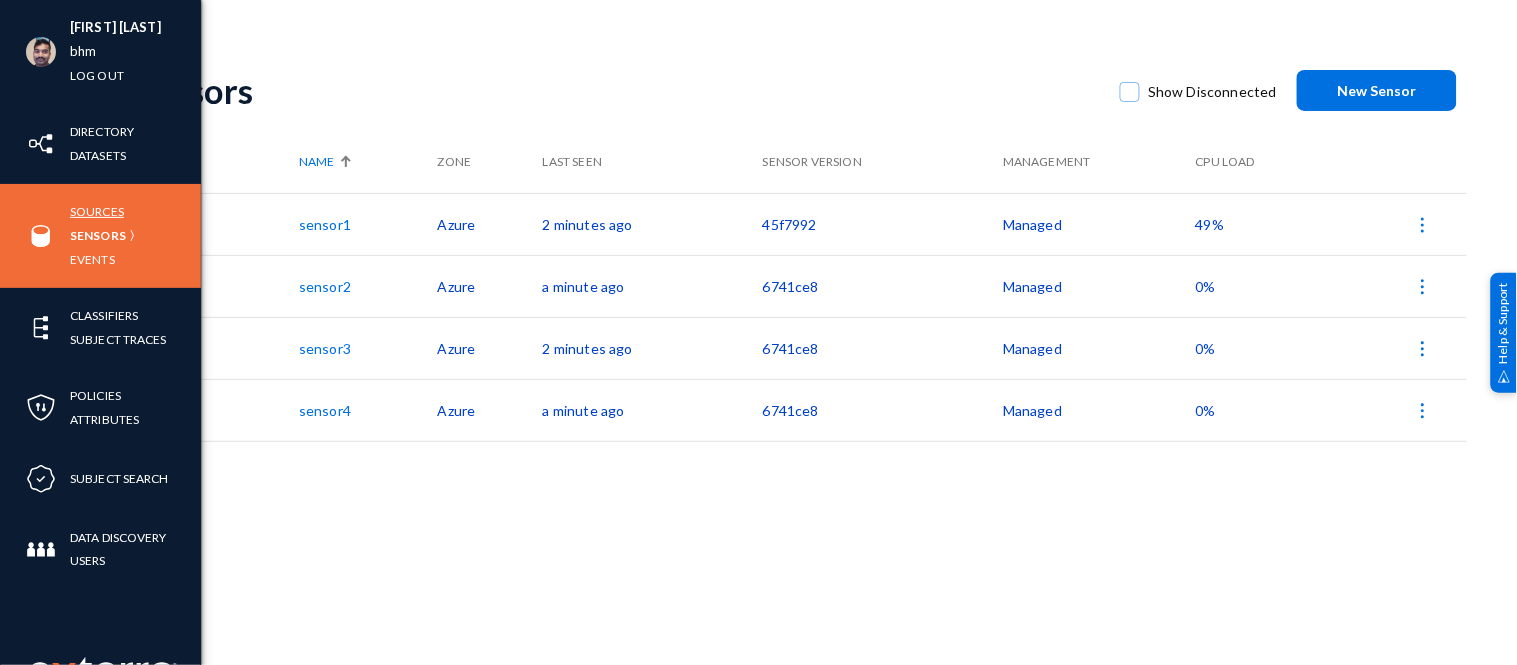 click on "Sources" at bounding box center (97, 211) 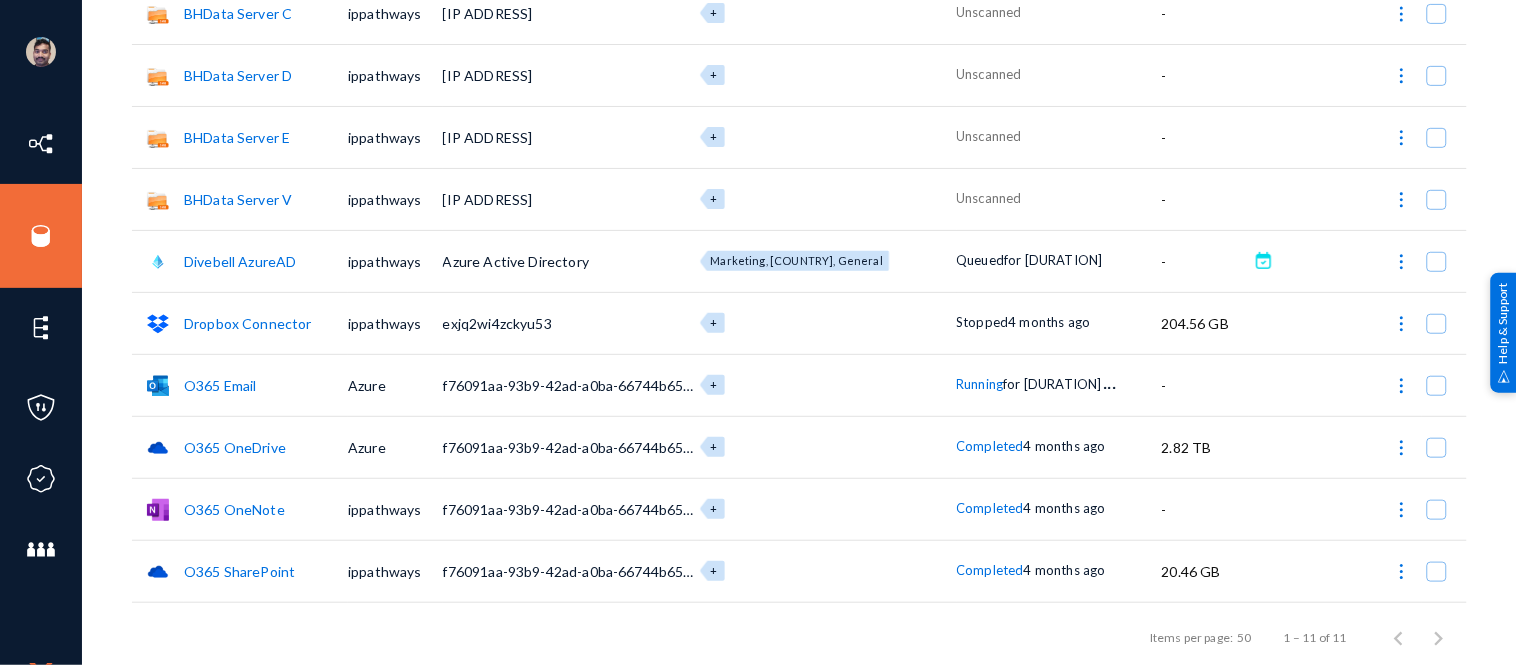 scroll, scrollTop: 265, scrollLeft: 0, axis: vertical 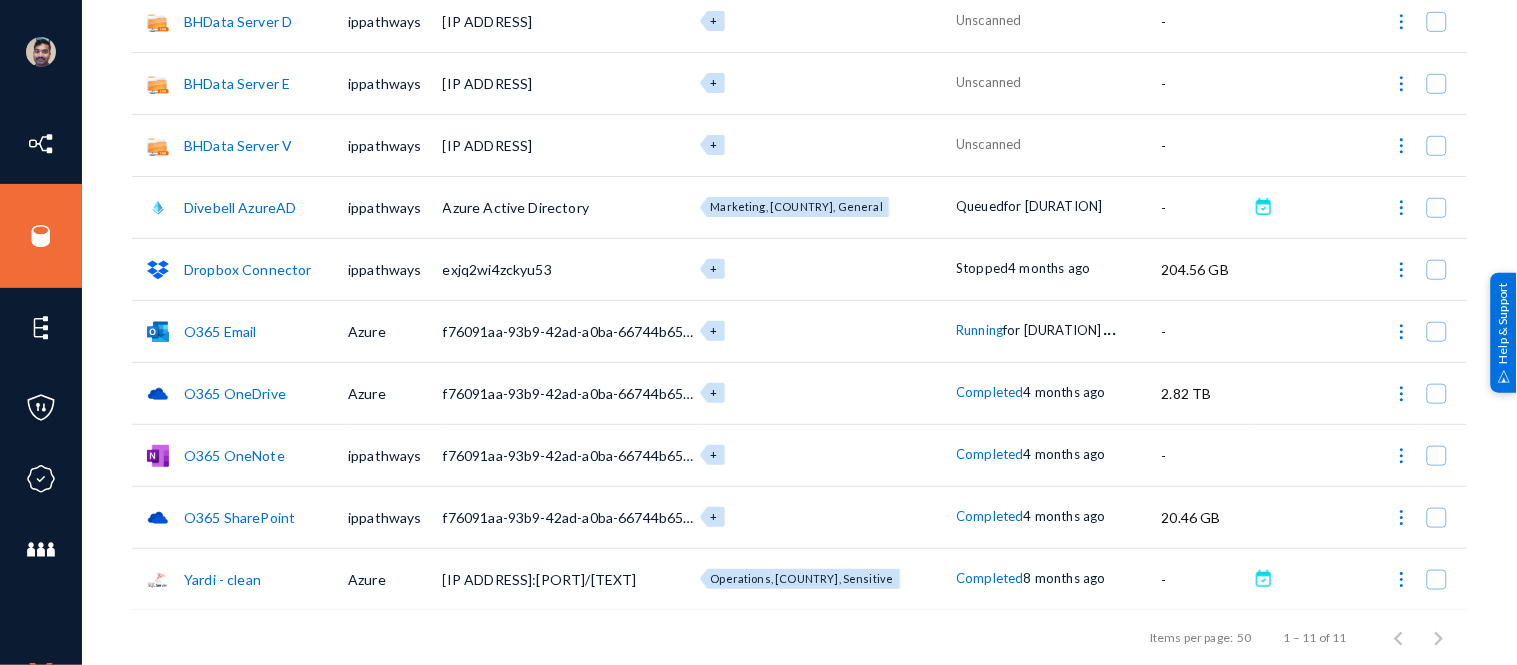 click on "O365 Email" 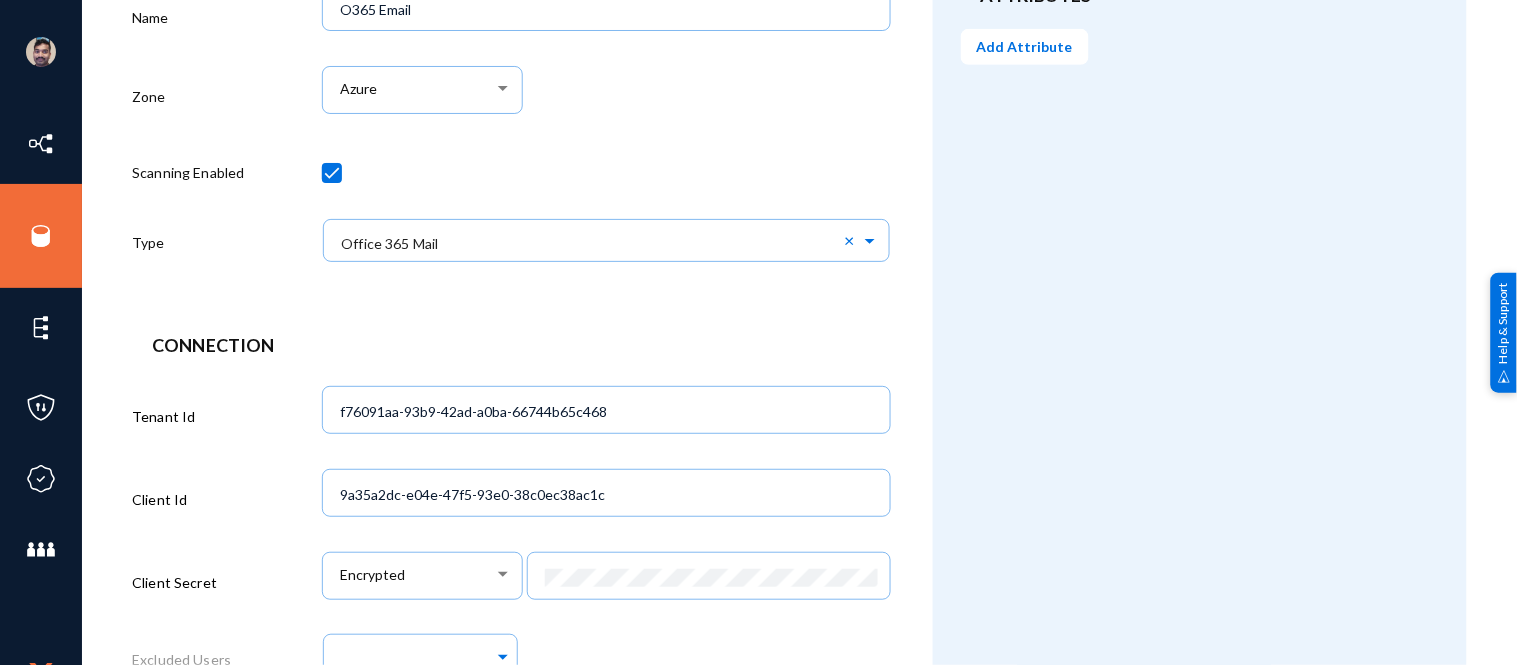 scroll, scrollTop: 0, scrollLeft: 0, axis: both 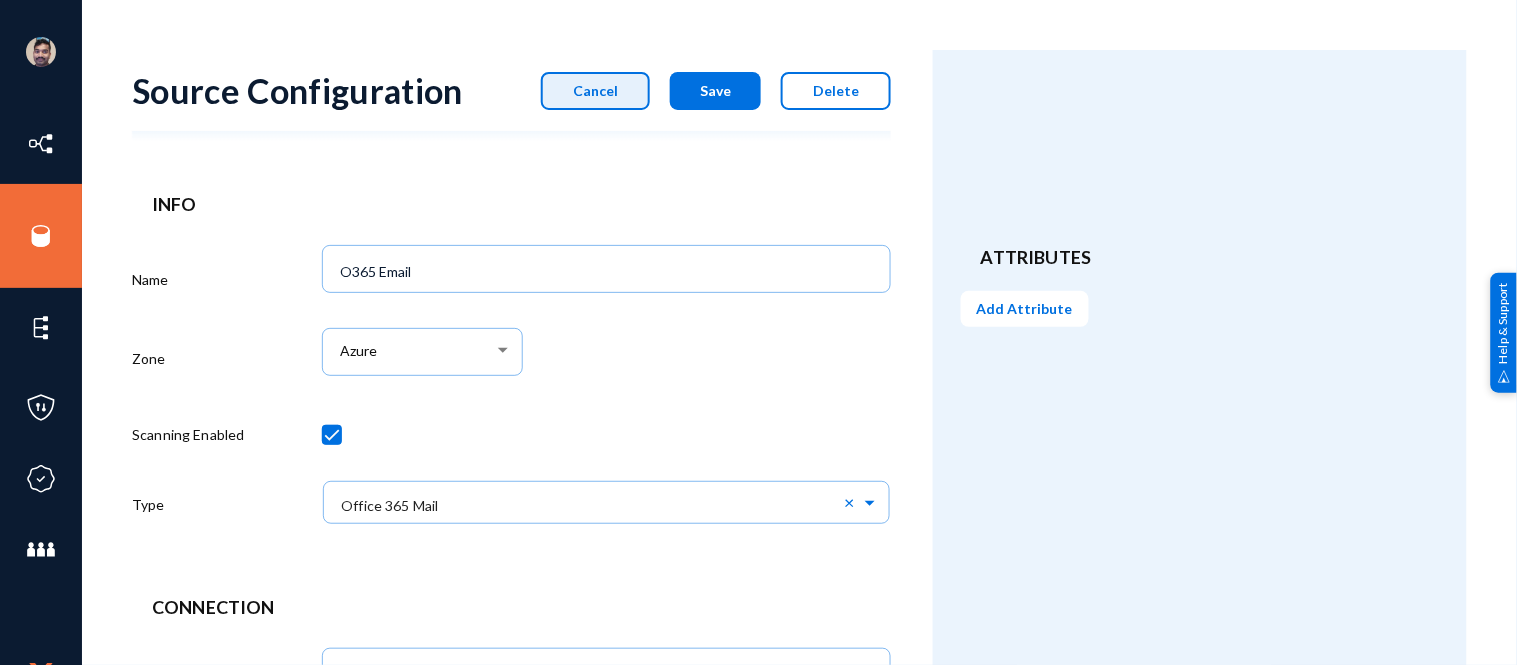 click on "Cancel" 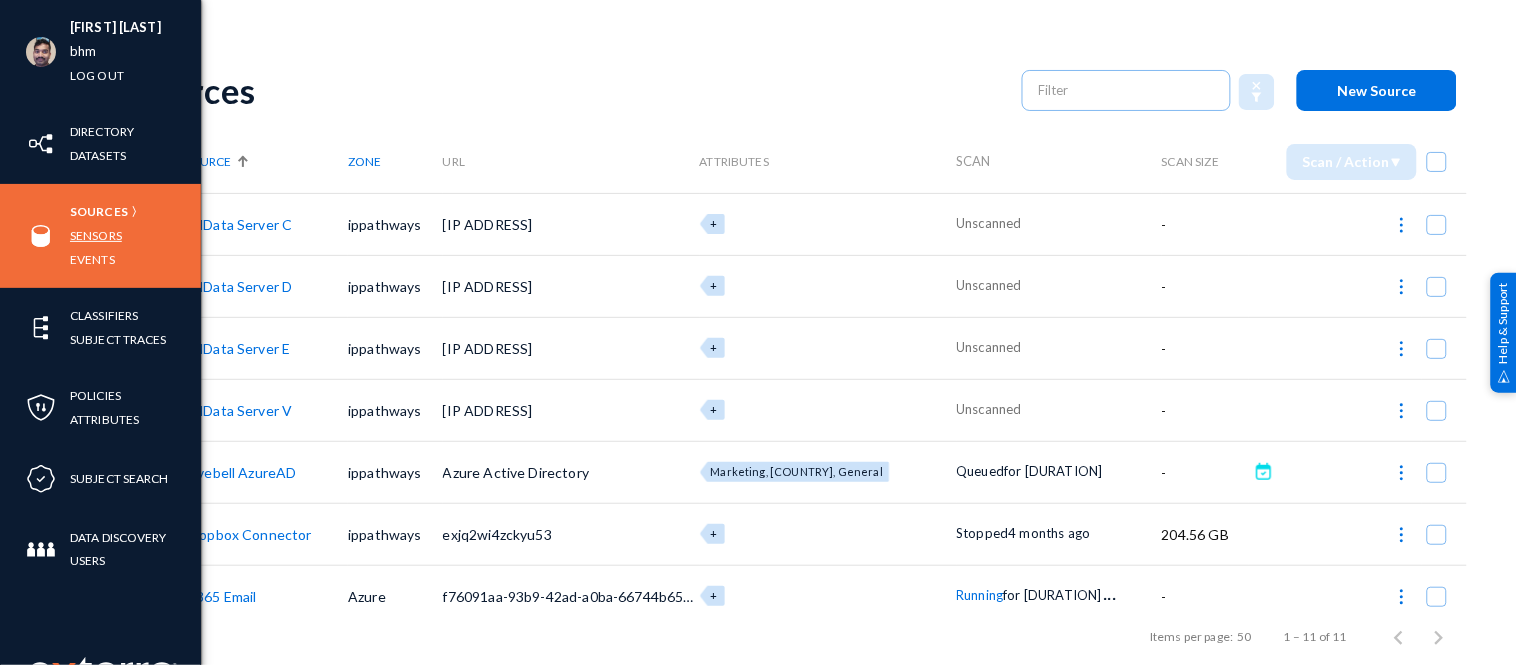 click on "Sensors" at bounding box center (96, 235) 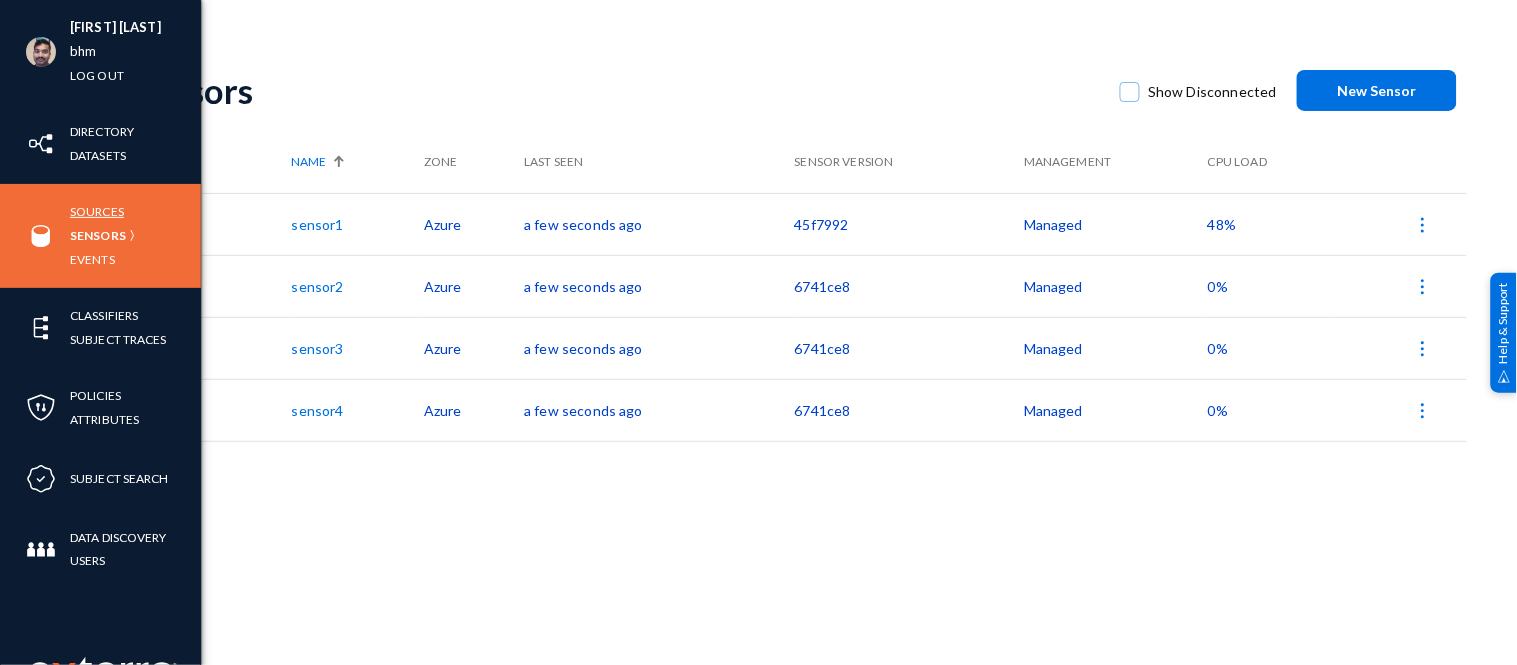 click on "Sources" at bounding box center (97, 211) 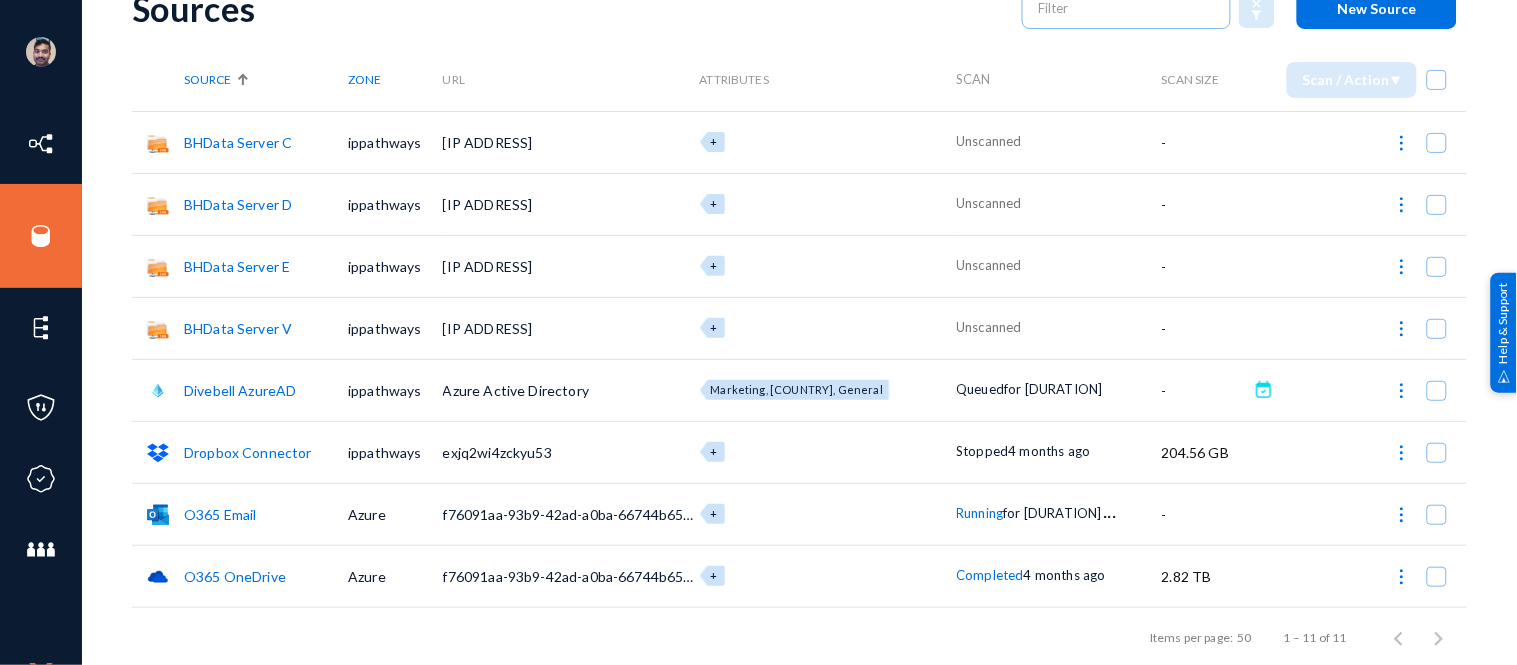 scroll, scrollTop: 83, scrollLeft: 0, axis: vertical 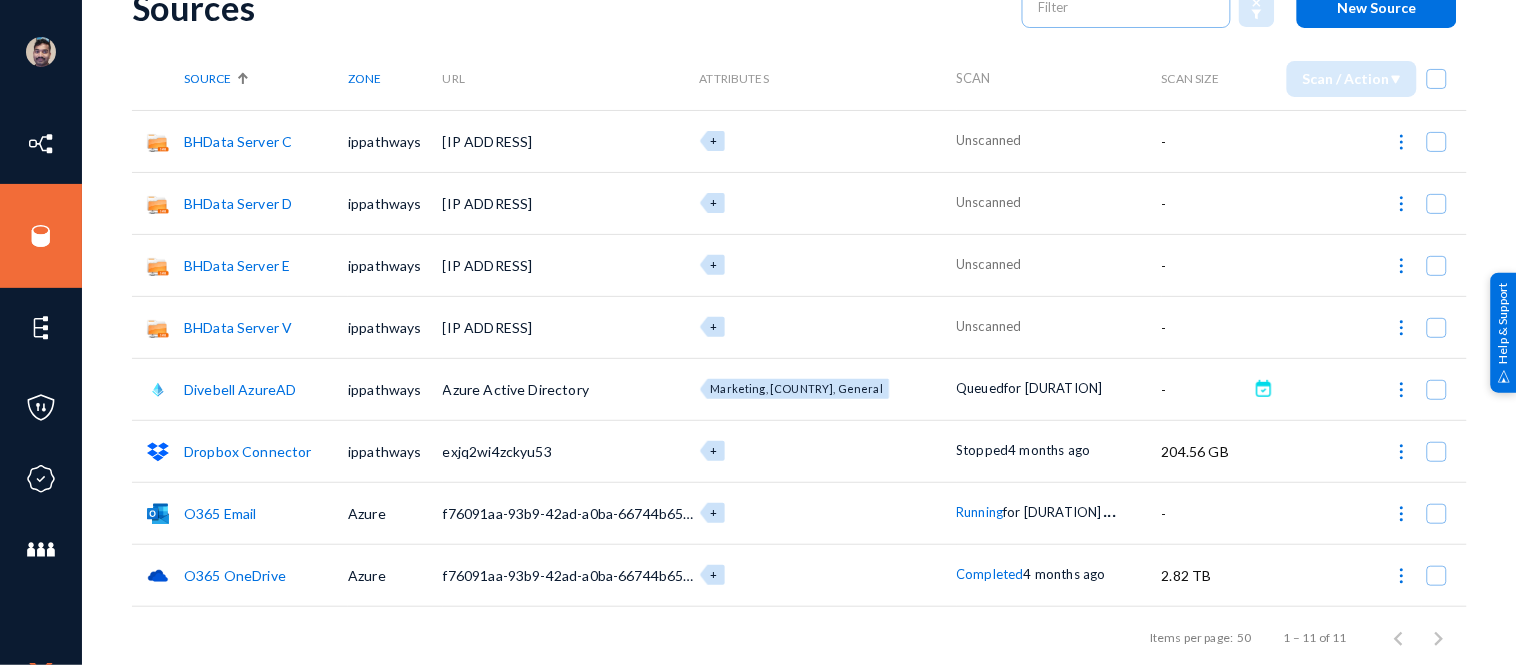 click on "Dropbox Connector" 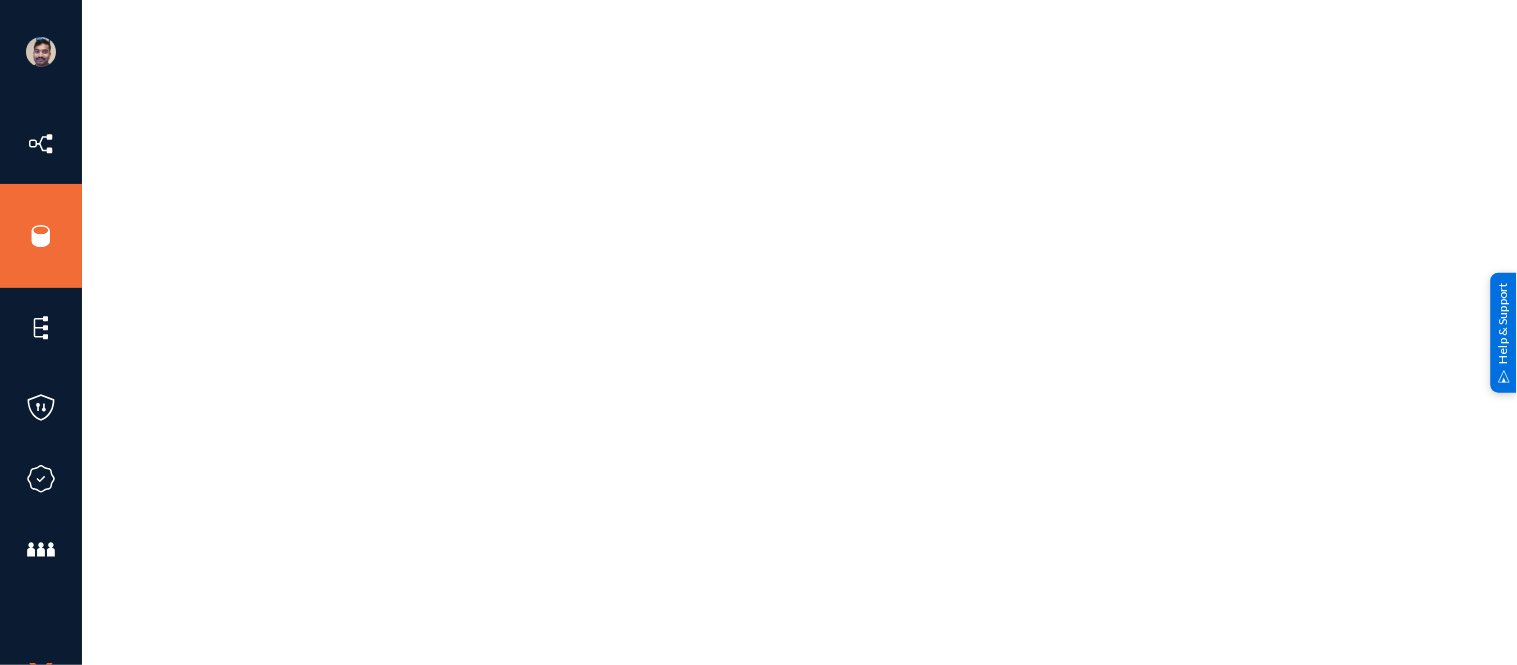 scroll, scrollTop: 0, scrollLeft: 0, axis: both 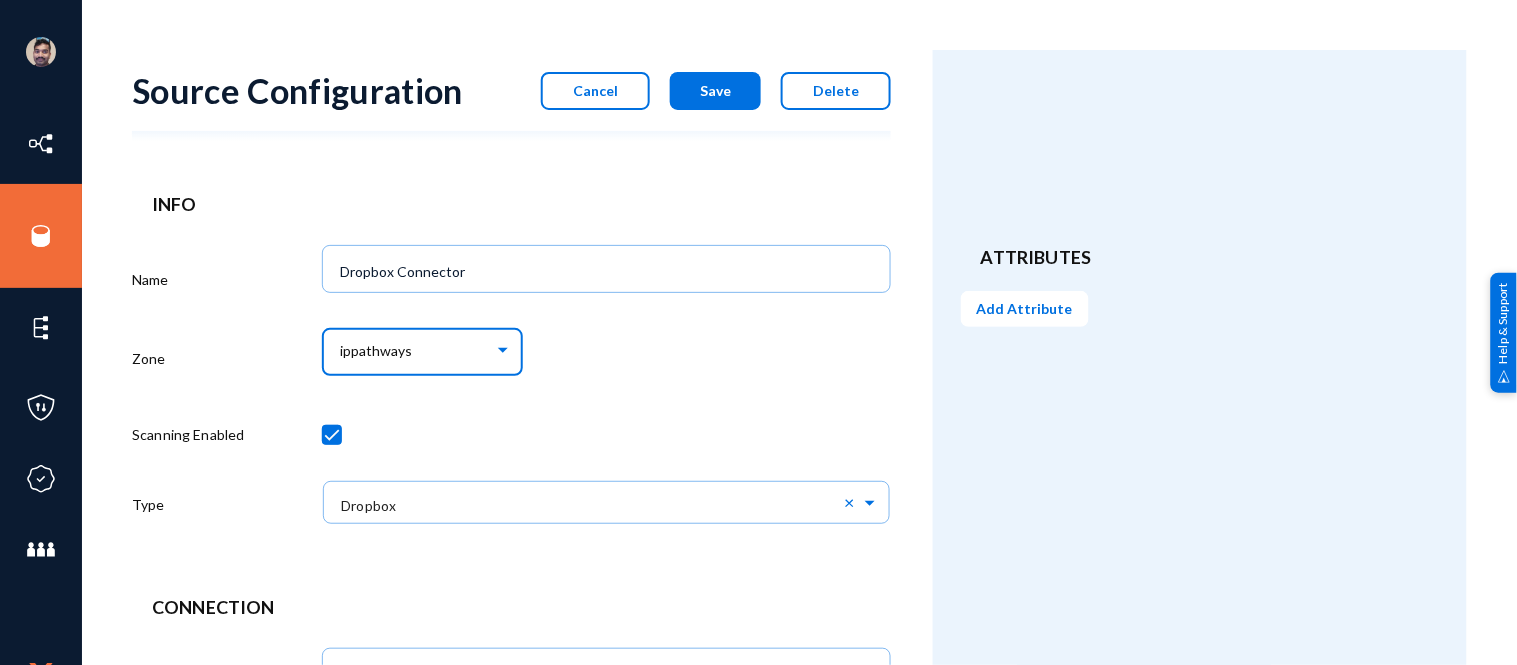 click on "ippathways" at bounding box center [417, 352] 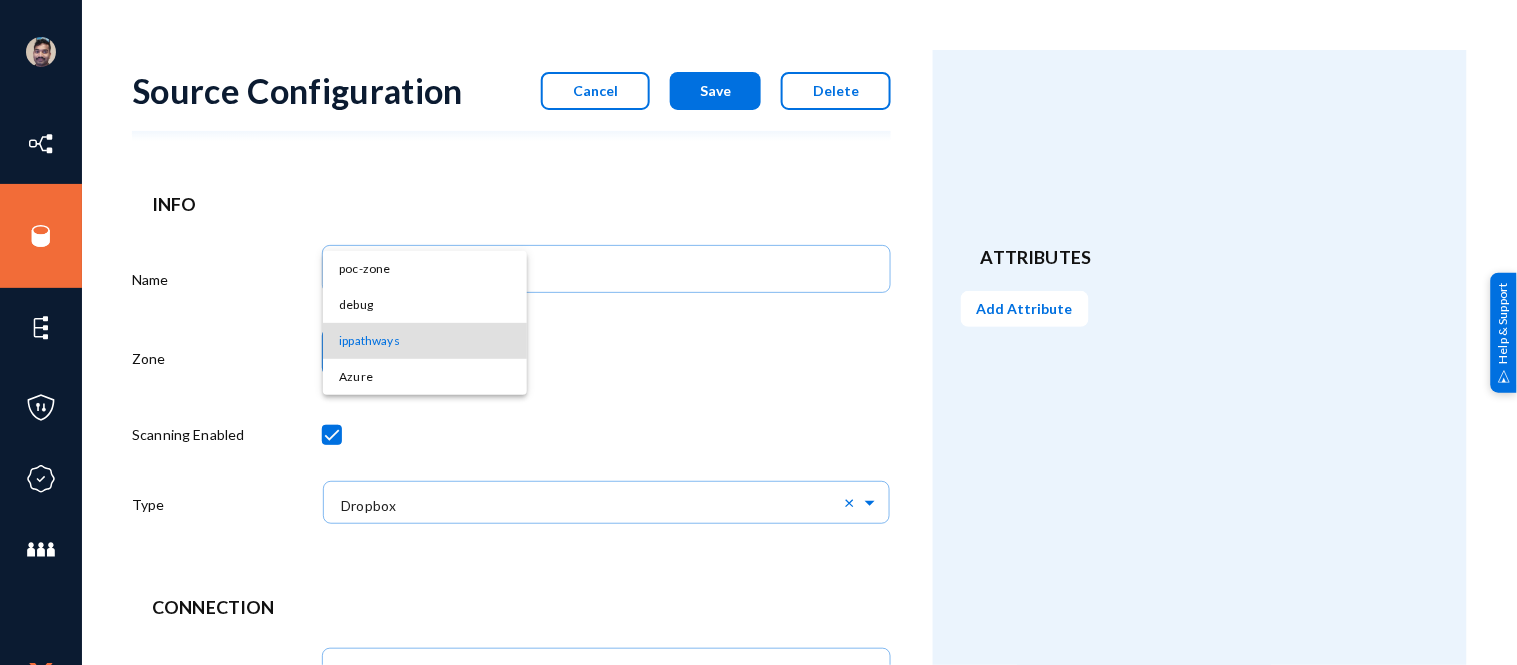 click at bounding box center [758, 332] 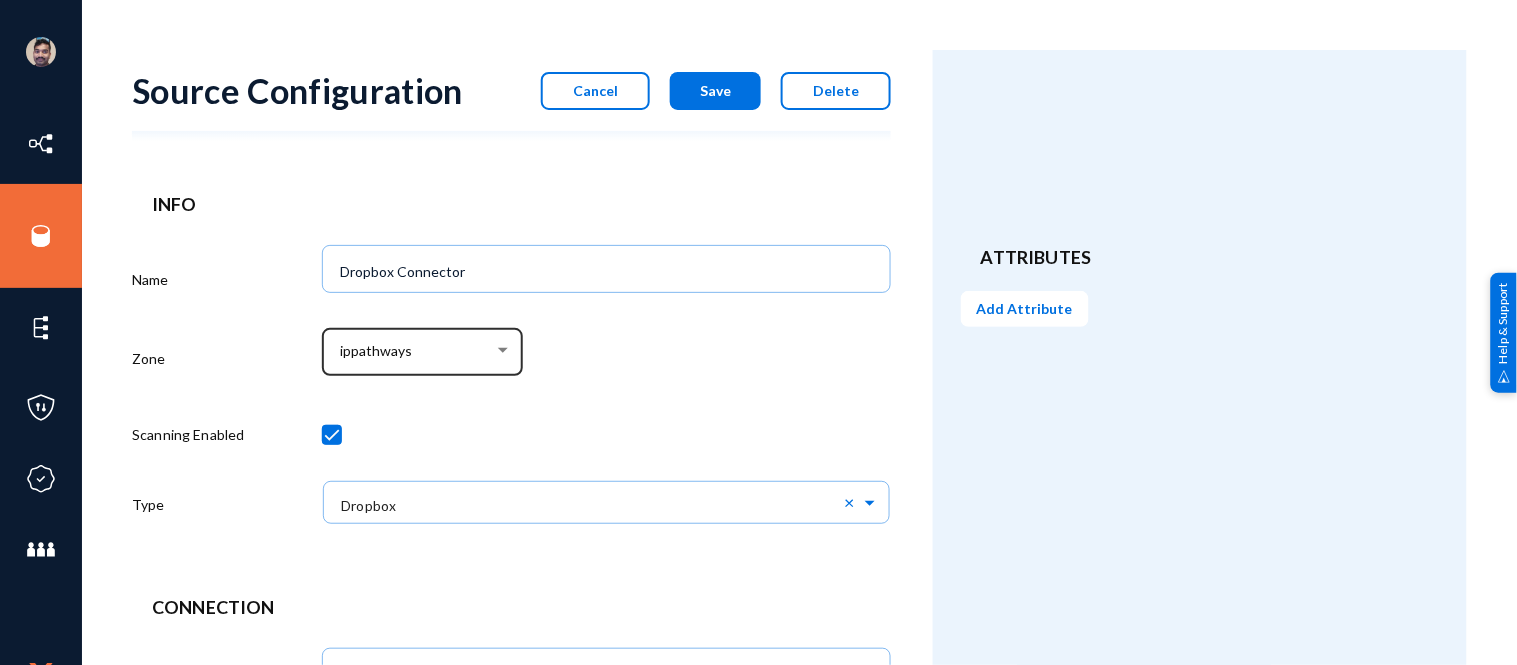 click on "ippathways" at bounding box center (417, 352) 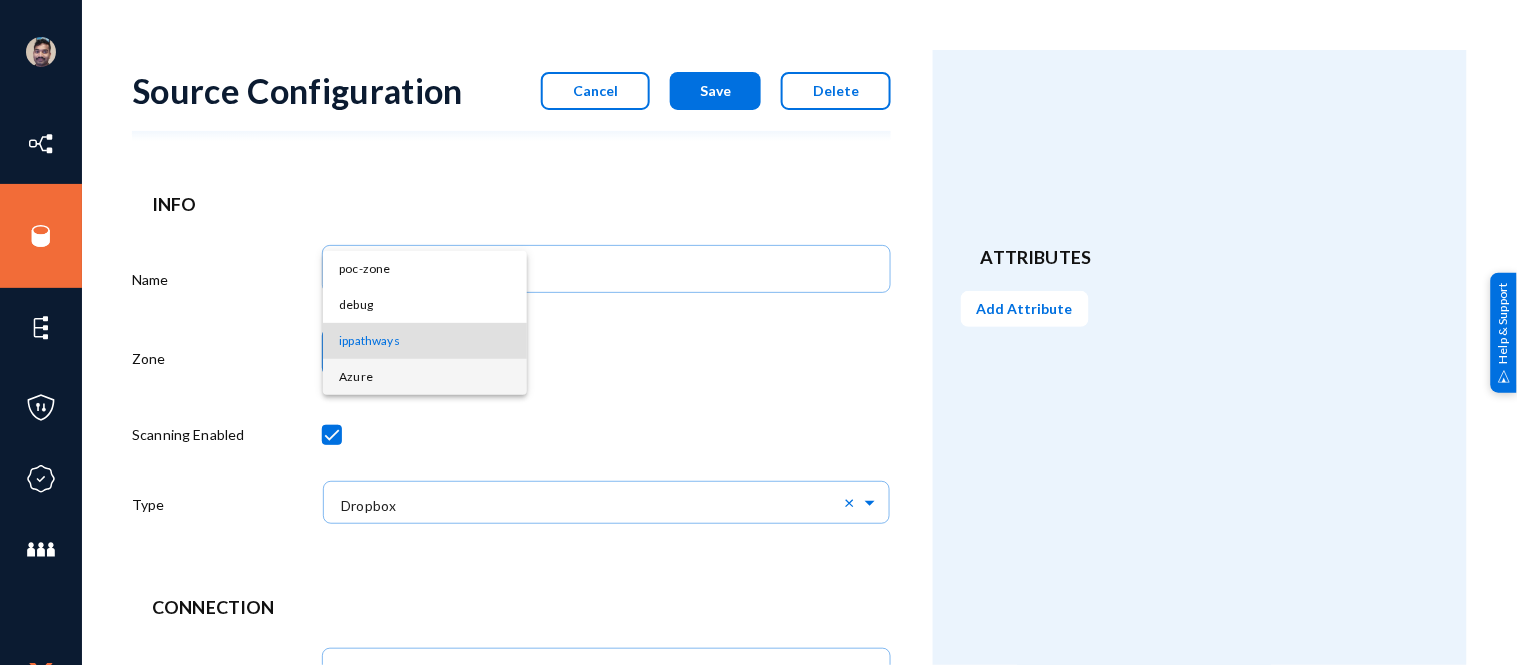 click on "Azure" at bounding box center (425, 377) 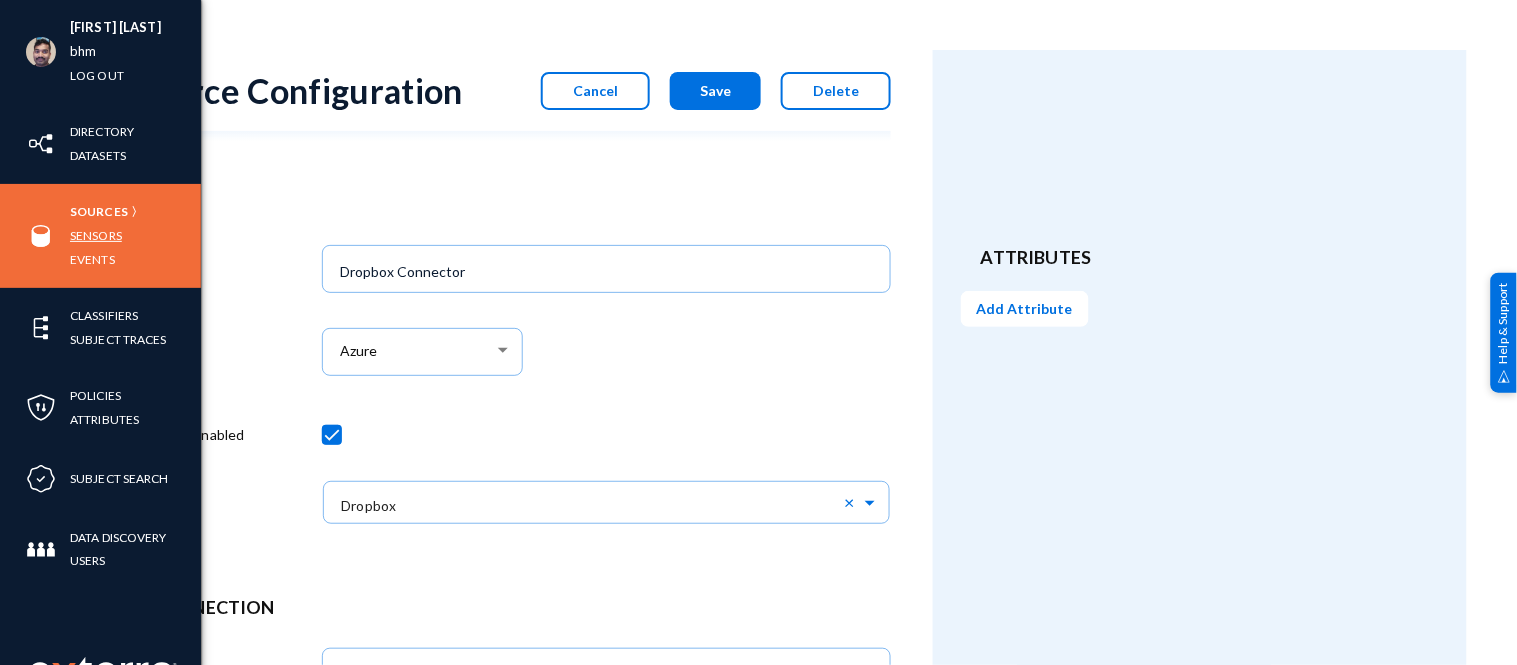 click on "Sensors" at bounding box center [96, 235] 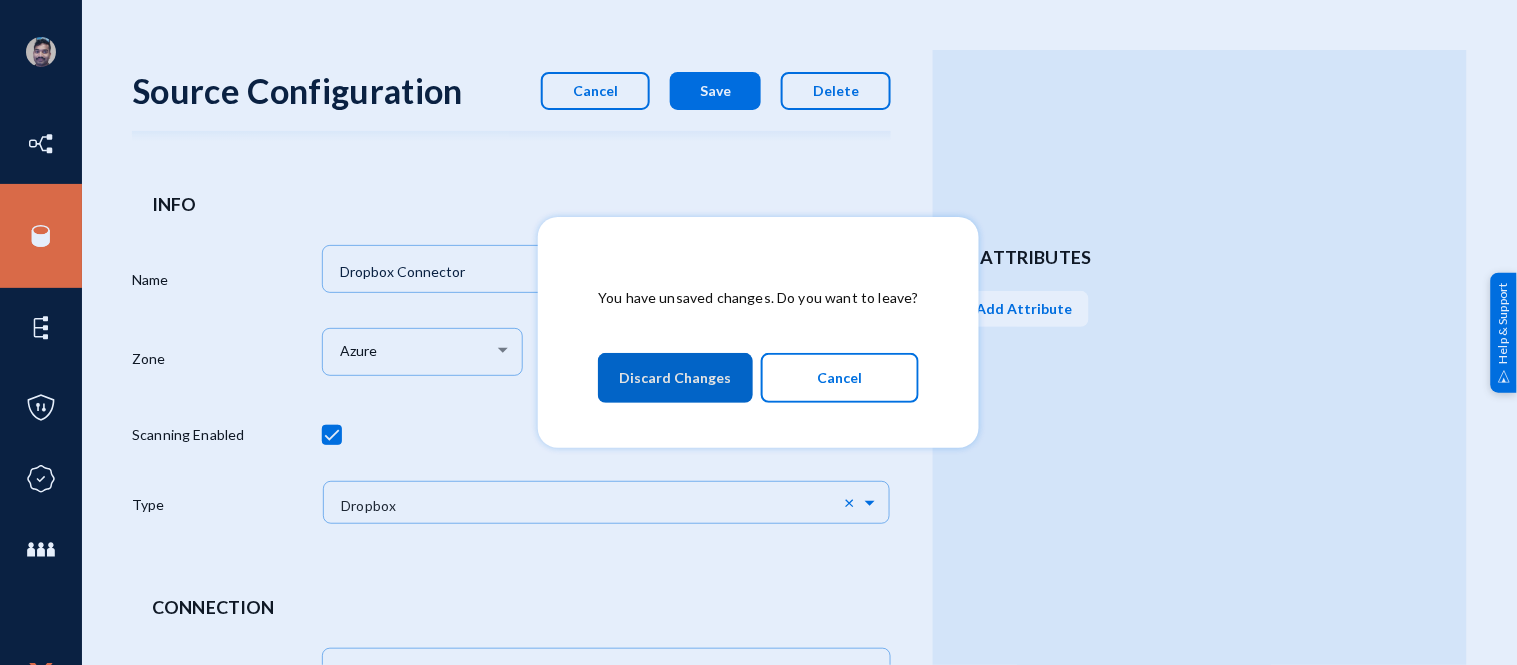 click on "Discard Changes" at bounding box center (675, 378) 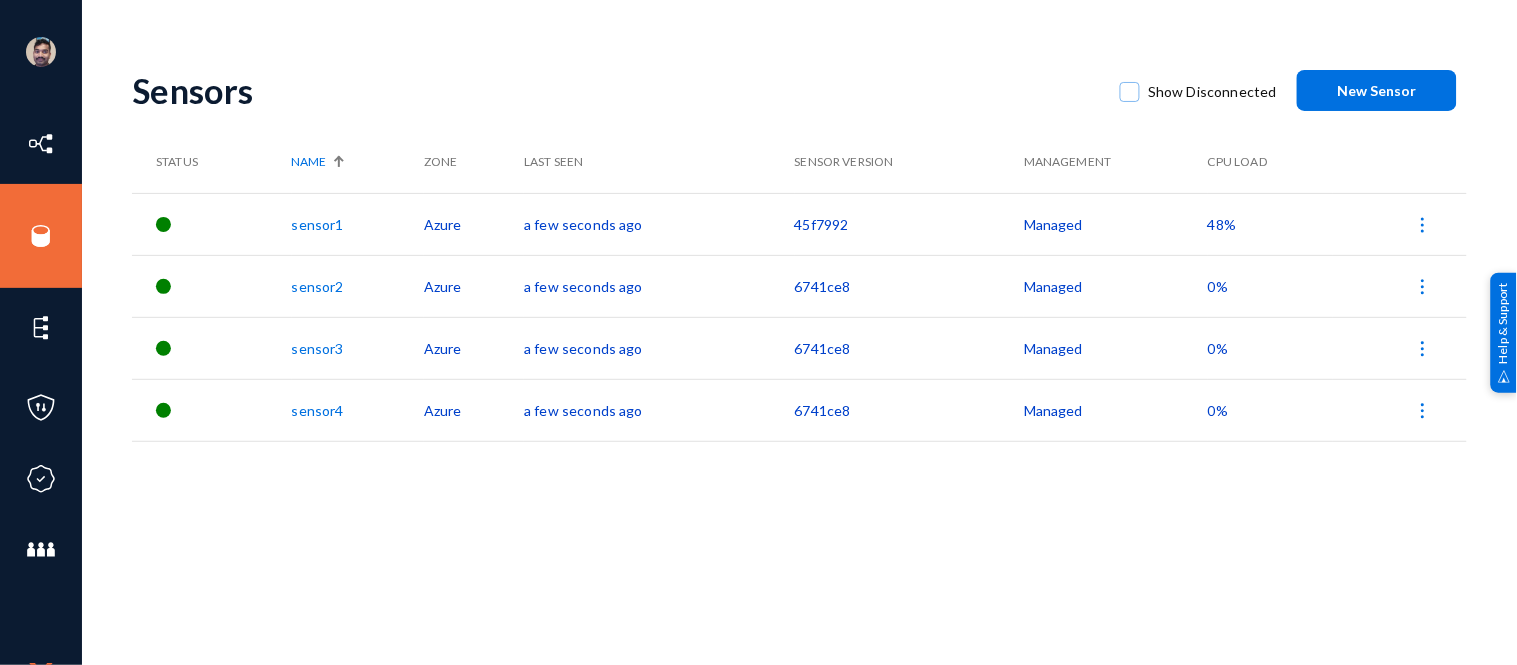 click on "sensor2" 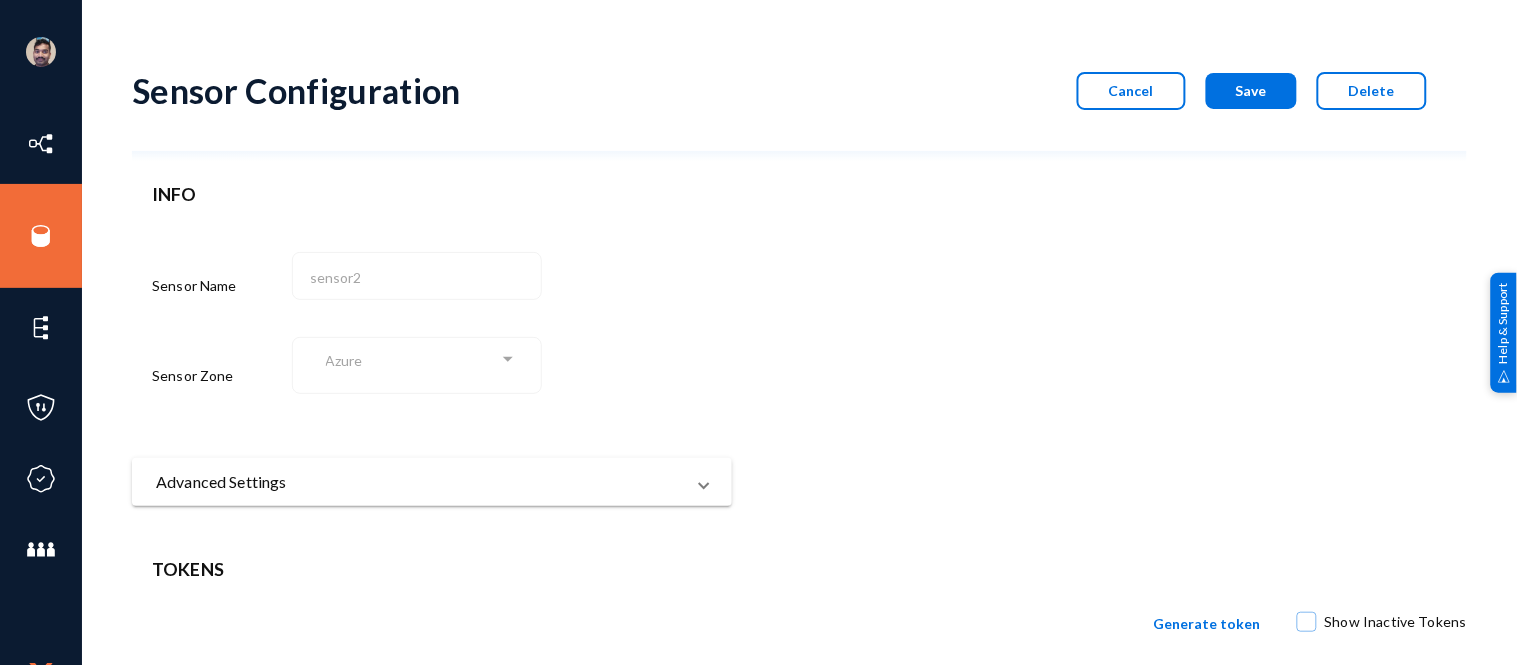scroll, scrollTop: 171, scrollLeft: 0, axis: vertical 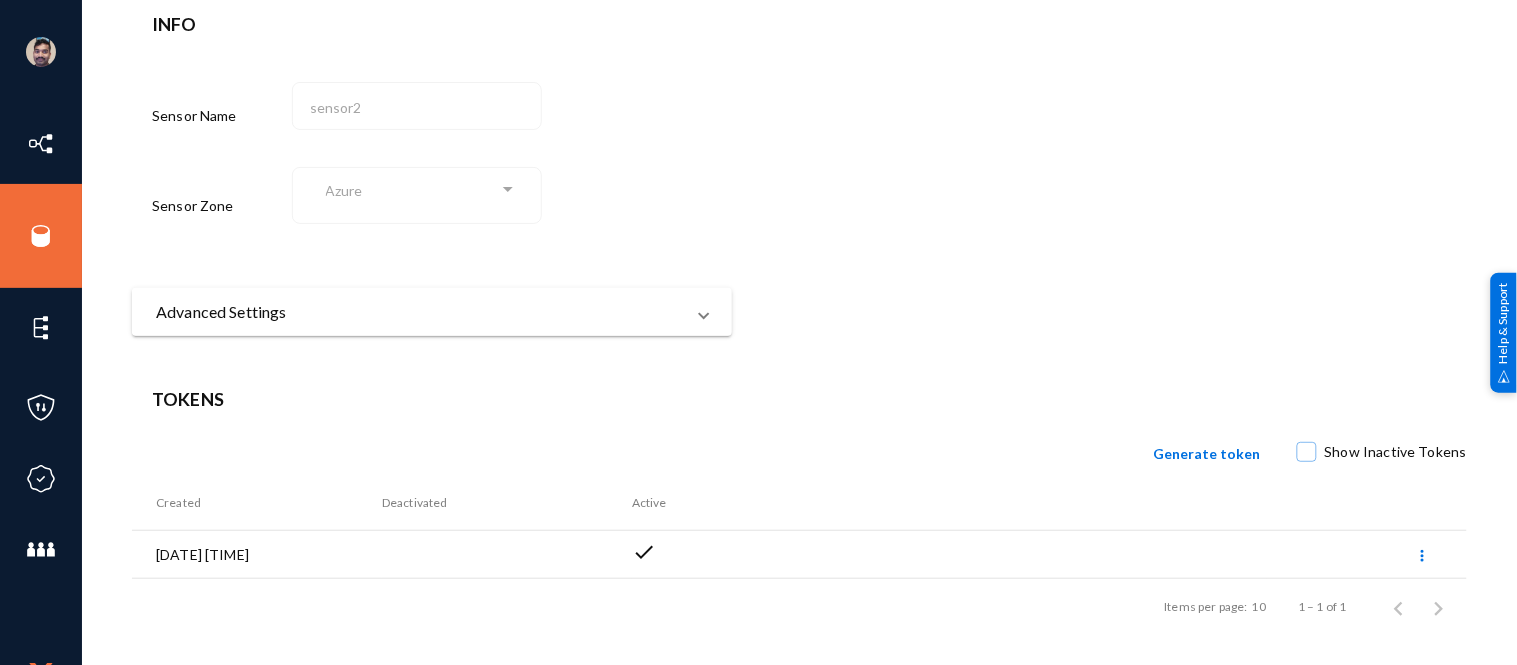 click on "Advanced Settings" at bounding box center (432, 312) 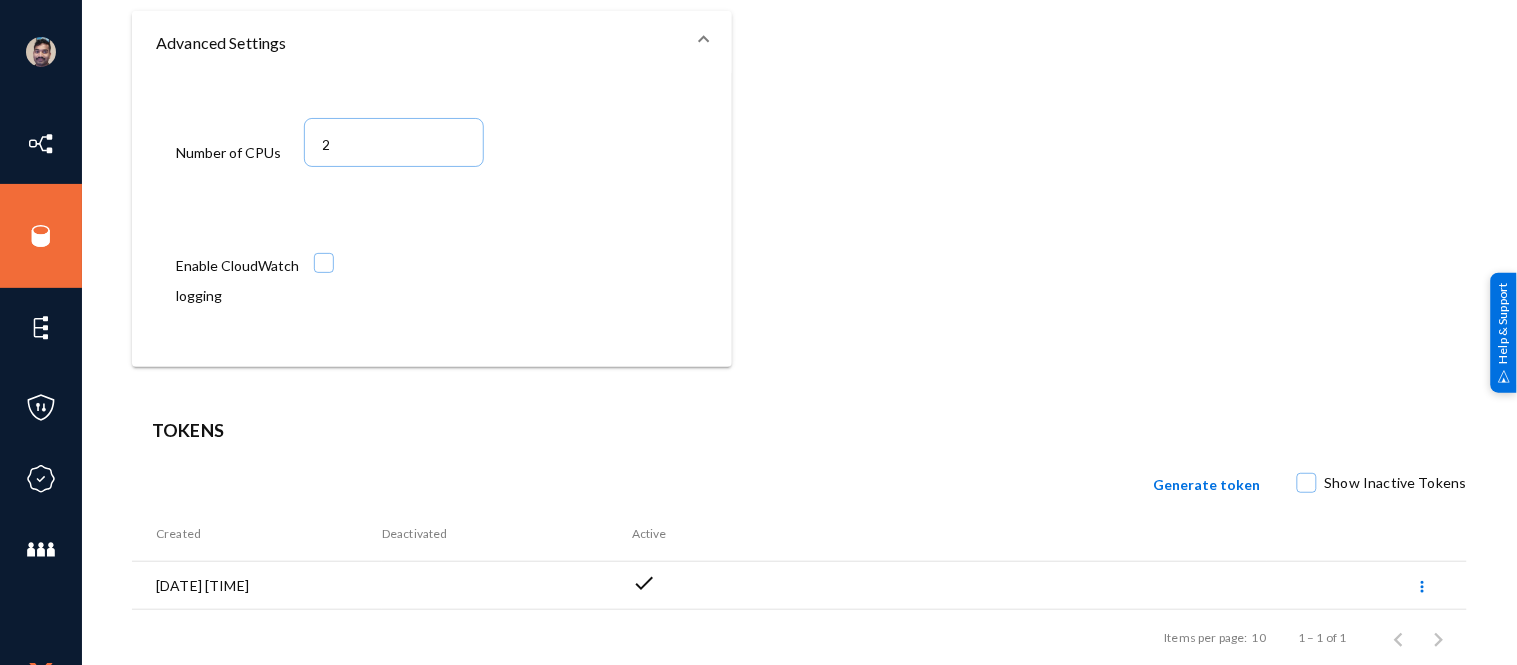 scroll, scrollTop: 448, scrollLeft: 0, axis: vertical 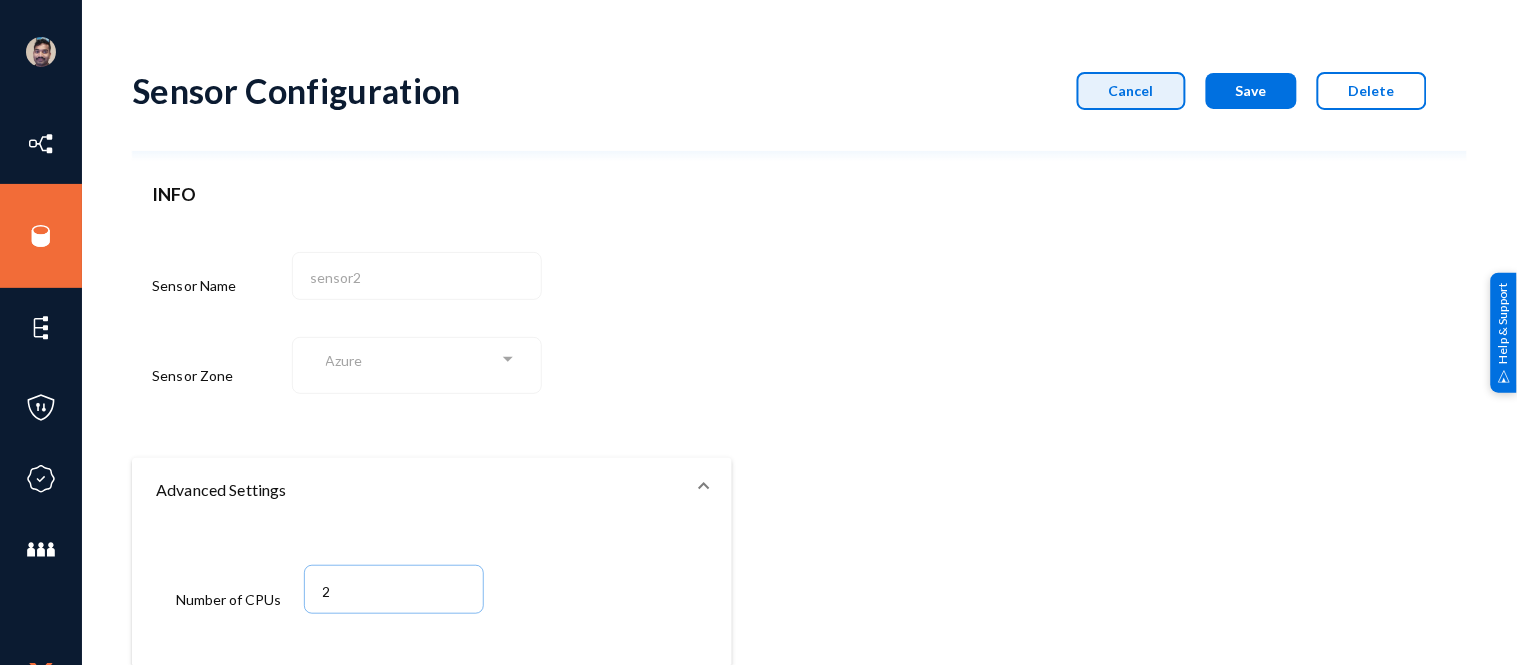 click on "Cancel" 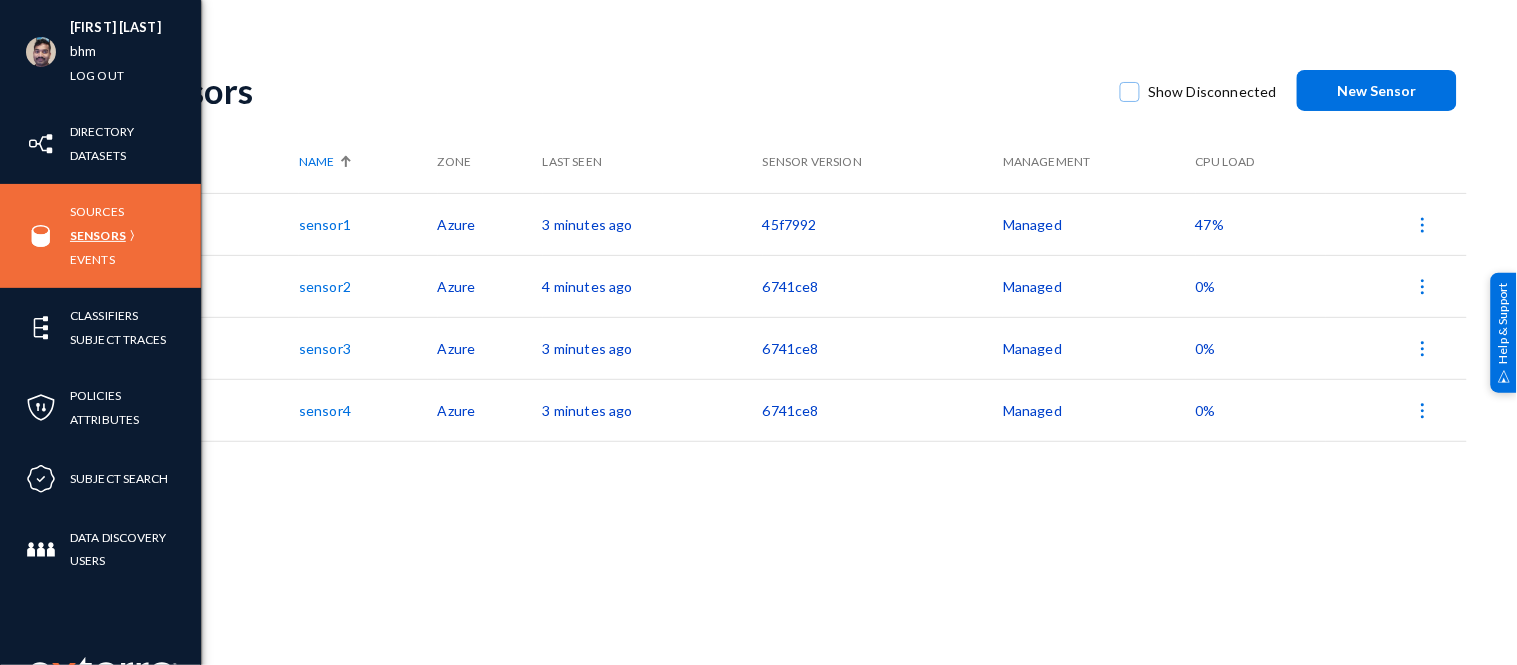 click on "Sensors" at bounding box center [98, 235] 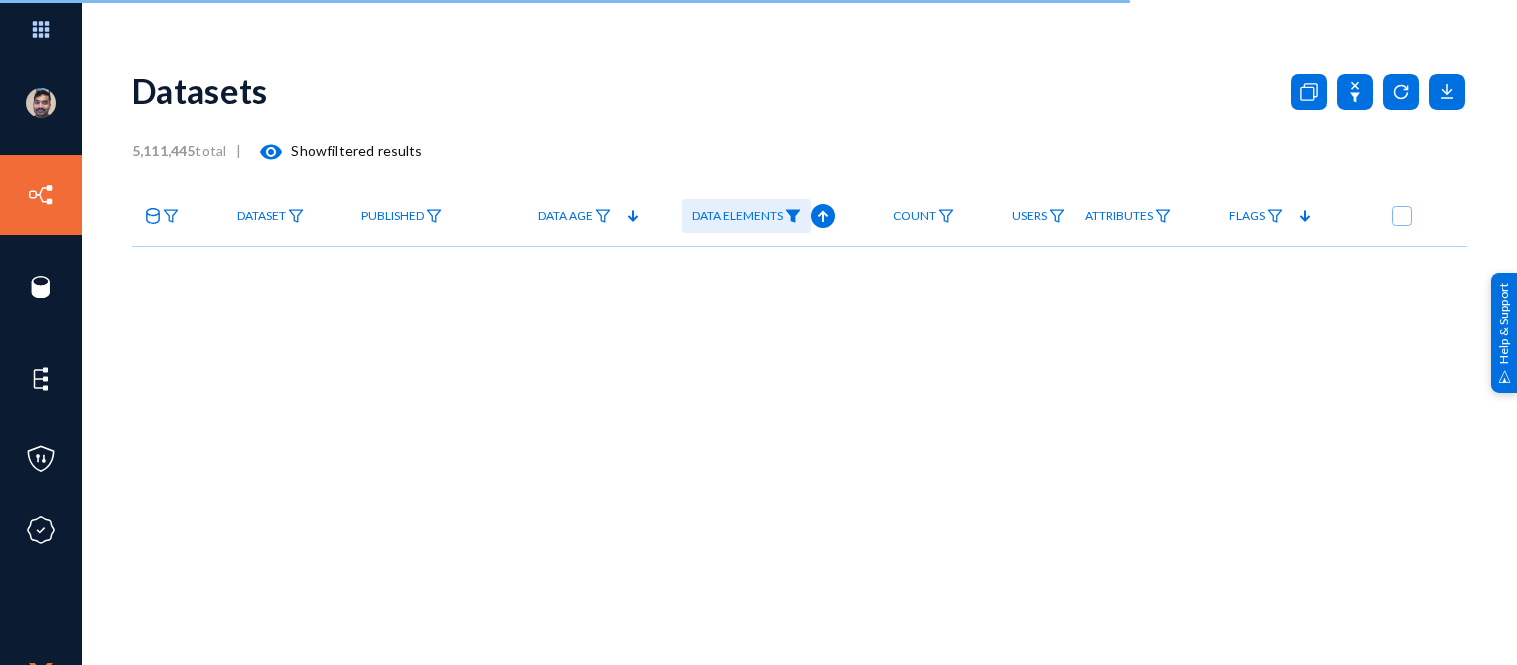 scroll, scrollTop: 0, scrollLeft: 0, axis: both 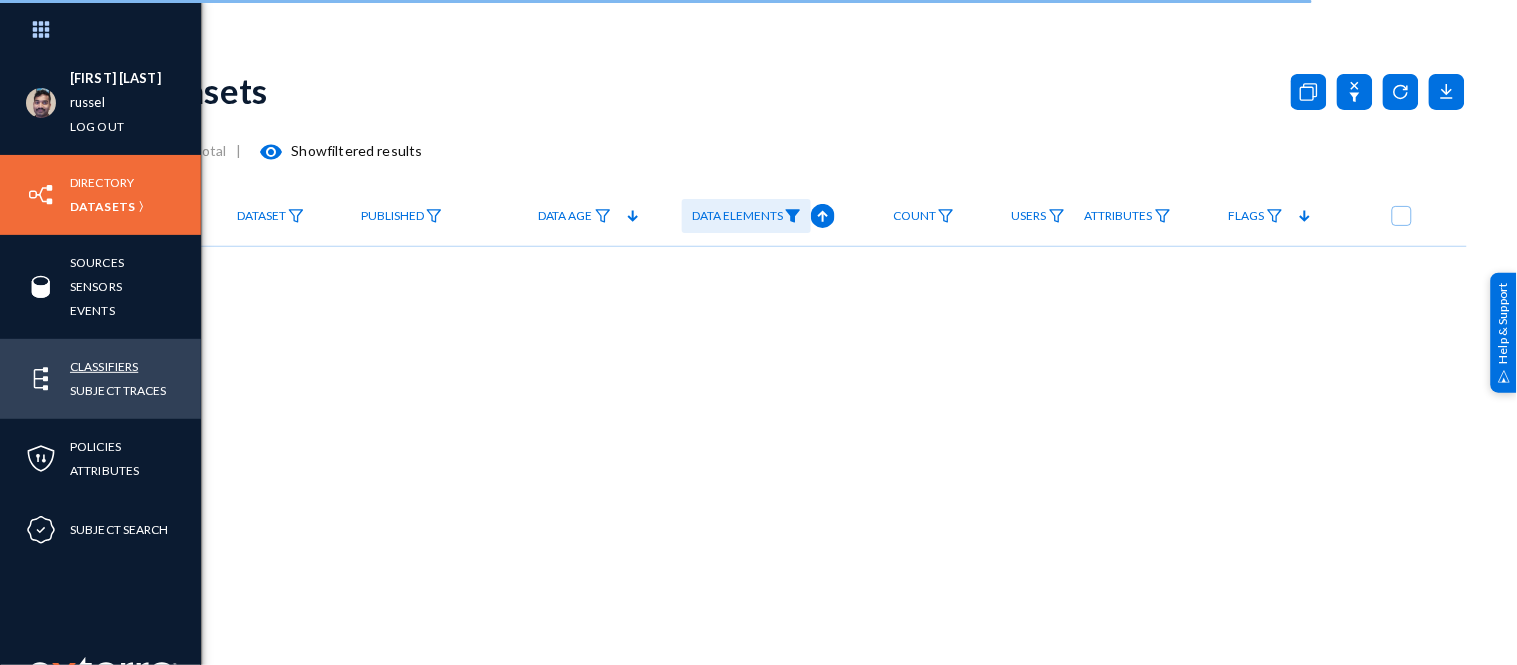 click on "Classifiers" at bounding box center [104, 366] 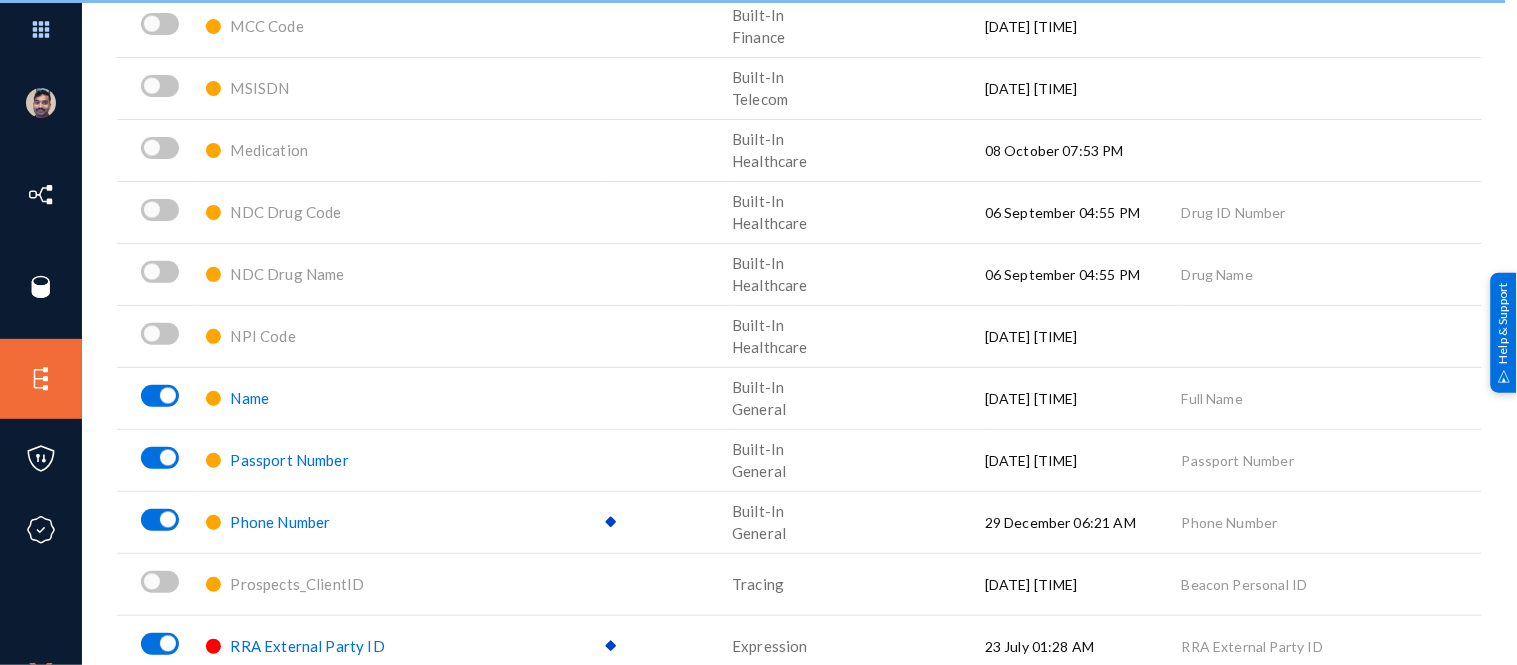 scroll, scrollTop: 2614, scrollLeft: 0, axis: vertical 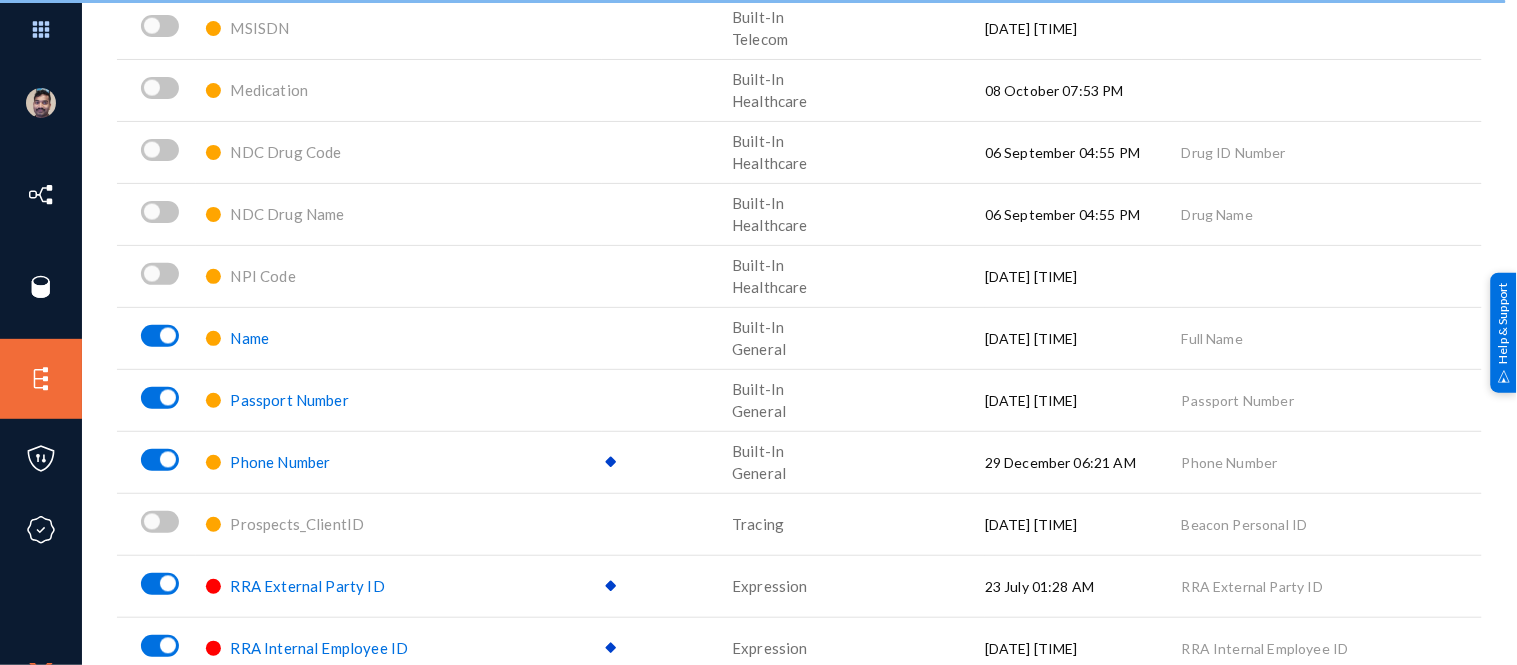 click on "Name" 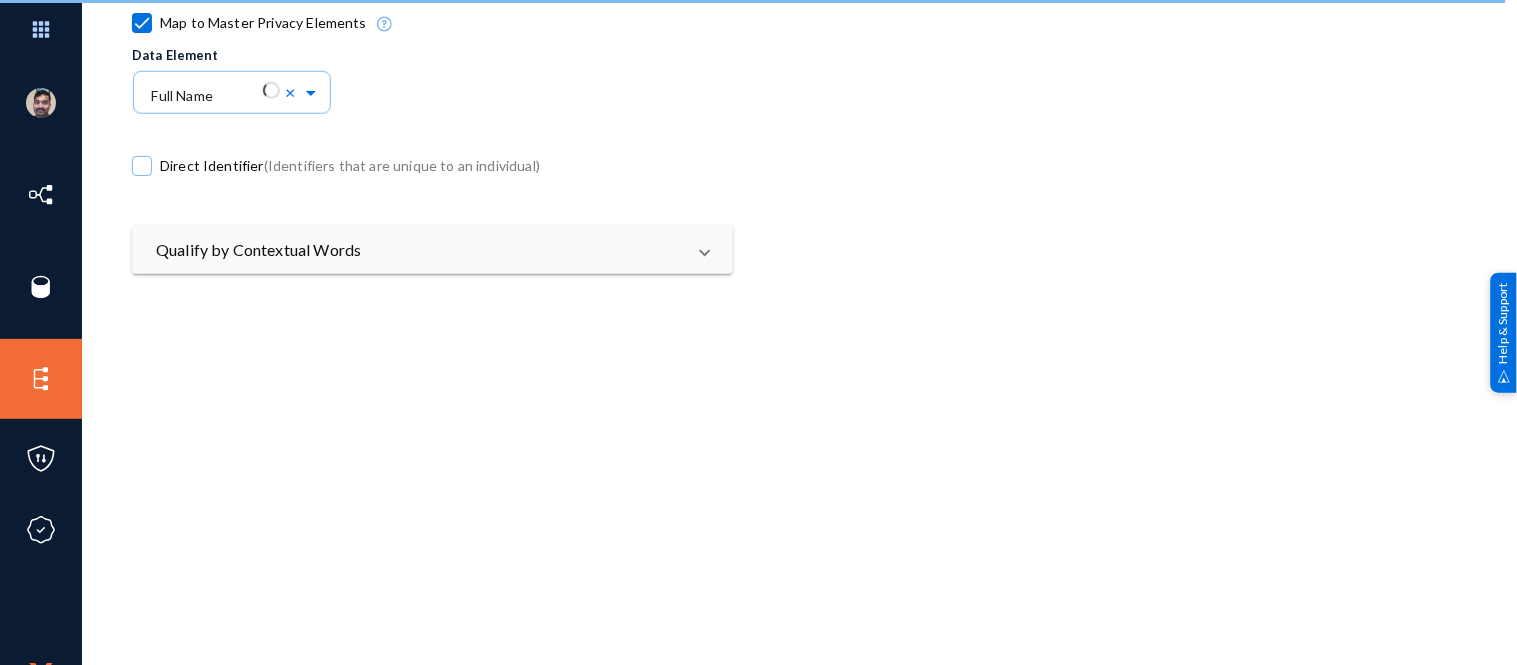 scroll, scrollTop: 492, scrollLeft: 0, axis: vertical 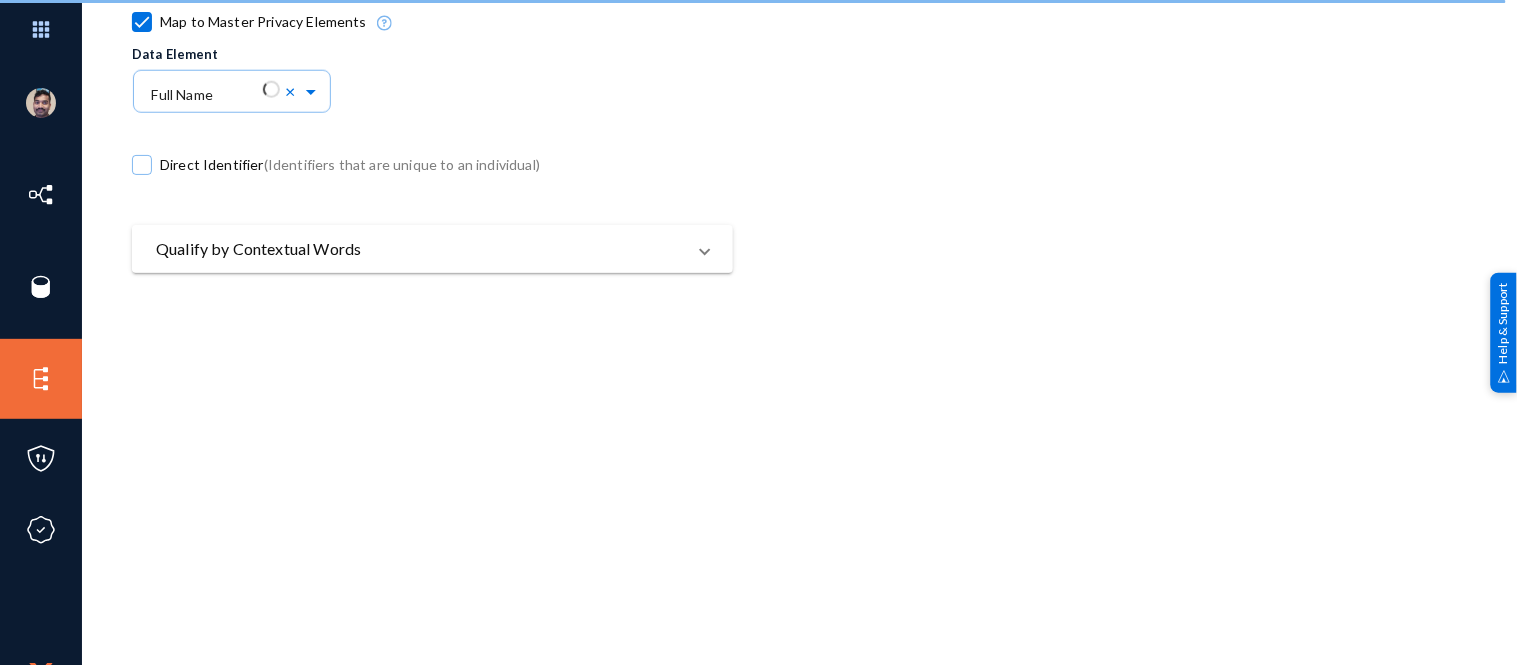 click on "Qualify by Contextual Words" at bounding box center [420, 249] 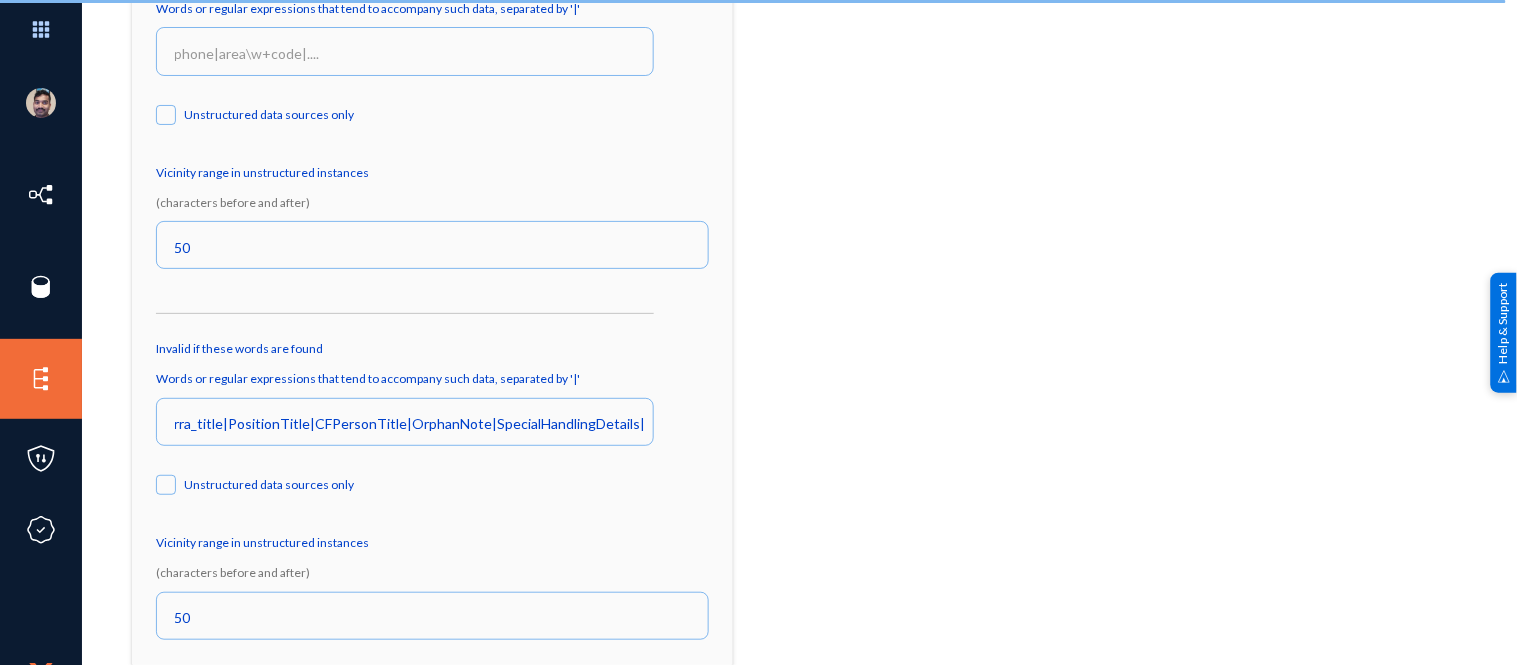 scroll, scrollTop: 932, scrollLeft: 0, axis: vertical 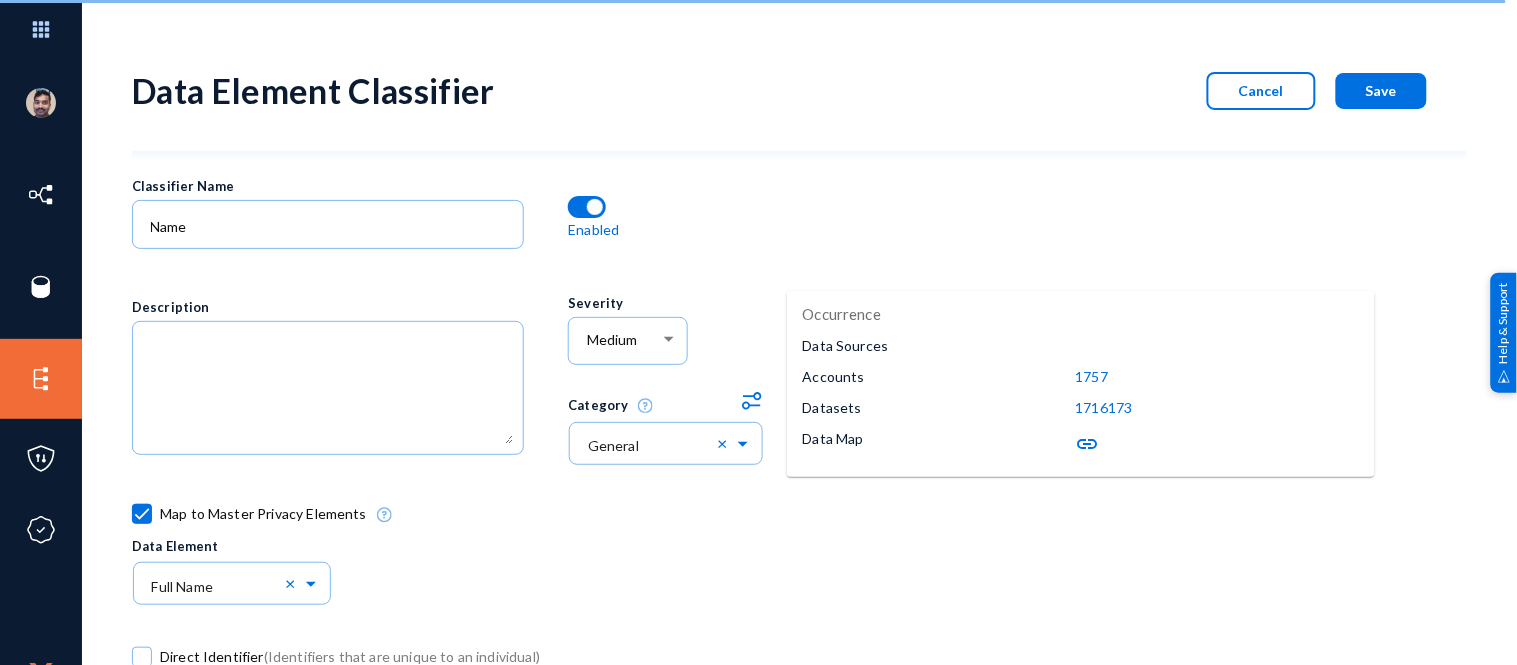click on "Cancel" 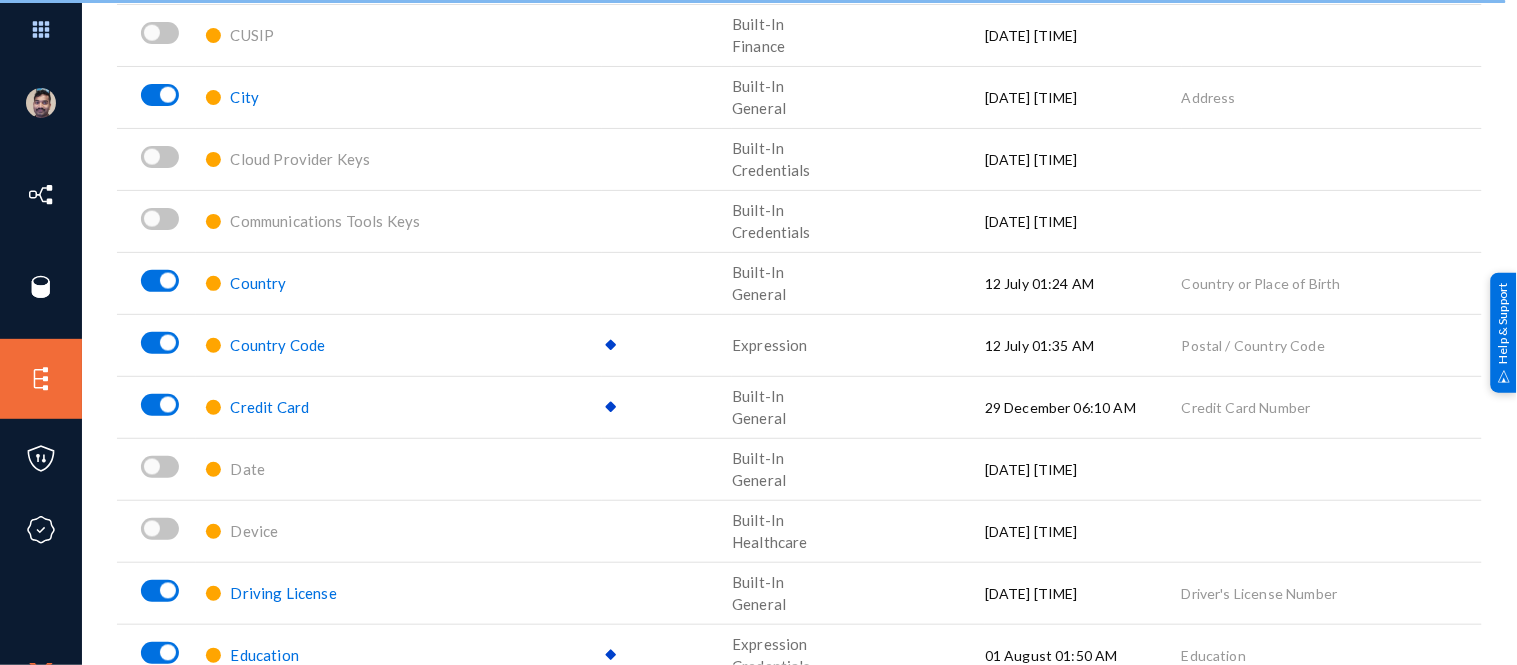 scroll, scrollTop: 624, scrollLeft: 0, axis: vertical 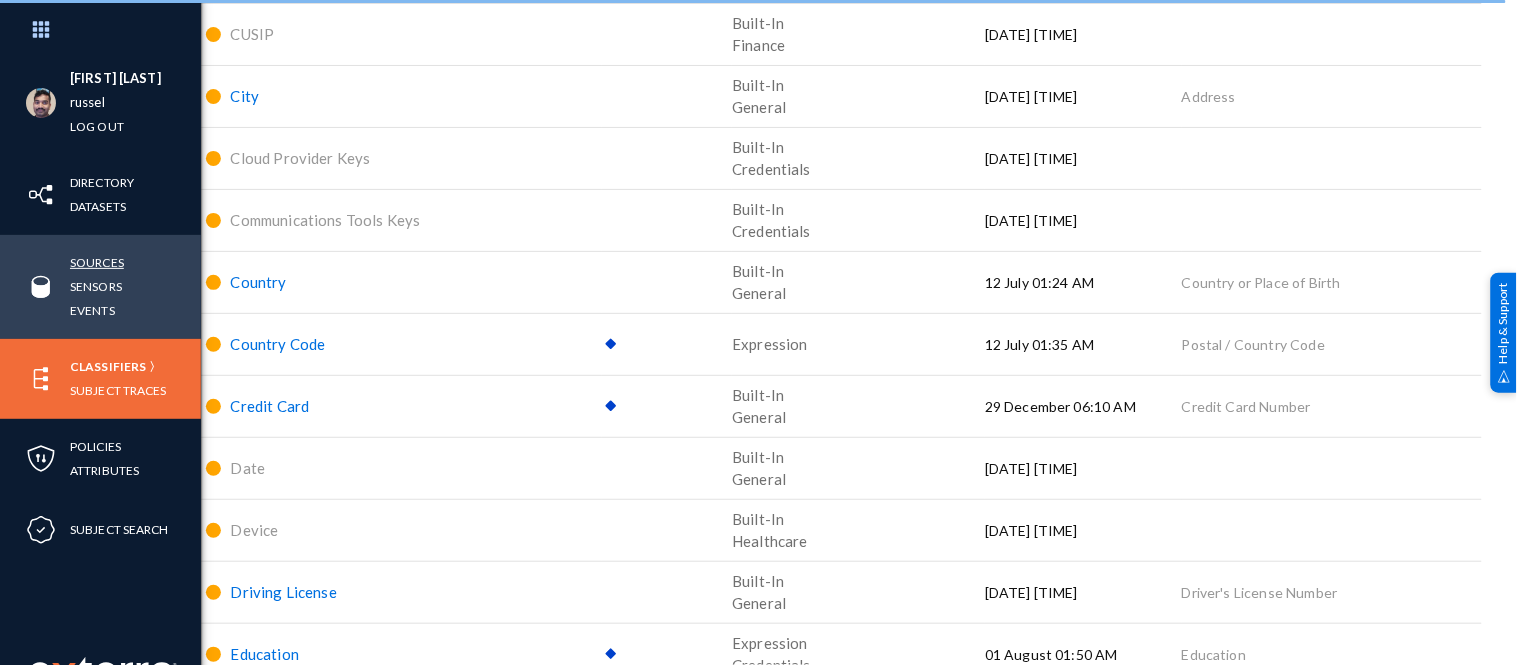click on "Sources" at bounding box center (97, 262) 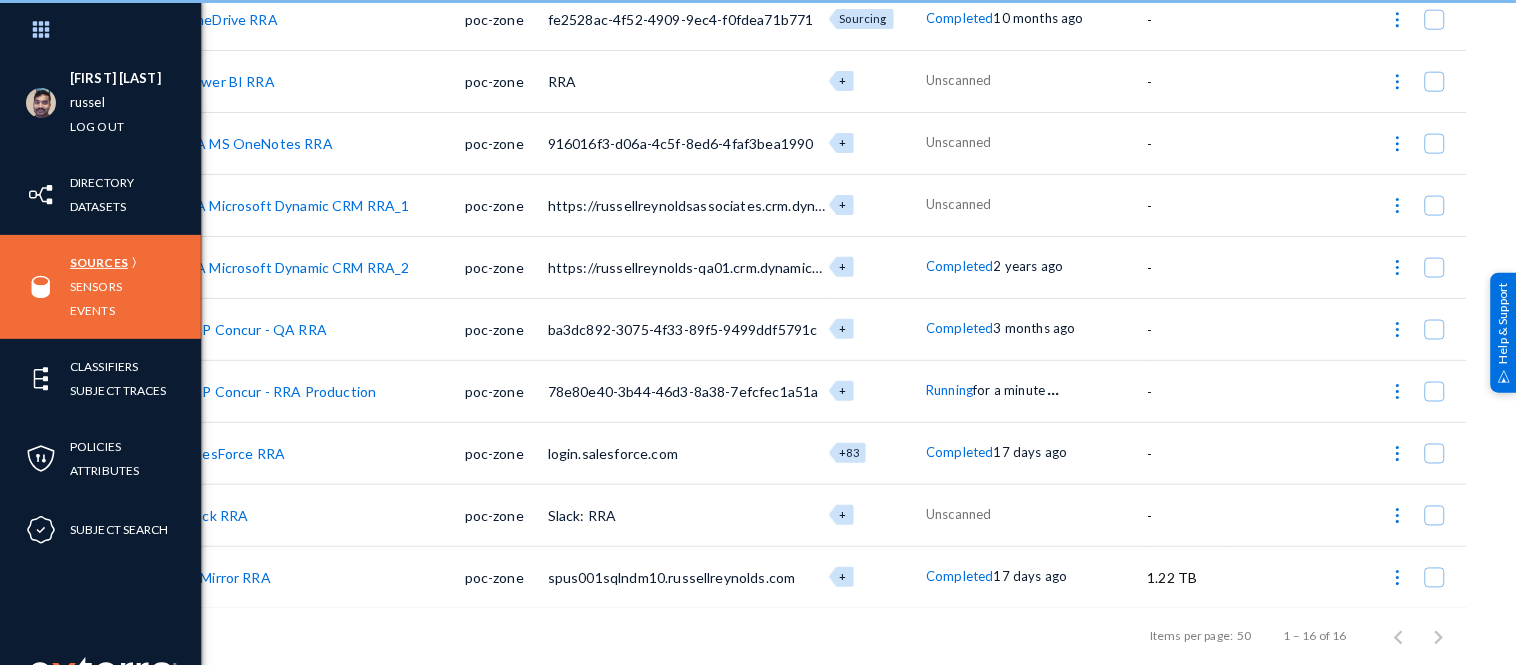 scroll, scrollTop: 575, scrollLeft: 0, axis: vertical 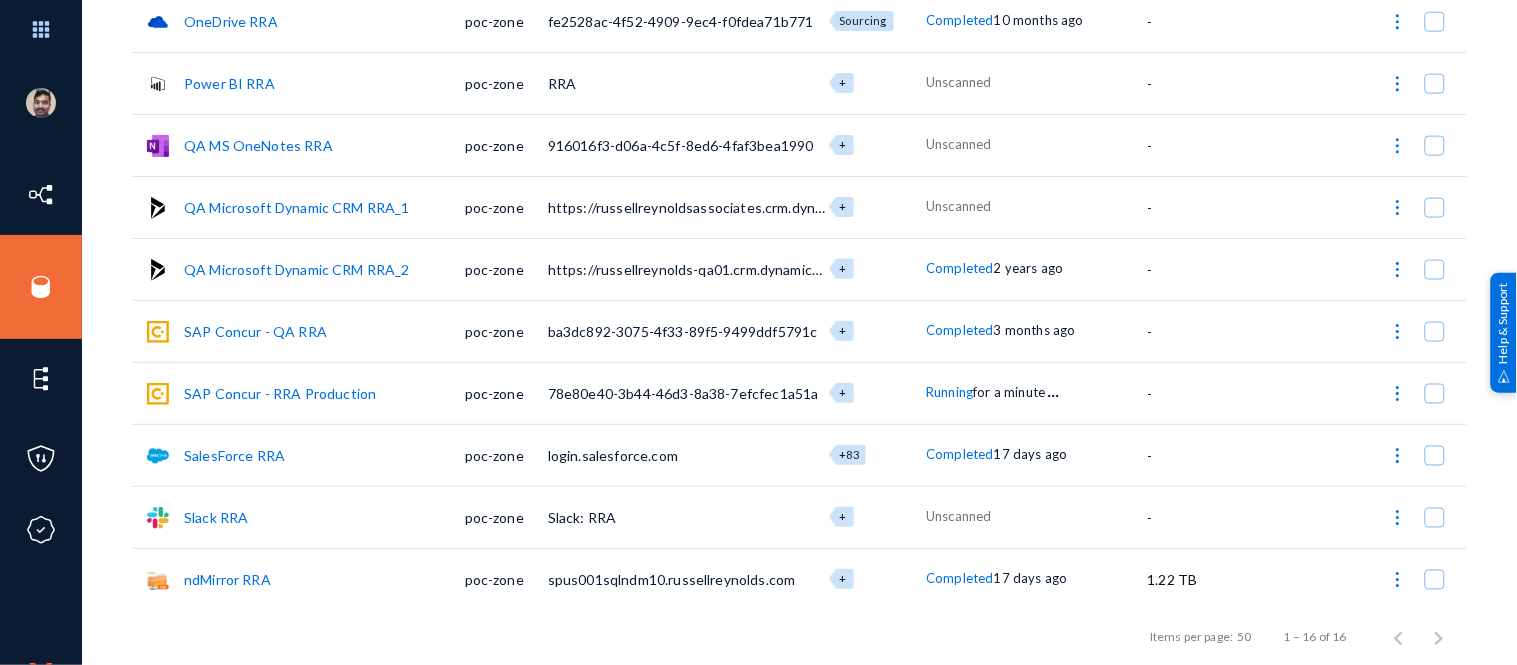 click on "SAP Concur - RRA Production" 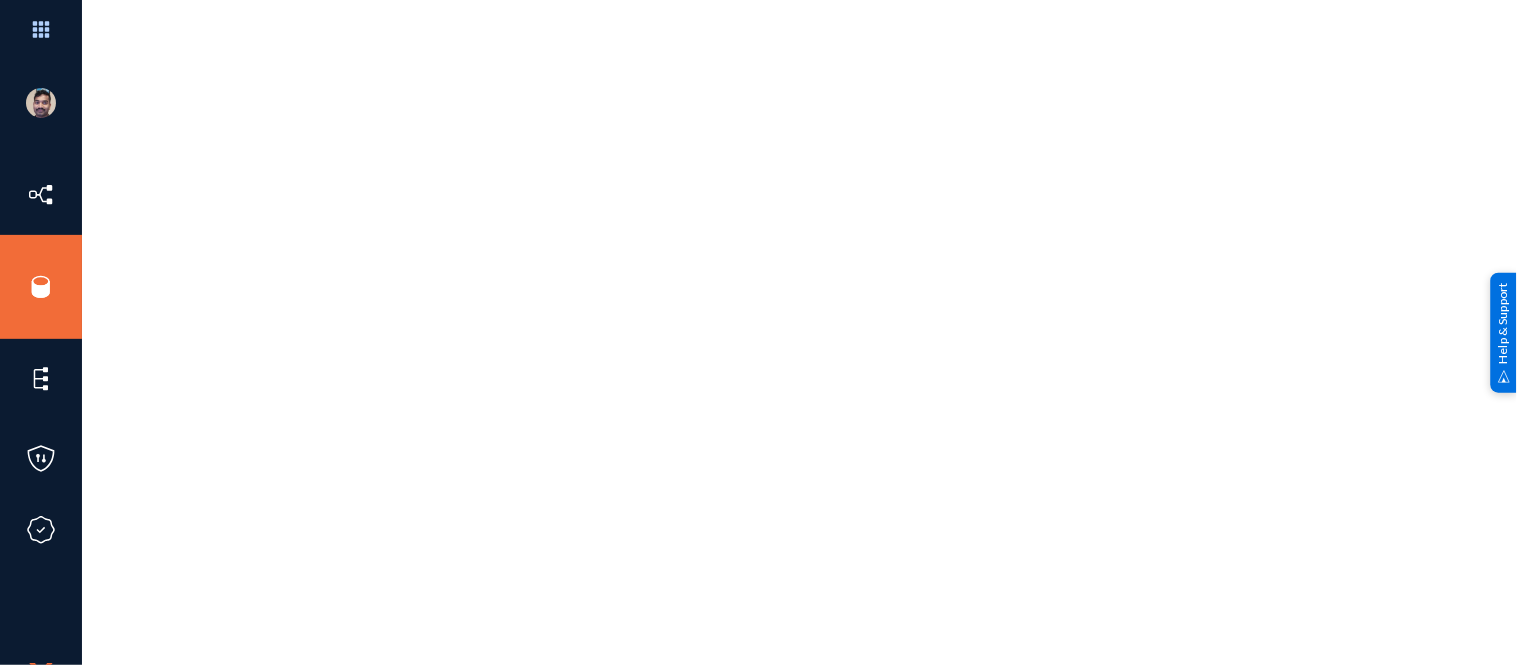 scroll, scrollTop: 0, scrollLeft: 0, axis: both 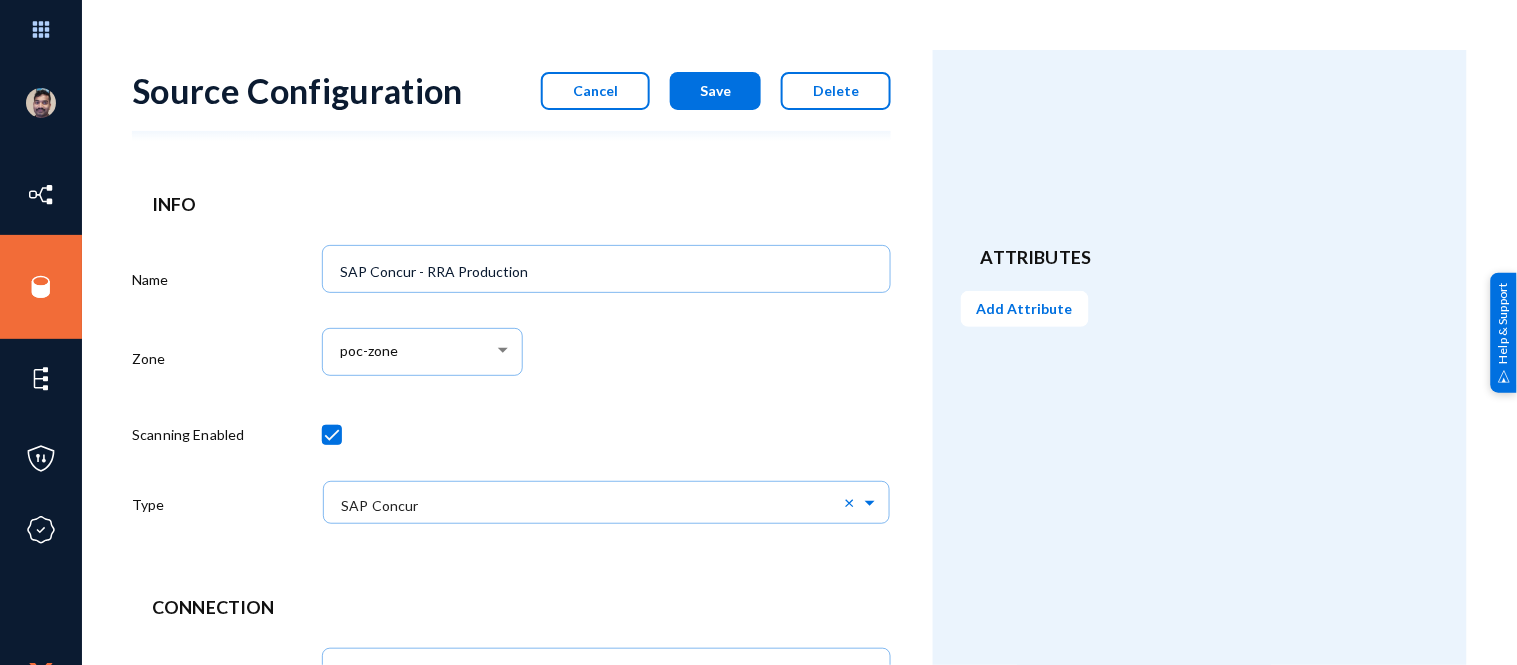 click on "Cancel" 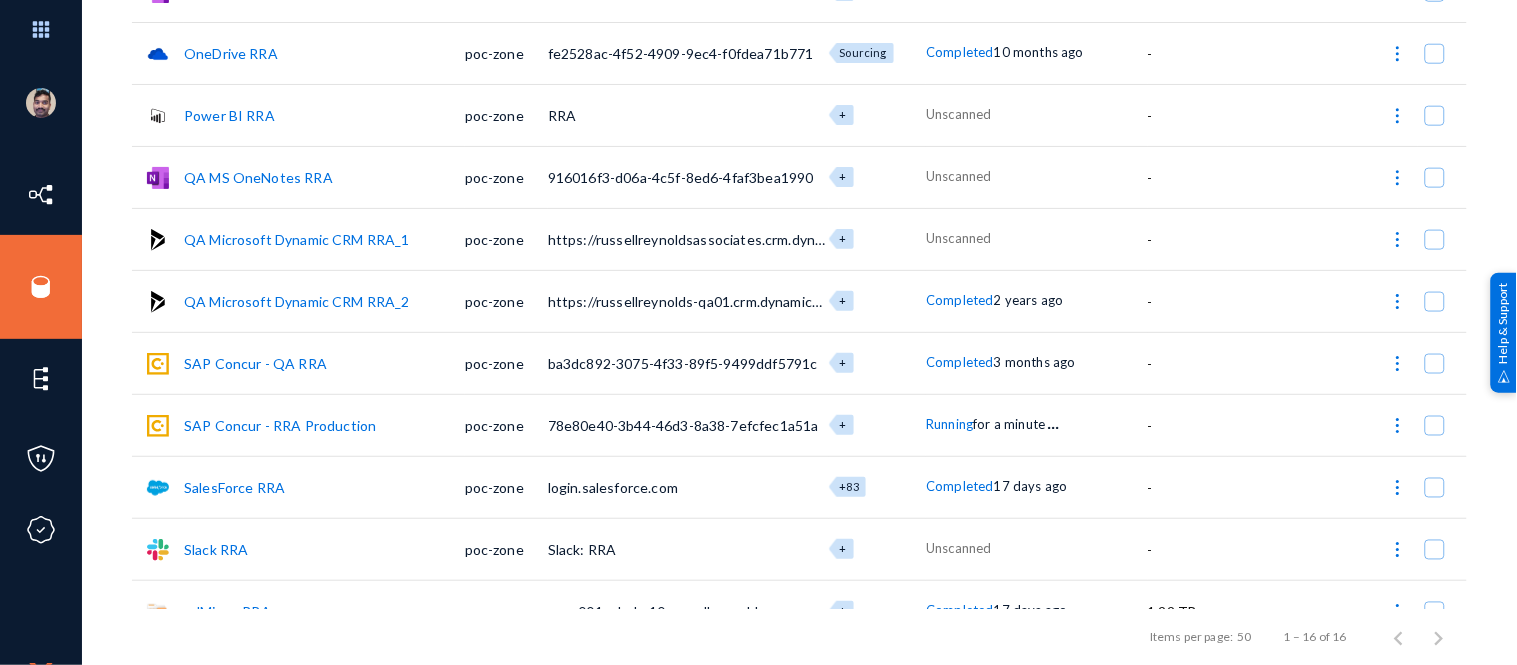 scroll, scrollTop: 575, scrollLeft: 0, axis: vertical 